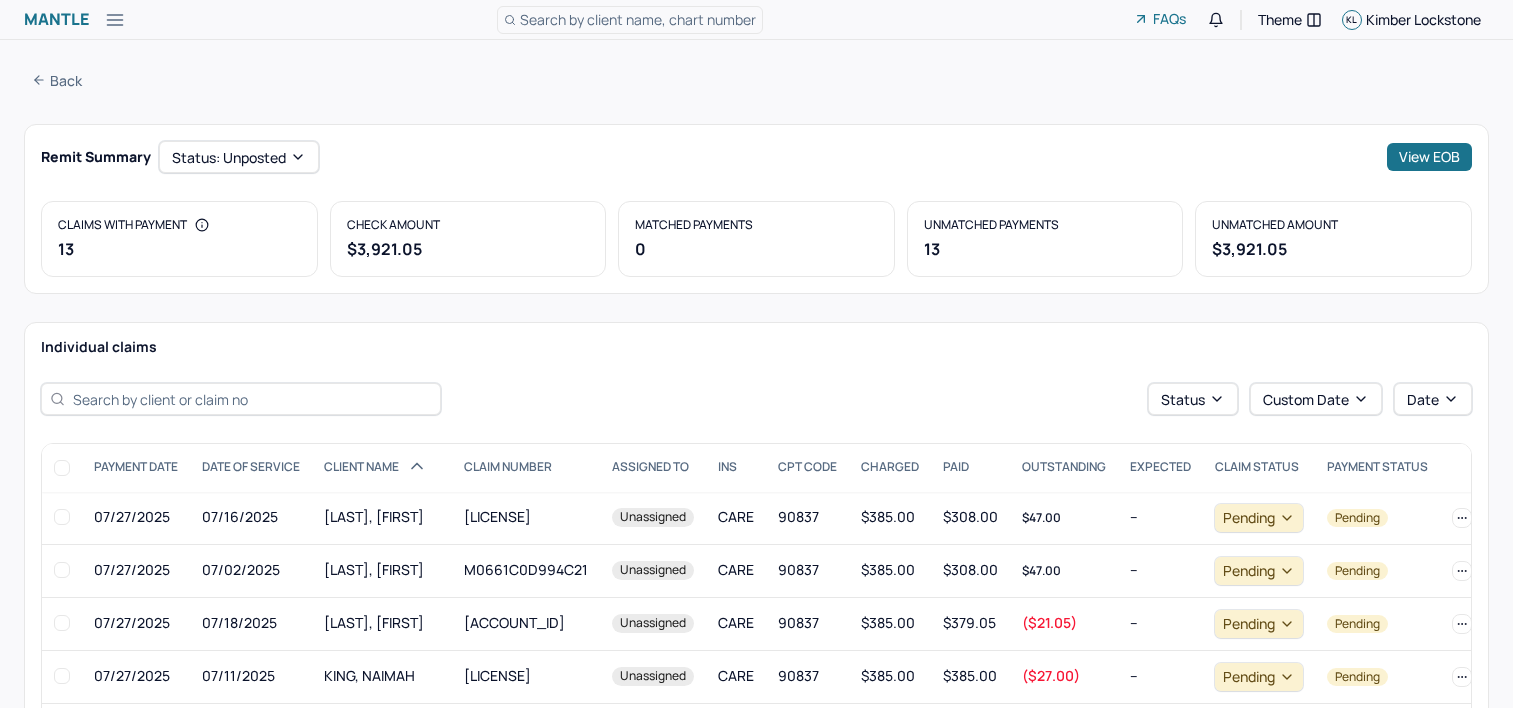 scroll, scrollTop: 0, scrollLeft: 0, axis: both 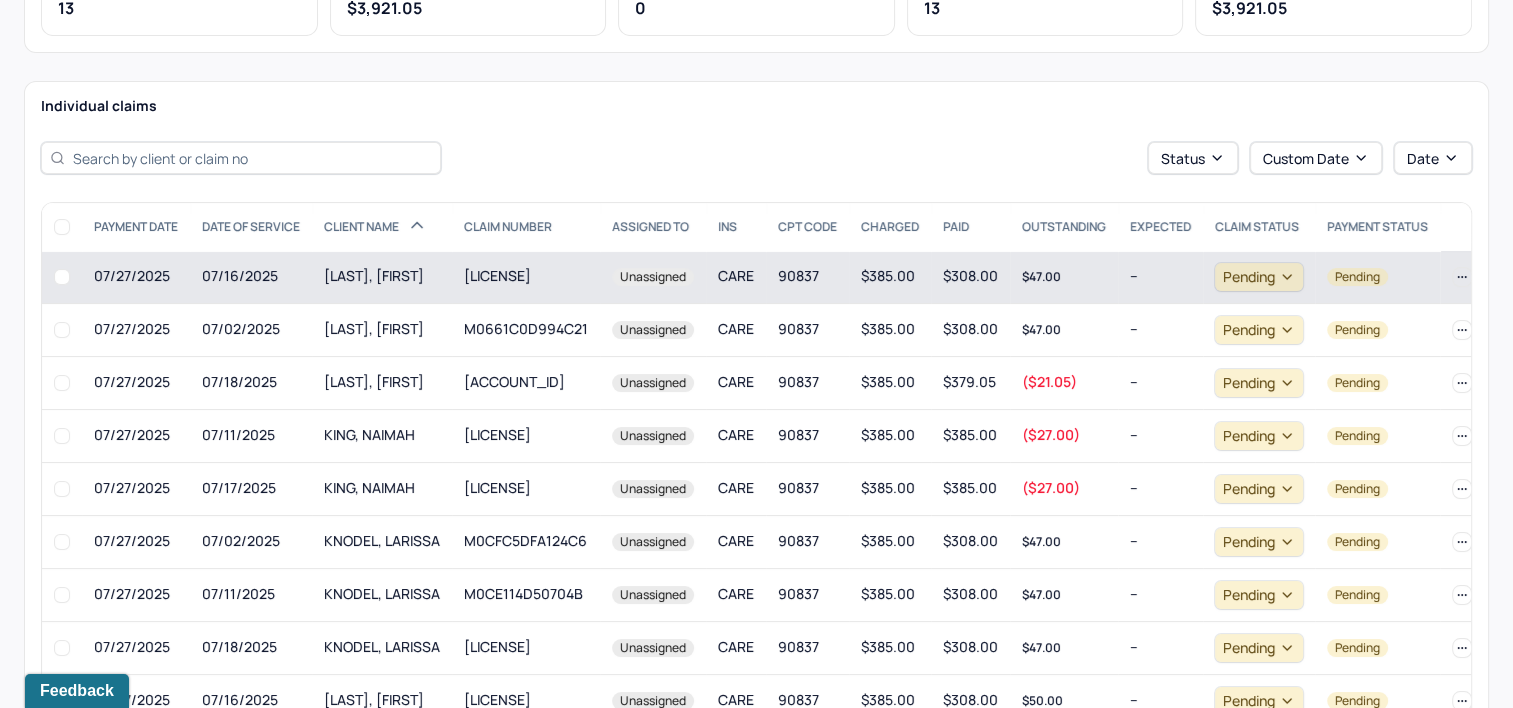 click on "[LICENSE]" at bounding box center [526, 277] 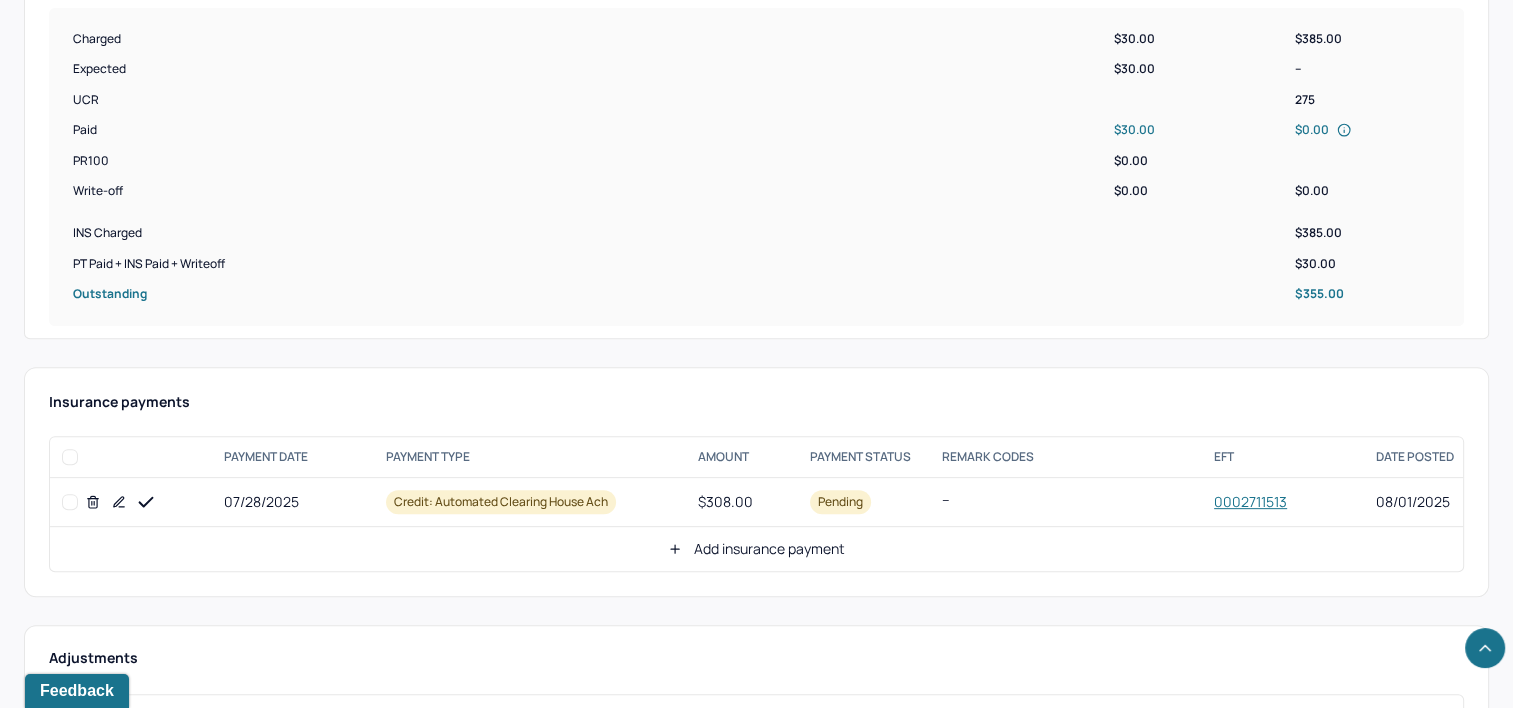 scroll, scrollTop: 800, scrollLeft: 0, axis: vertical 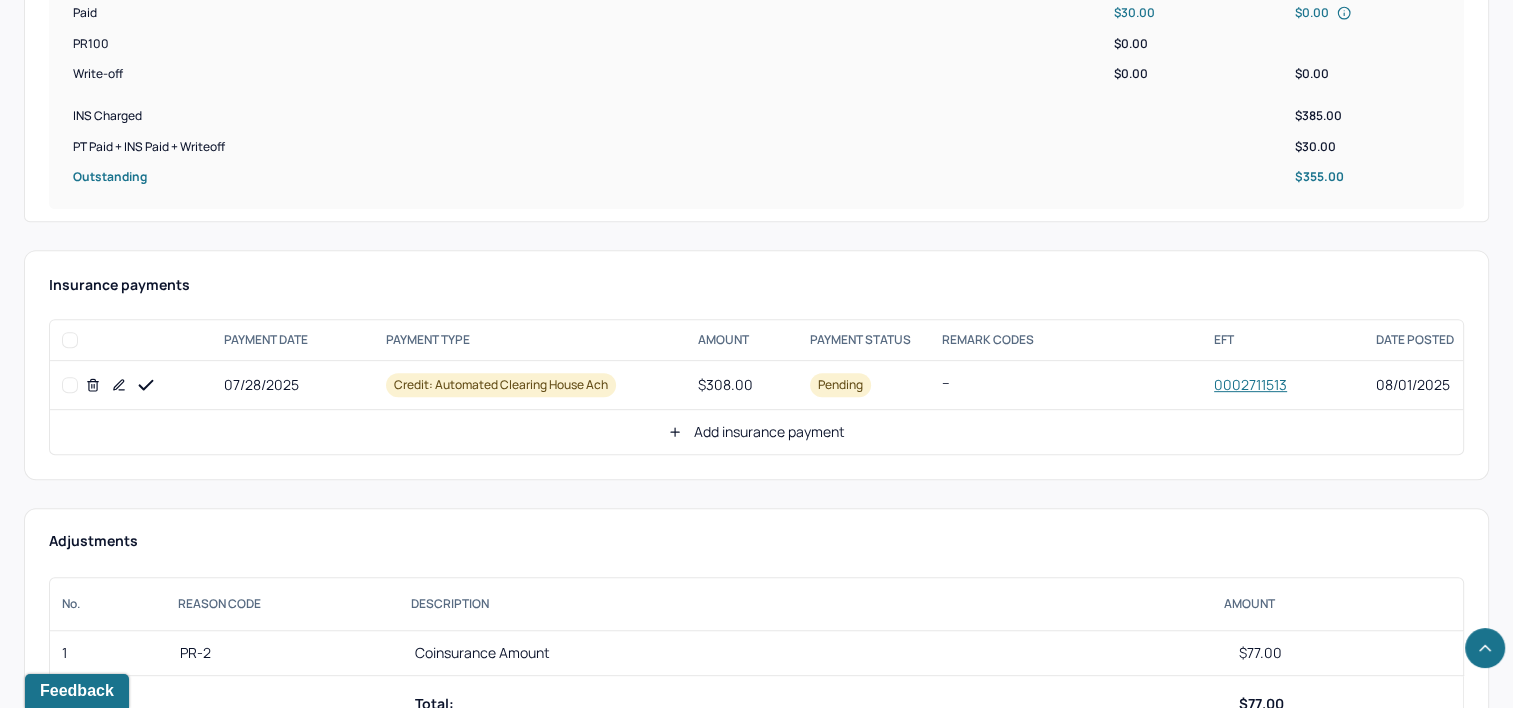click 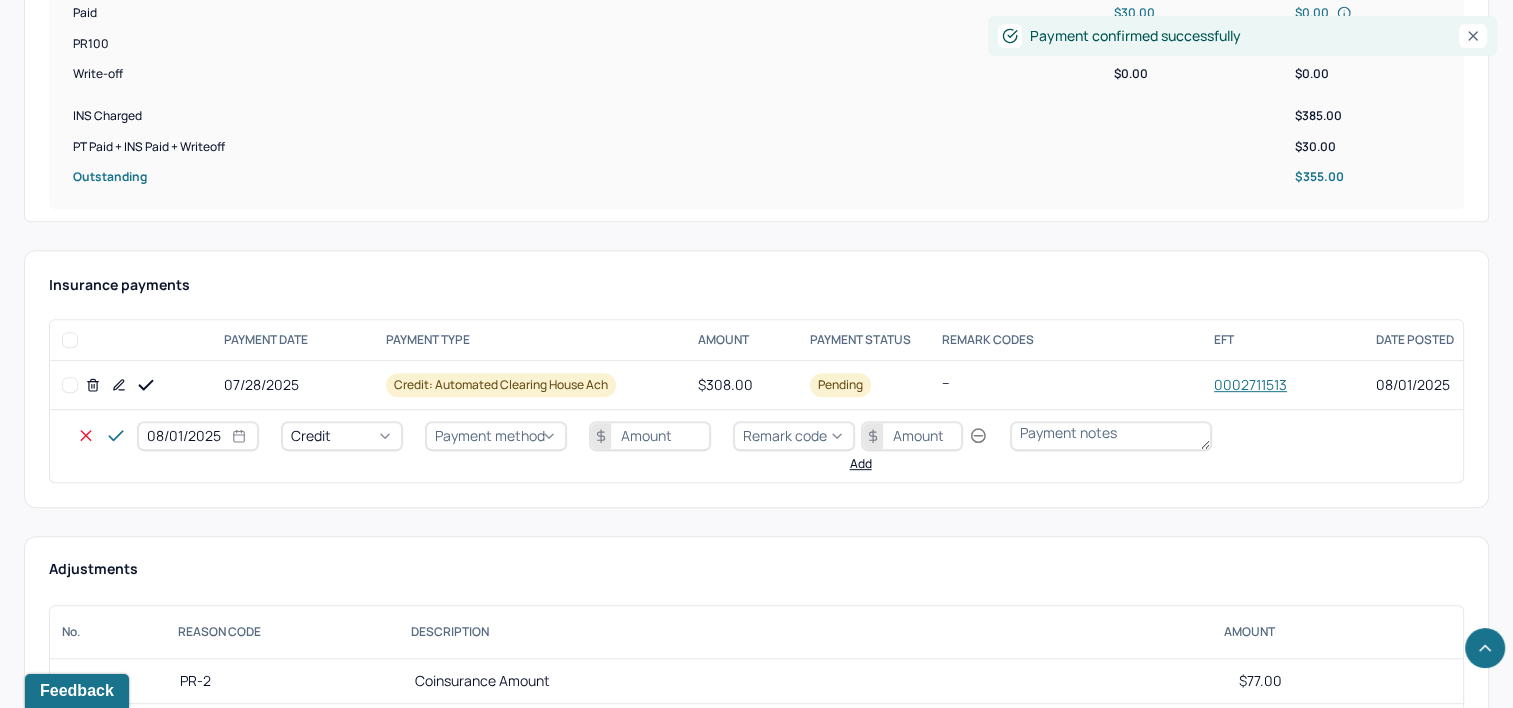 select on "7" 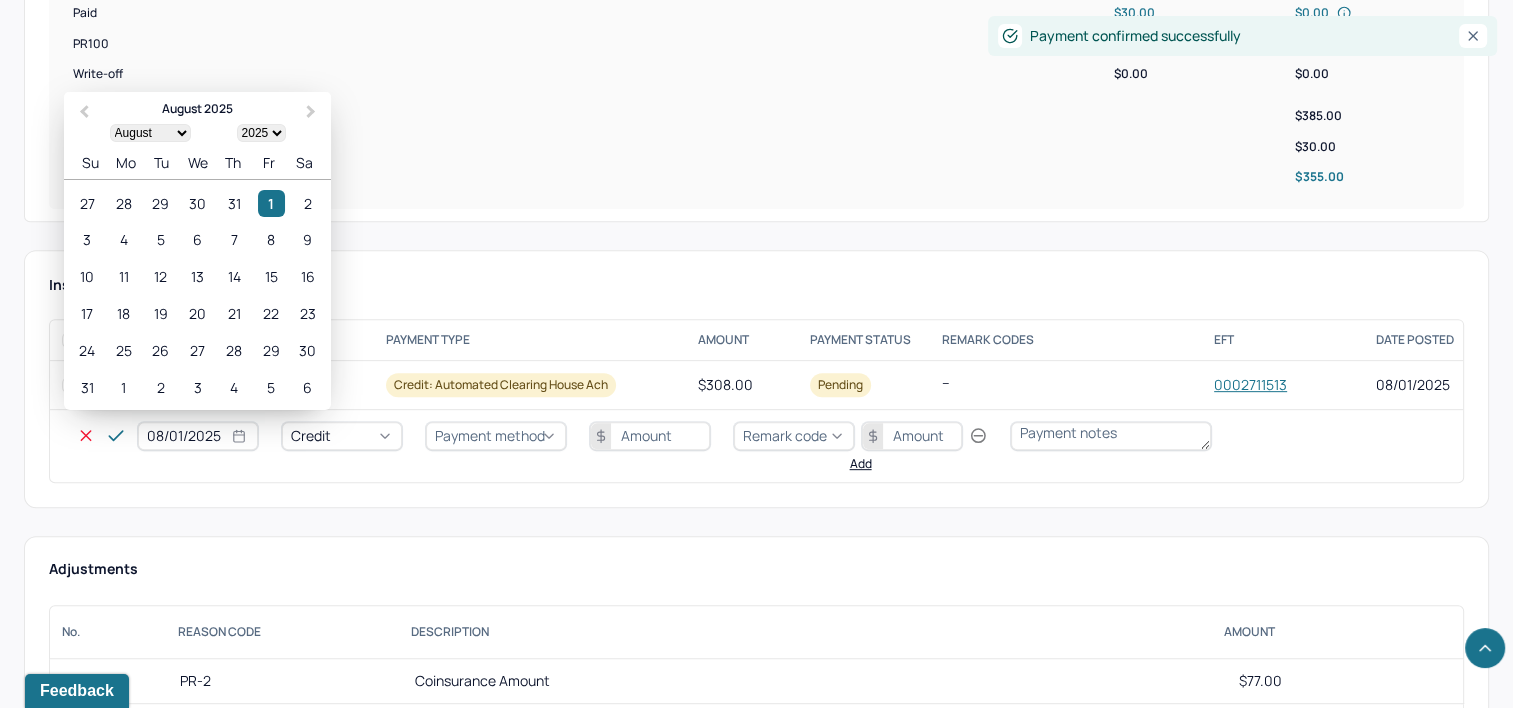 click on "08/01/2025" at bounding box center (198, 436) 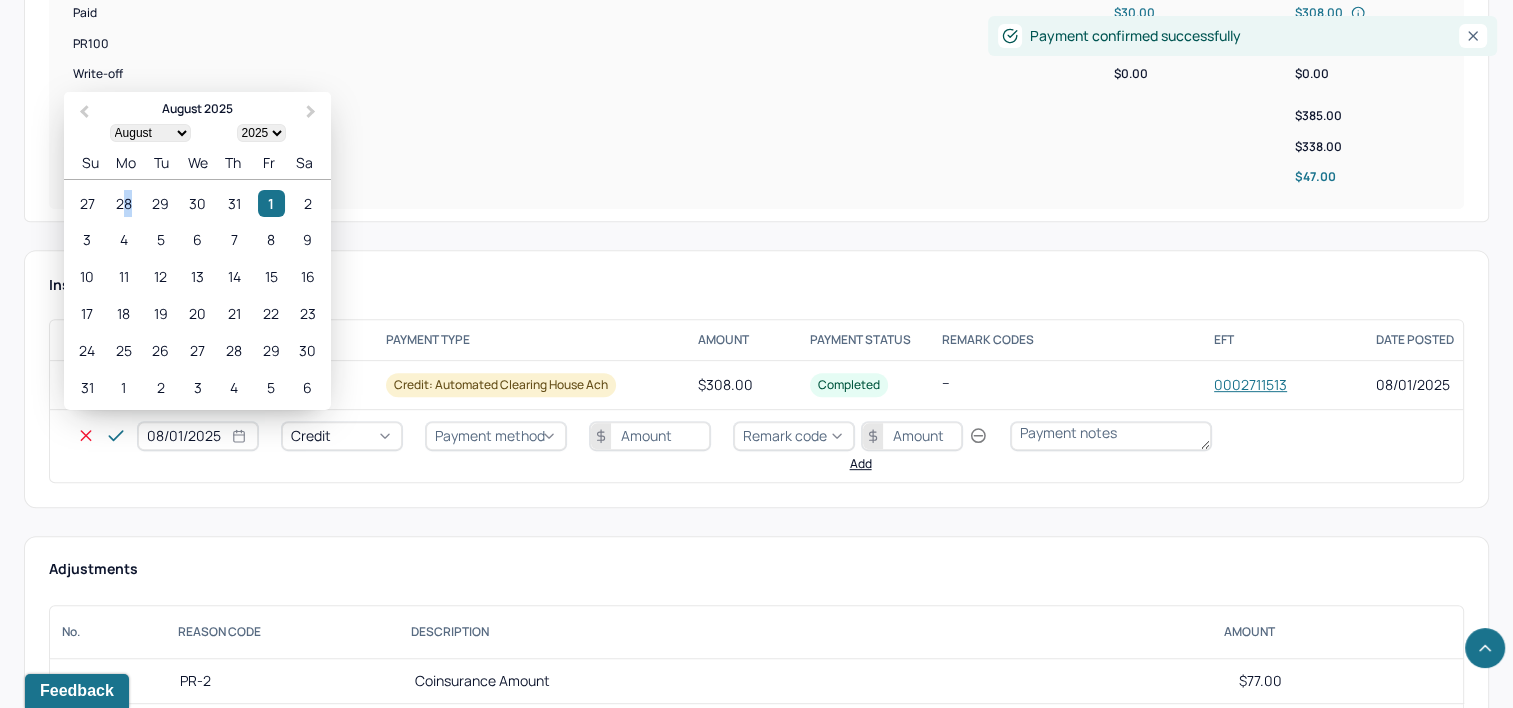 click on "28" at bounding box center (123, 203) 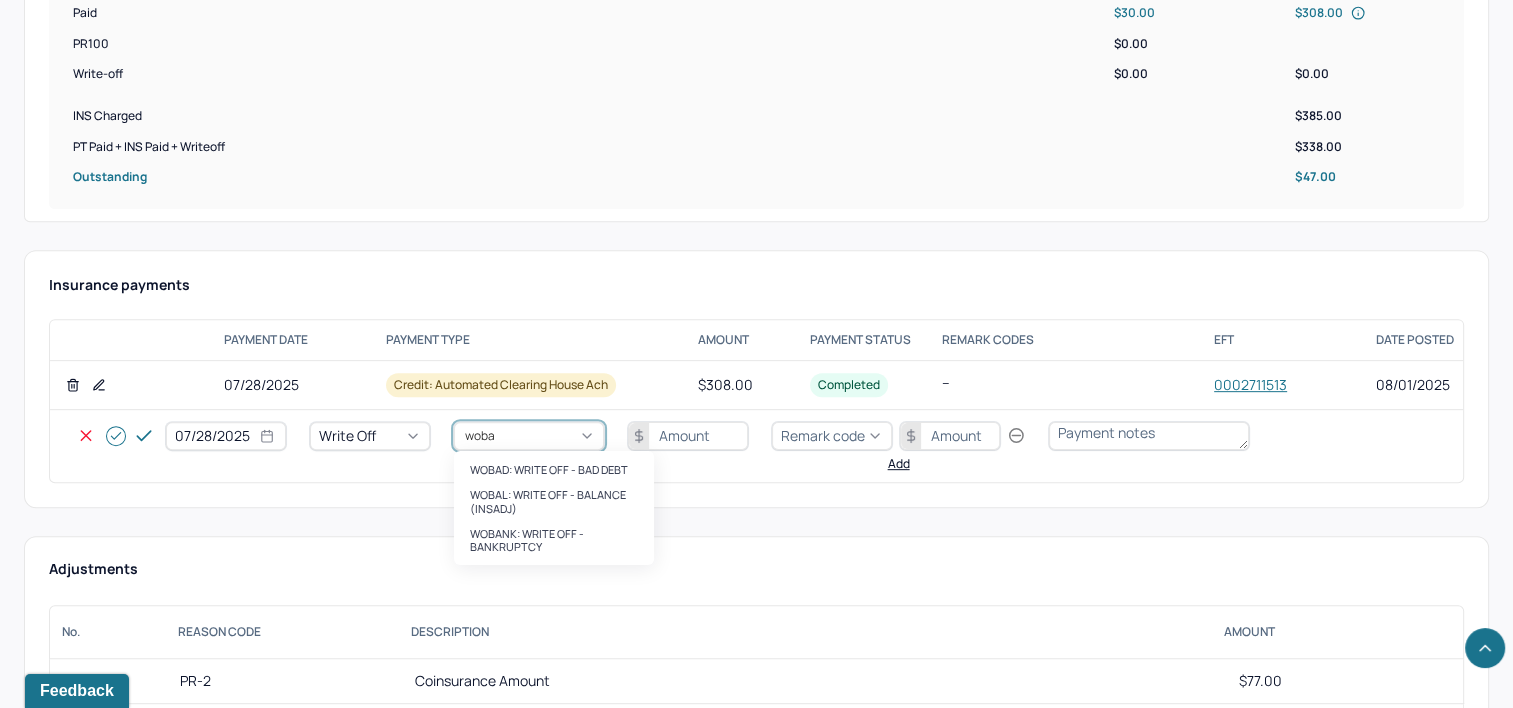 type on "wobal" 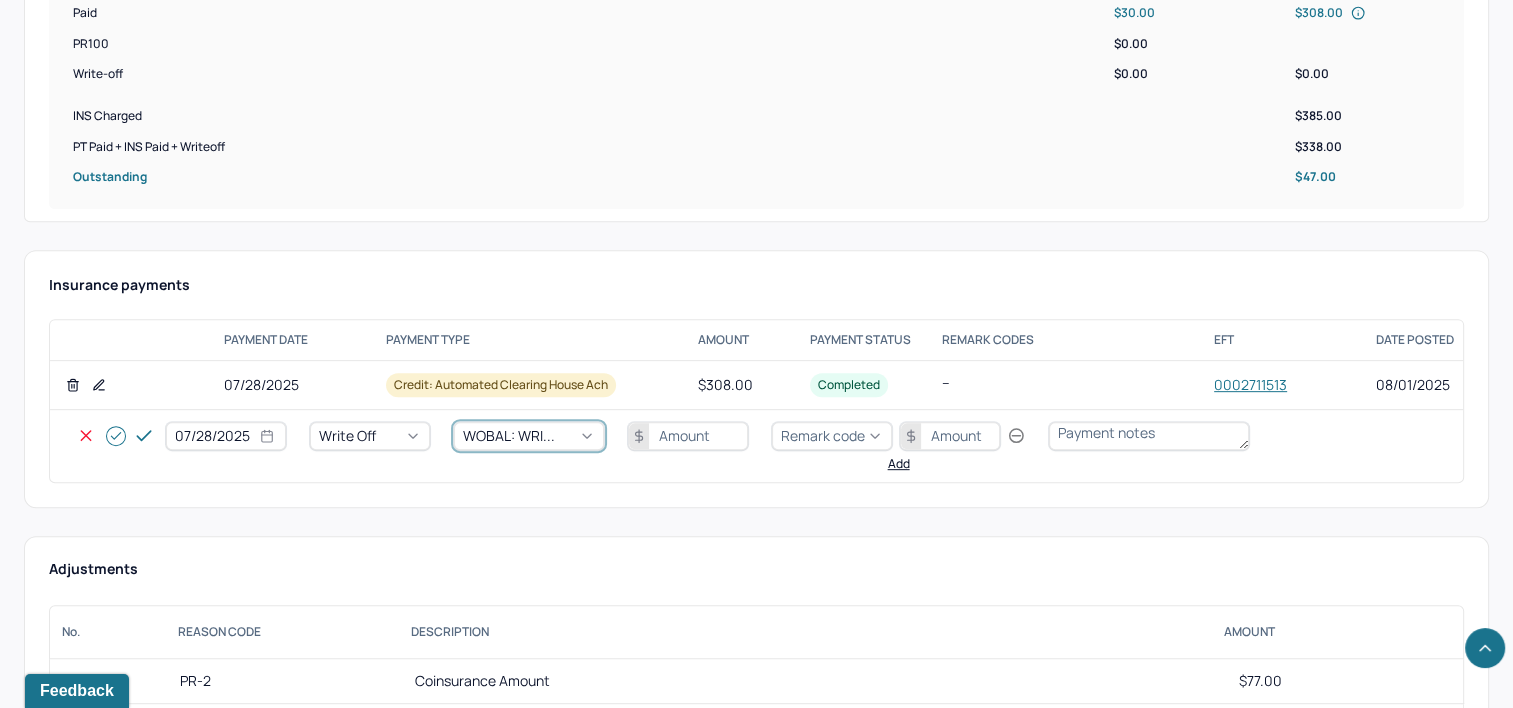 type 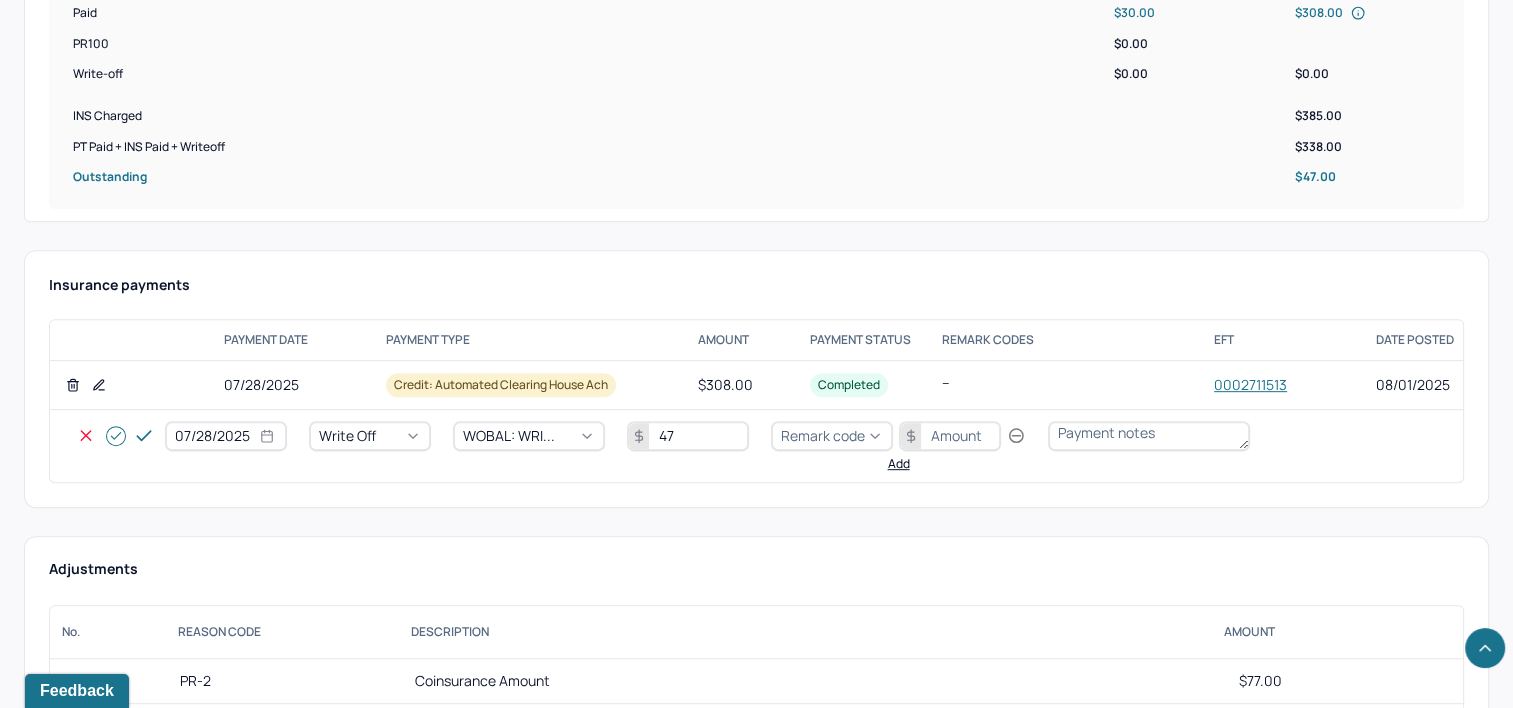 type on "47" 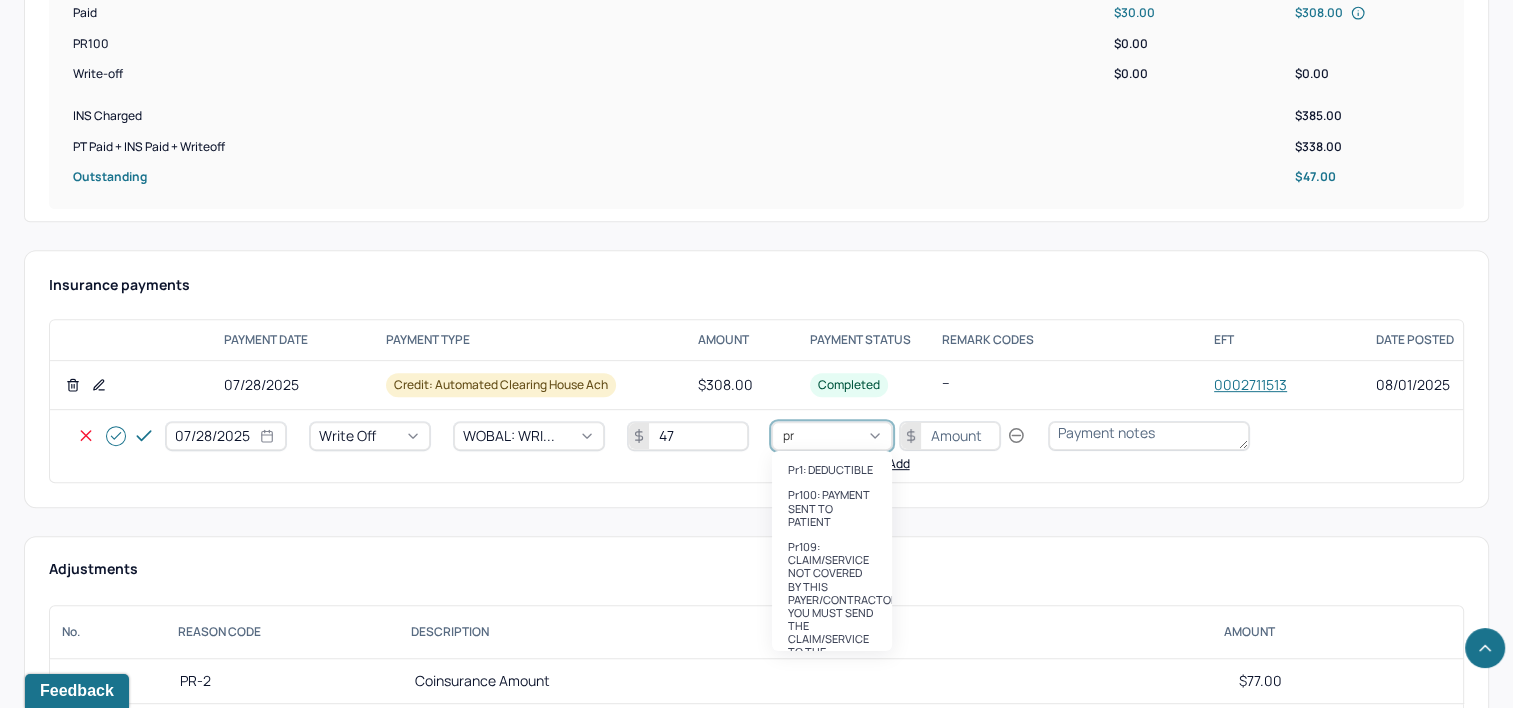 type on "pr2" 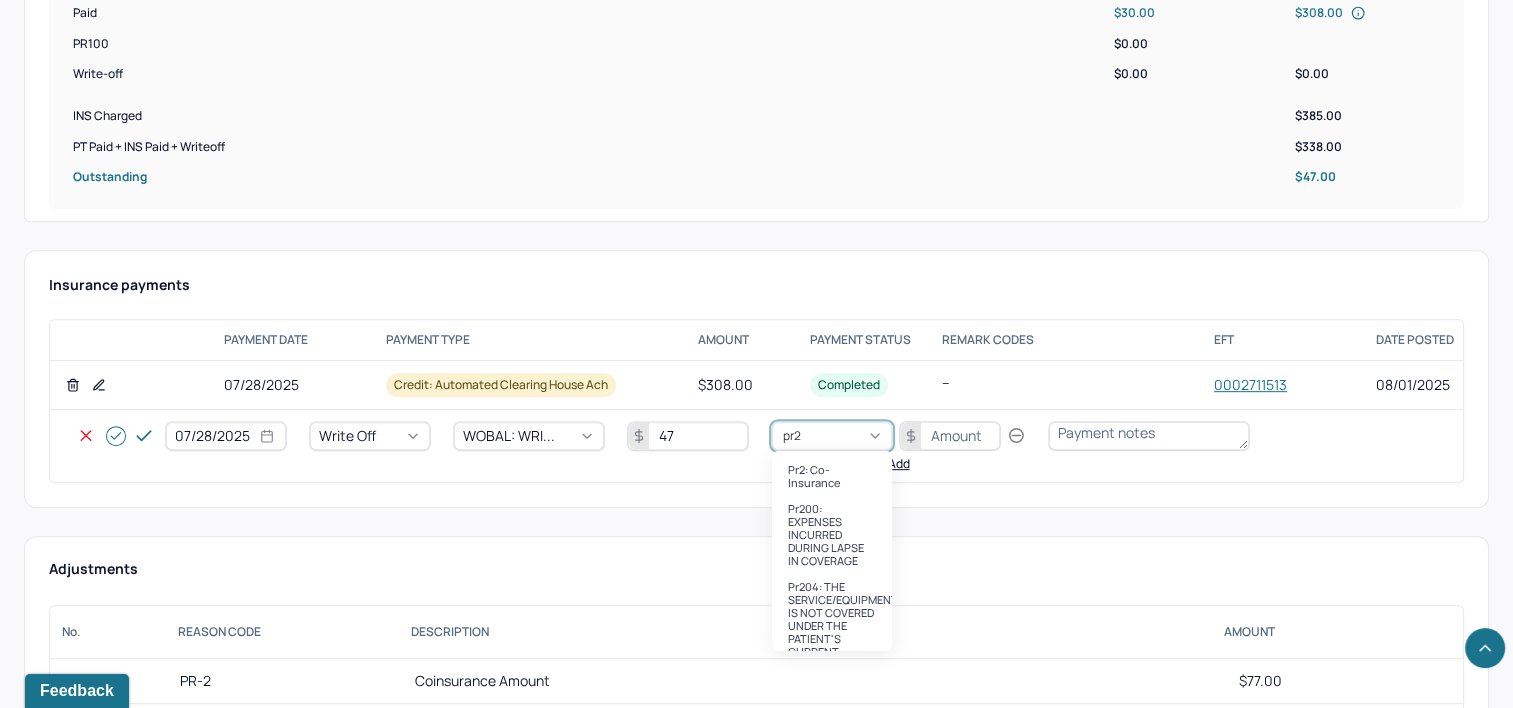 type 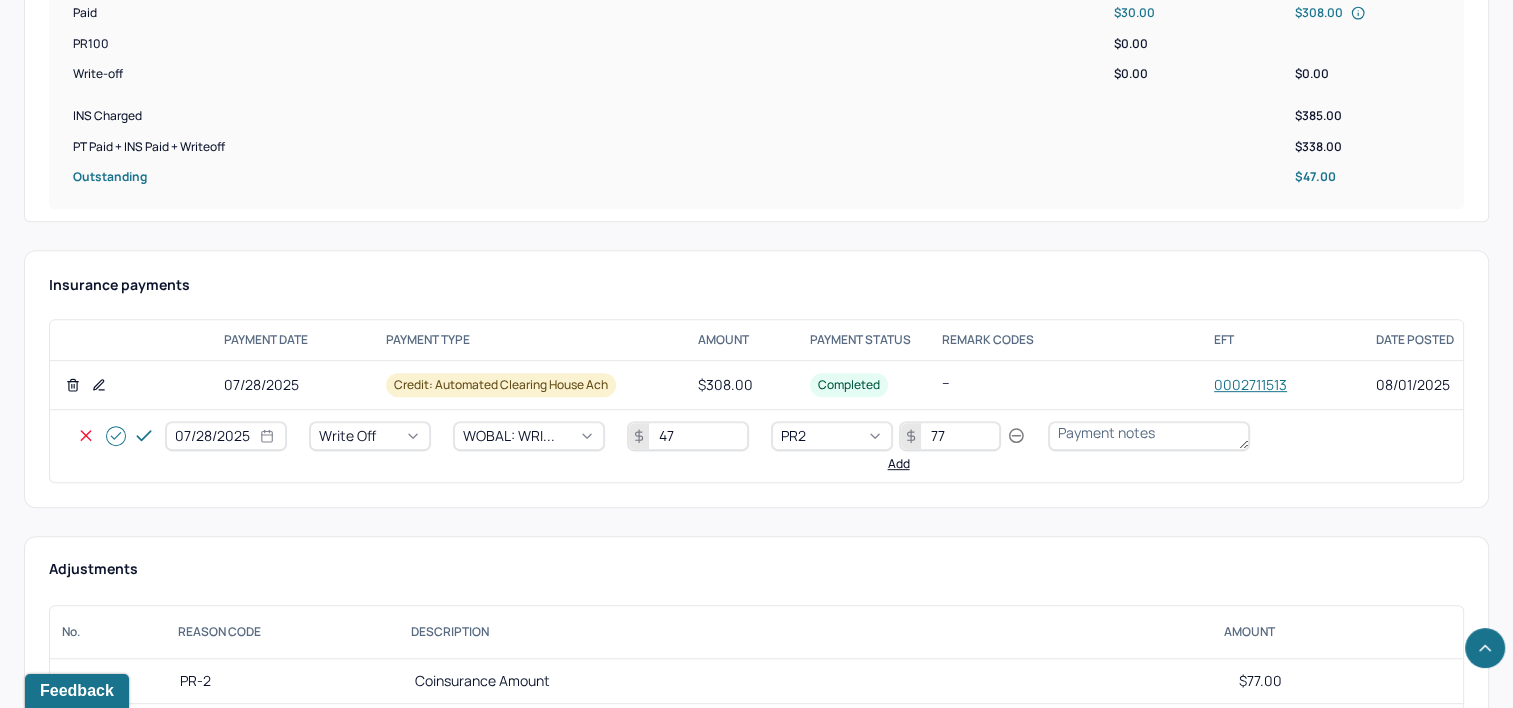 type on "77" 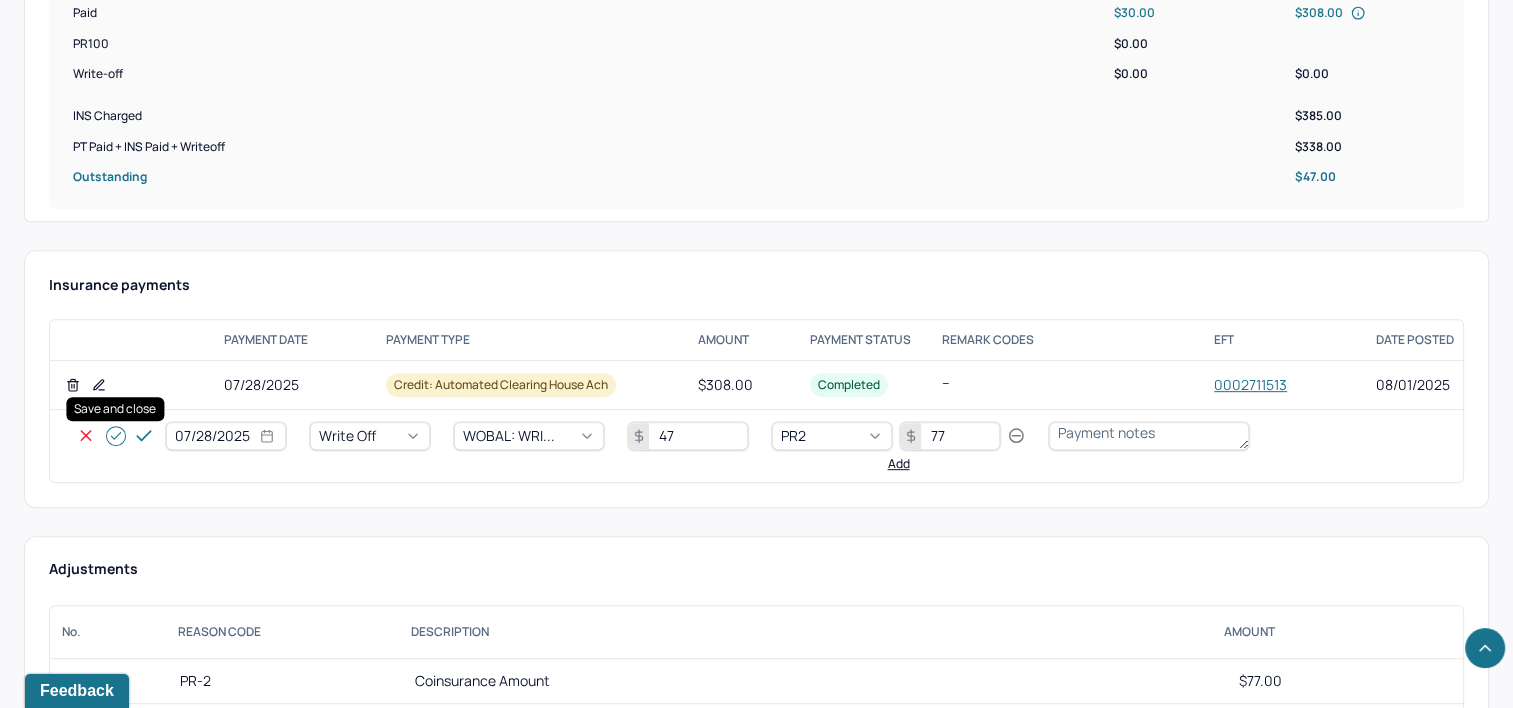 click 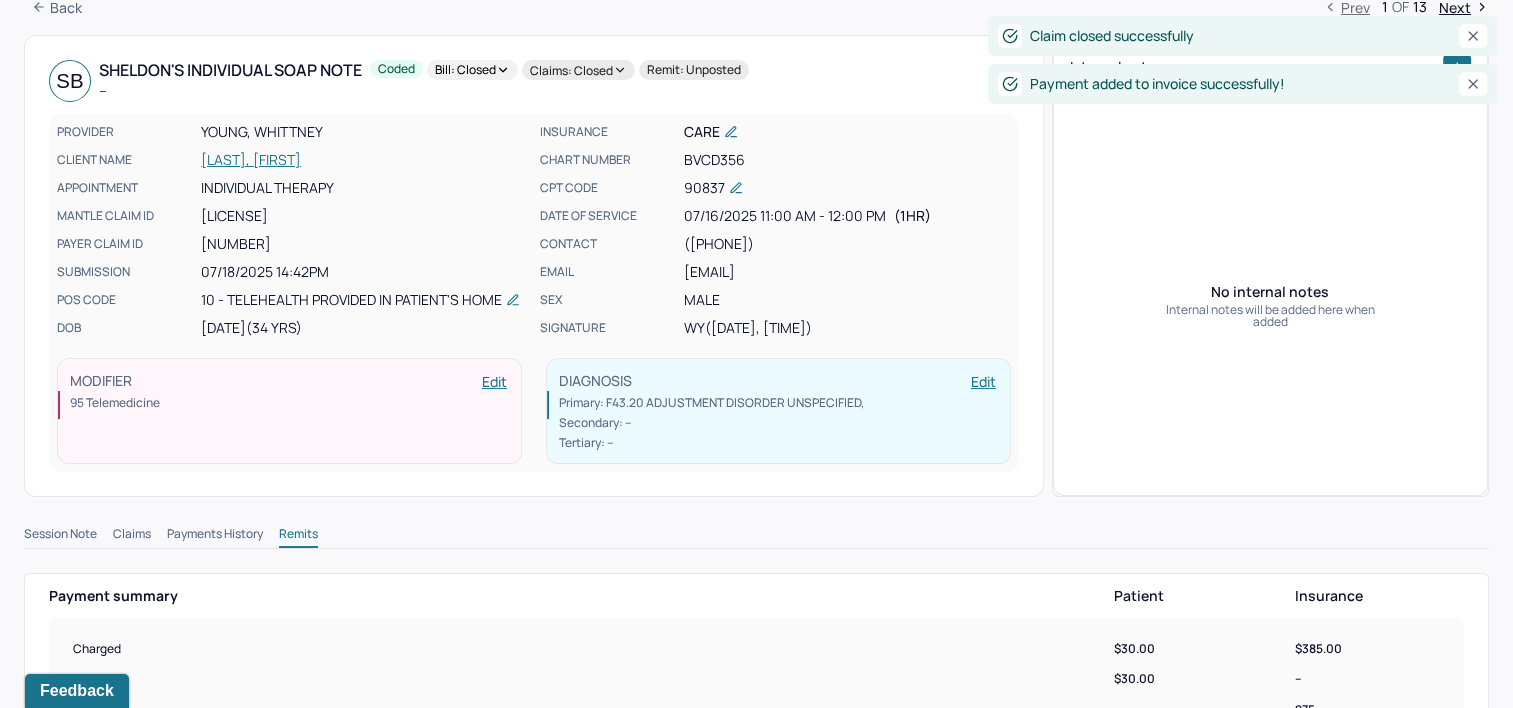 scroll, scrollTop: 0, scrollLeft: 0, axis: both 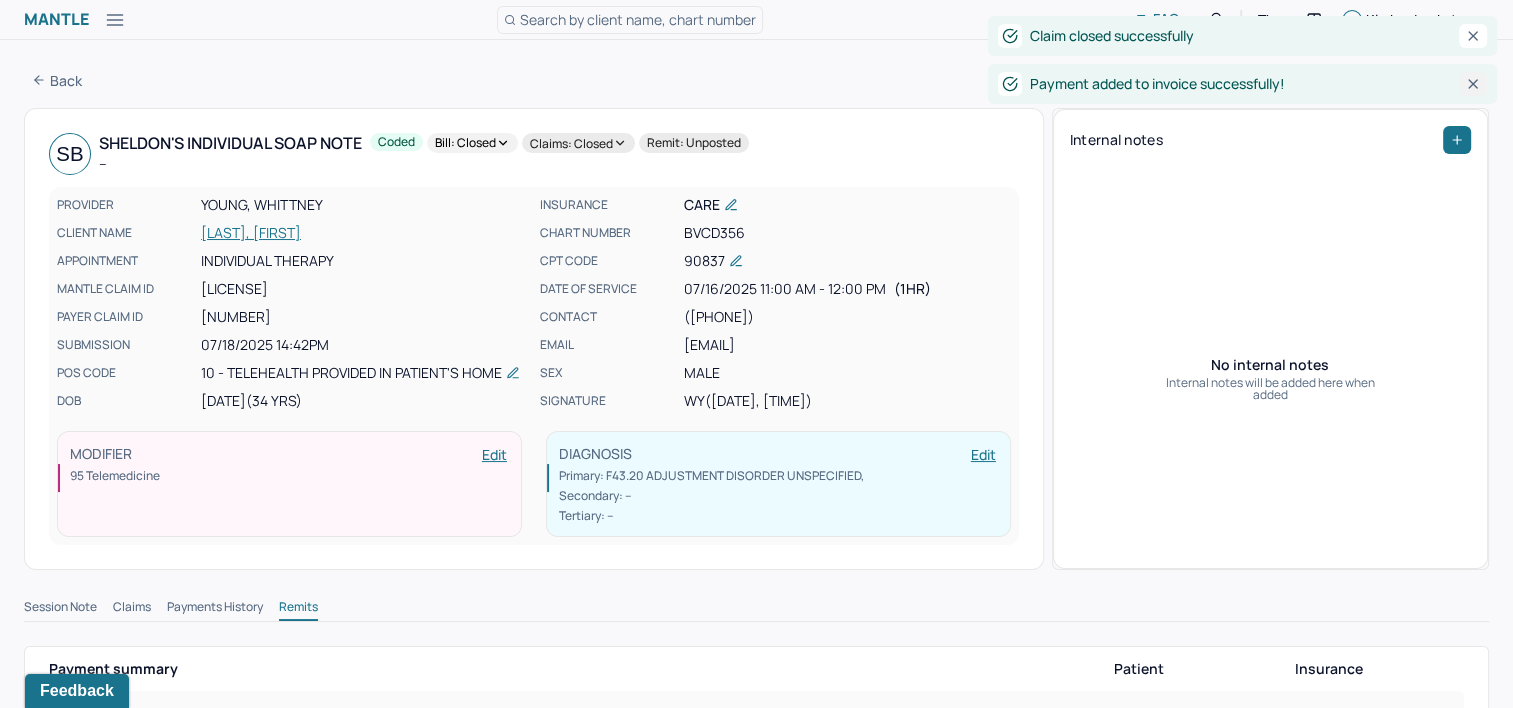 click 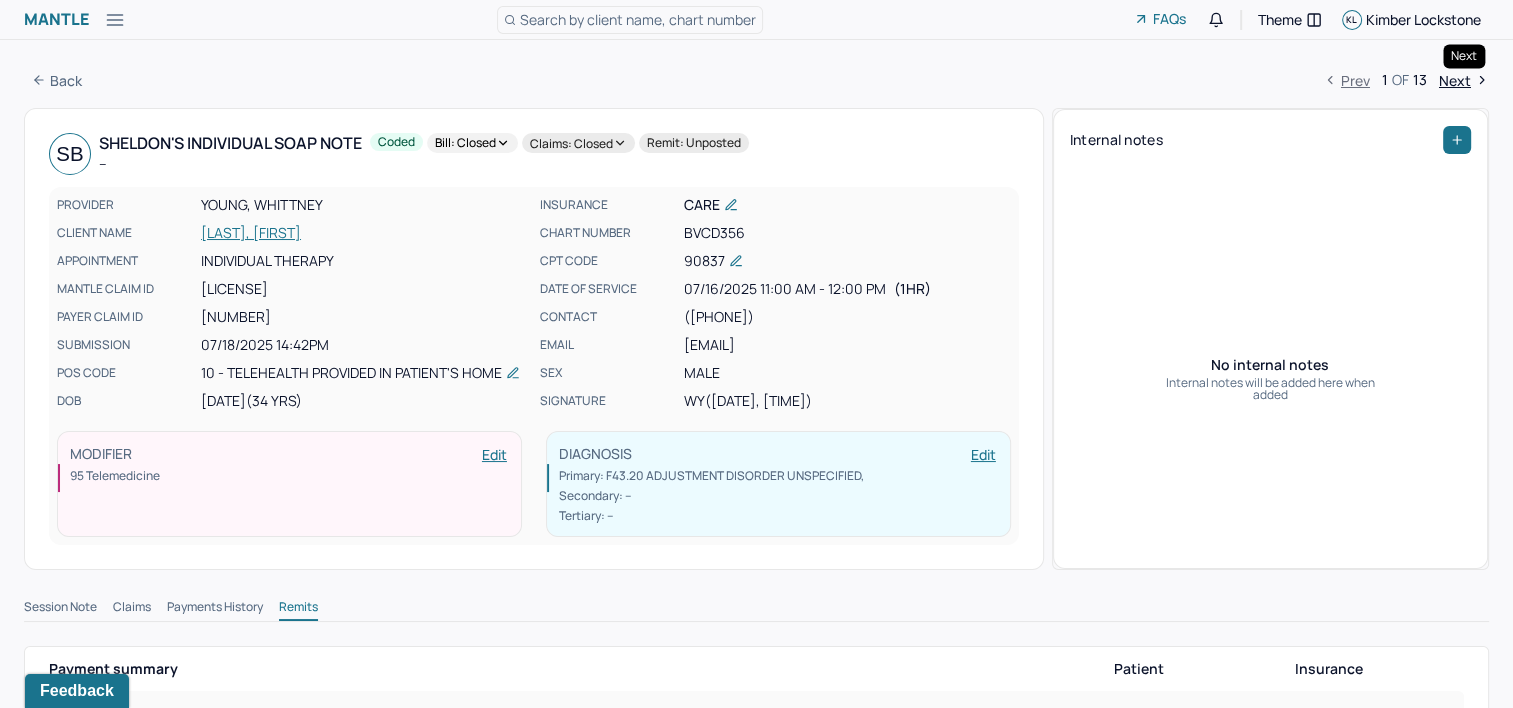 click on "Next" at bounding box center (1464, 80) 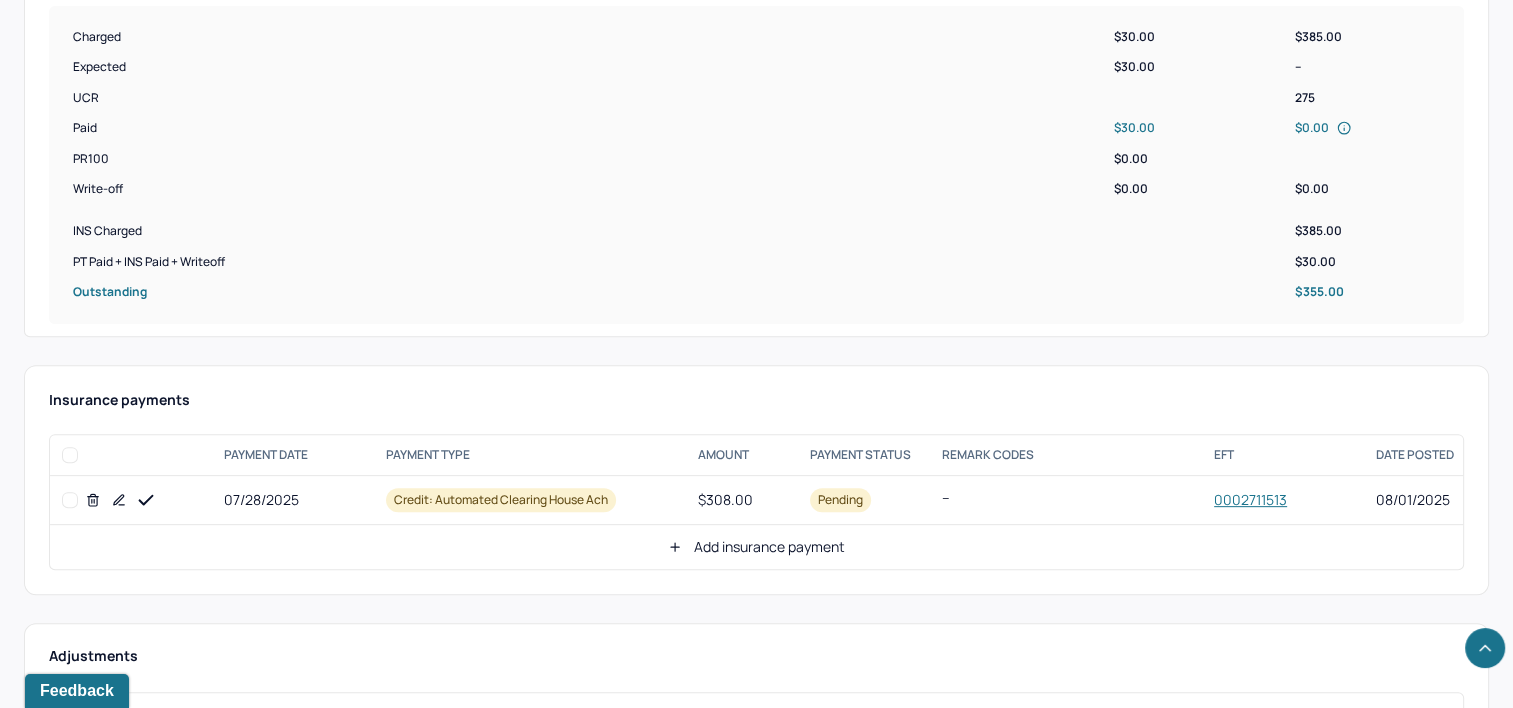 scroll, scrollTop: 700, scrollLeft: 0, axis: vertical 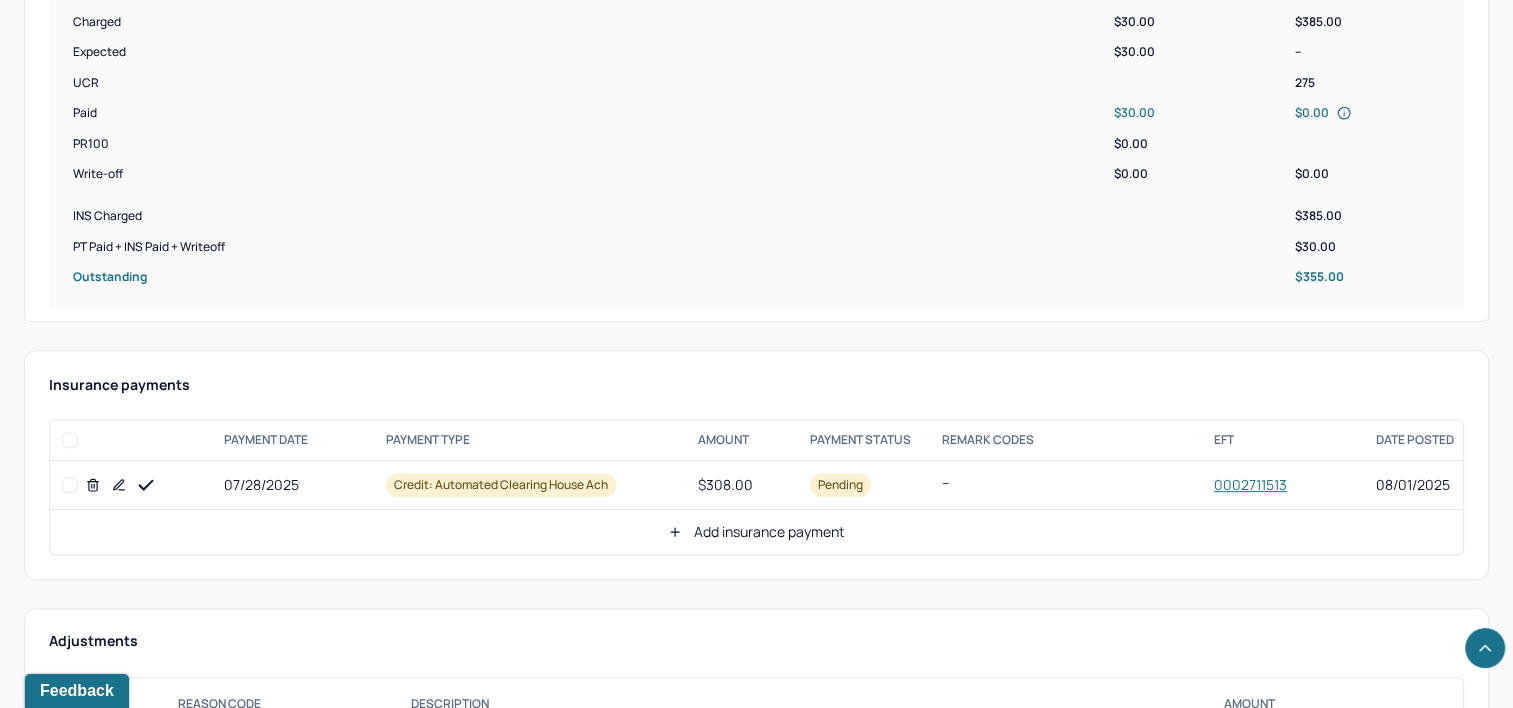 click 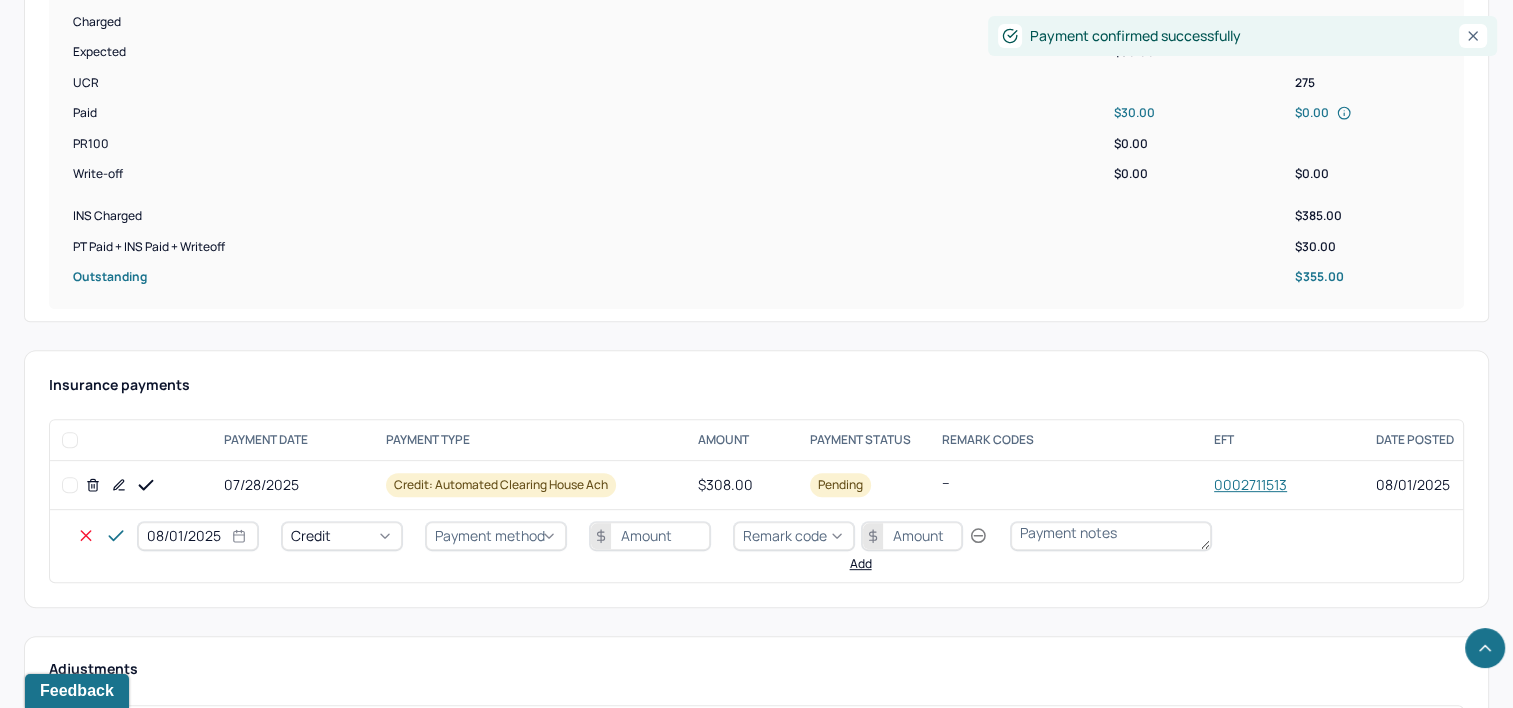 click on "08/01/2025" at bounding box center [198, 536] 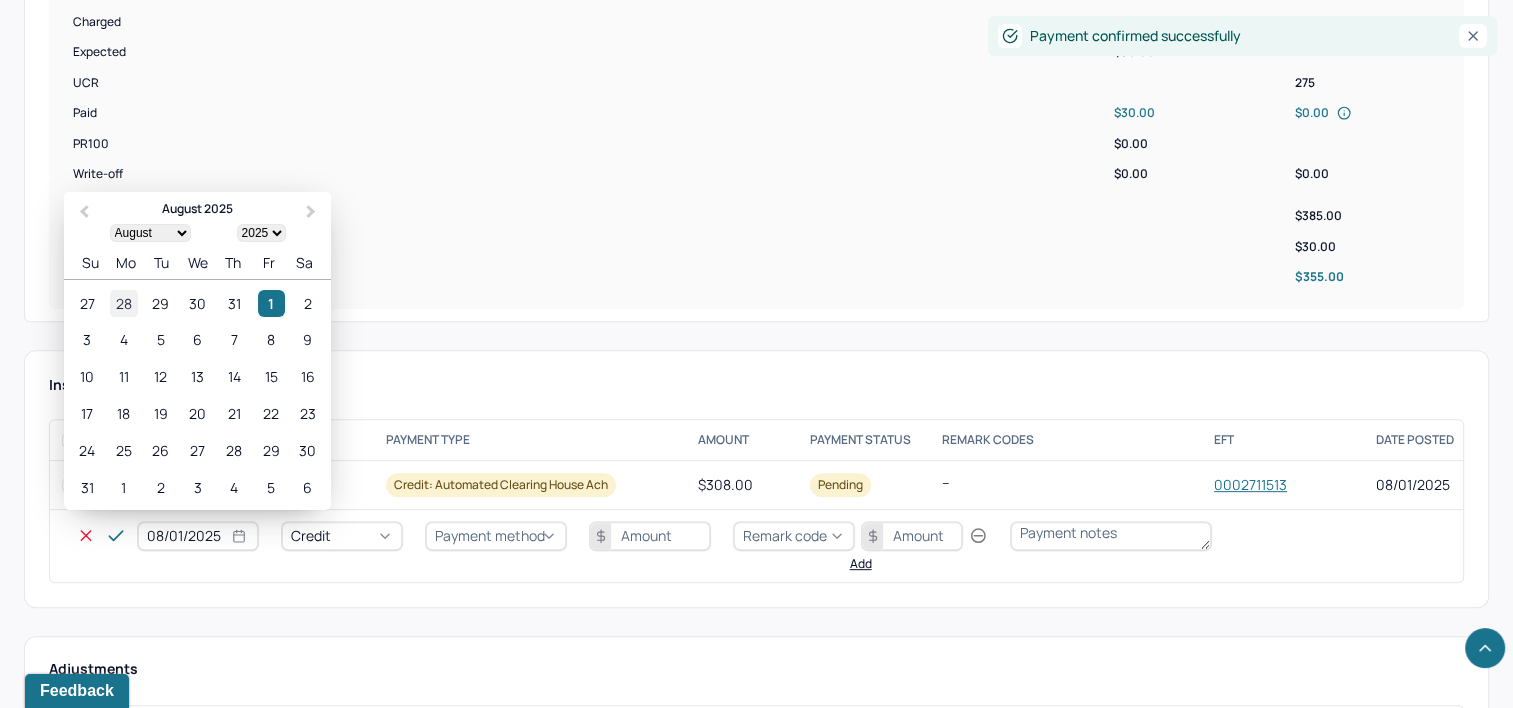 select on "7" 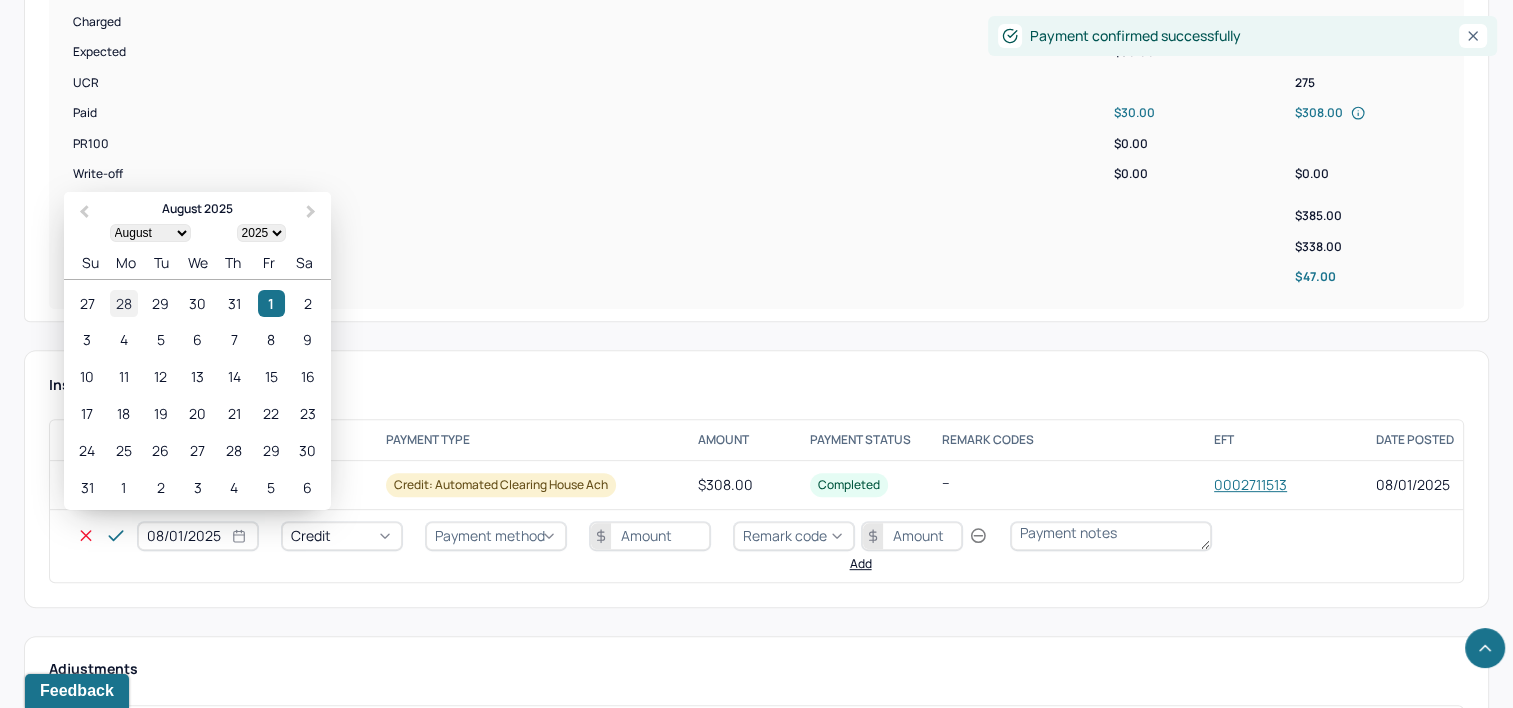 click on "28" at bounding box center (123, 303) 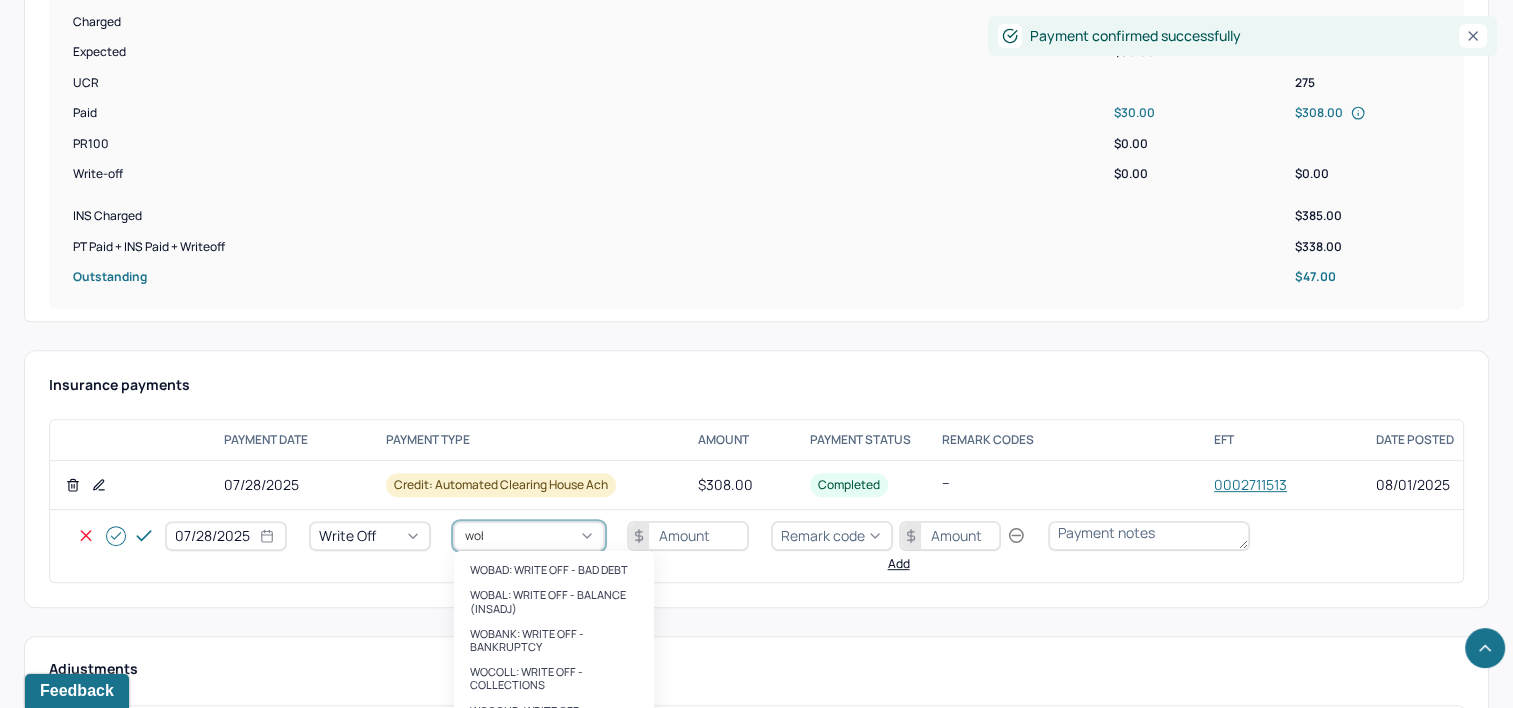 type on "wobal" 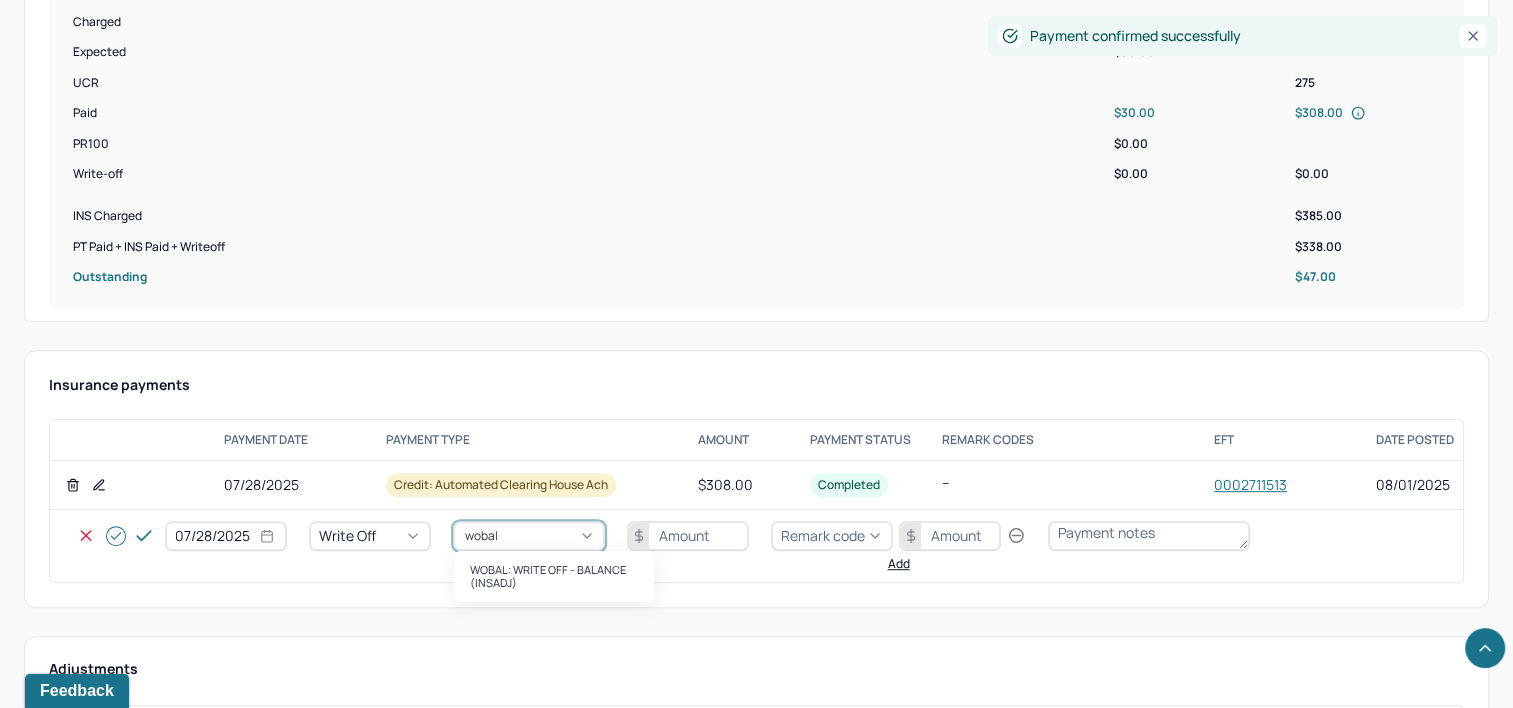 type 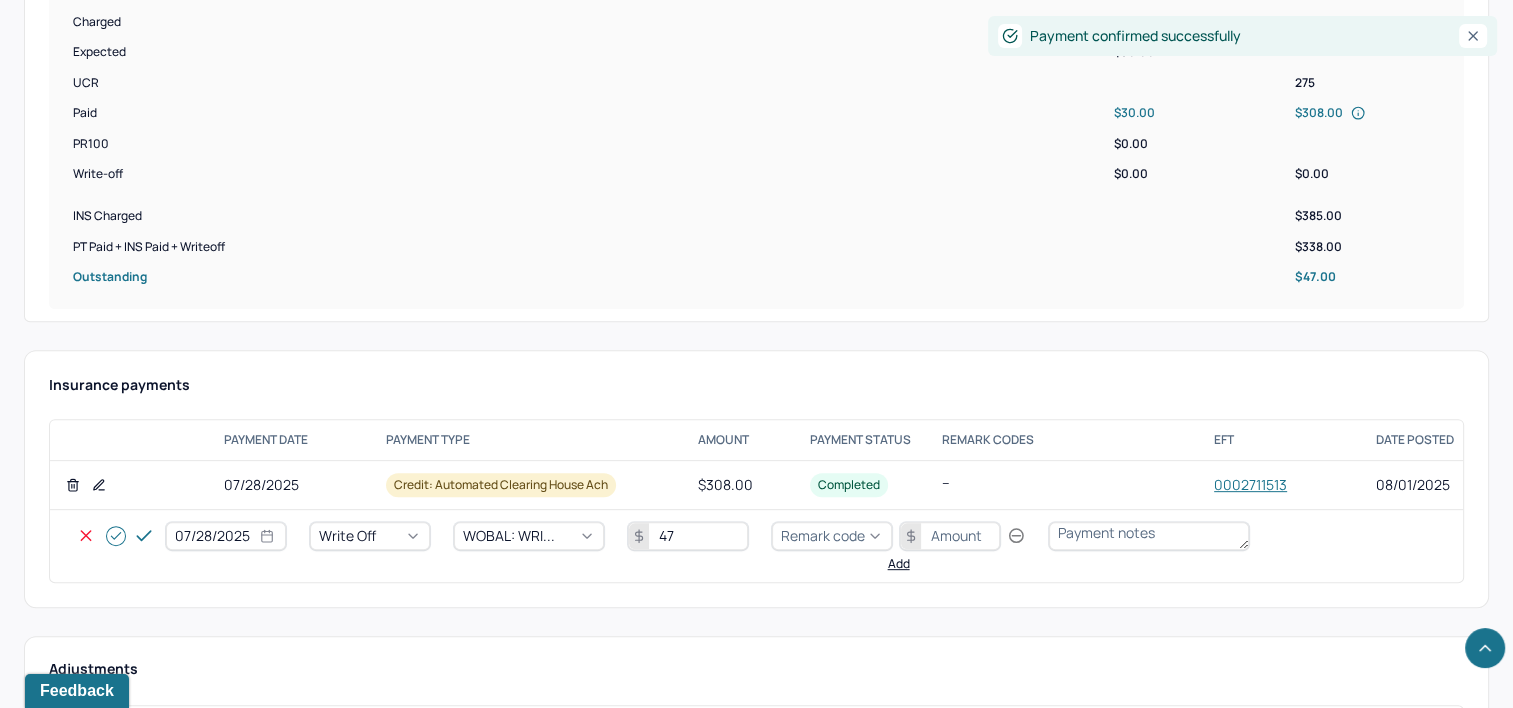 type on "47" 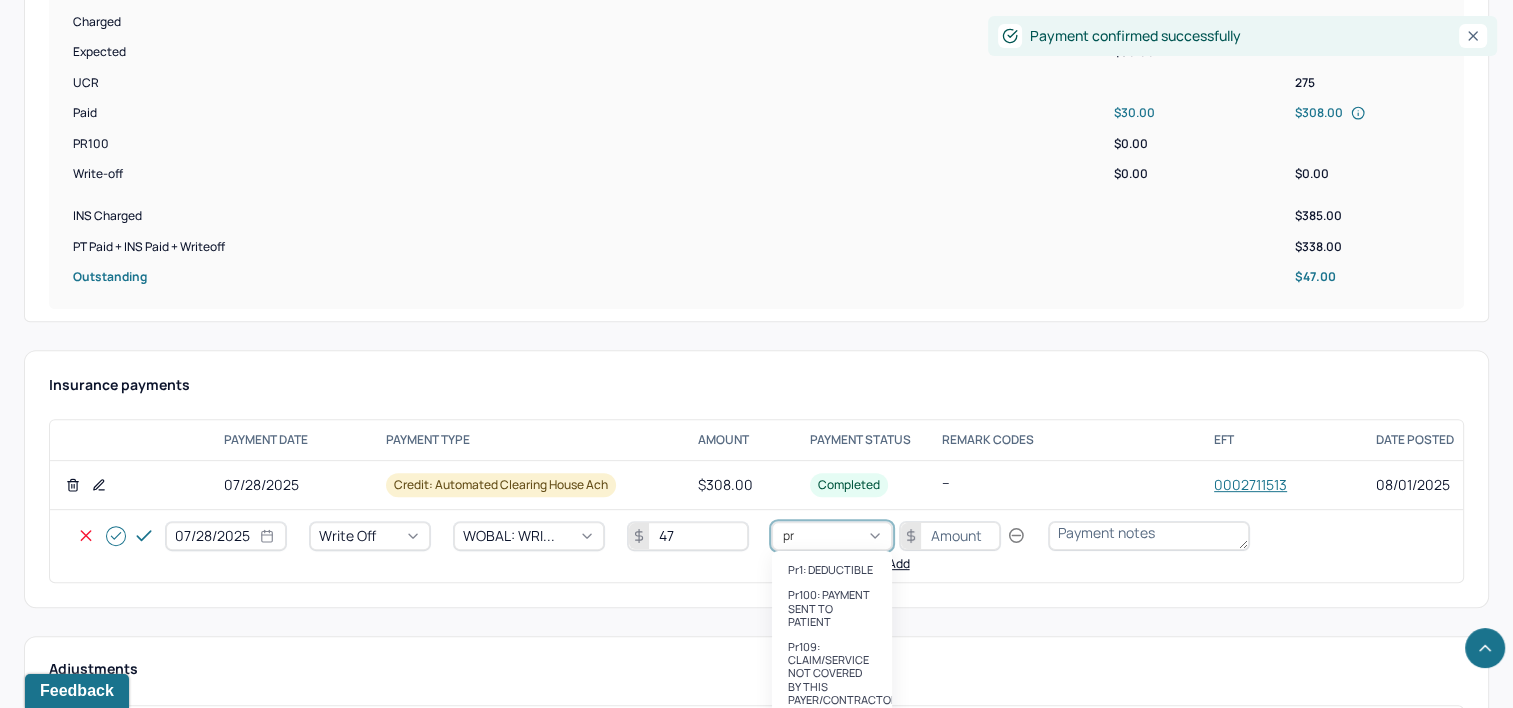 type on "pr2" 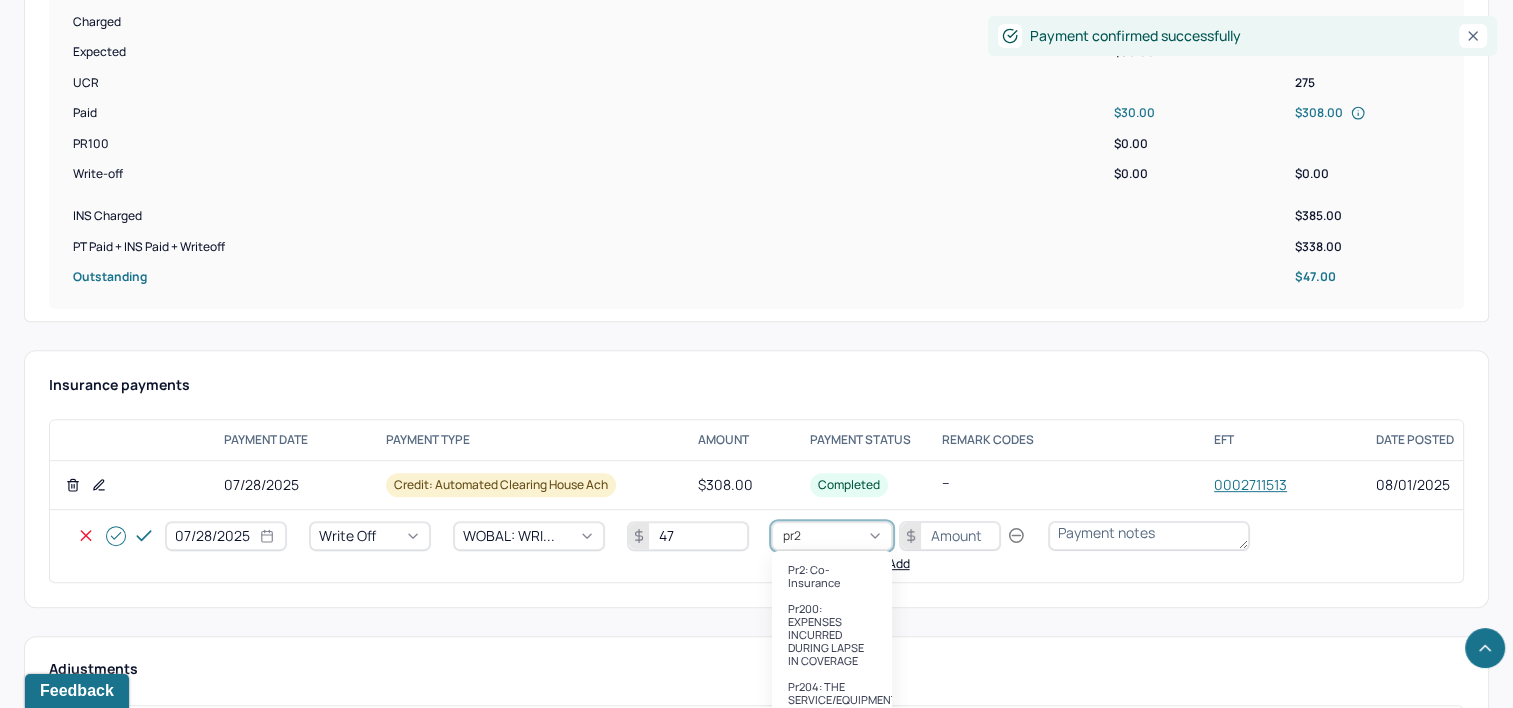 type 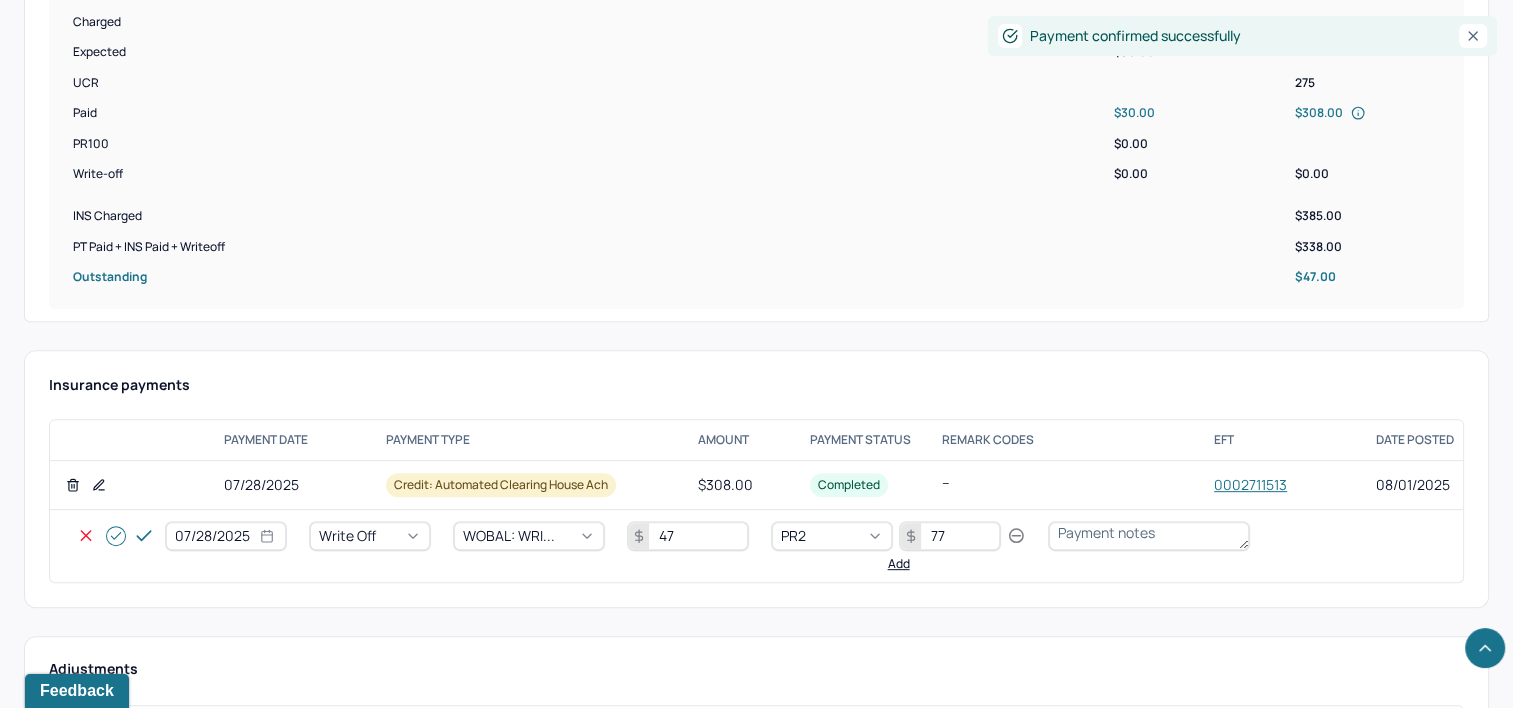 type on "77" 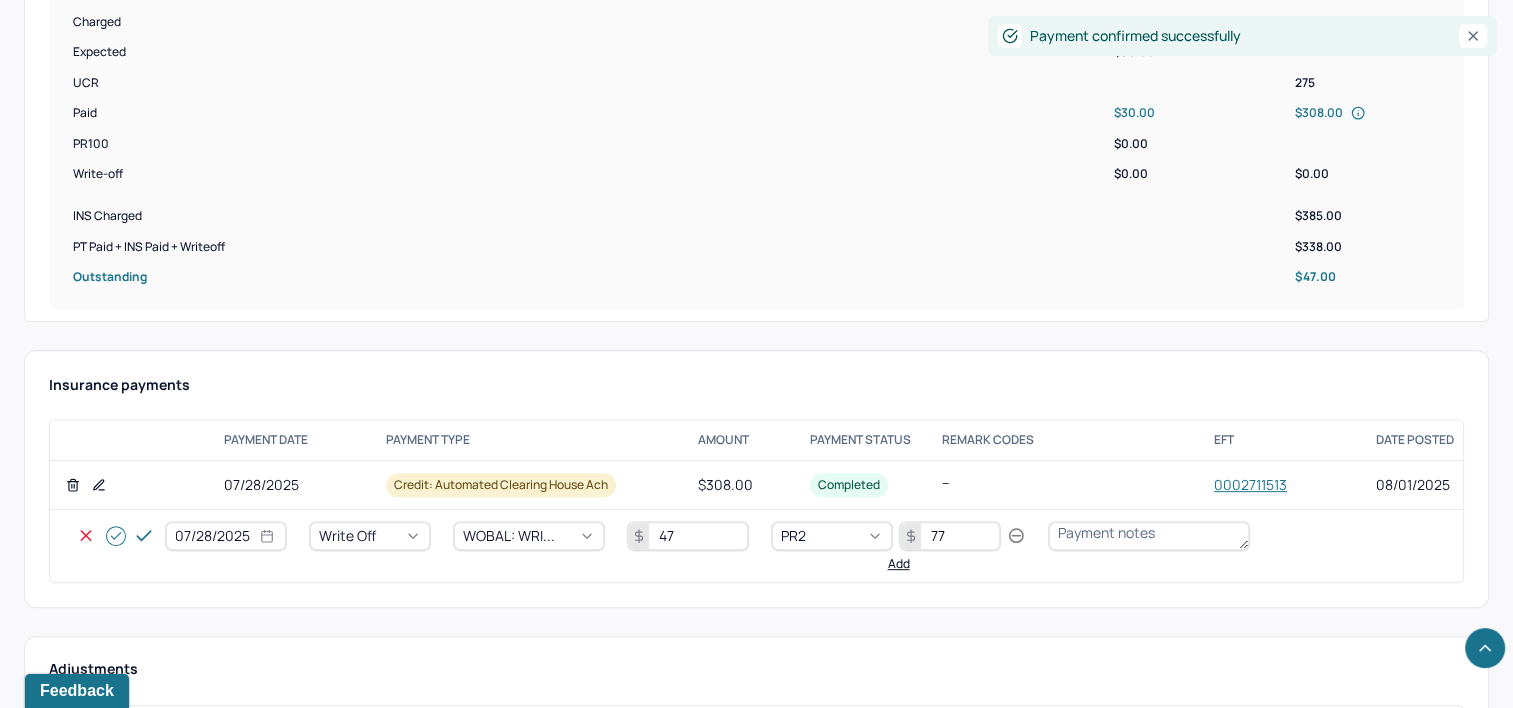 click at bounding box center [116, 536] 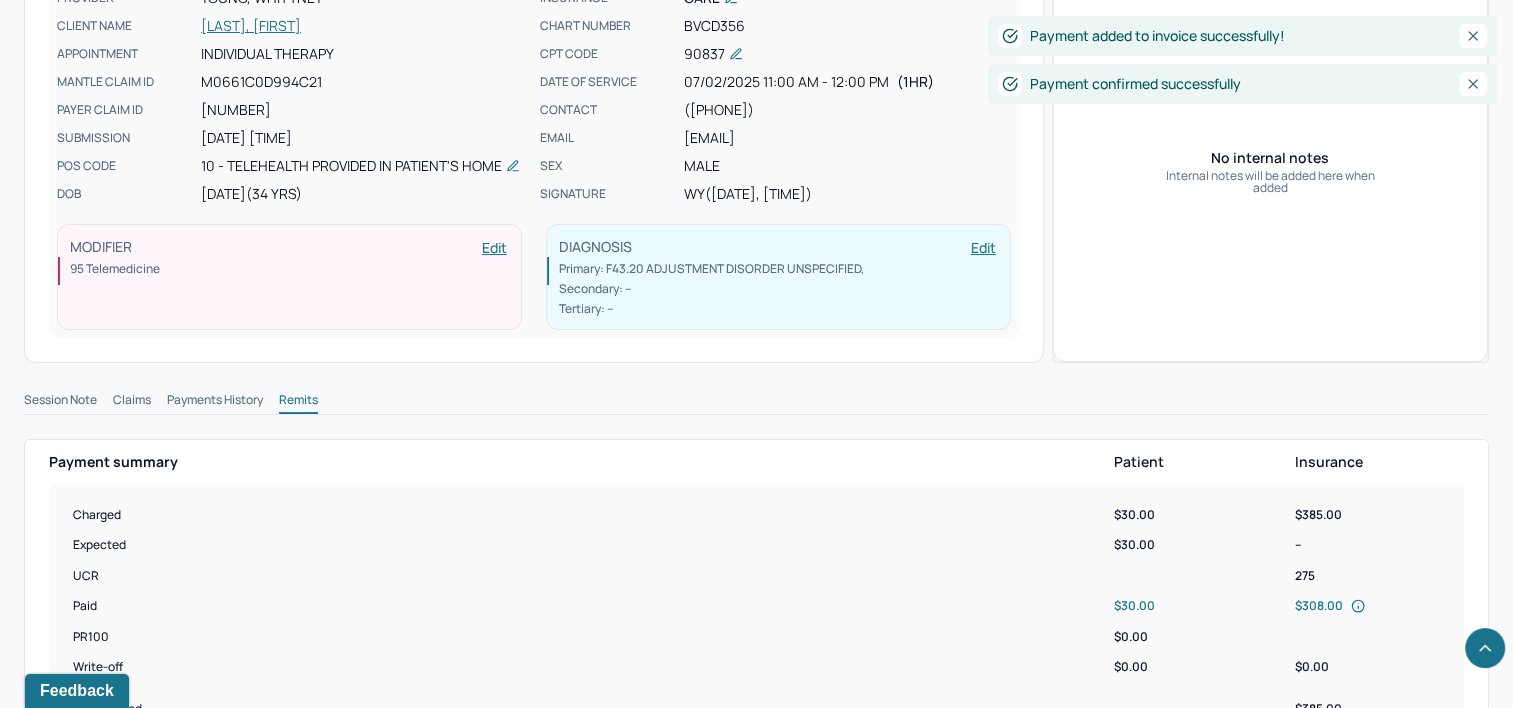 scroll, scrollTop: 0, scrollLeft: 0, axis: both 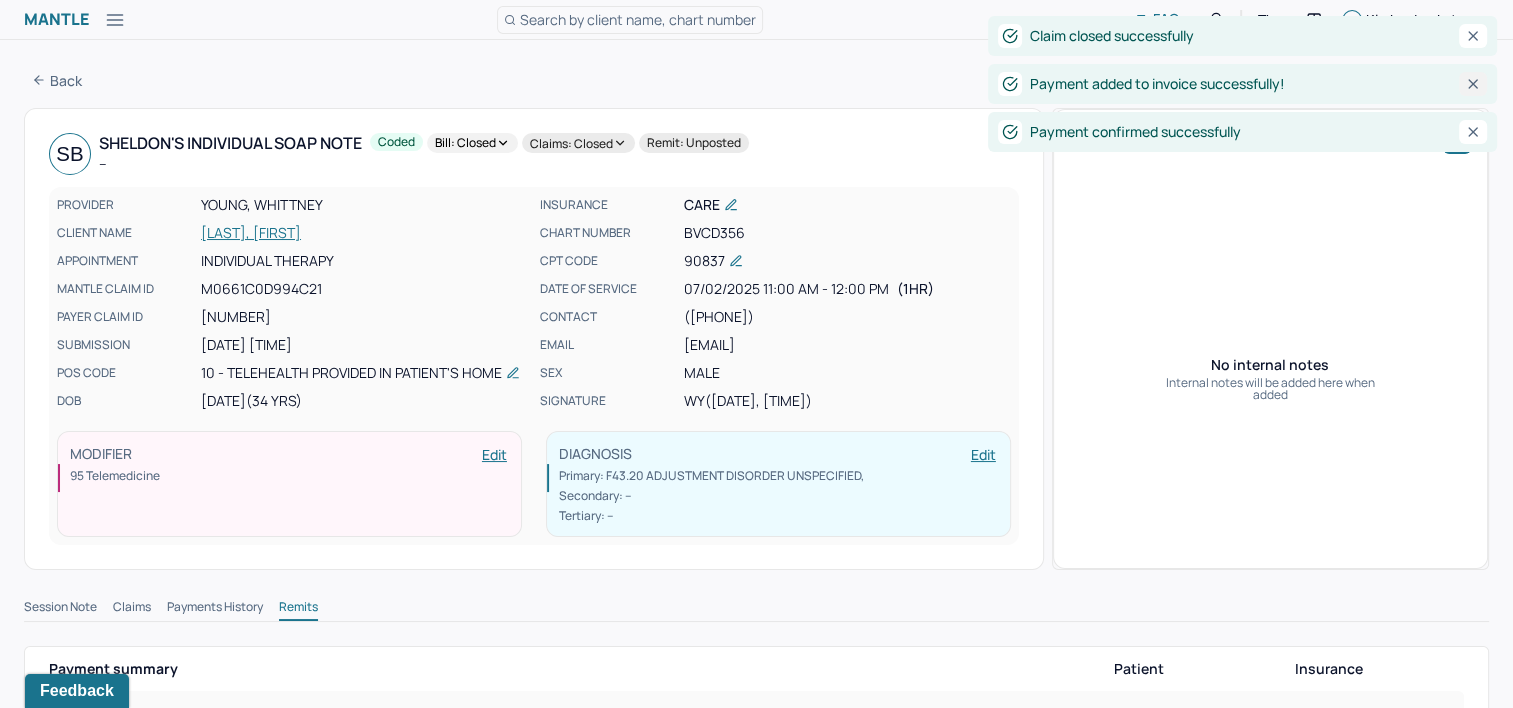 click 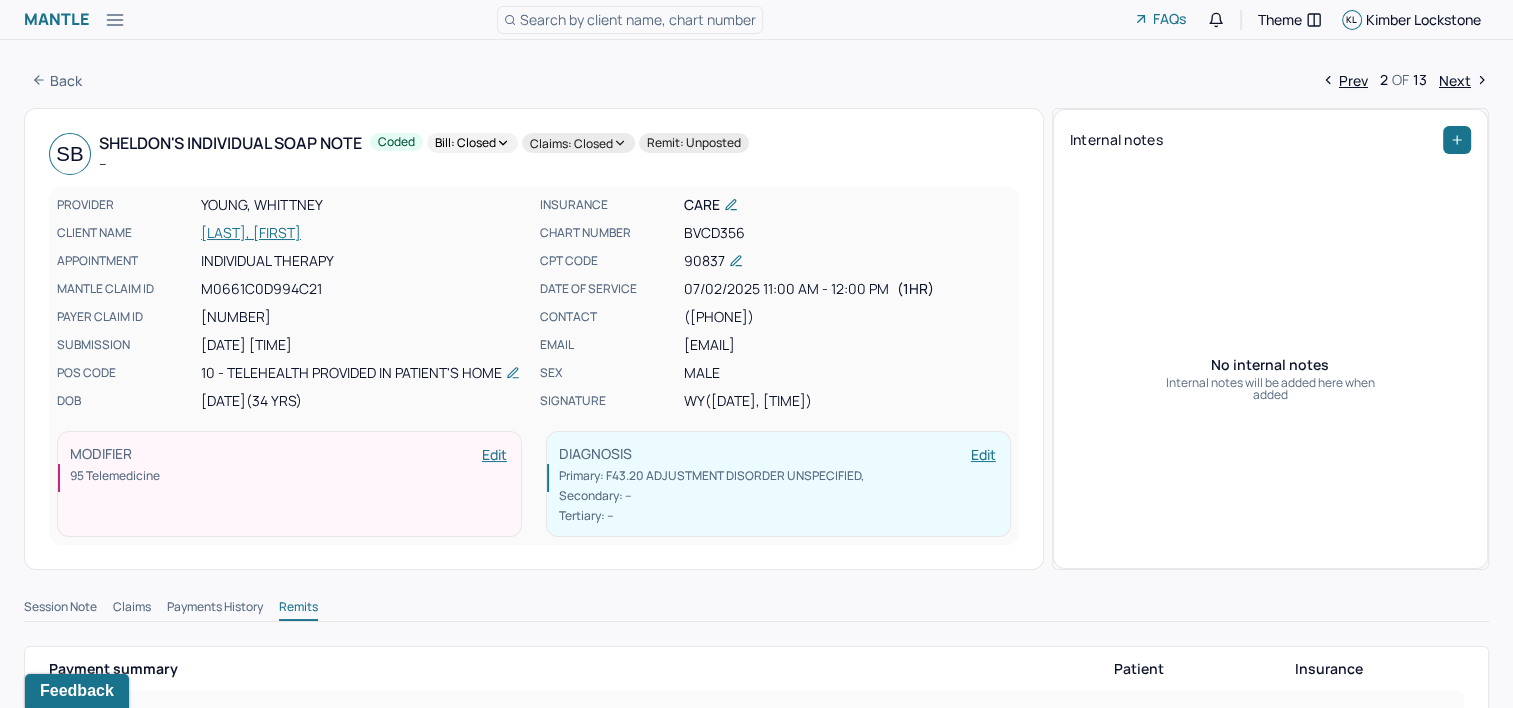 click on "Next" at bounding box center [1464, 80] 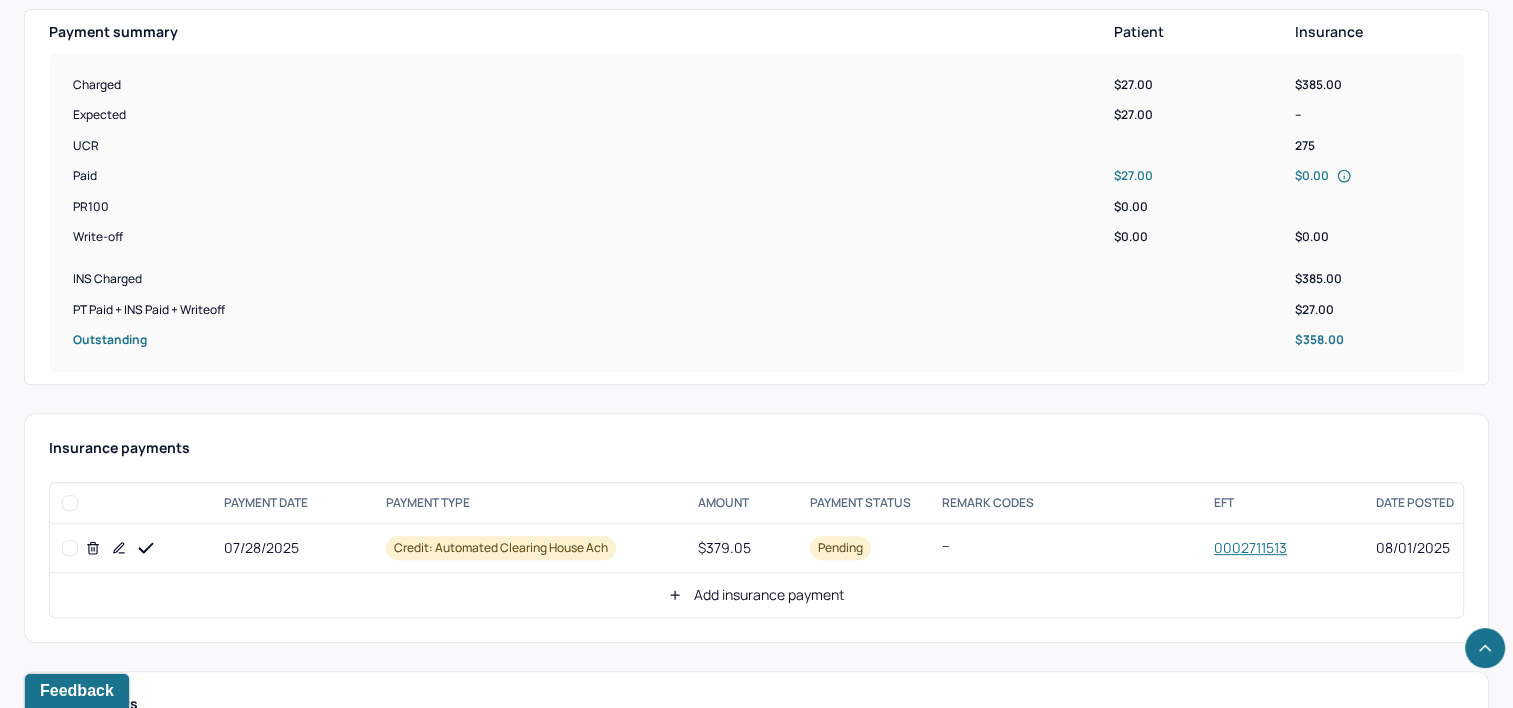 scroll, scrollTop: 700, scrollLeft: 0, axis: vertical 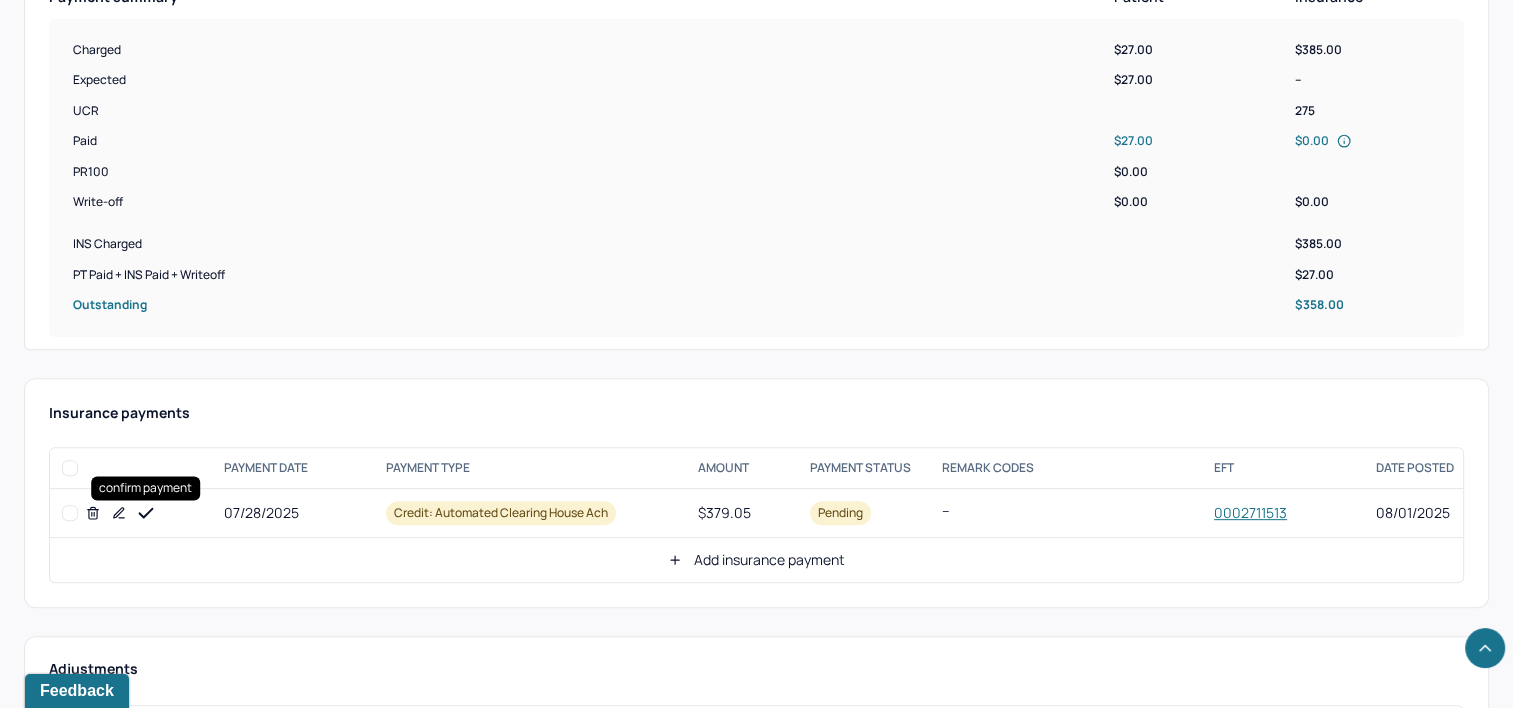 click 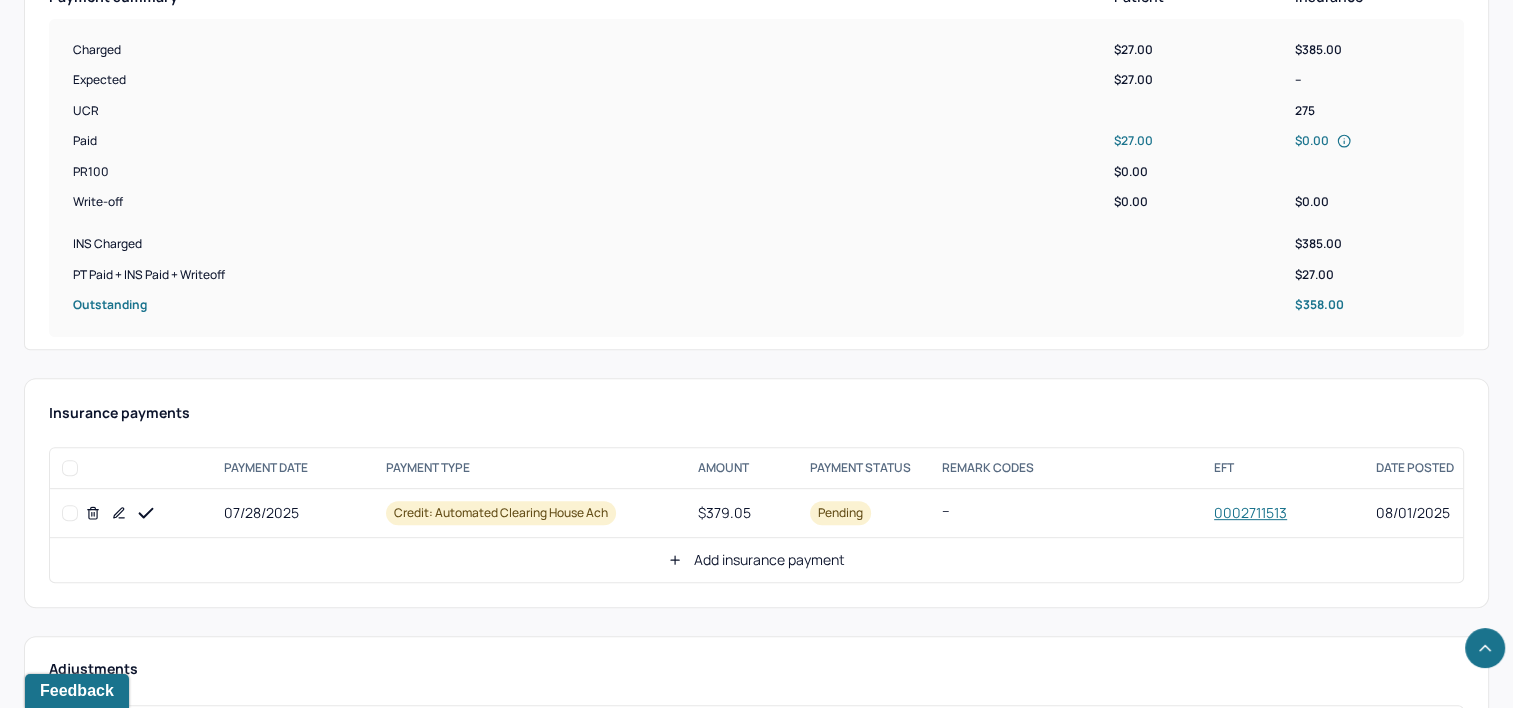 click on "Add insurance payment" at bounding box center [756, 560] 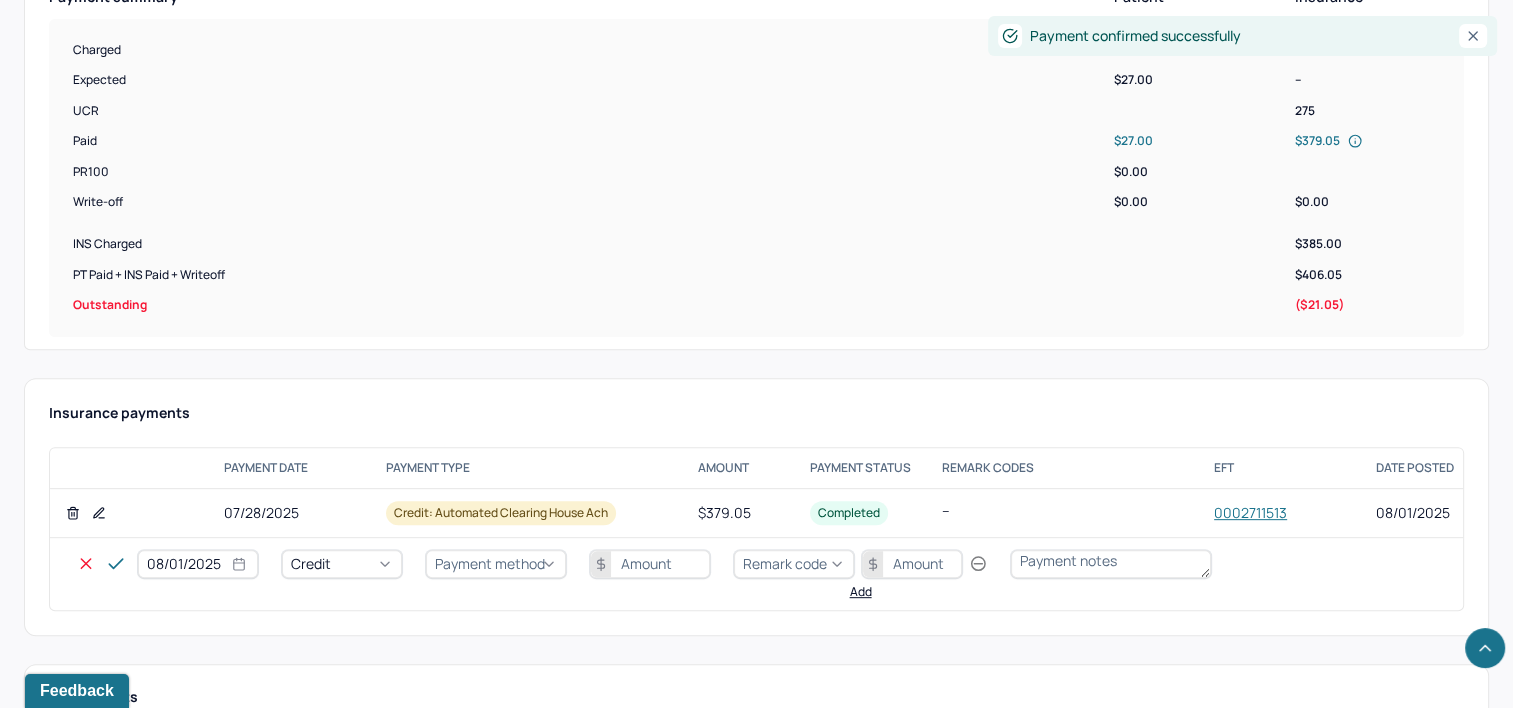 click on "08/01/2025" at bounding box center (198, 564) 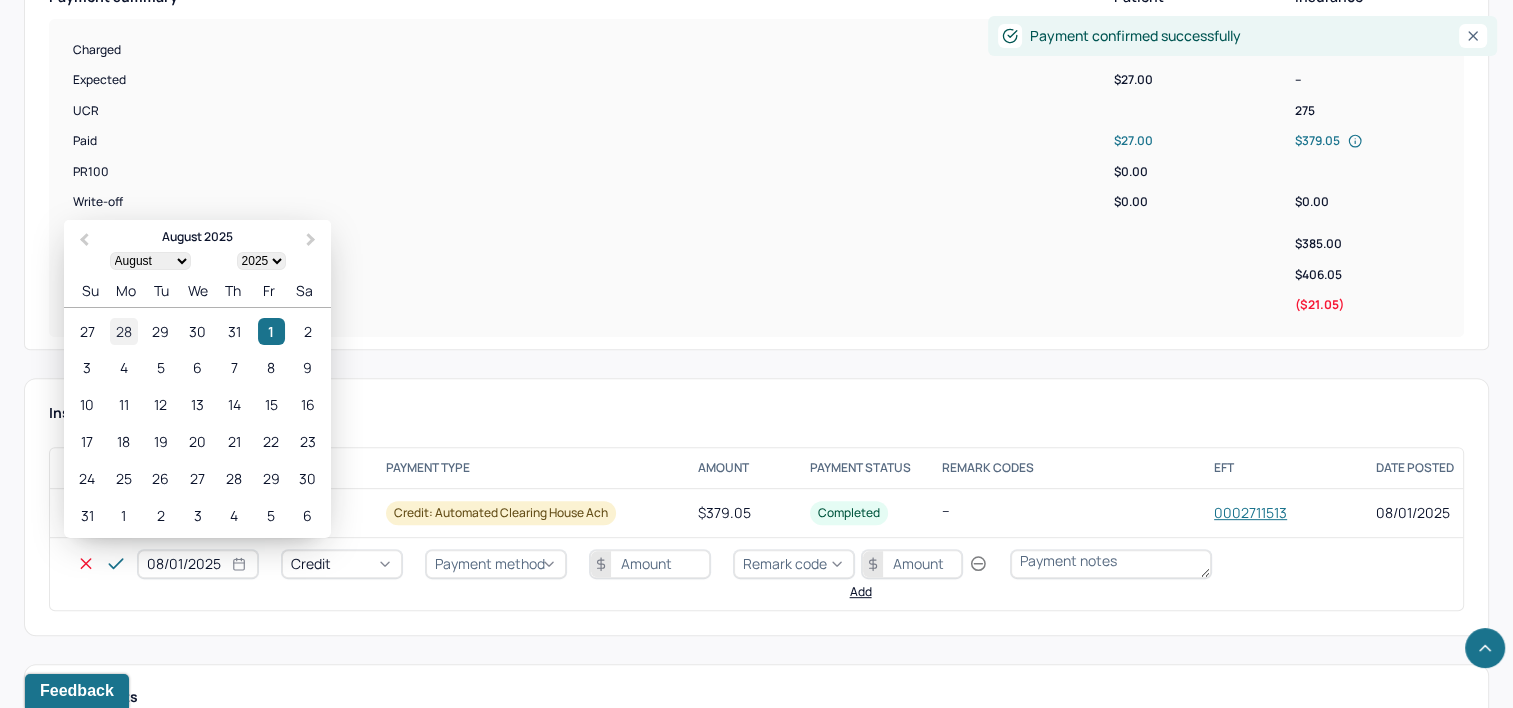 click on "28" at bounding box center (123, 331) 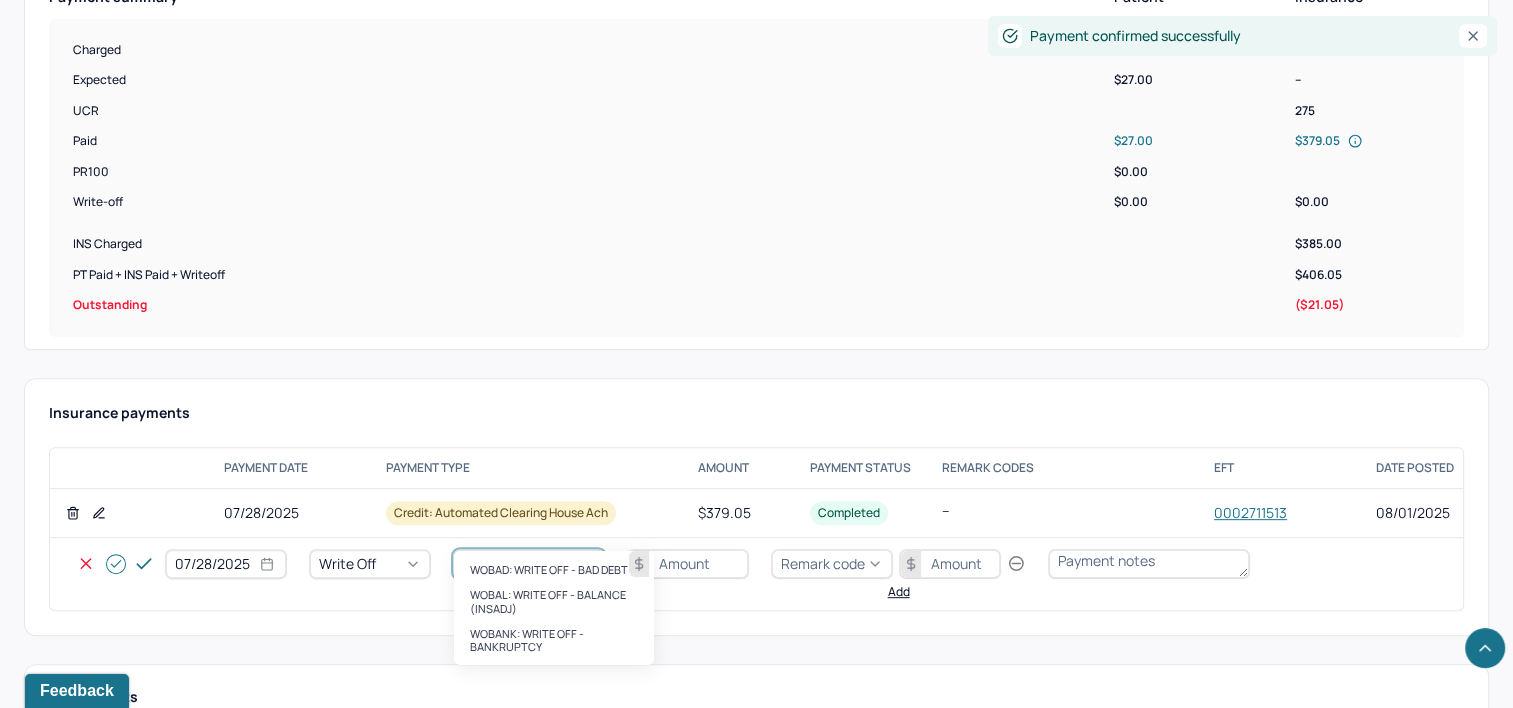type on "wobal" 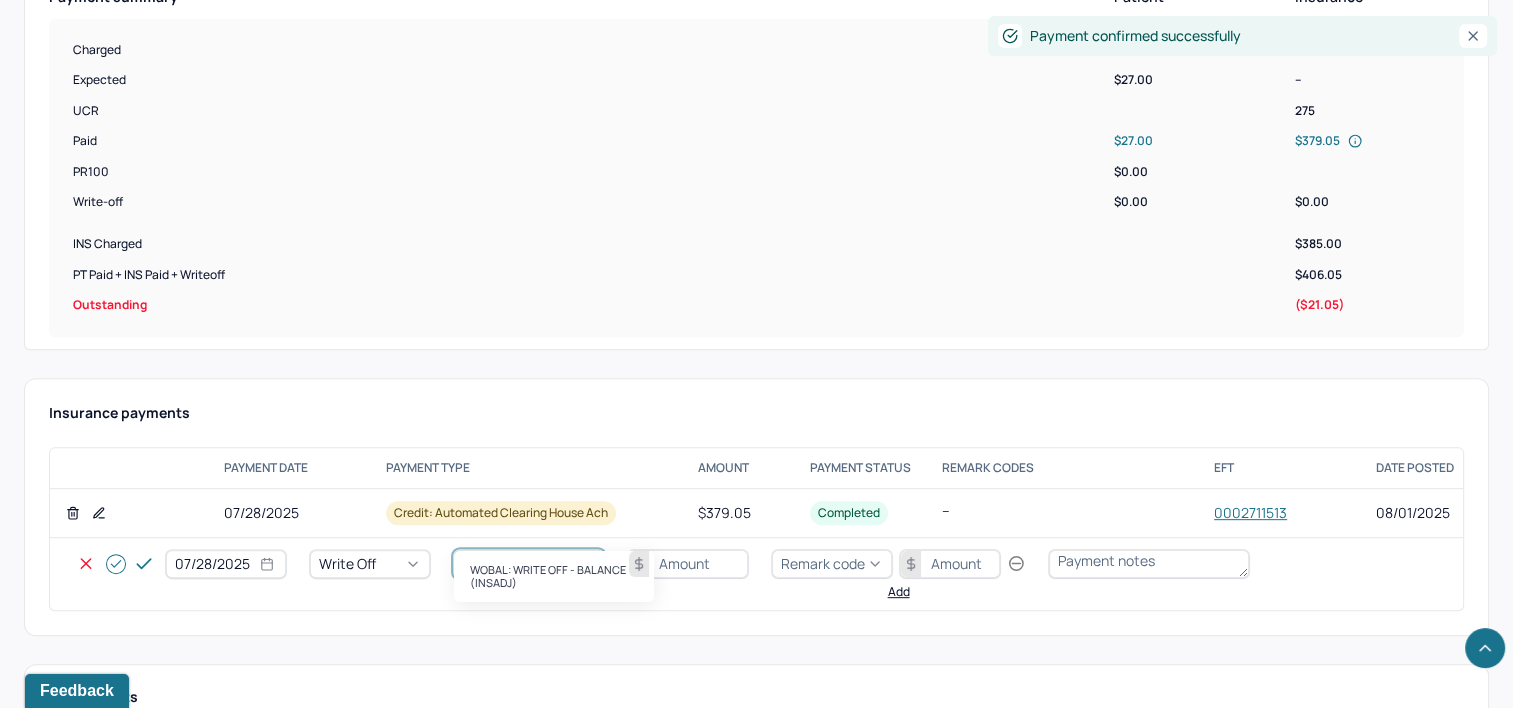 type 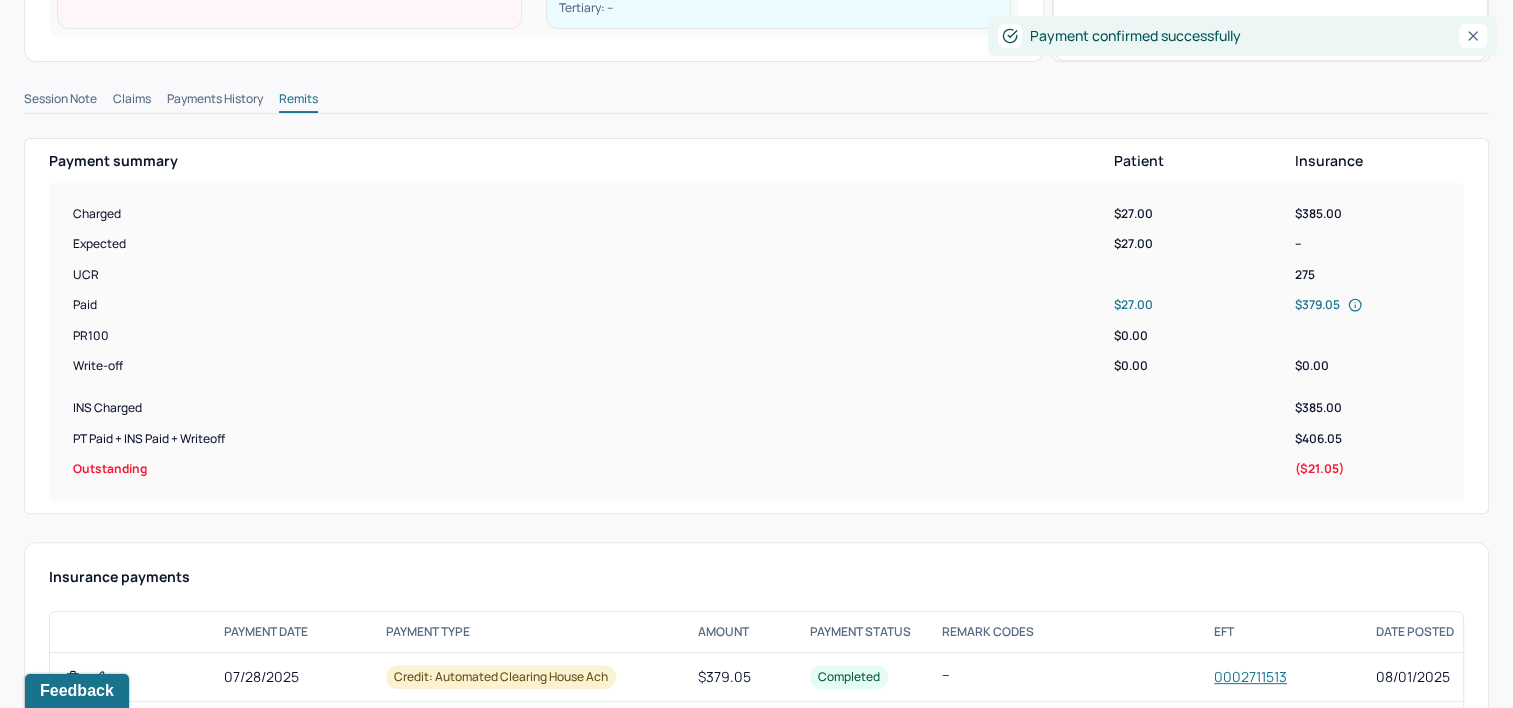 scroll, scrollTop: 600, scrollLeft: 0, axis: vertical 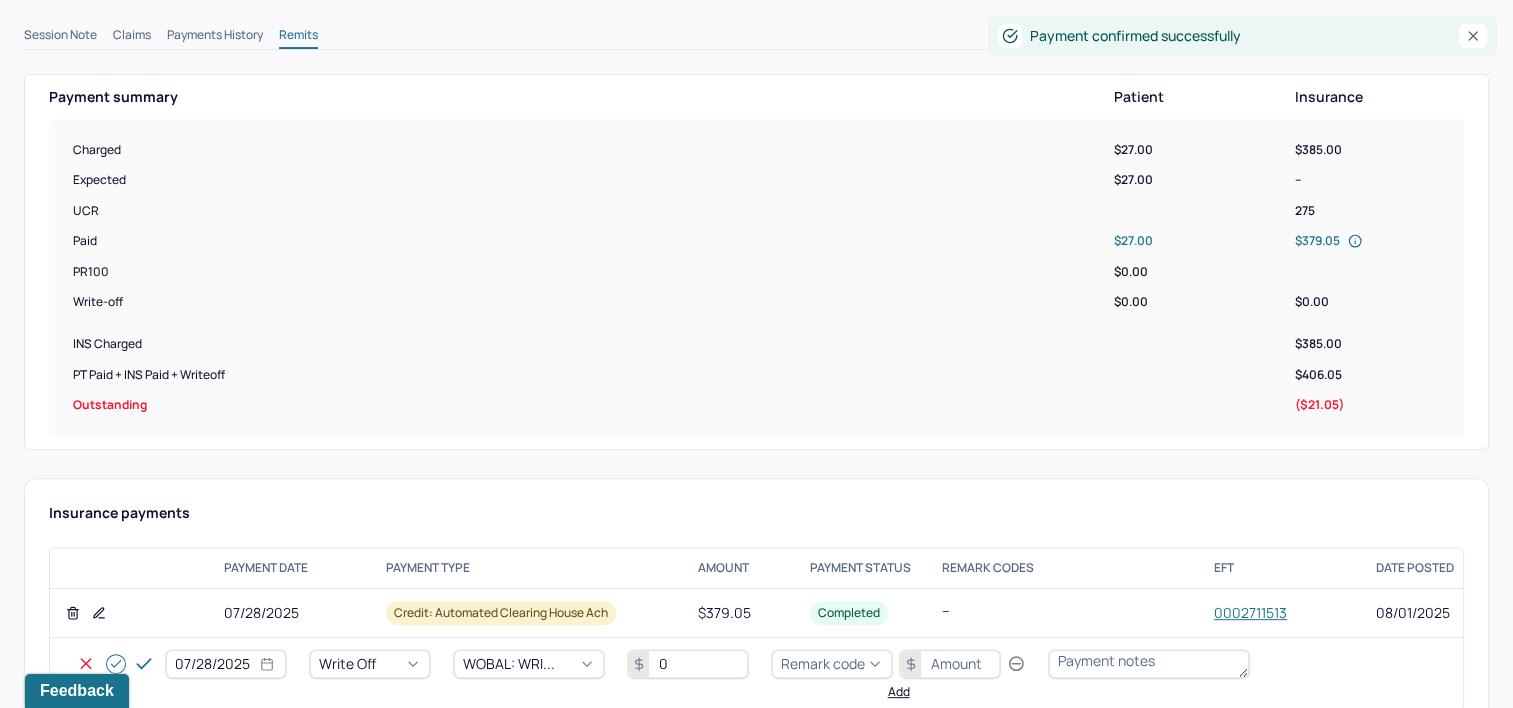 type on "0" 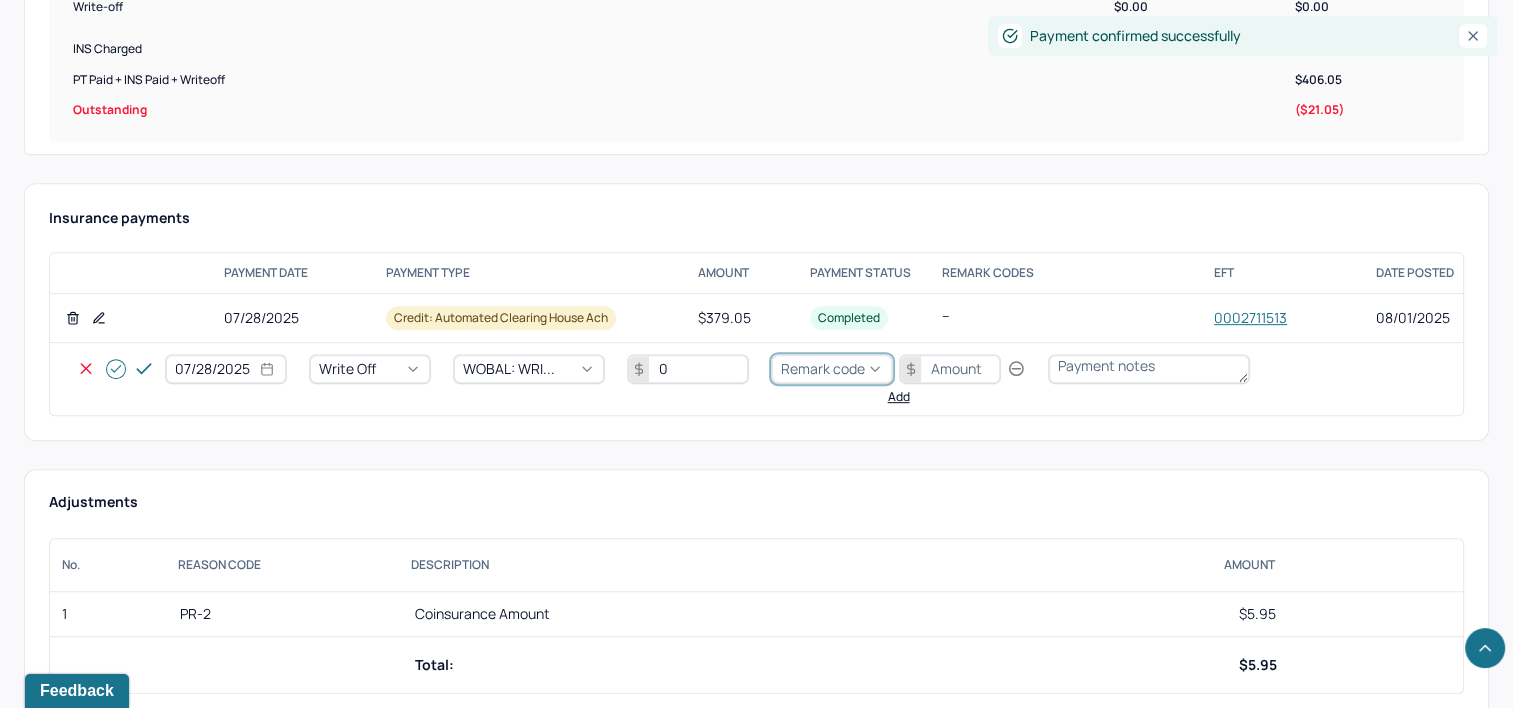 scroll, scrollTop: 900, scrollLeft: 0, axis: vertical 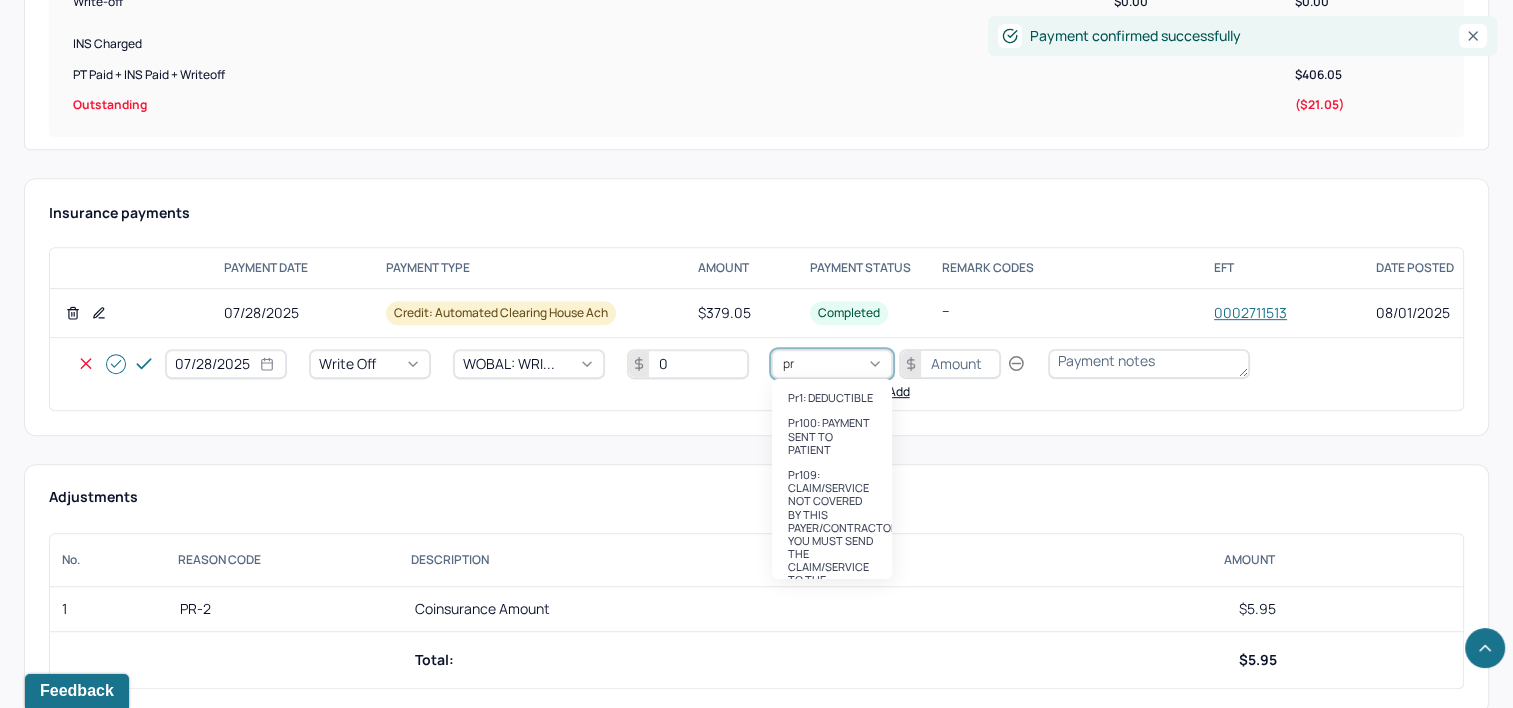 type on "pr2" 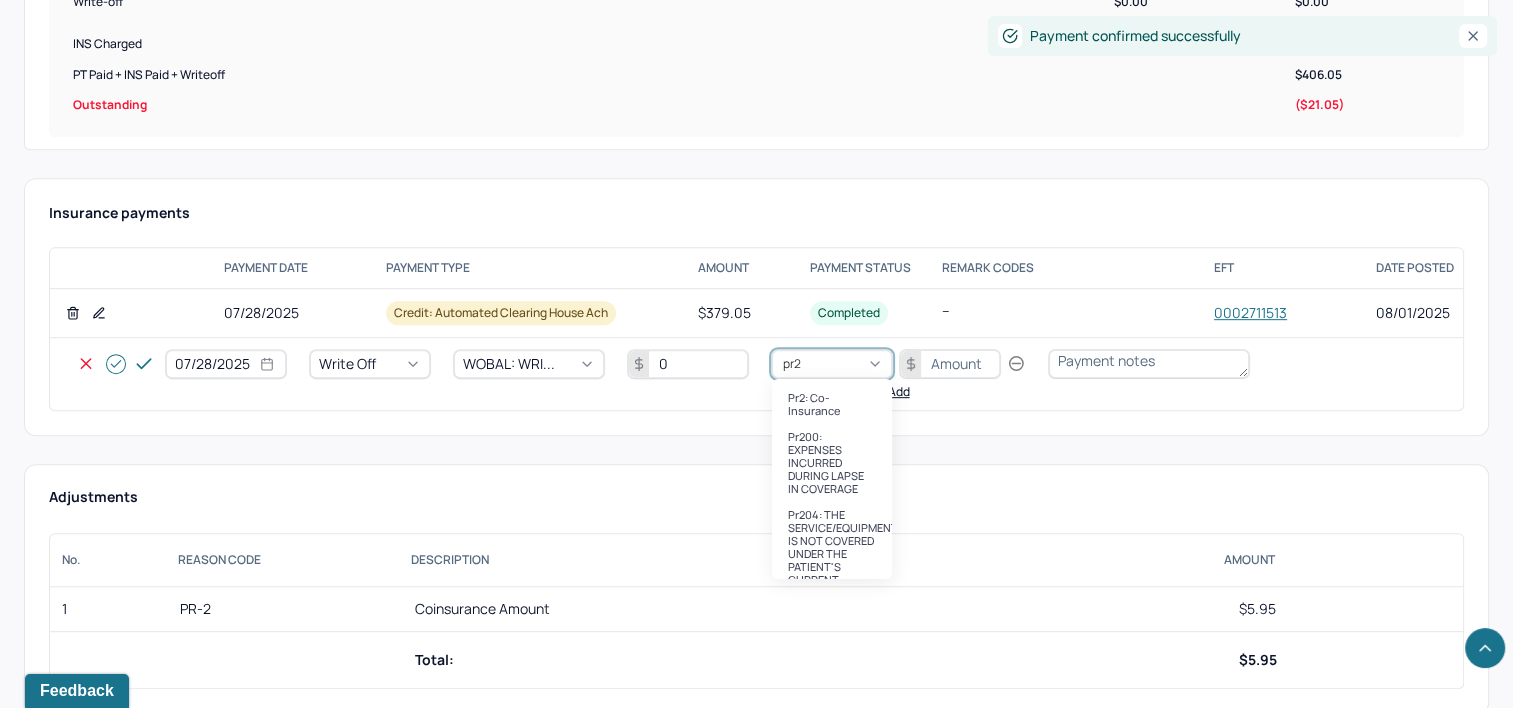 type 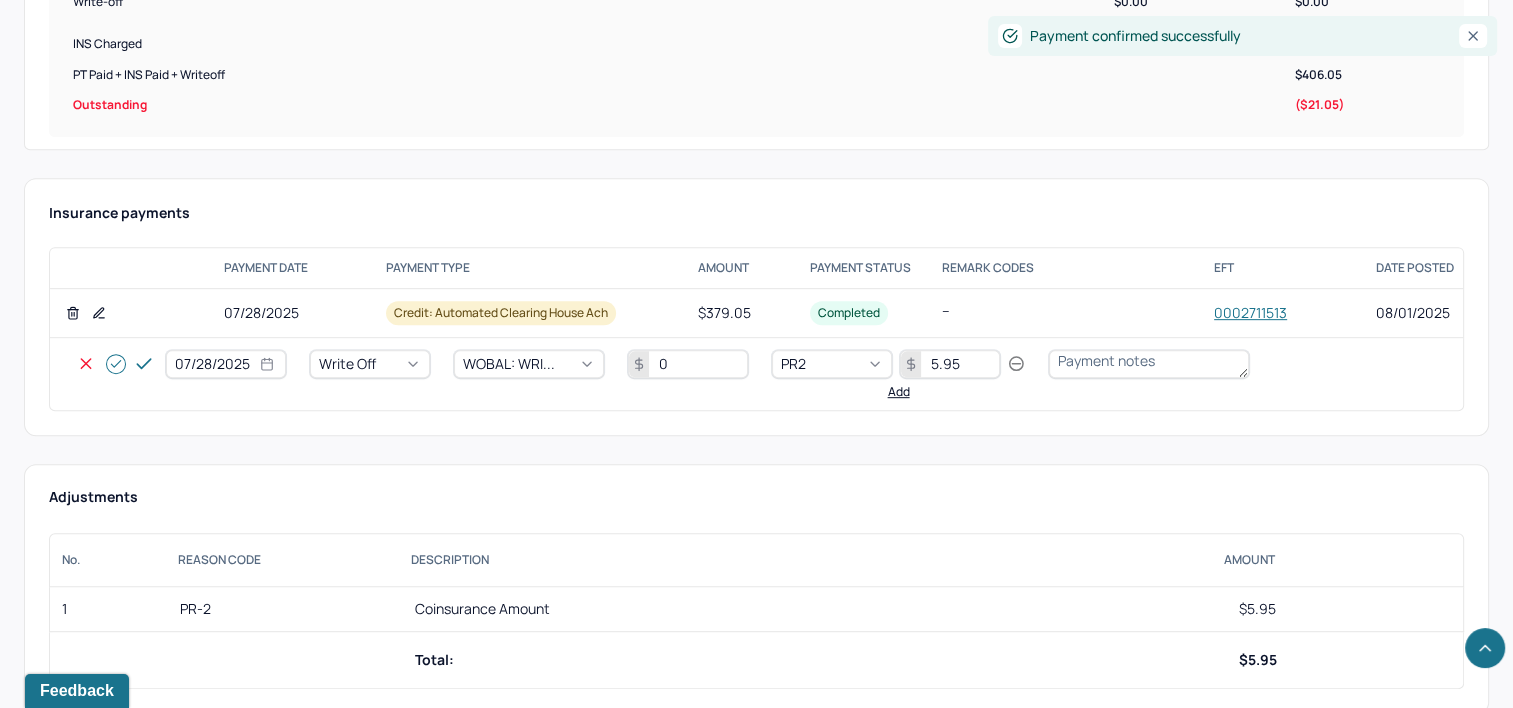 type on "5.95" 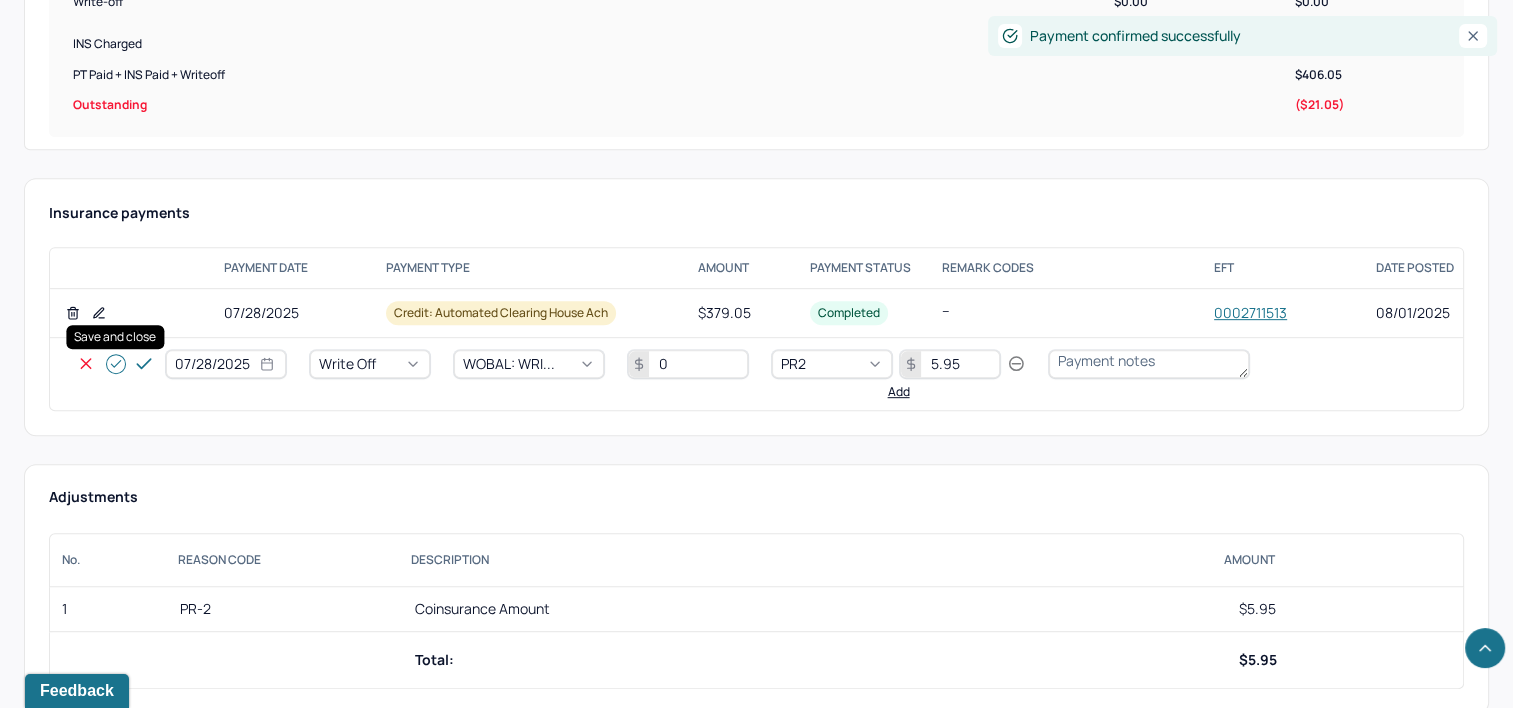 click 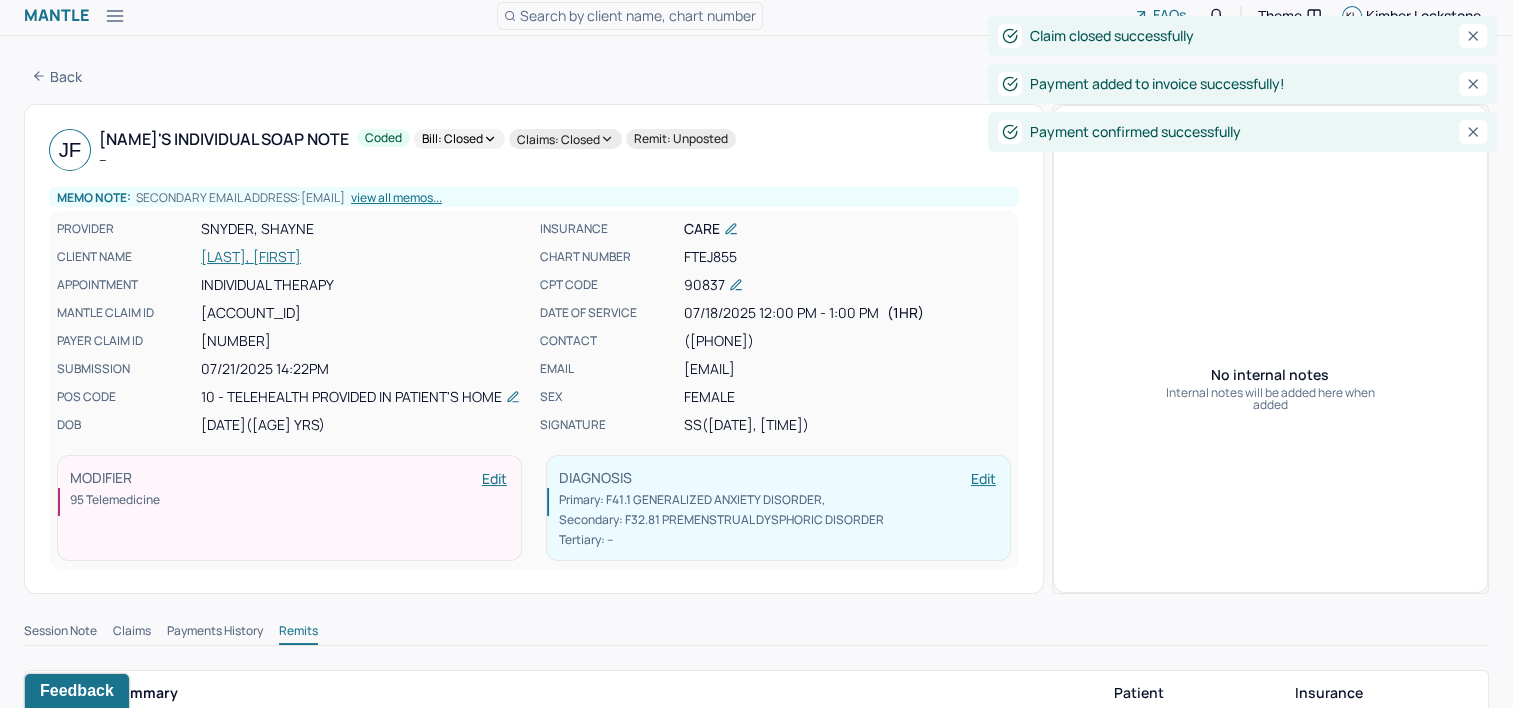scroll, scrollTop: 0, scrollLeft: 0, axis: both 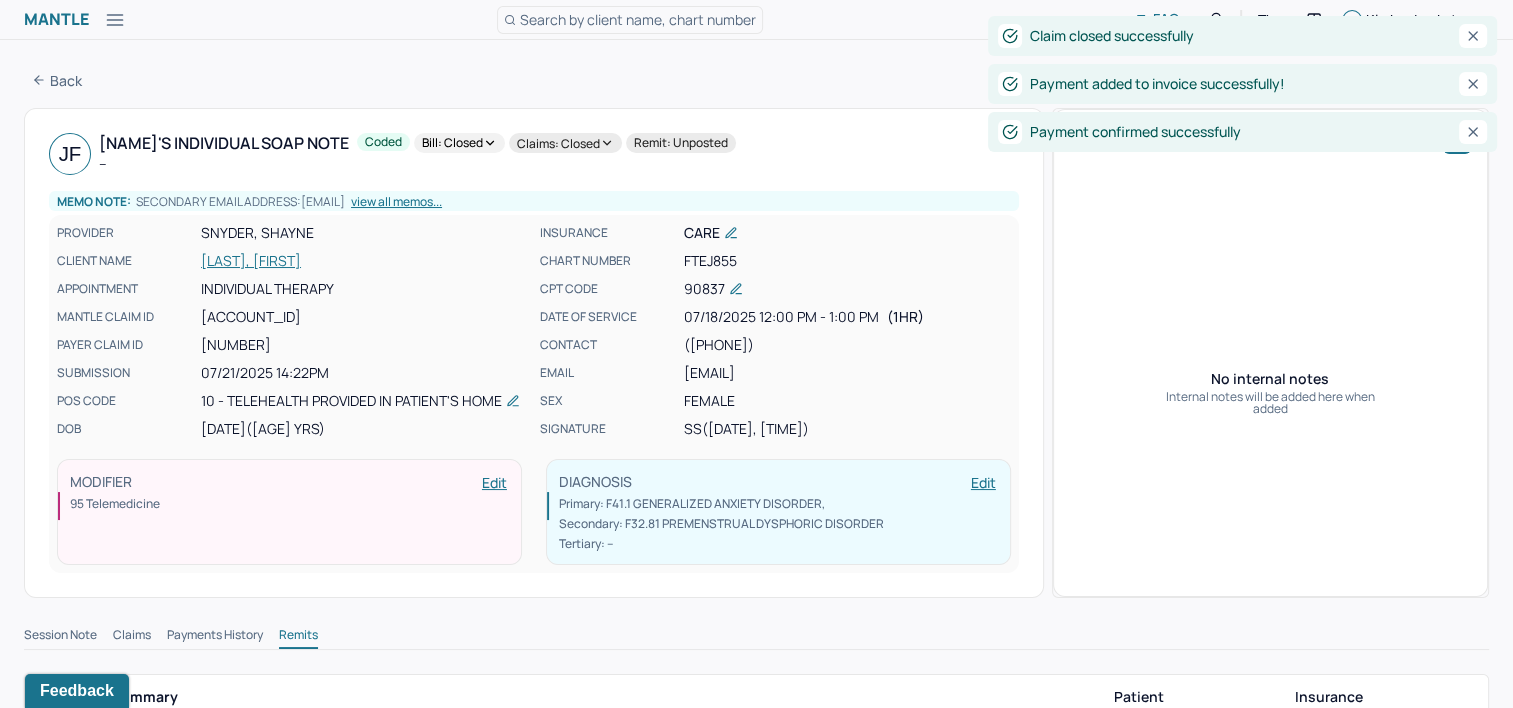 click on "view all memos..." at bounding box center [396, 202] 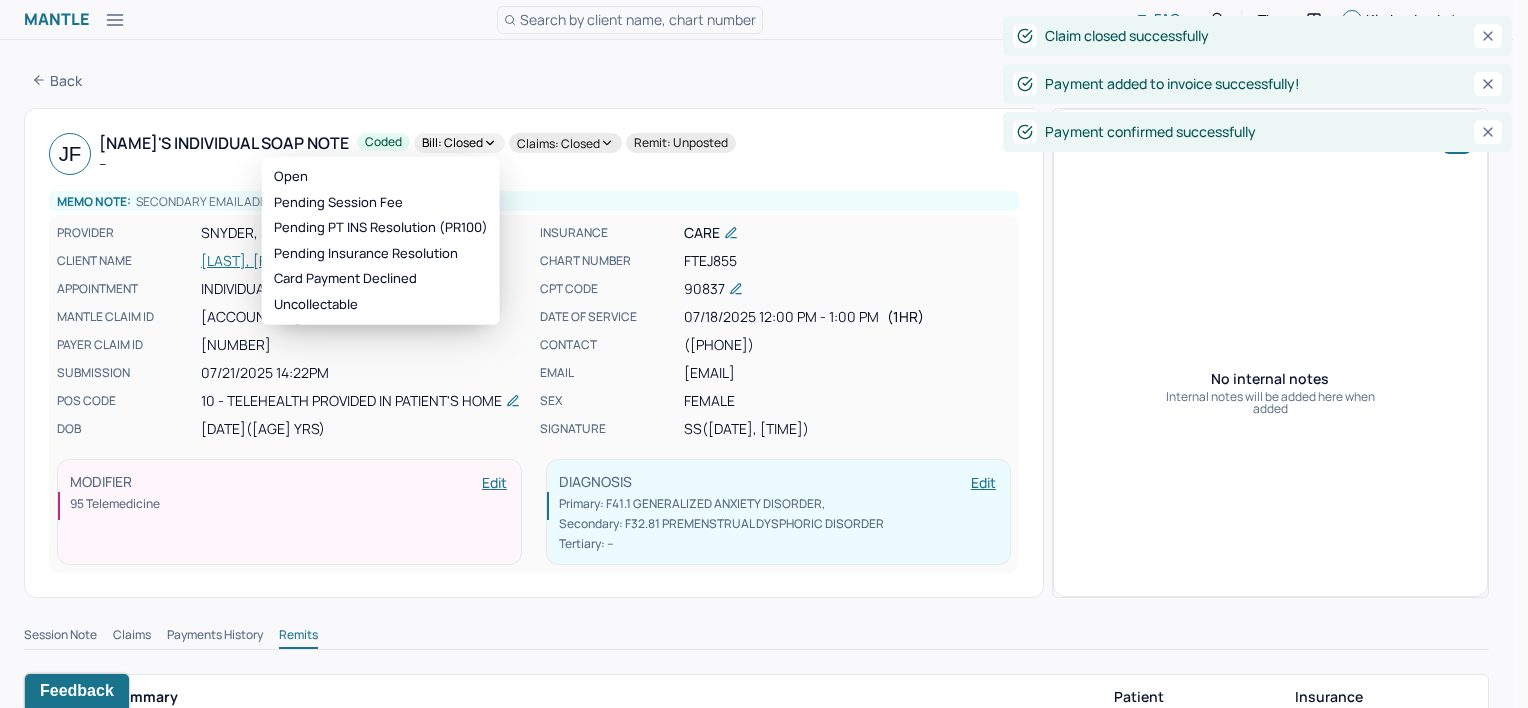 click on "Bill: Closed" at bounding box center [459, 143] 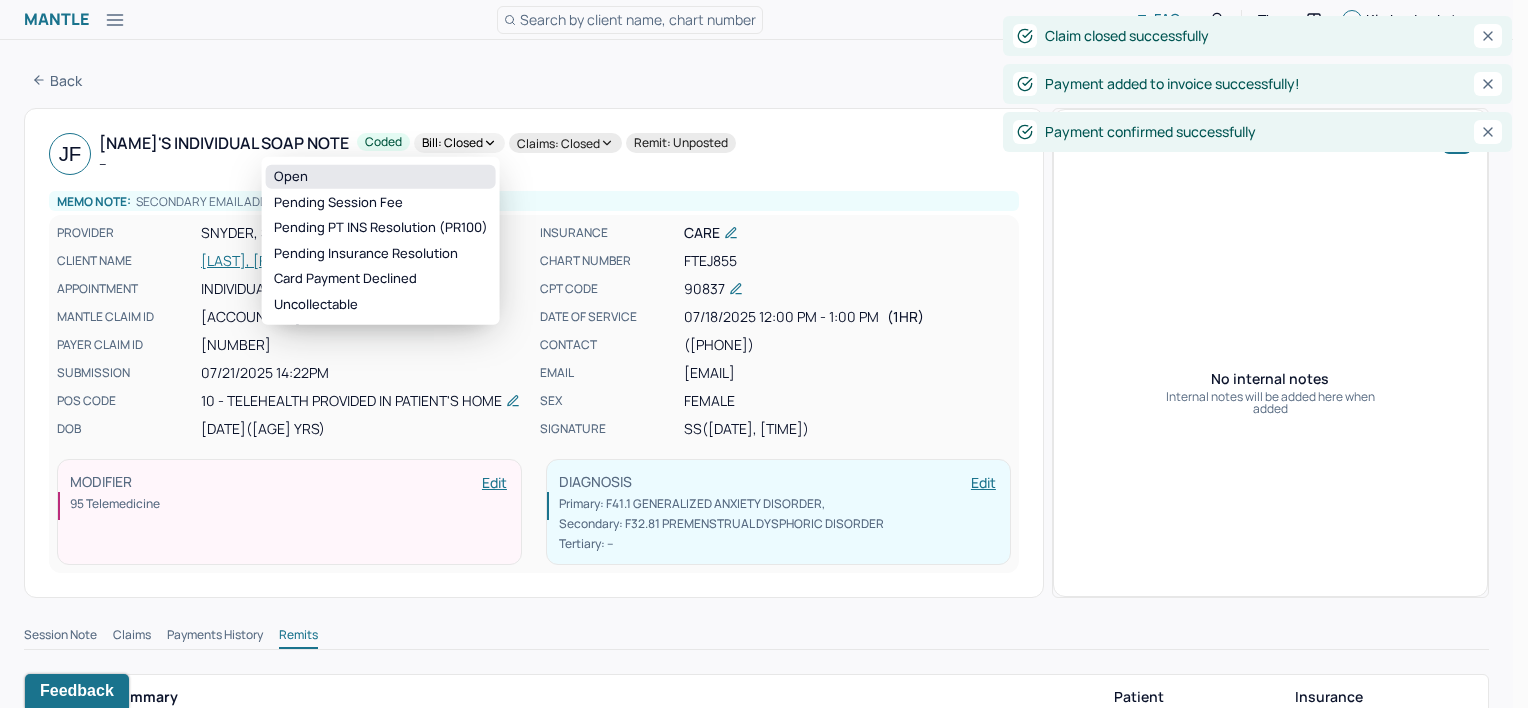 drag, startPoint x: 455, startPoint y: 174, endPoint x: 423, endPoint y: 160, distance: 34.928497 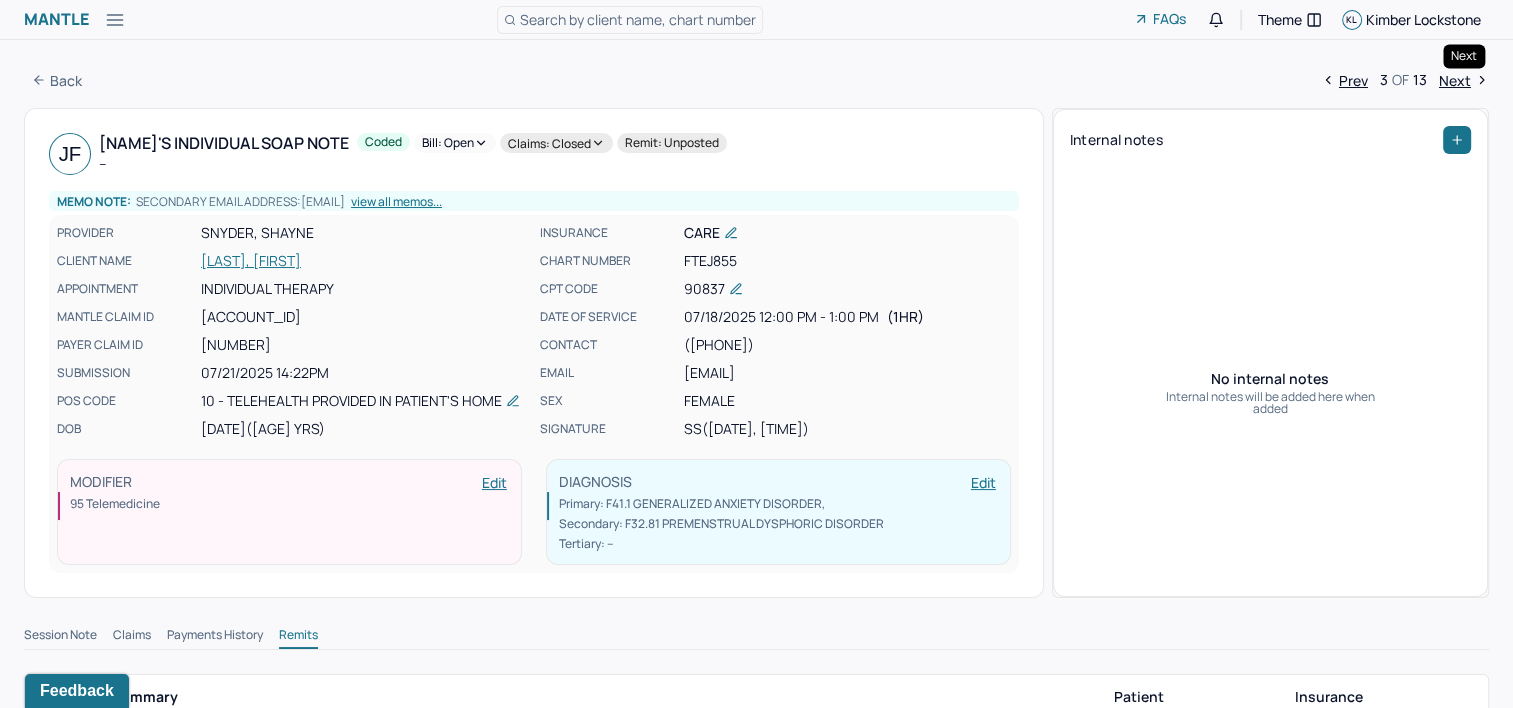 click on "Next" at bounding box center [1464, 80] 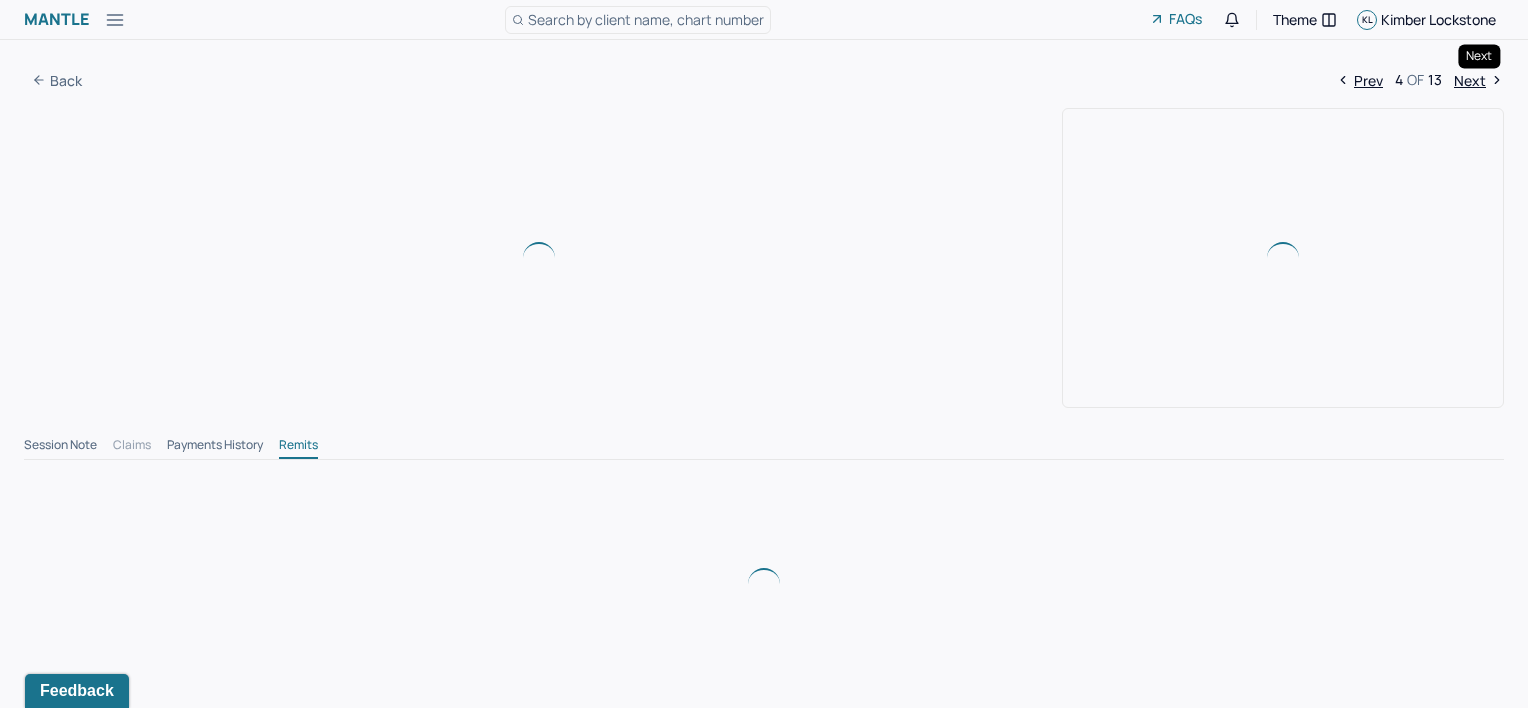 type 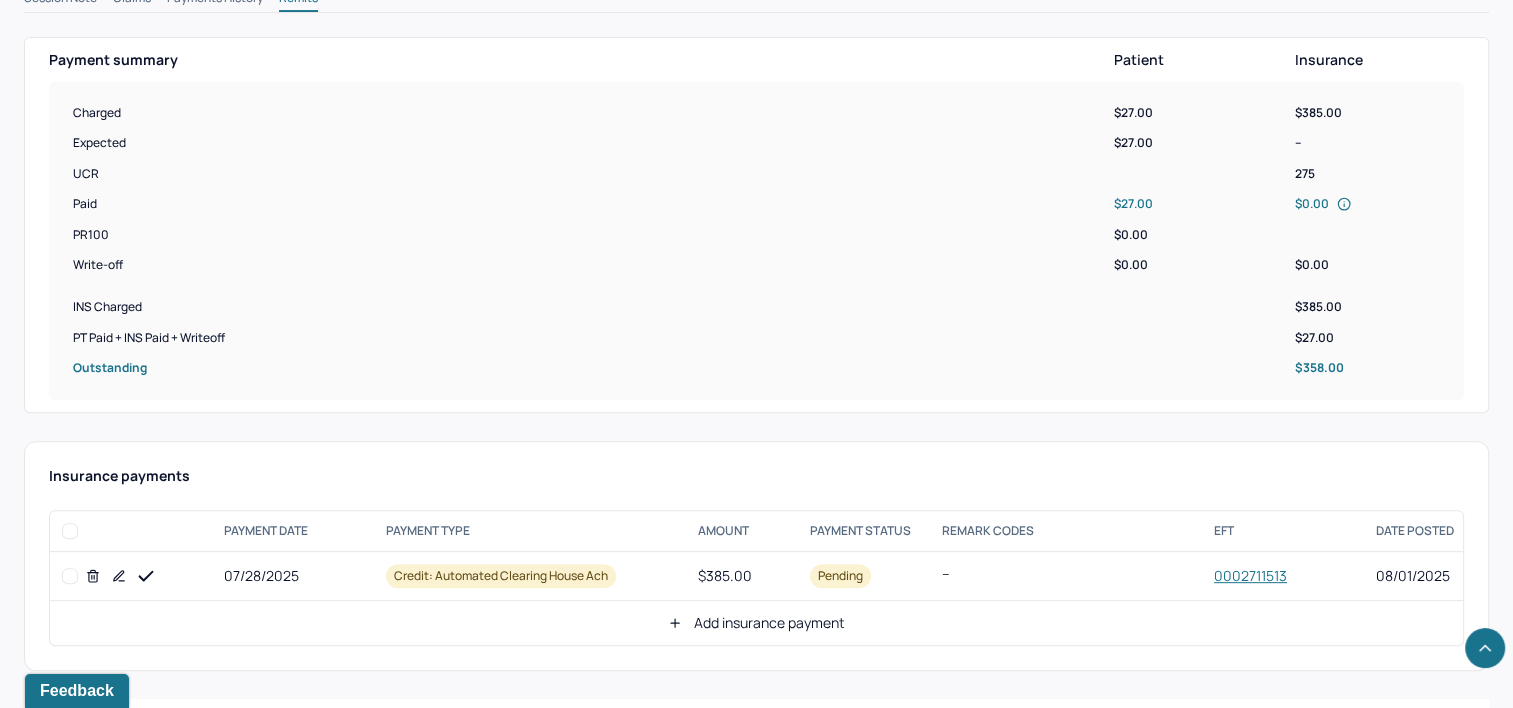 scroll, scrollTop: 800, scrollLeft: 0, axis: vertical 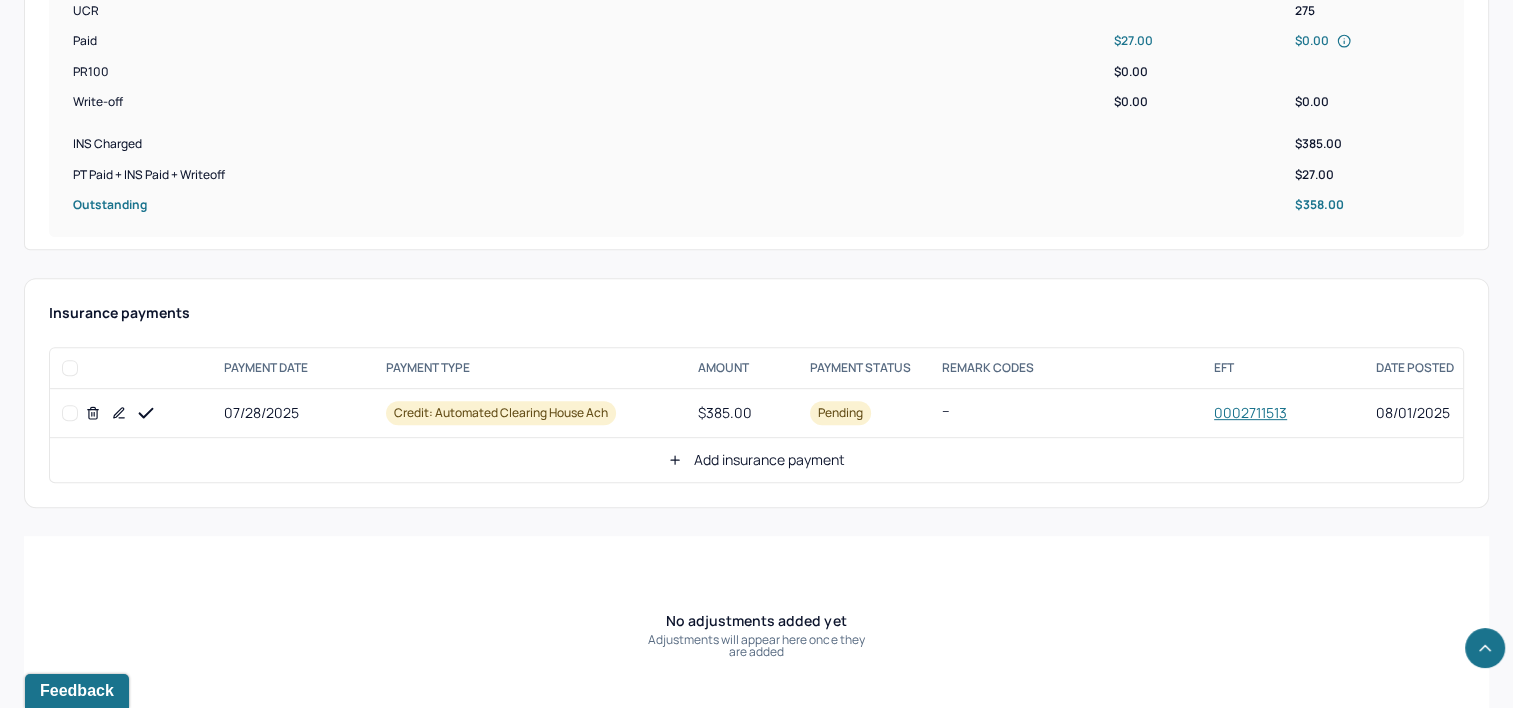click 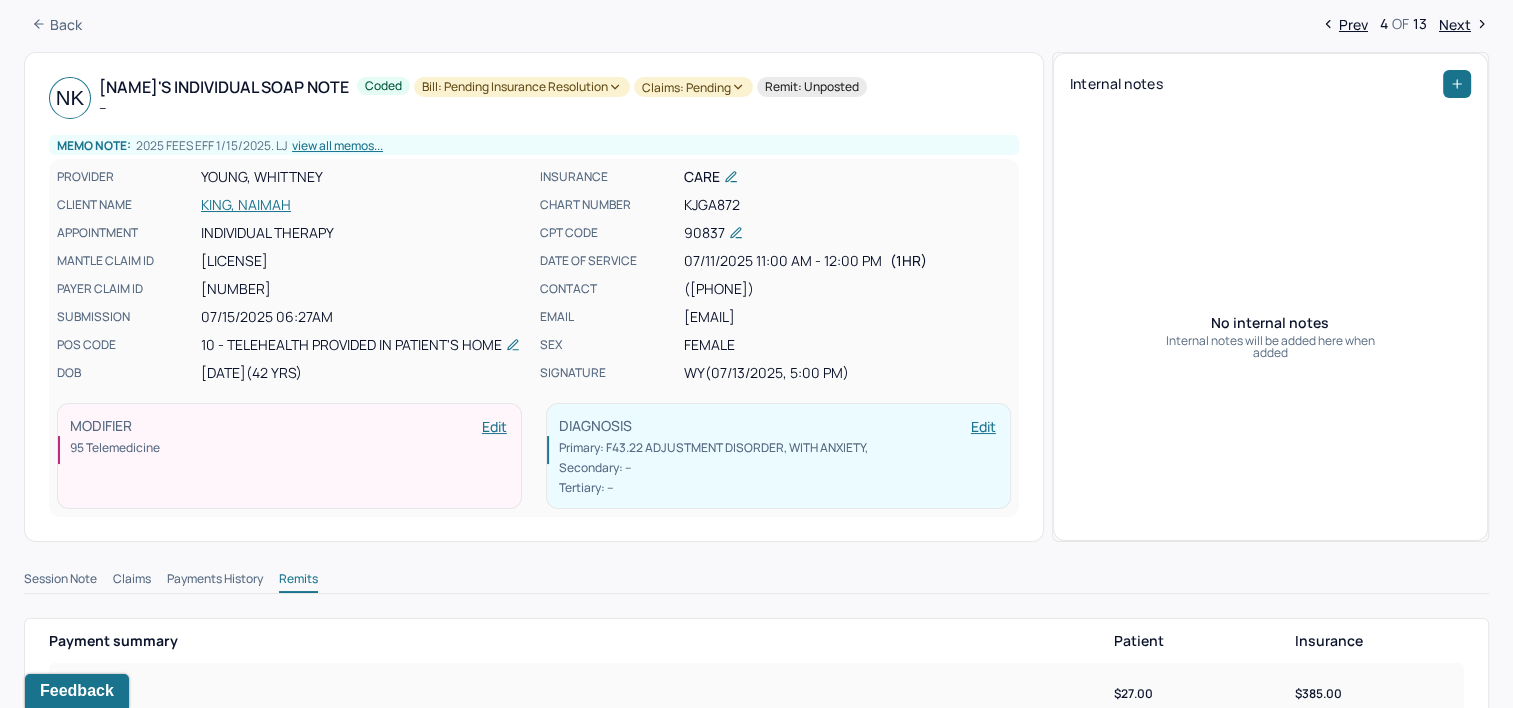 scroll, scrollTop: 0, scrollLeft: 0, axis: both 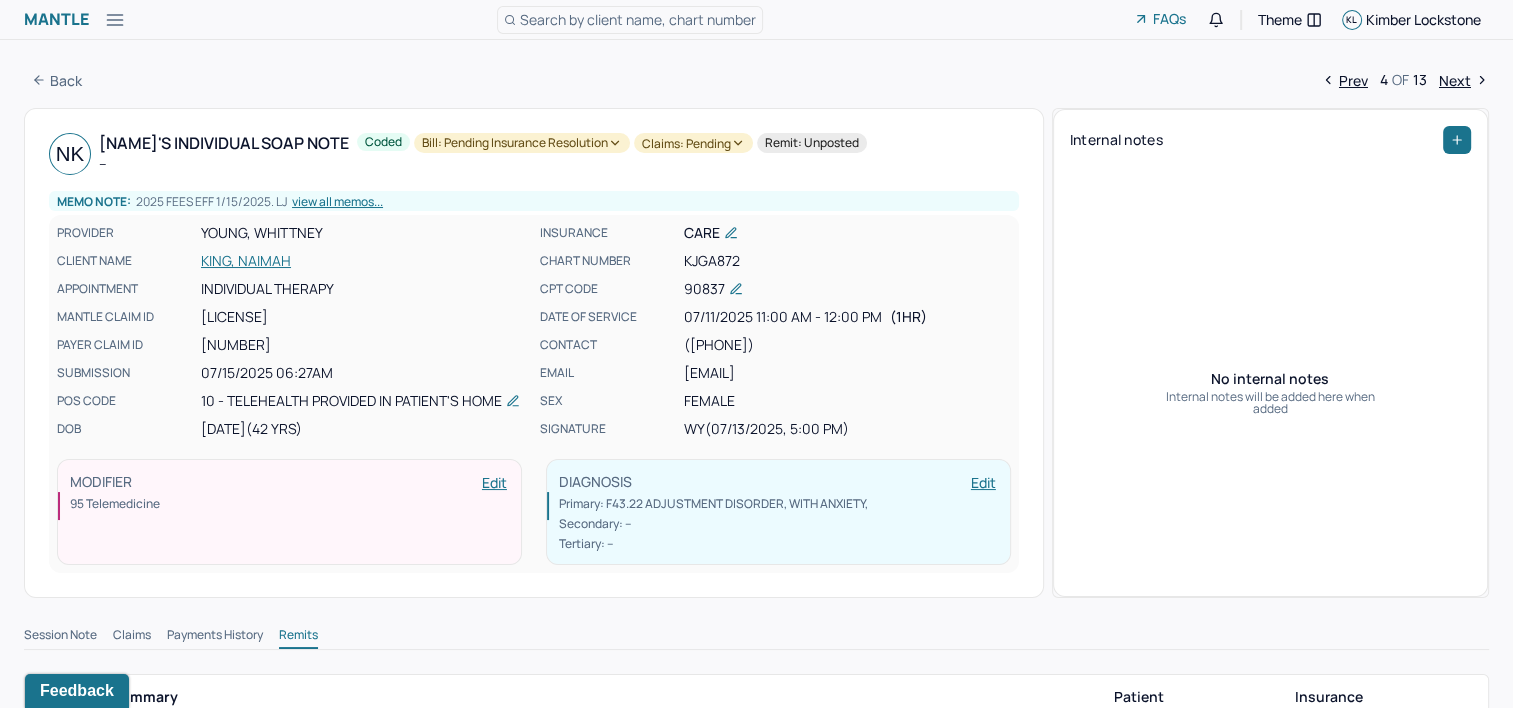 click on "view all memos..." at bounding box center (337, 202) 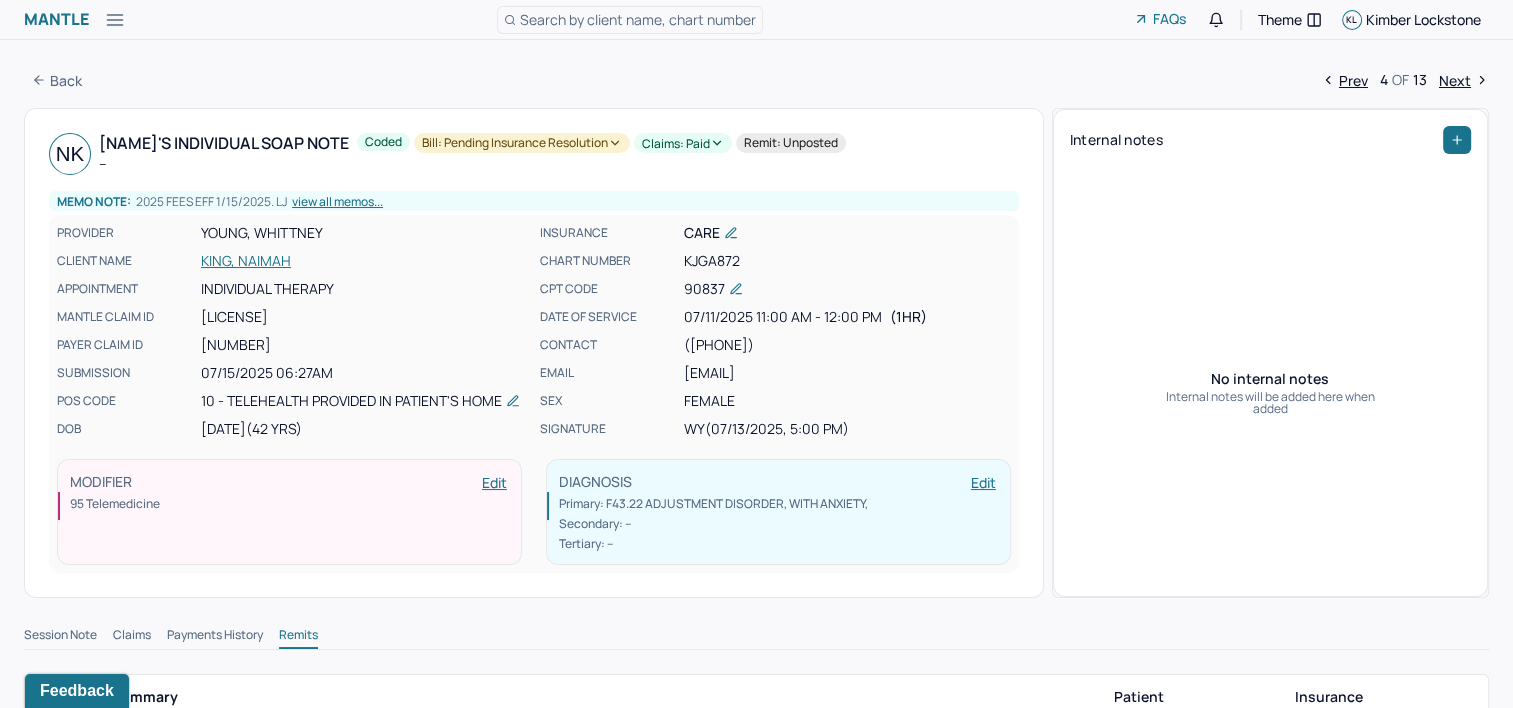 click on "Claims: paid" at bounding box center [683, 143] 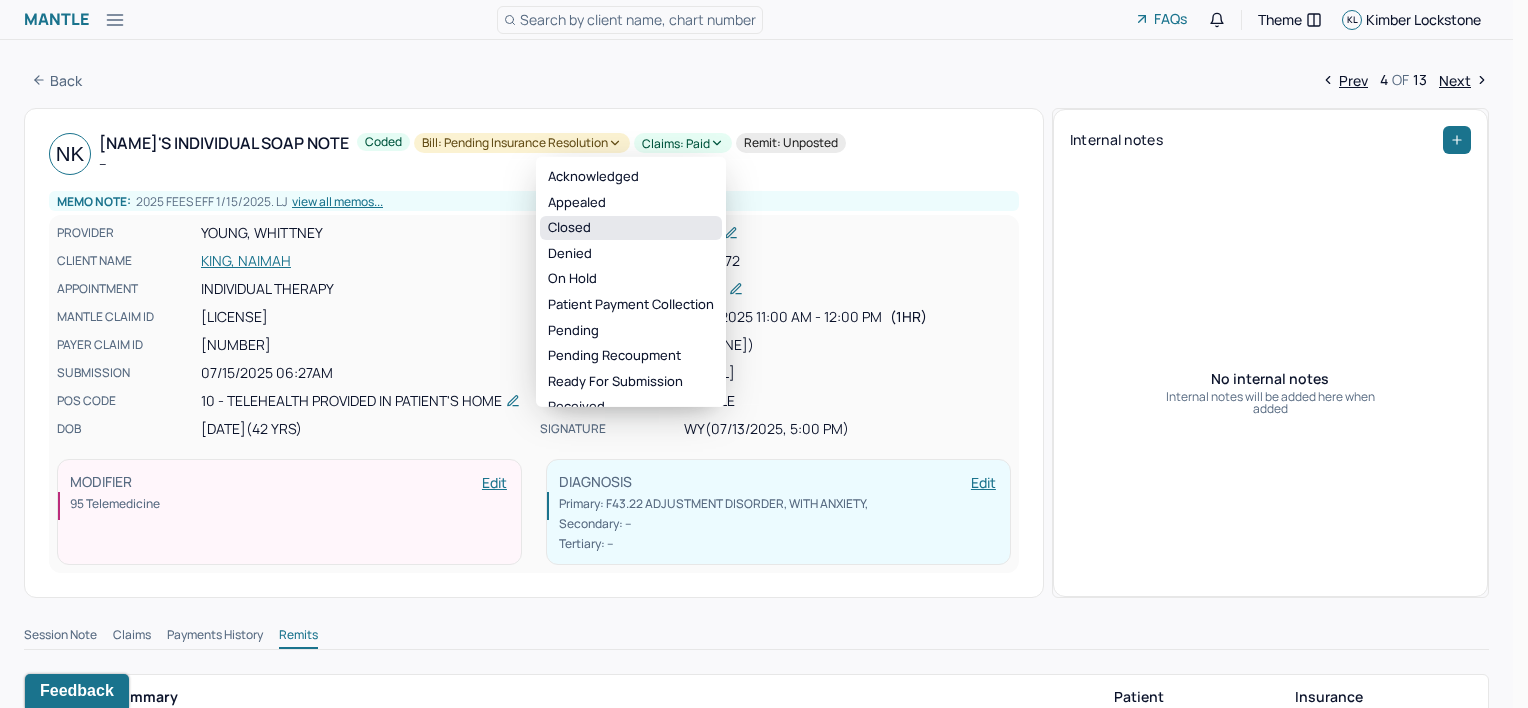 click on "Closed" at bounding box center (631, 228) 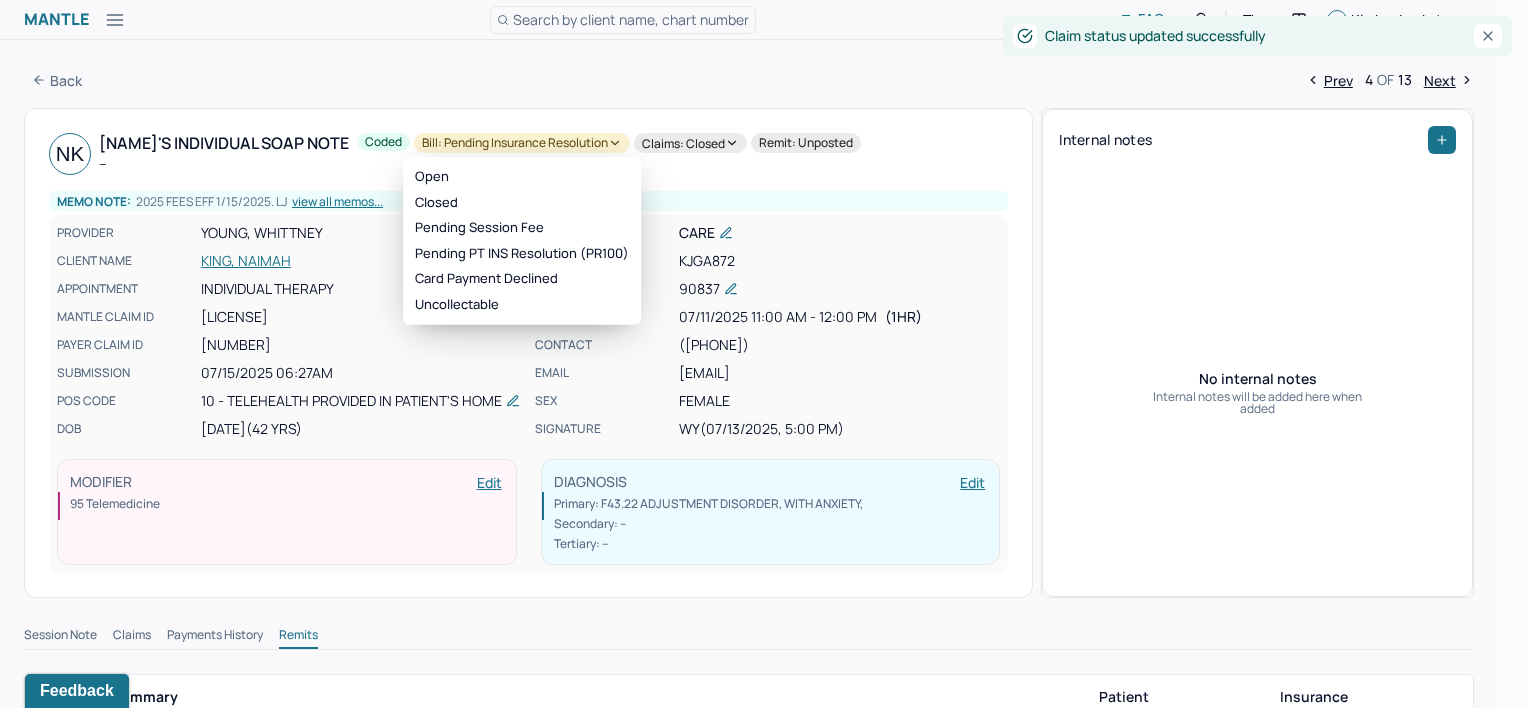 click on "Bill: Pending Insurance Resolution" at bounding box center (522, 143) 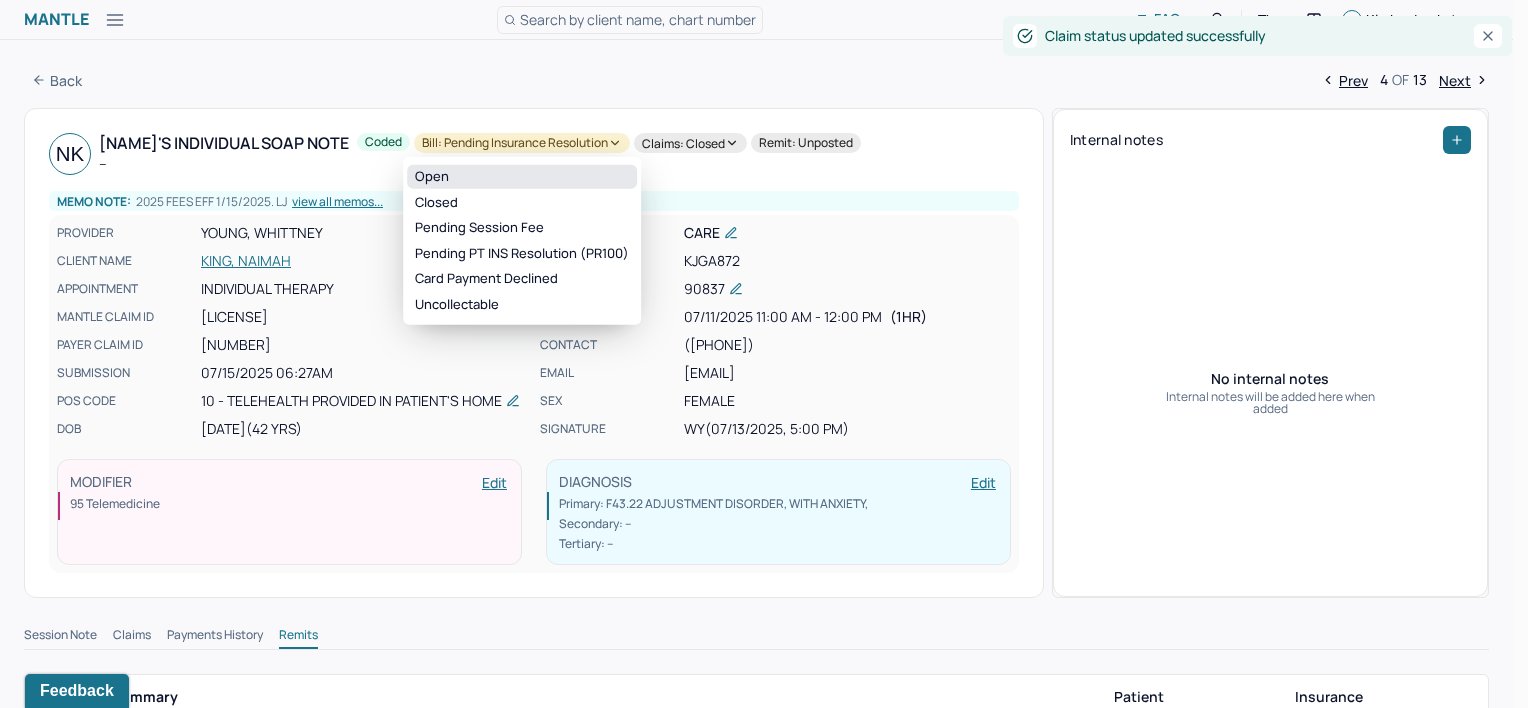 click on "Open" at bounding box center (522, 177) 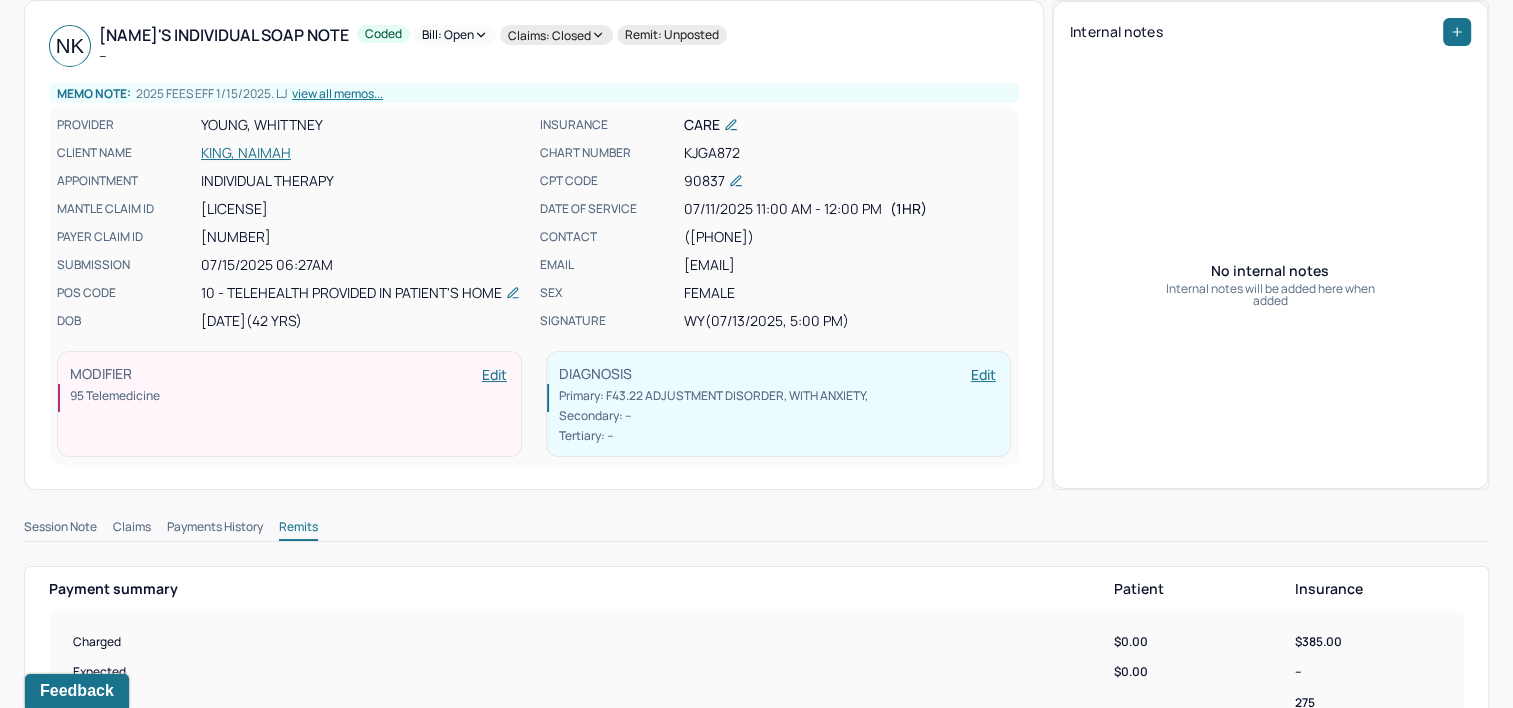 scroll, scrollTop: 0, scrollLeft: 0, axis: both 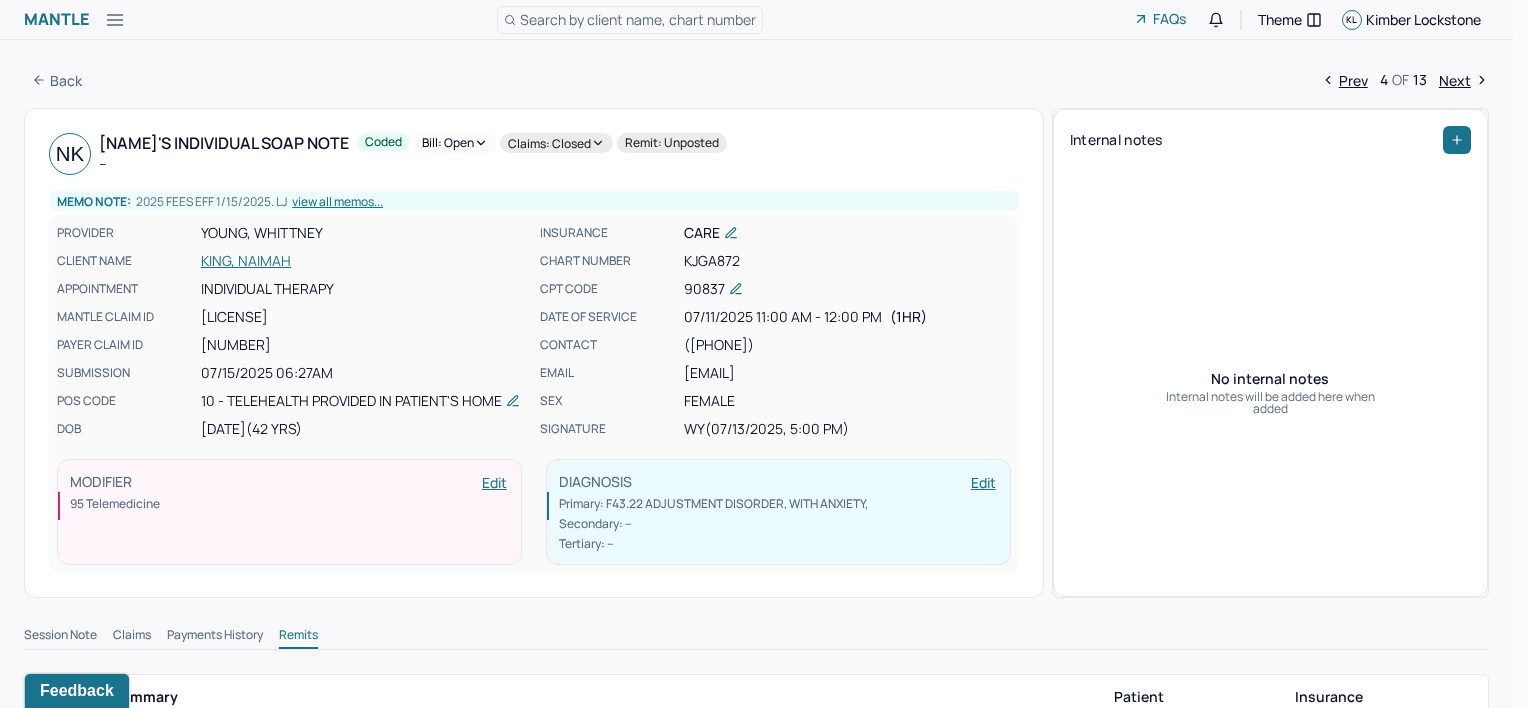 click on "Claims: closed" at bounding box center [556, 143] 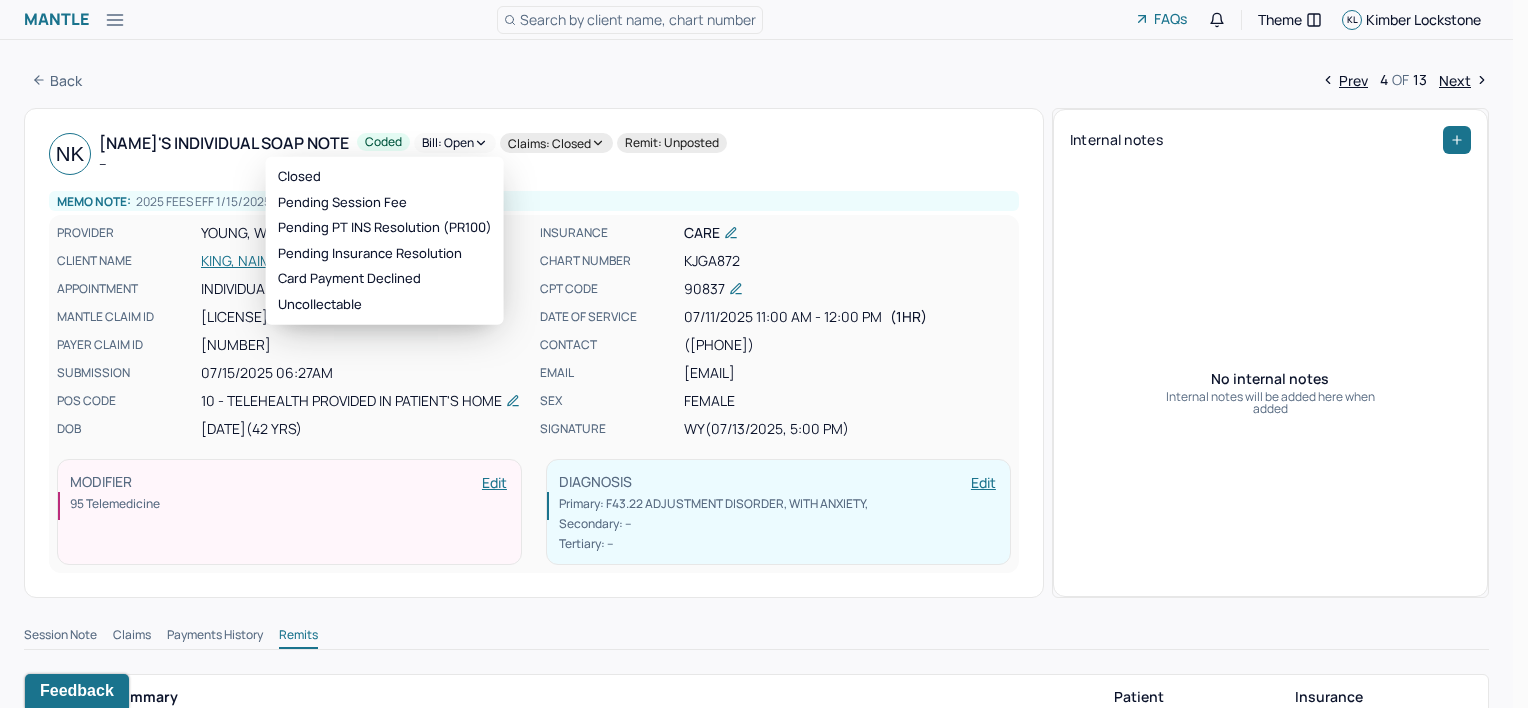 click on "Bill: Open" at bounding box center [455, 143] 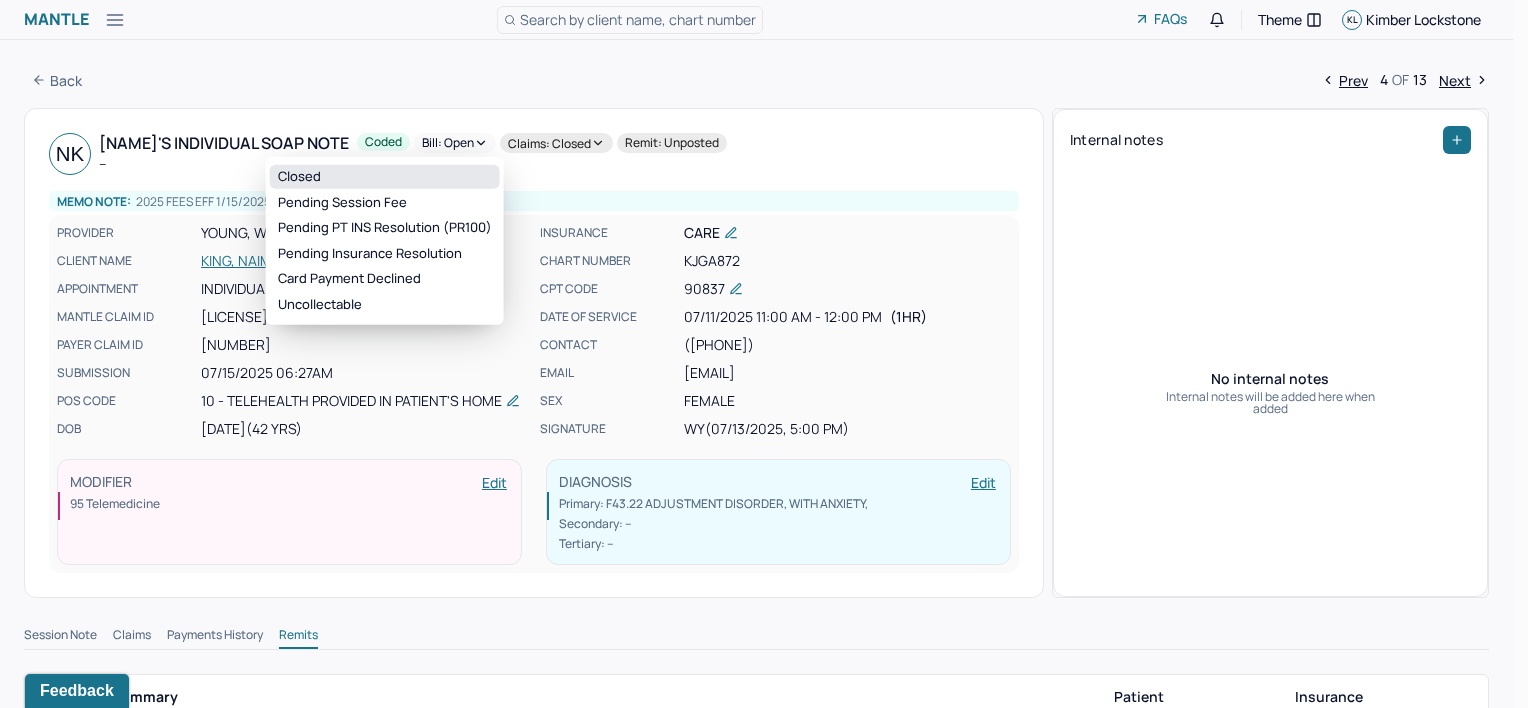 click on "Closed" at bounding box center (385, 177) 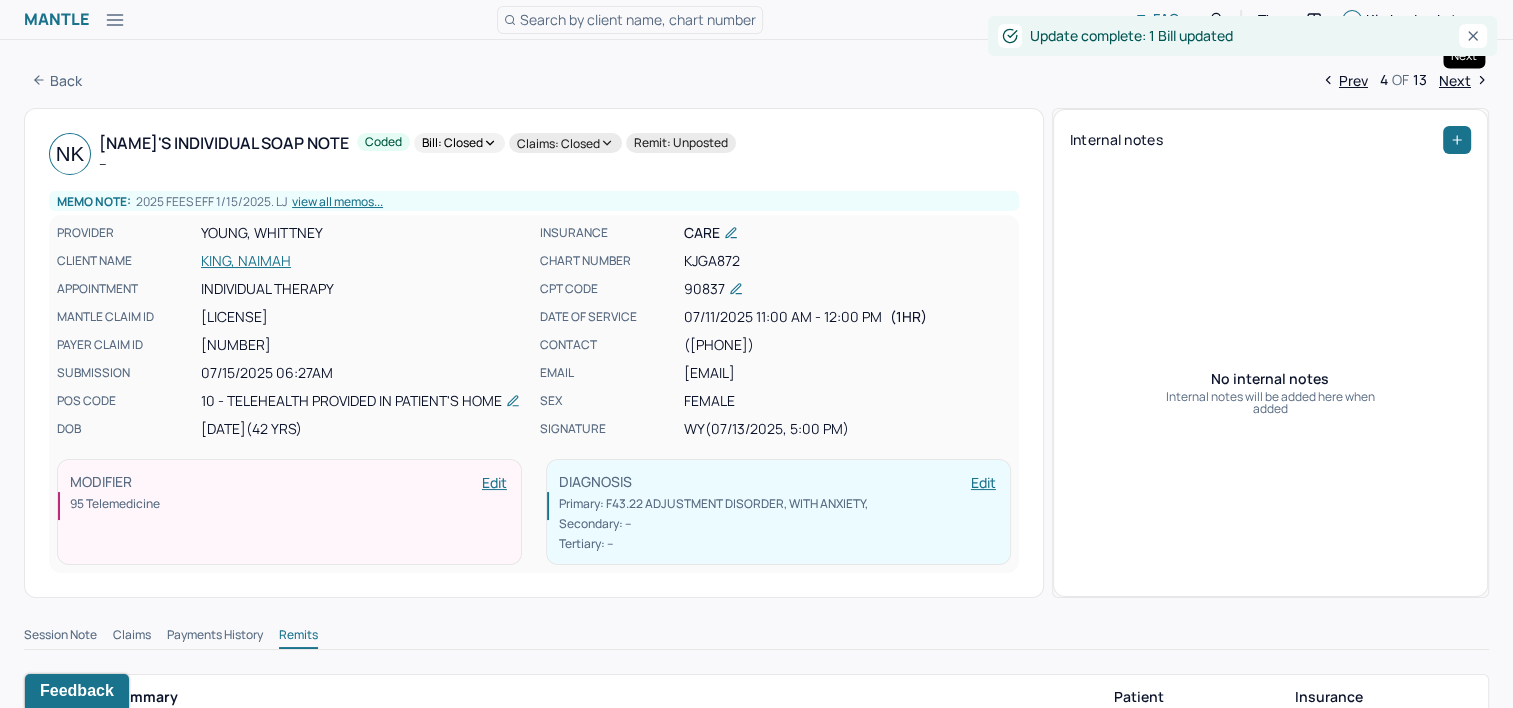 click on "Next" at bounding box center (1464, 80) 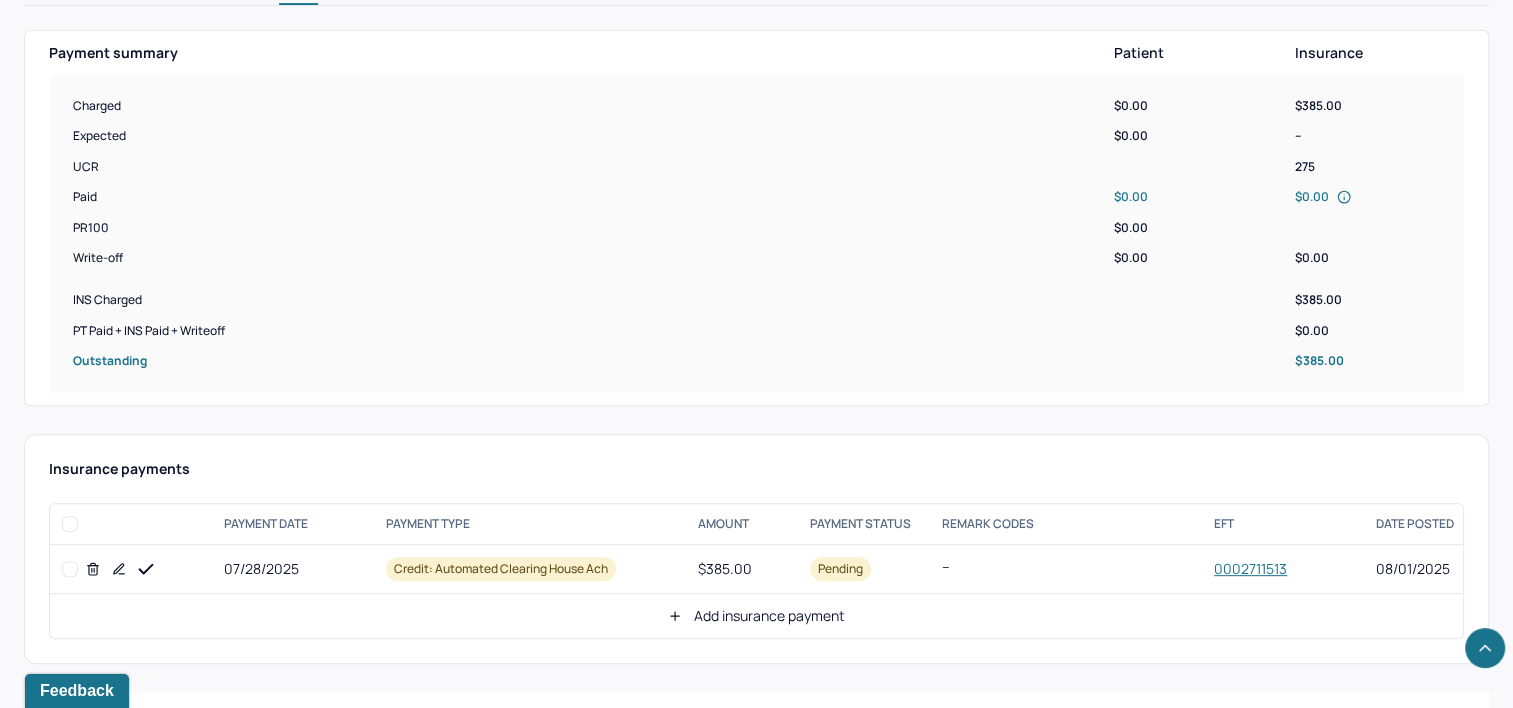 scroll, scrollTop: 800, scrollLeft: 0, axis: vertical 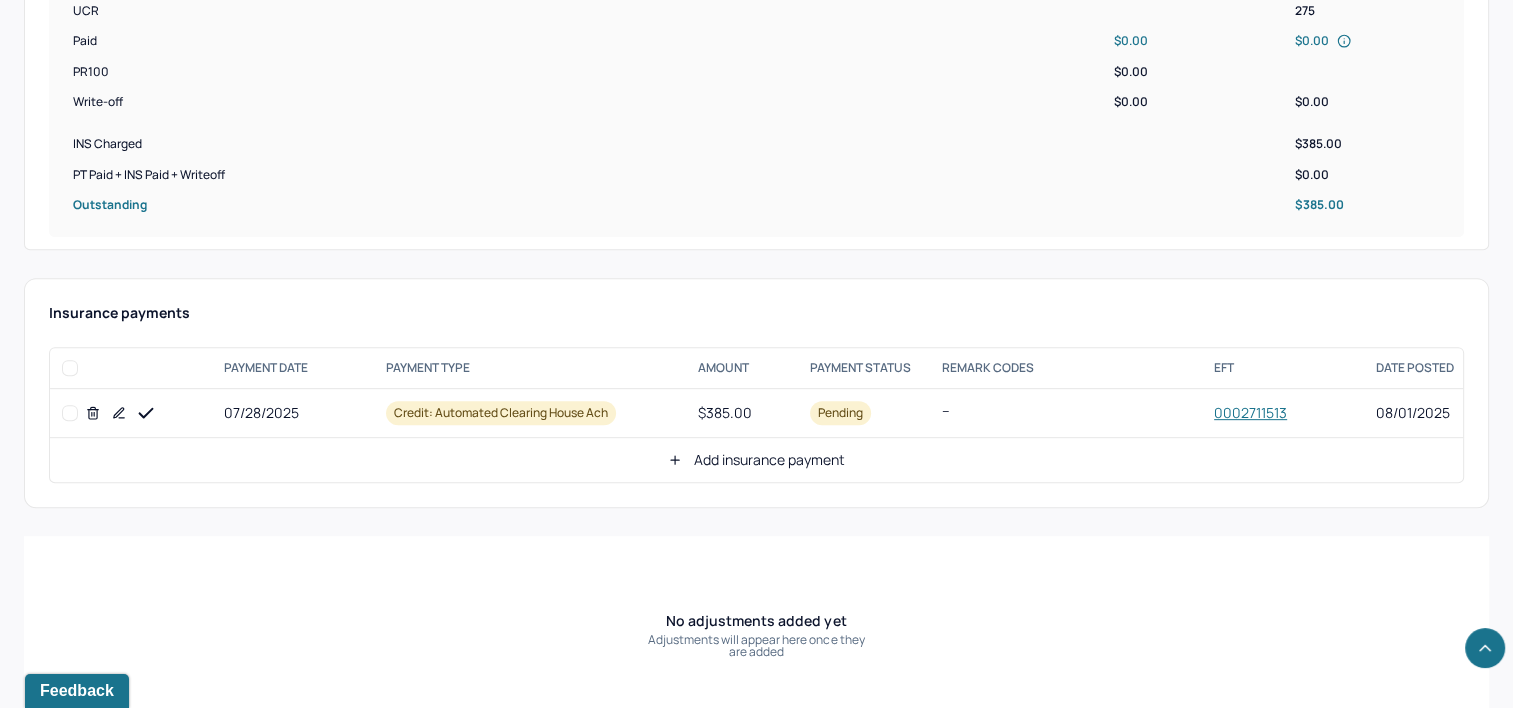 click 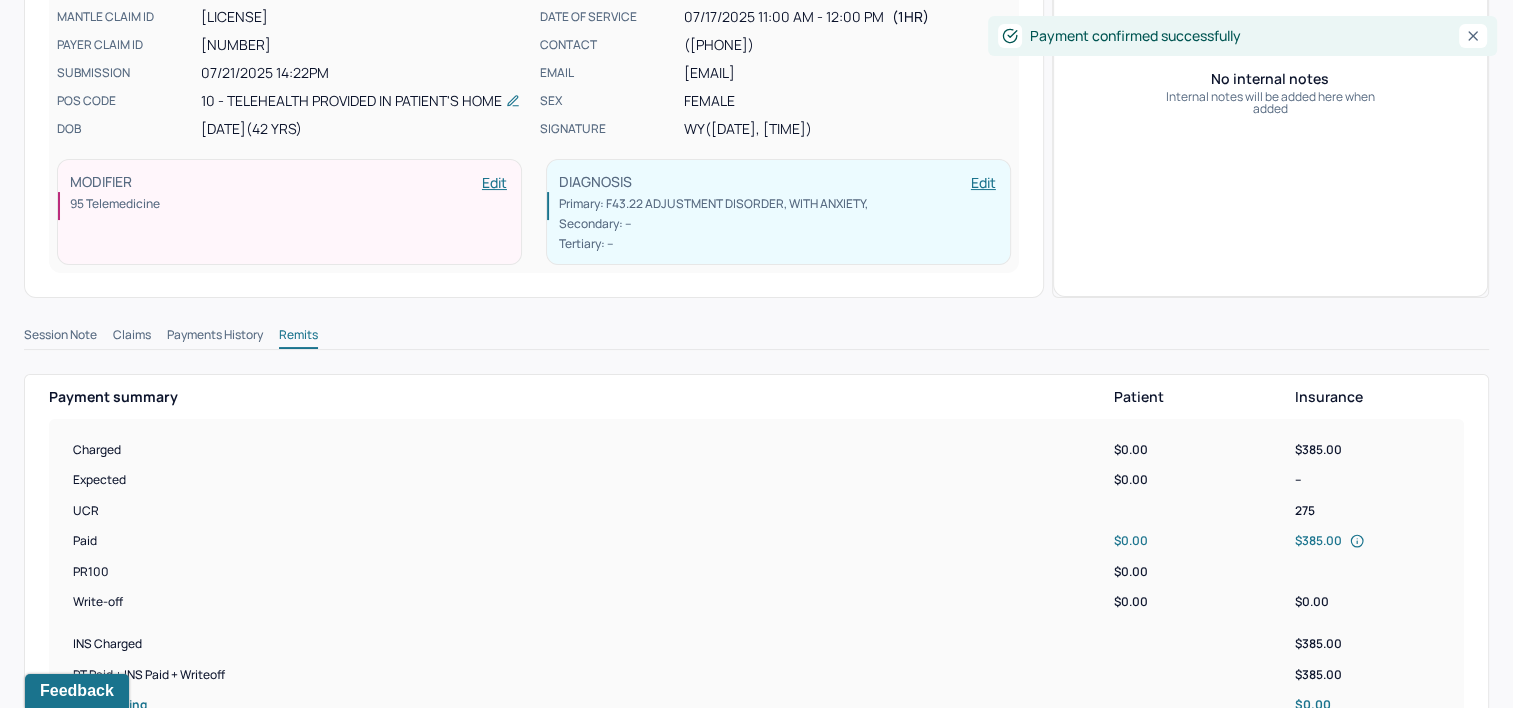 scroll, scrollTop: 0, scrollLeft: 0, axis: both 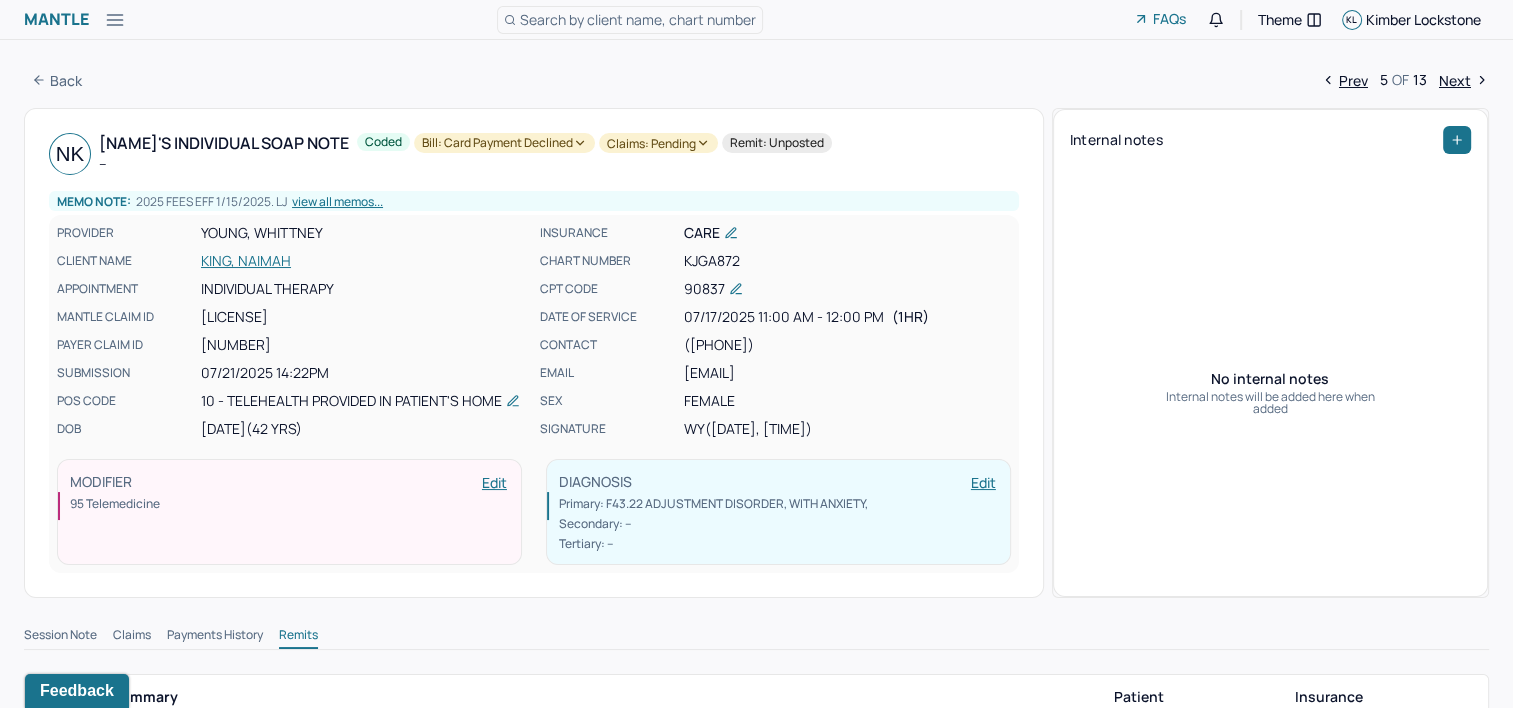 click on "Claims: pending" at bounding box center [658, 143] 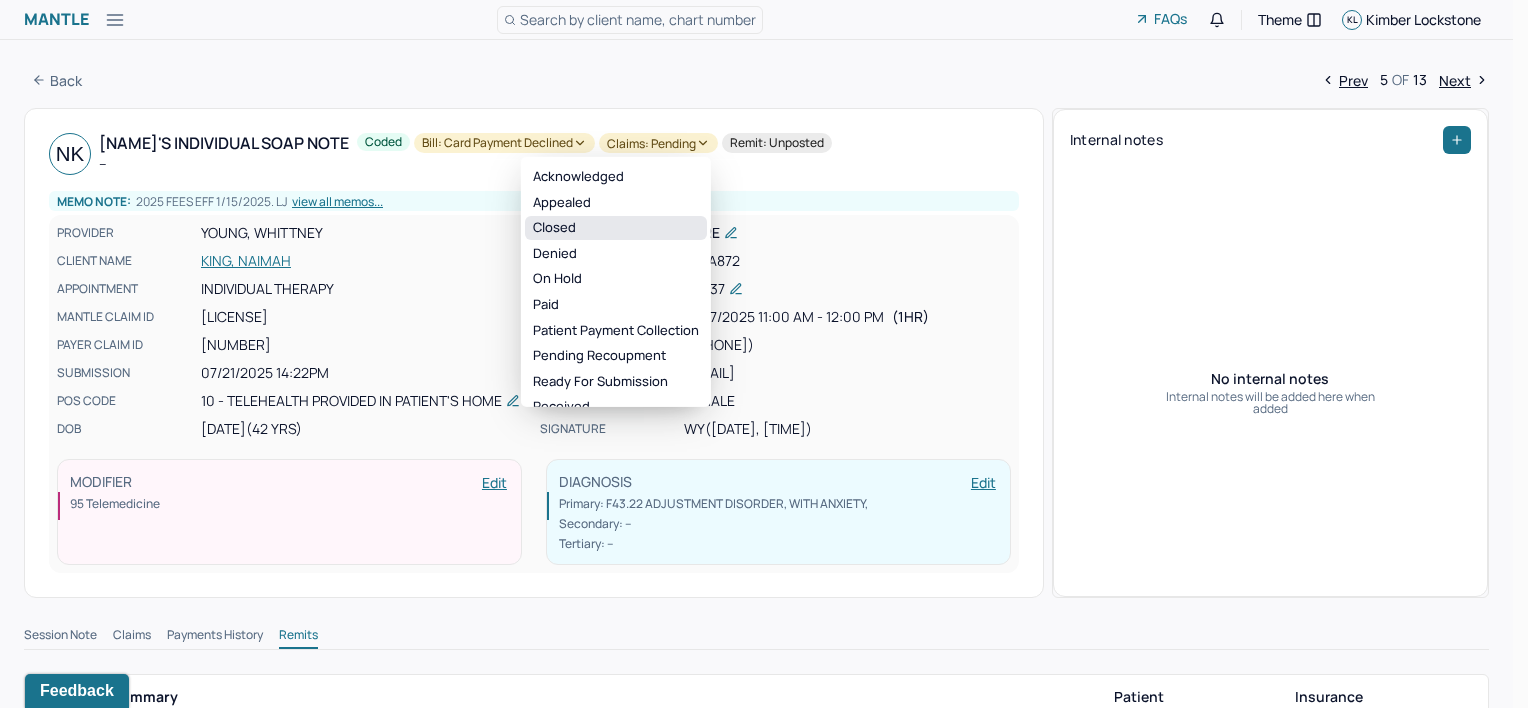 click on "Closed" at bounding box center [616, 228] 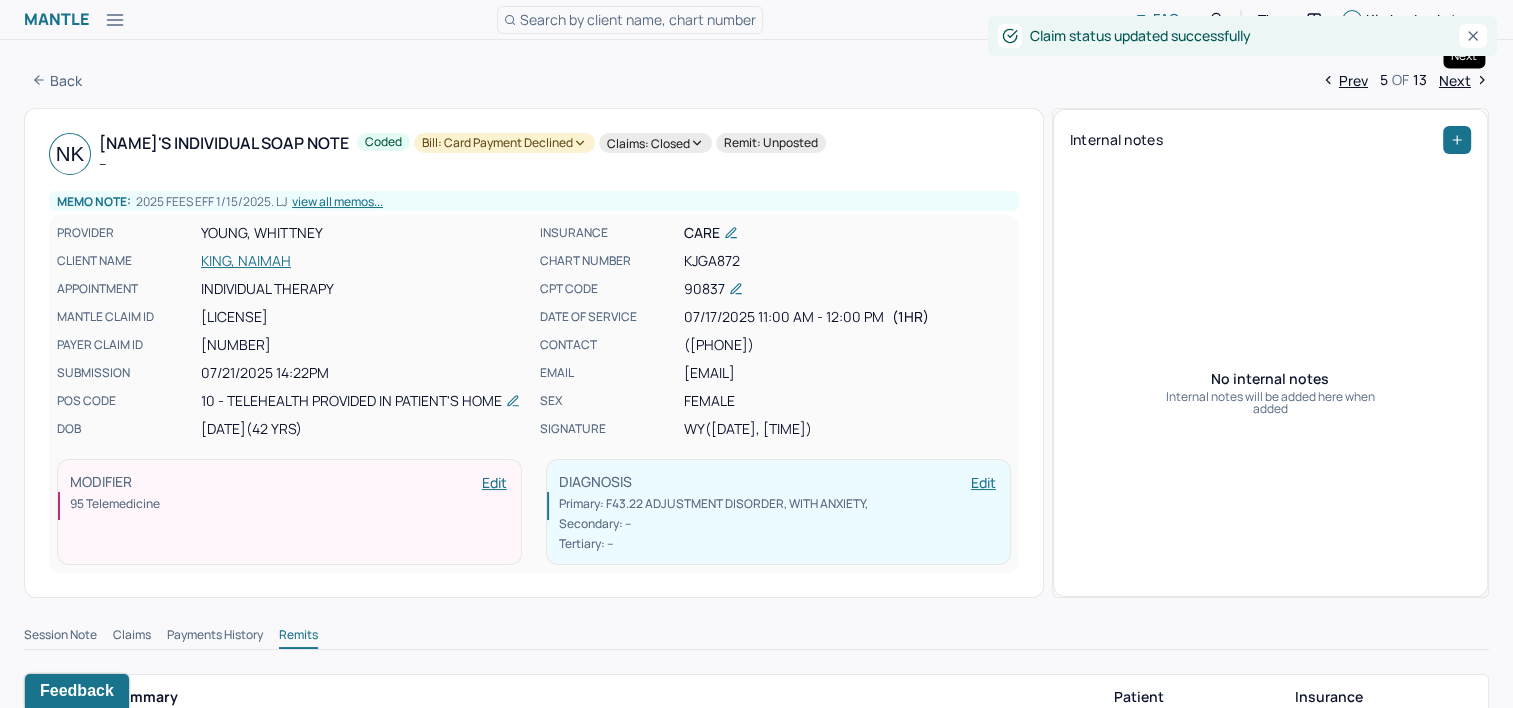 click on "Next" at bounding box center [1464, 80] 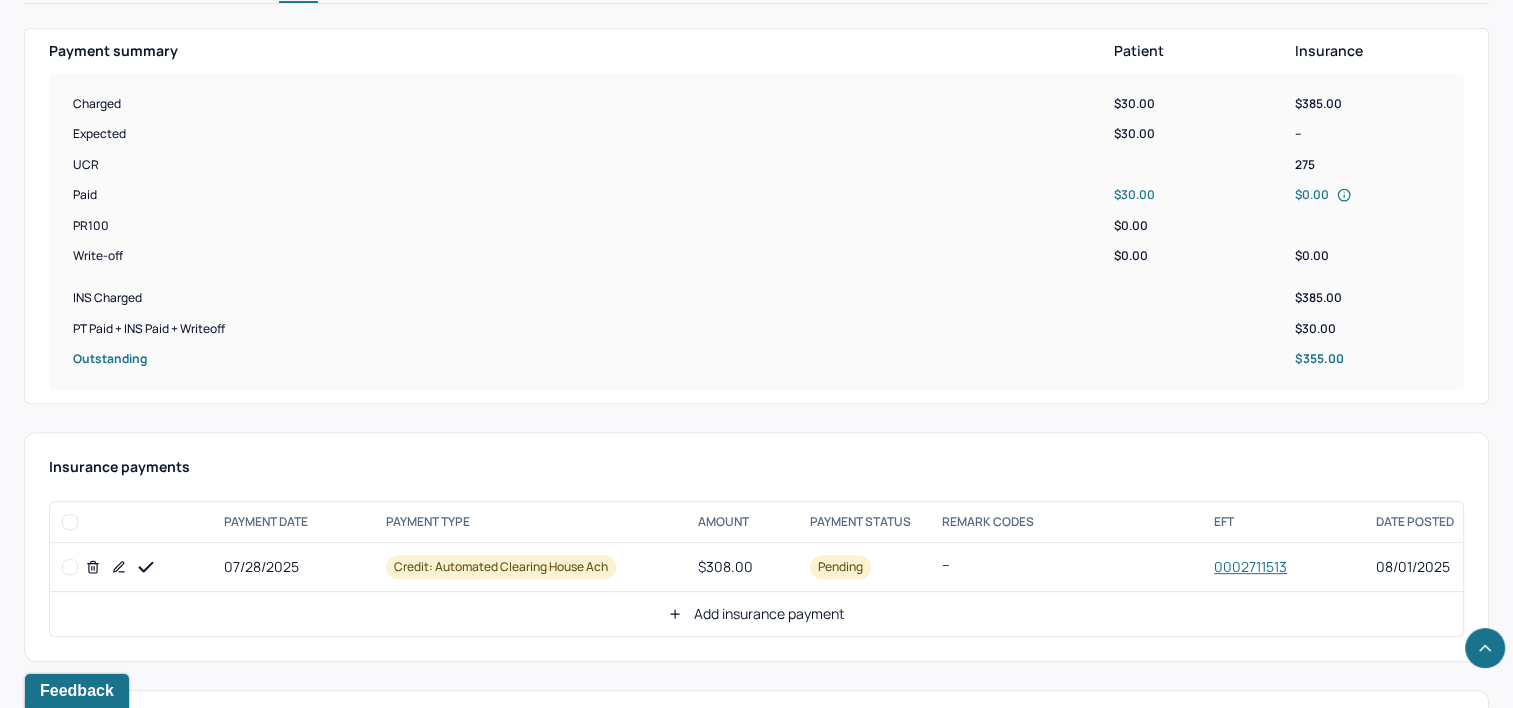 scroll, scrollTop: 800, scrollLeft: 0, axis: vertical 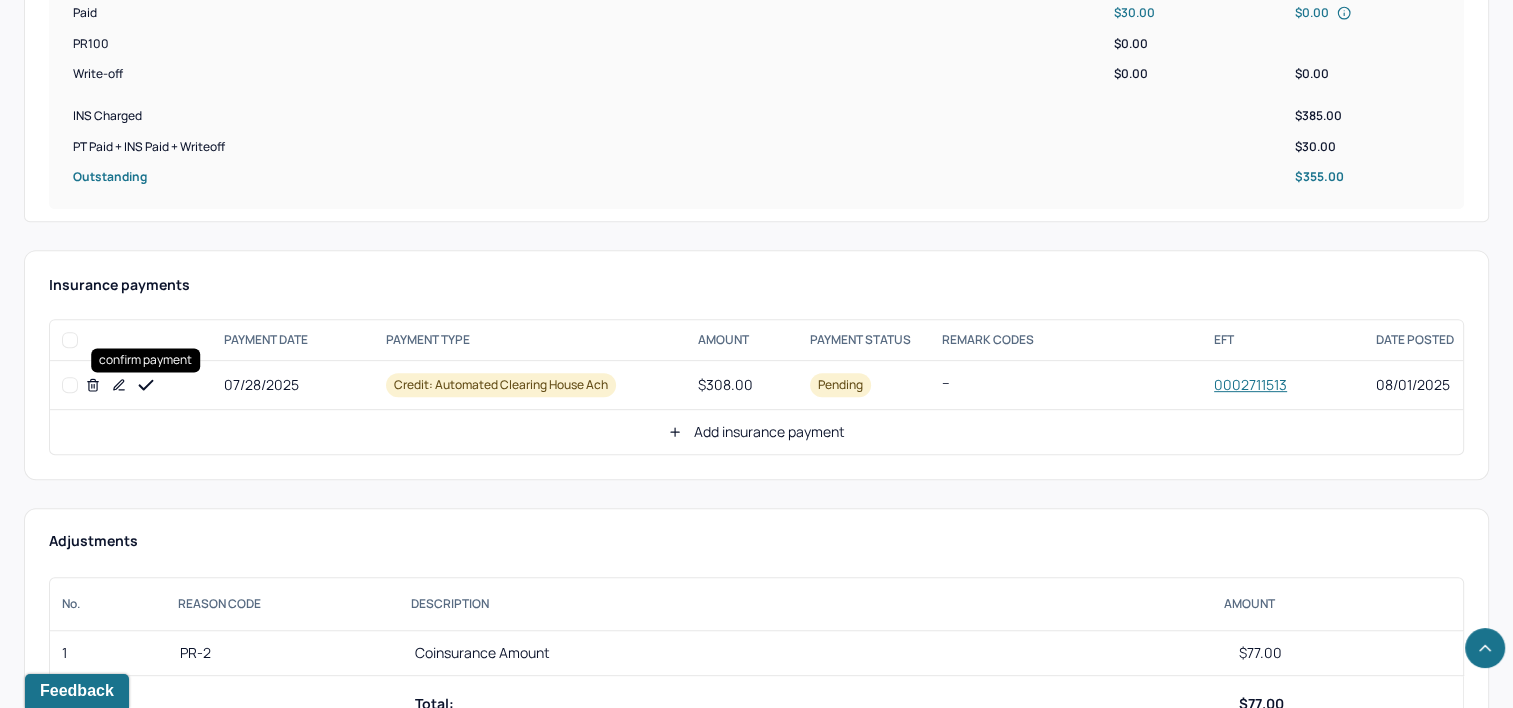 click 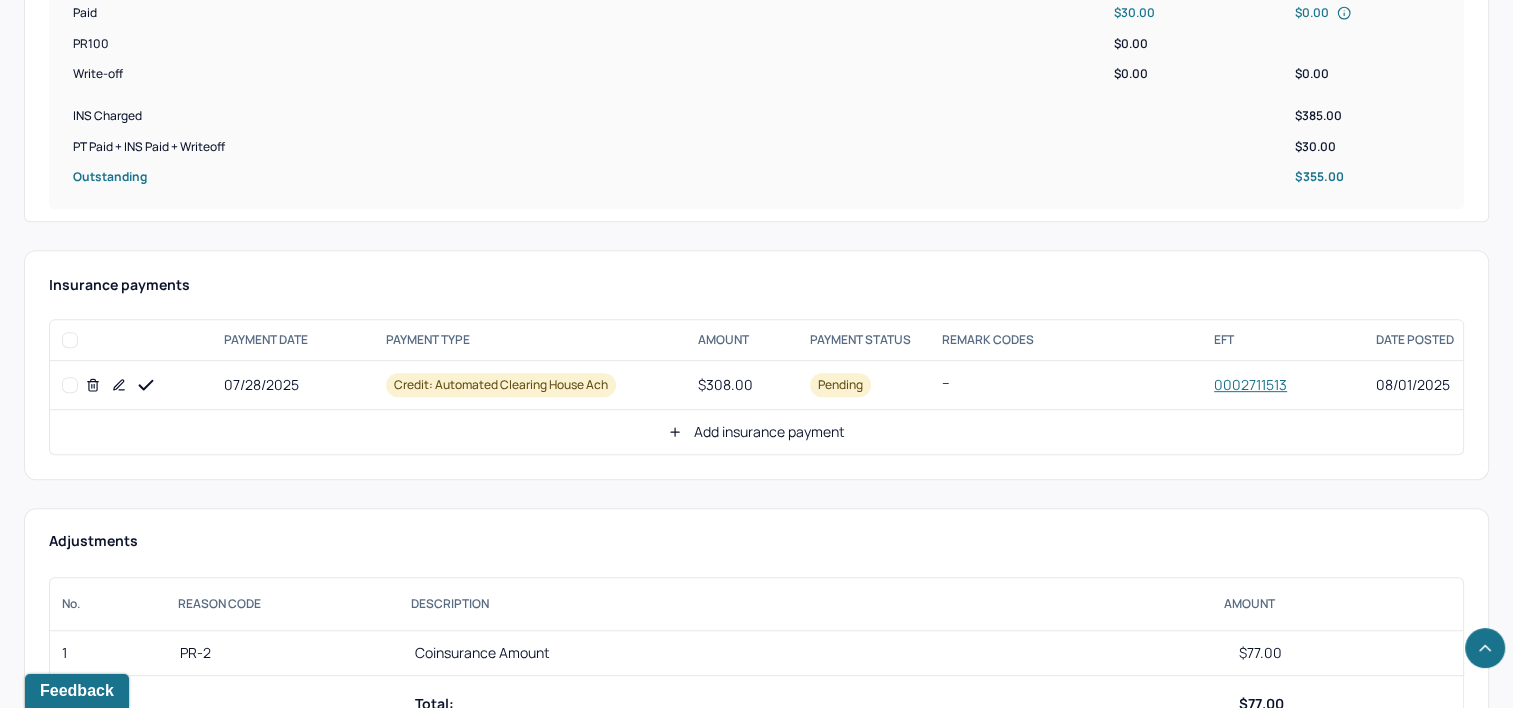click on "Add insurance payment" at bounding box center (756, 432) 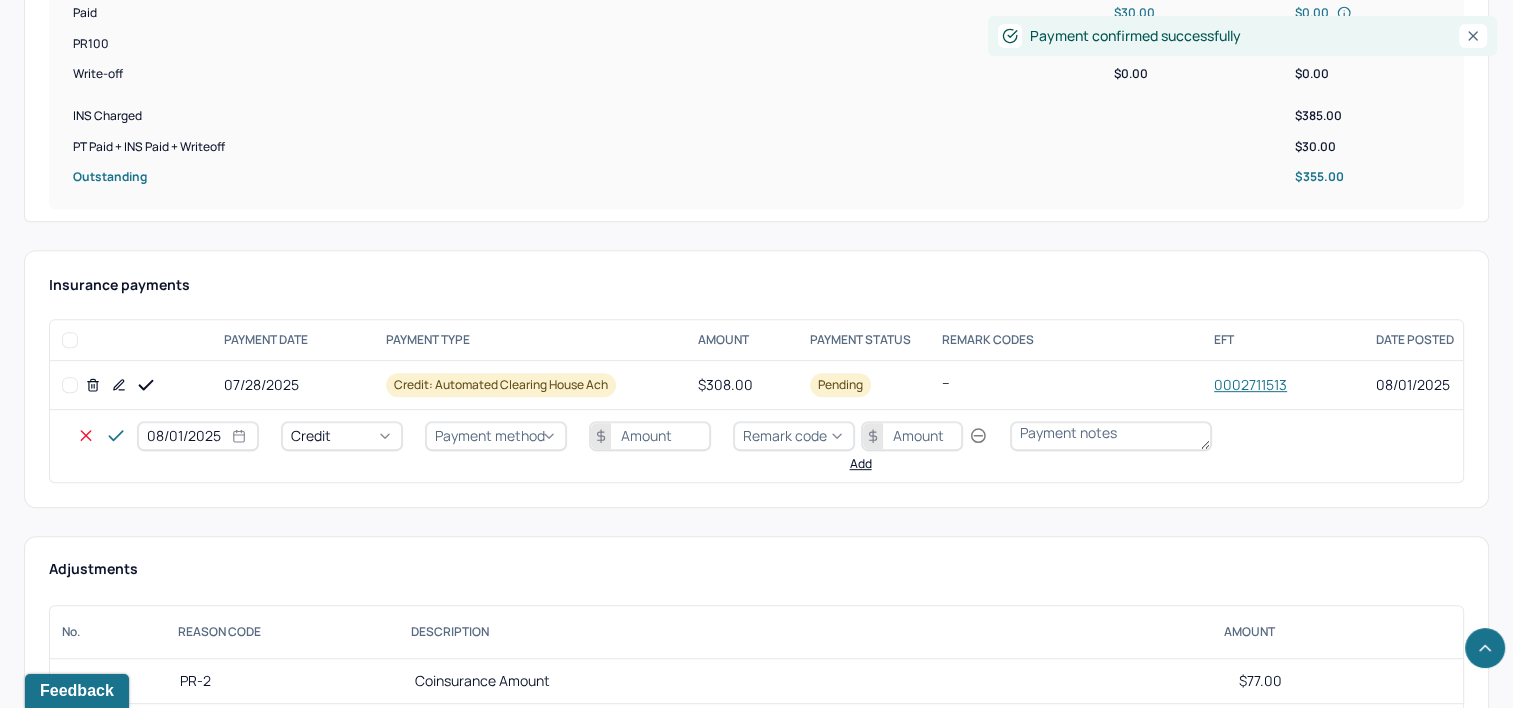 click on "08/01/2025" at bounding box center [198, 436] 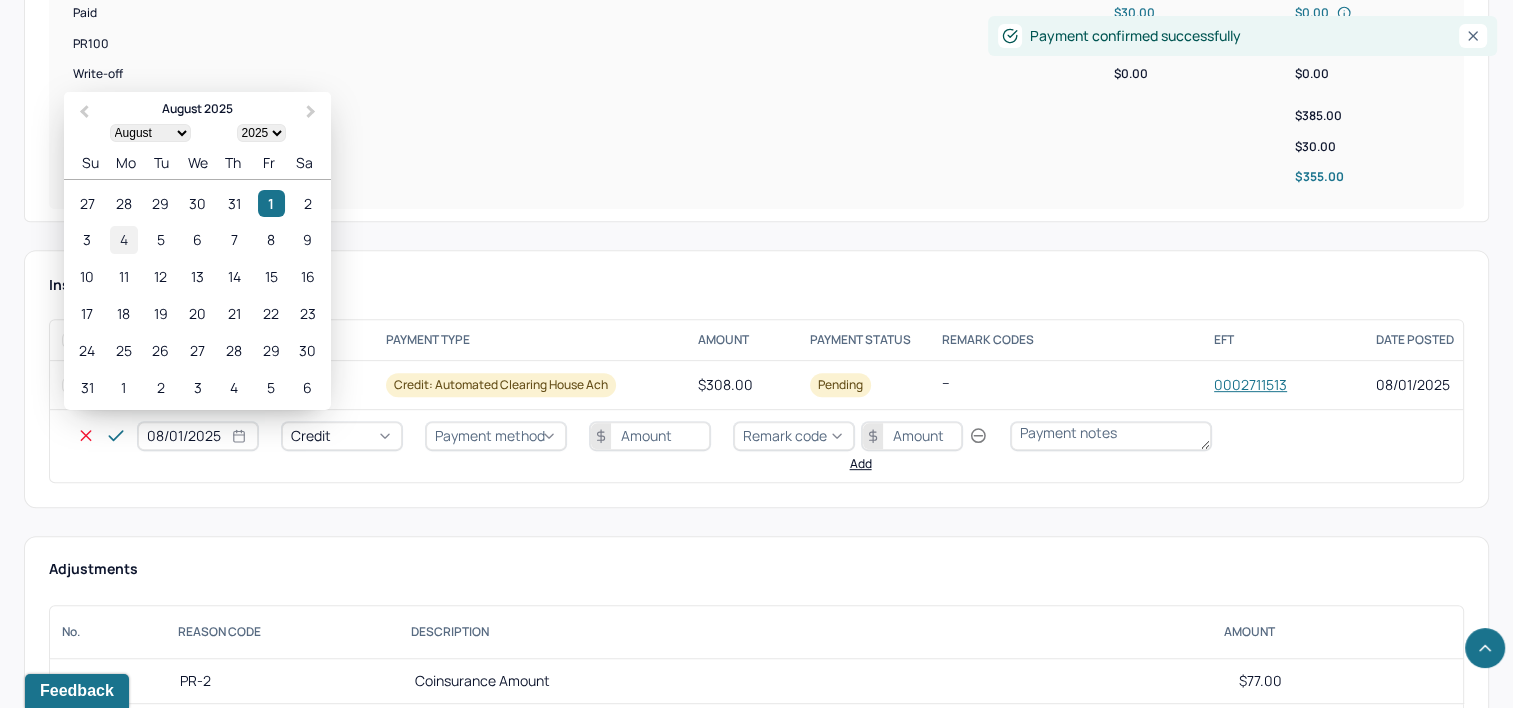 select on "7" 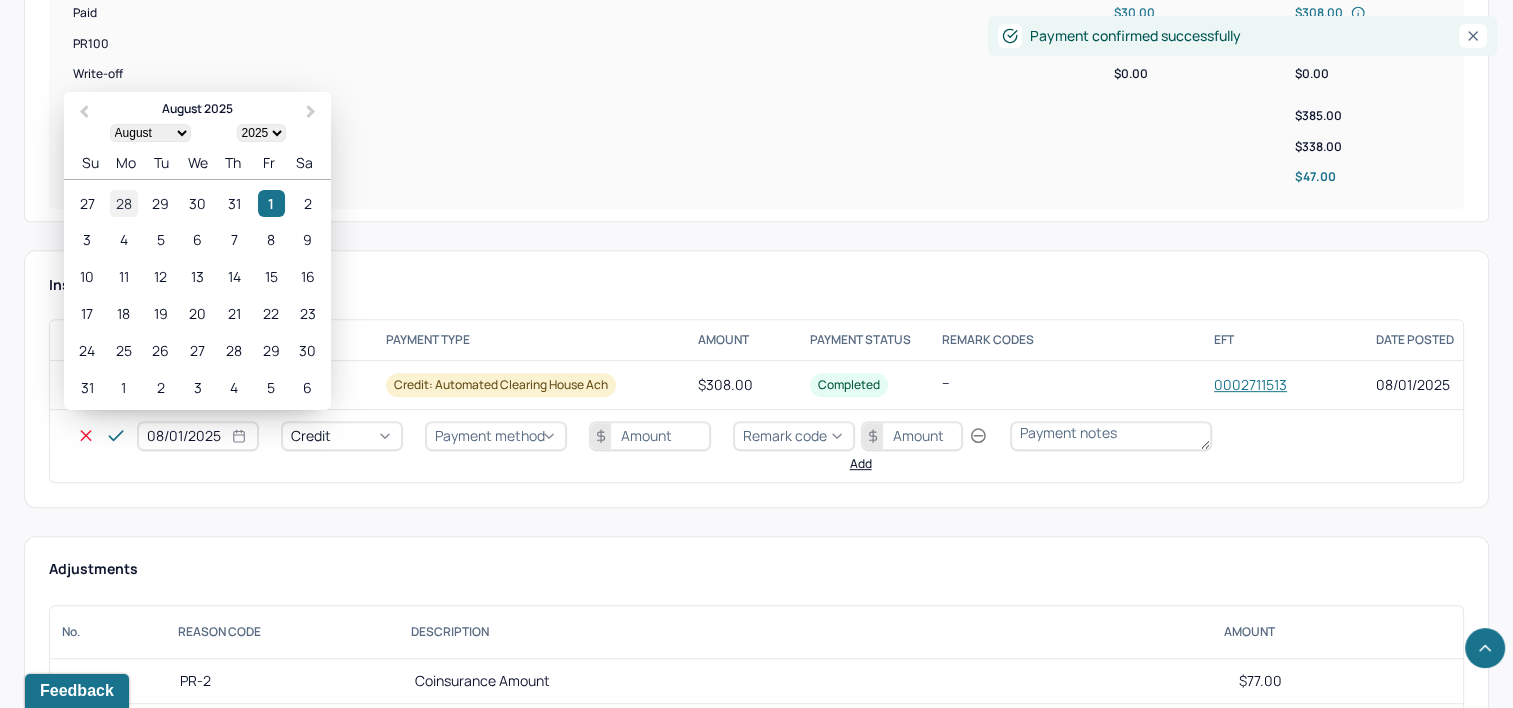 click on "28" at bounding box center (123, 203) 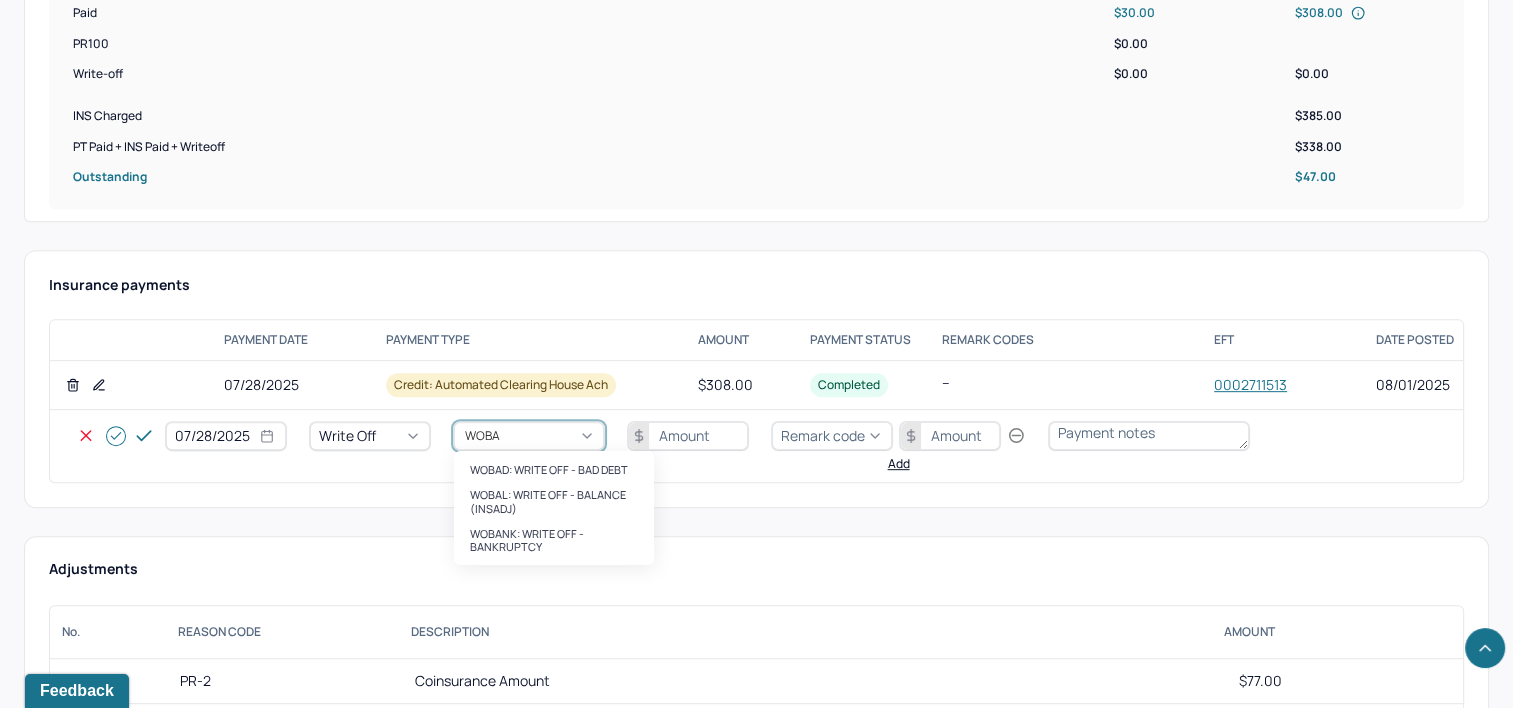 type on "WOBAL" 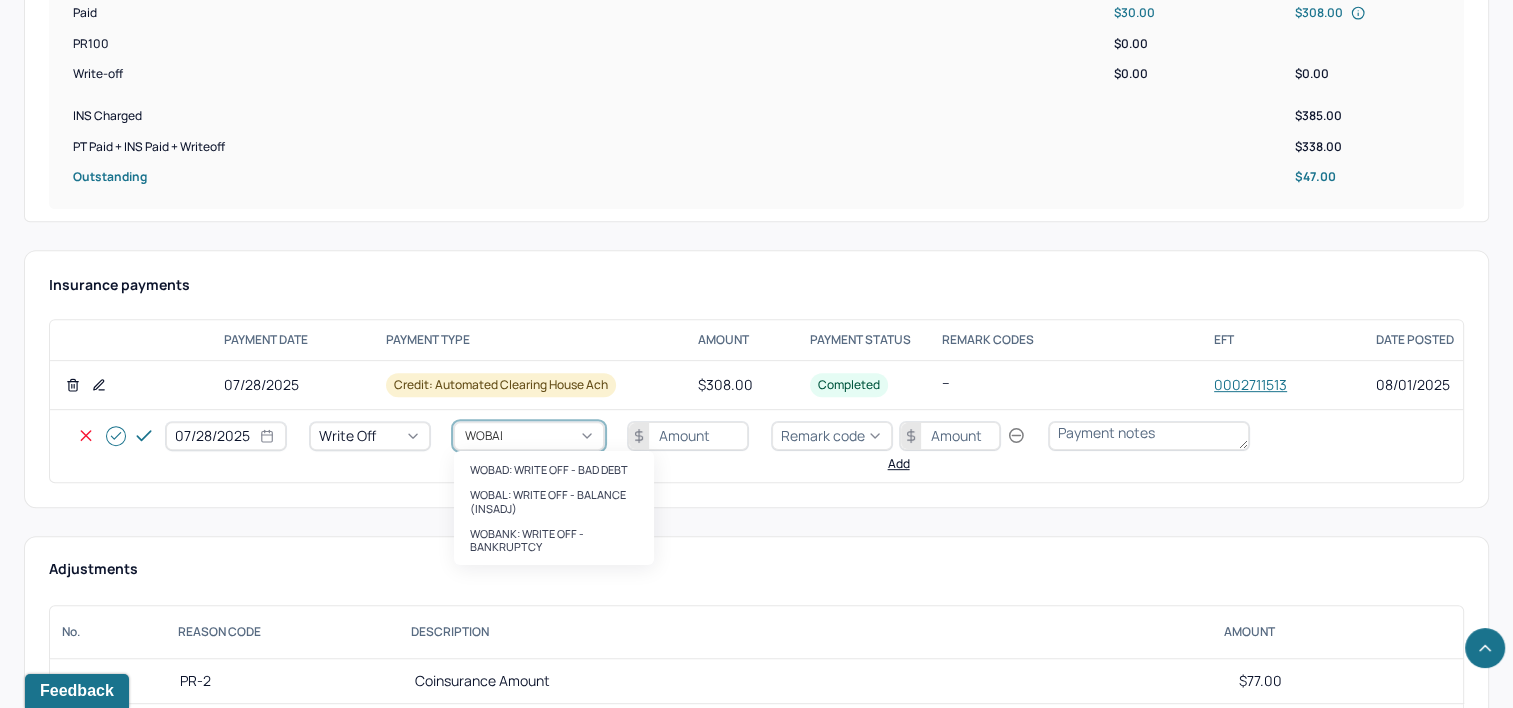 type 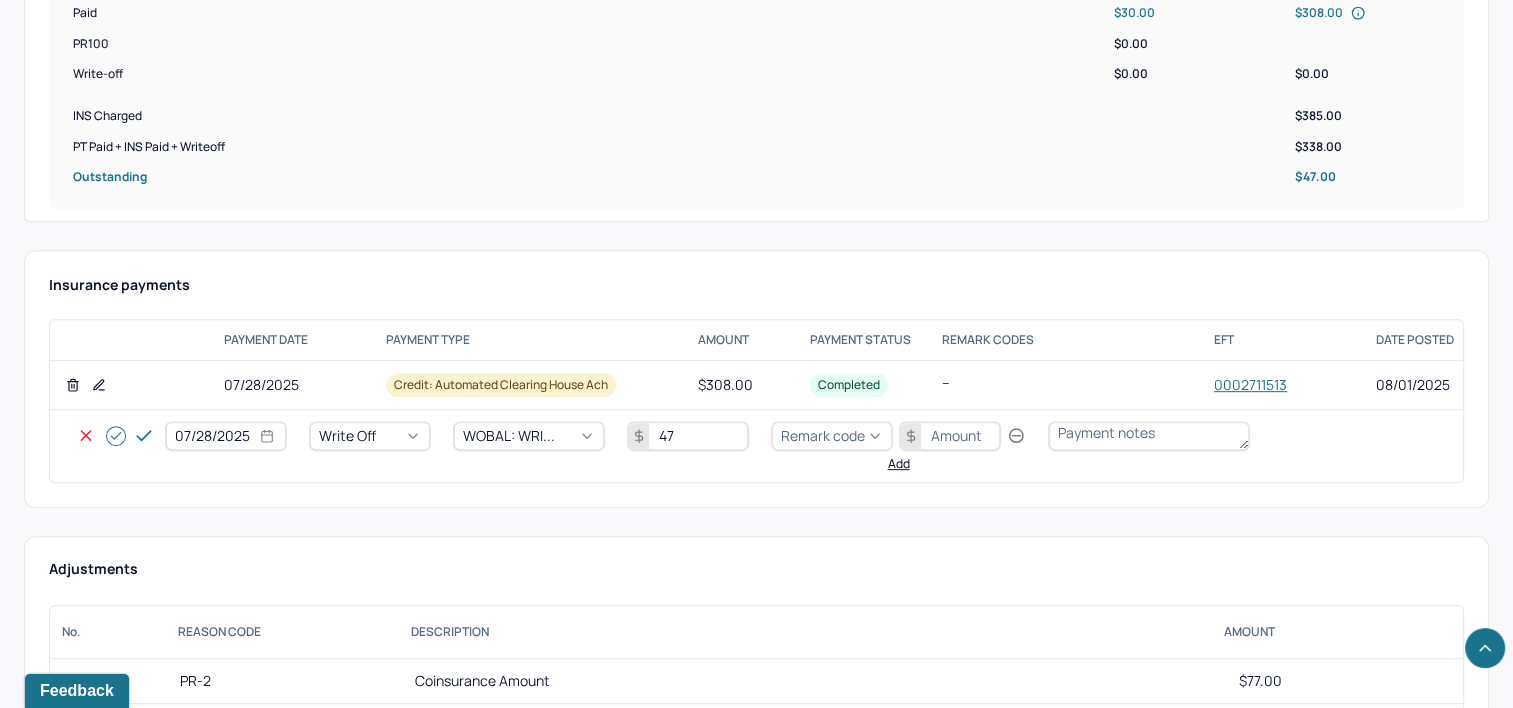 type on "47" 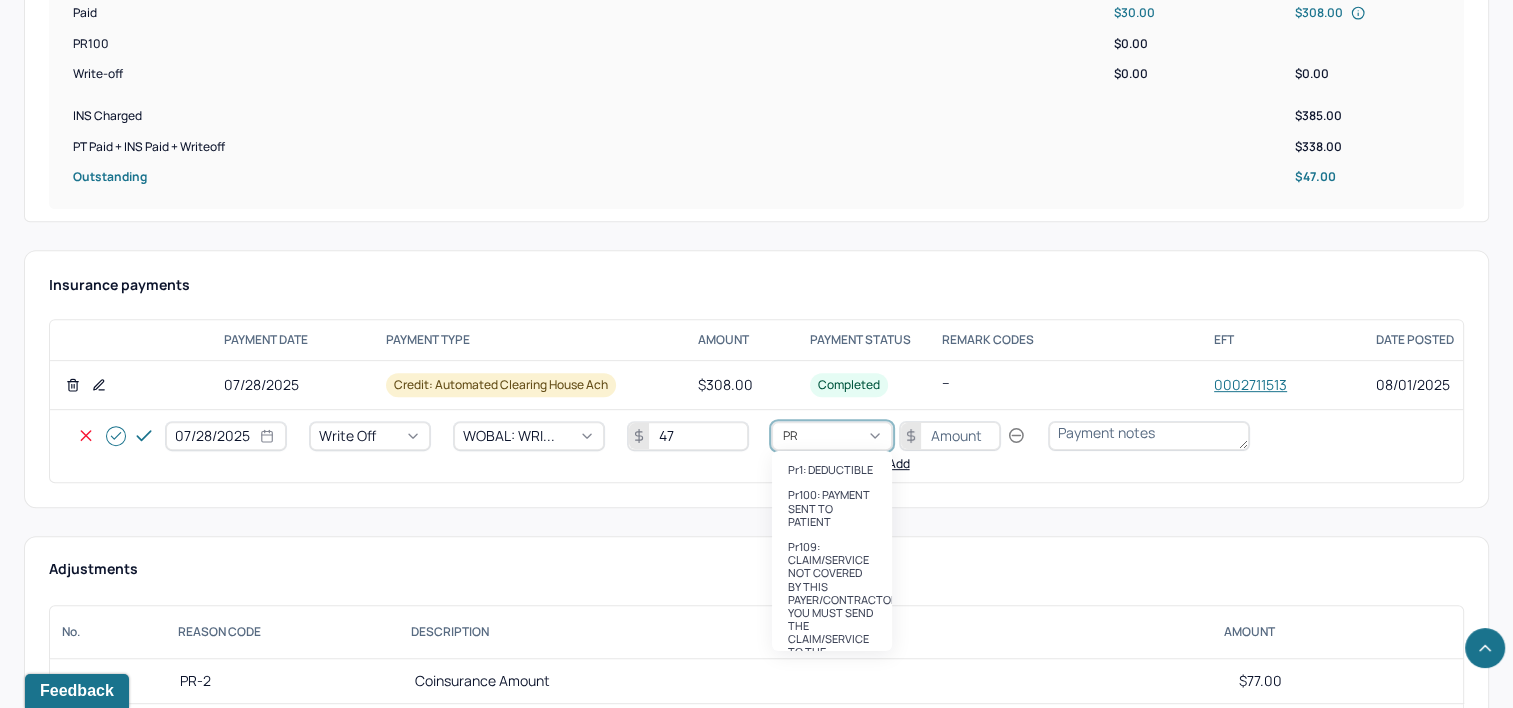 type on "PR2" 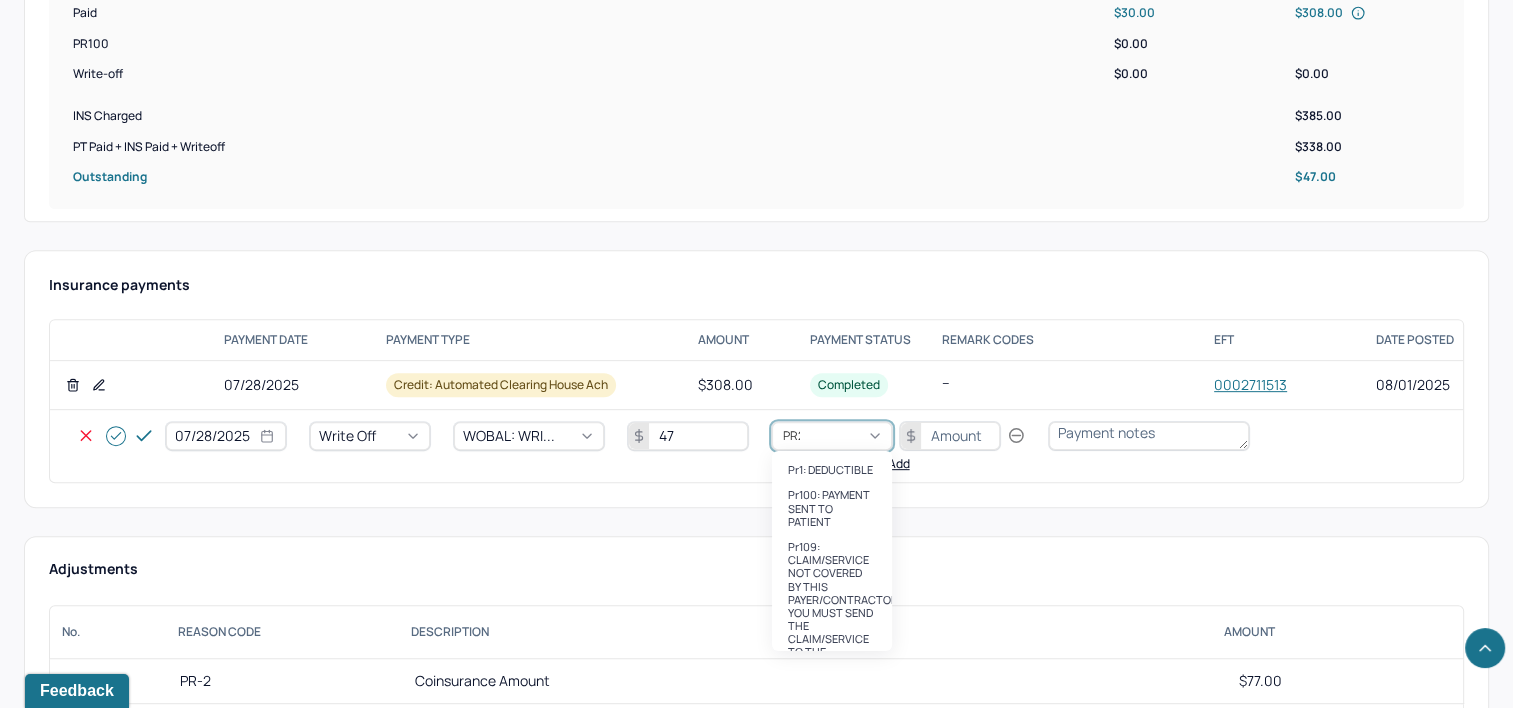 type 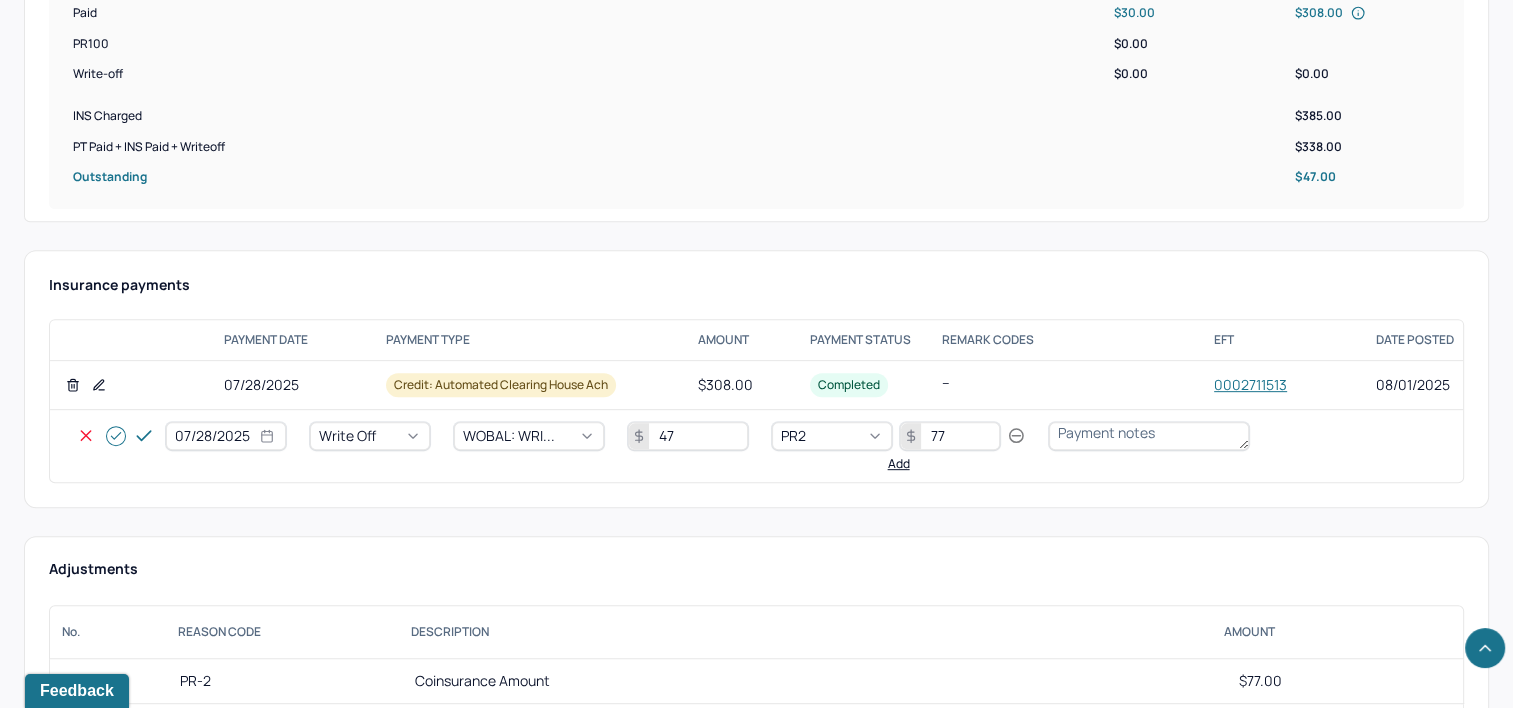 type on "77" 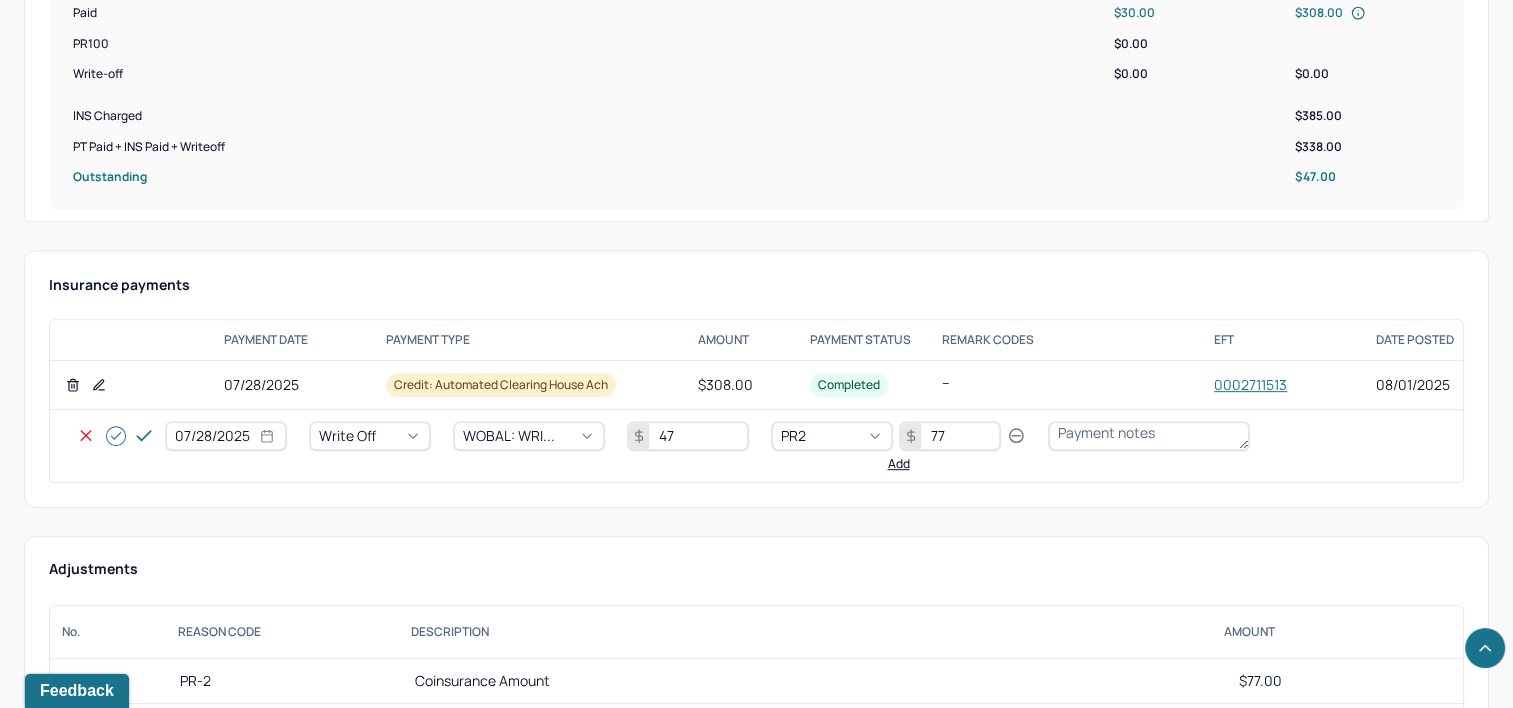 click 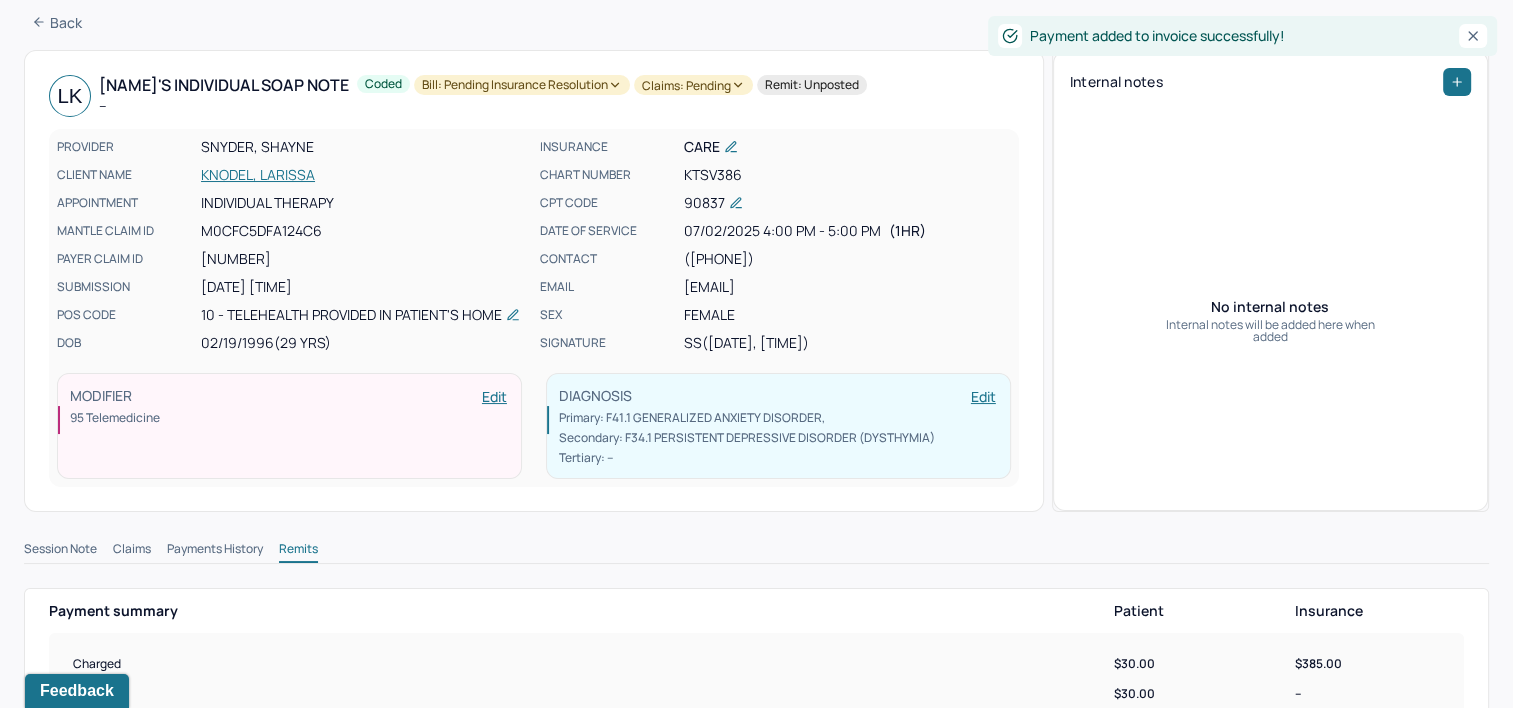 scroll, scrollTop: 0, scrollLeft: 0, axis: both 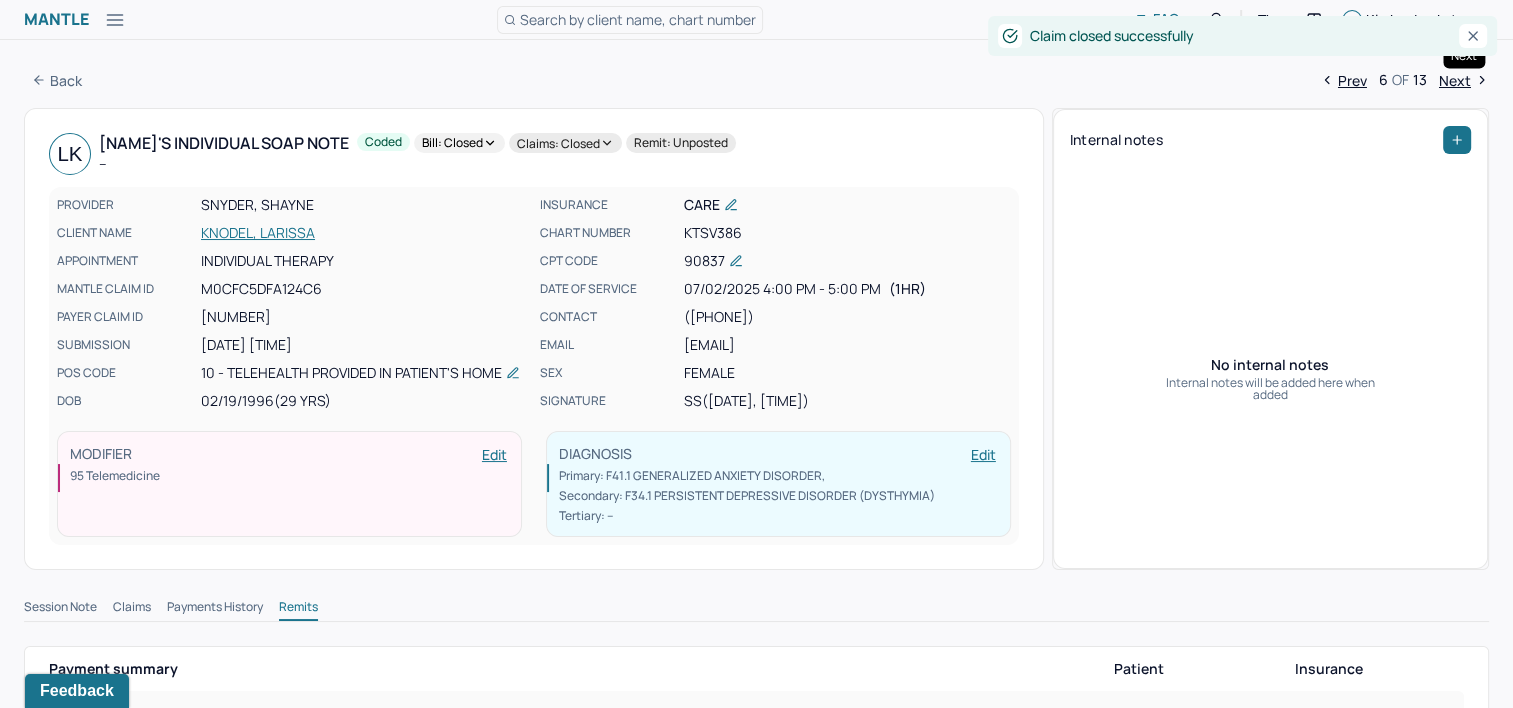 click on "Next" at bounding box center (1464, 80) 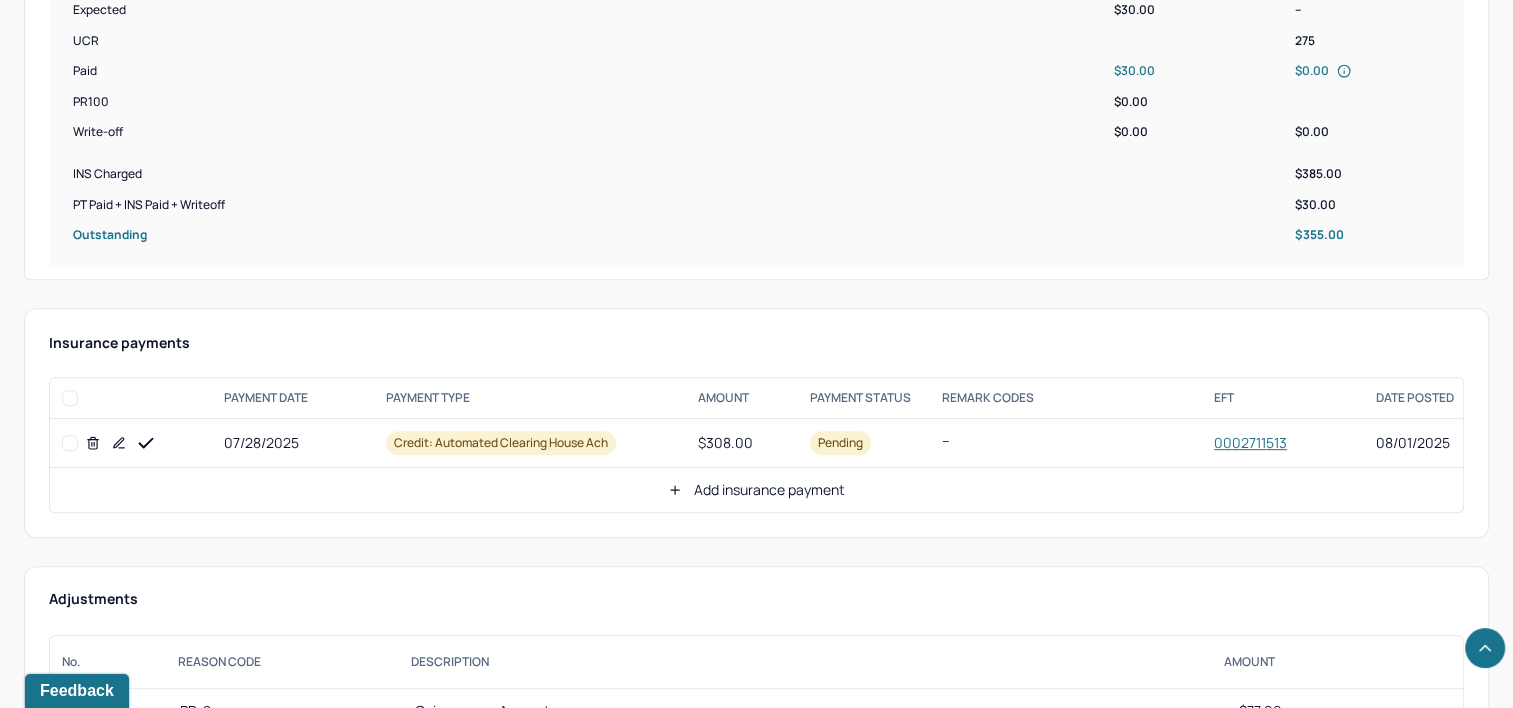 scroll, scrollTop: 900, scrollLeft: 0, axis: vertical 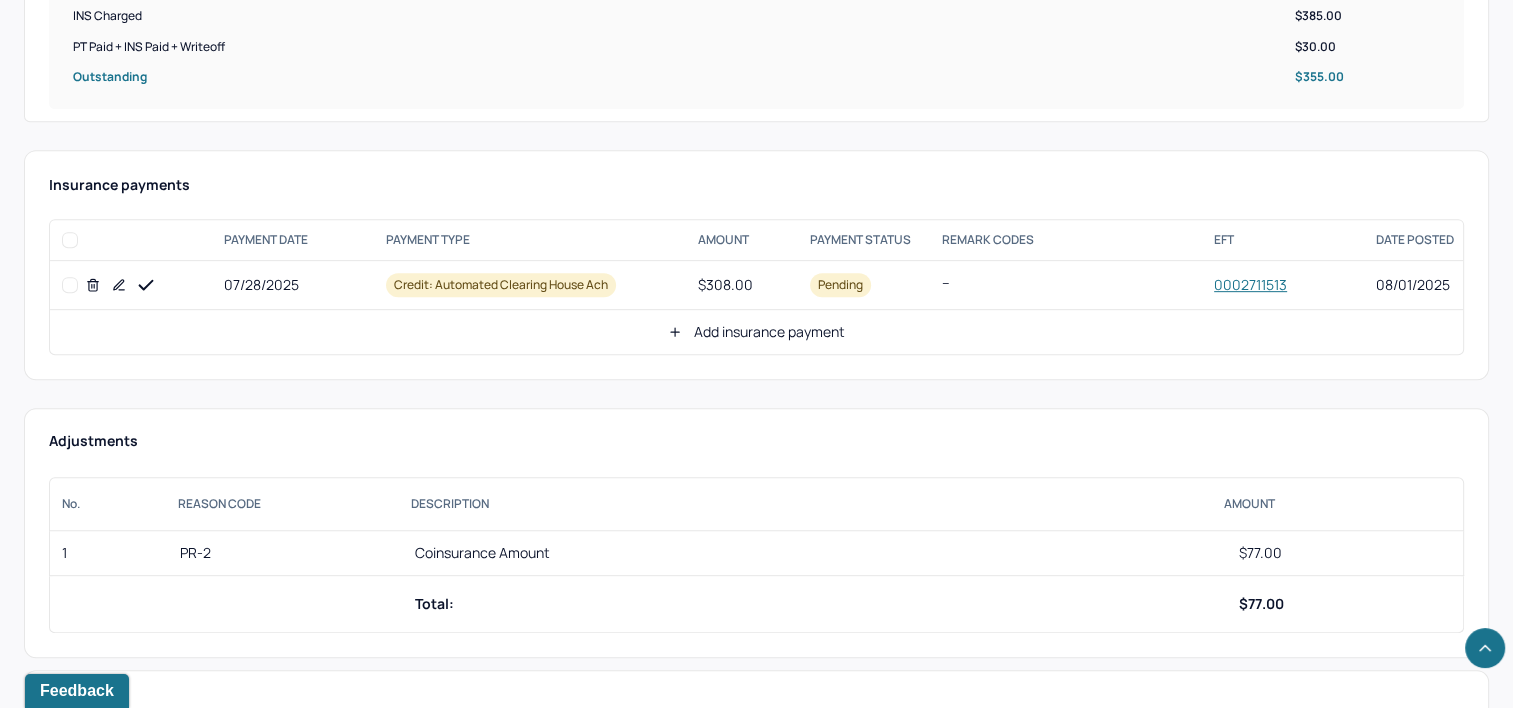 click 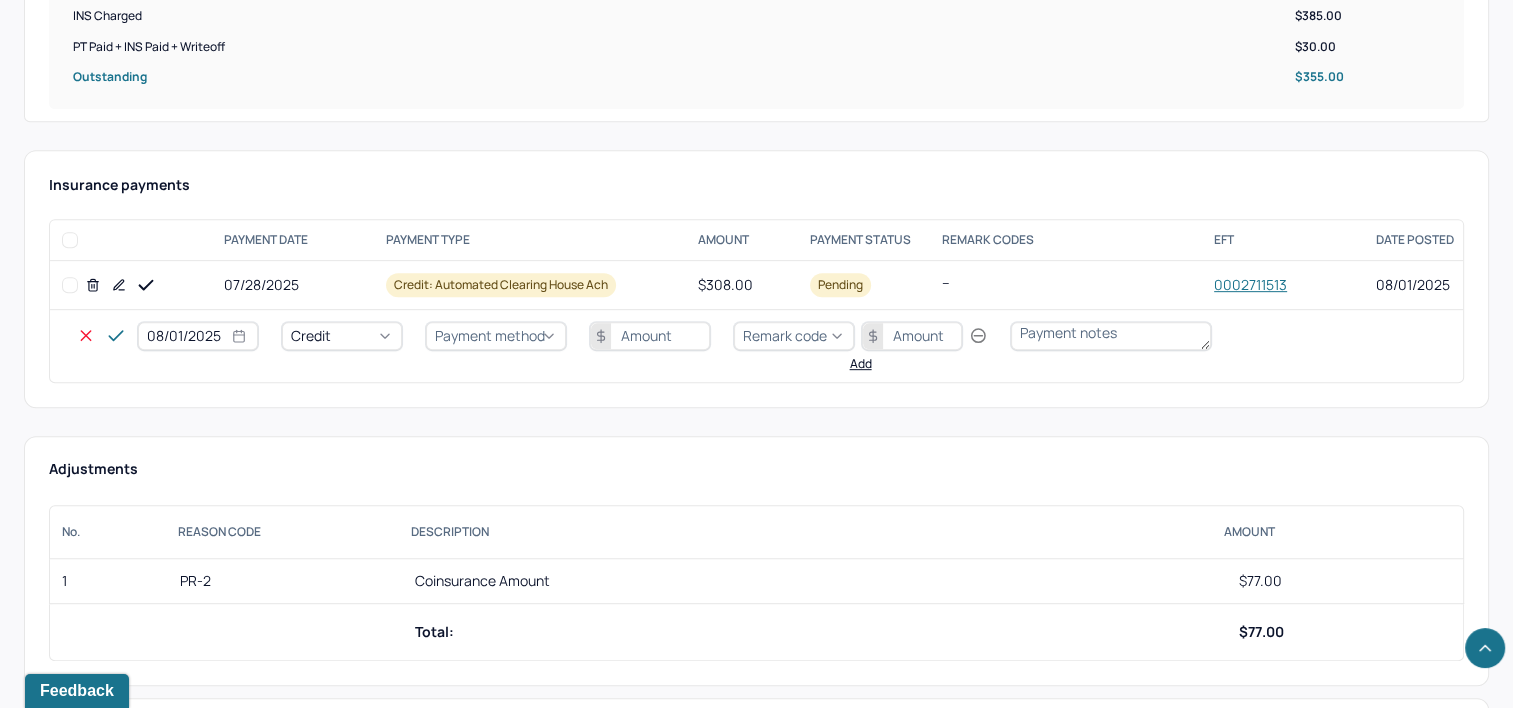 click on "08/01/2025" at bounding box center (198, 336) 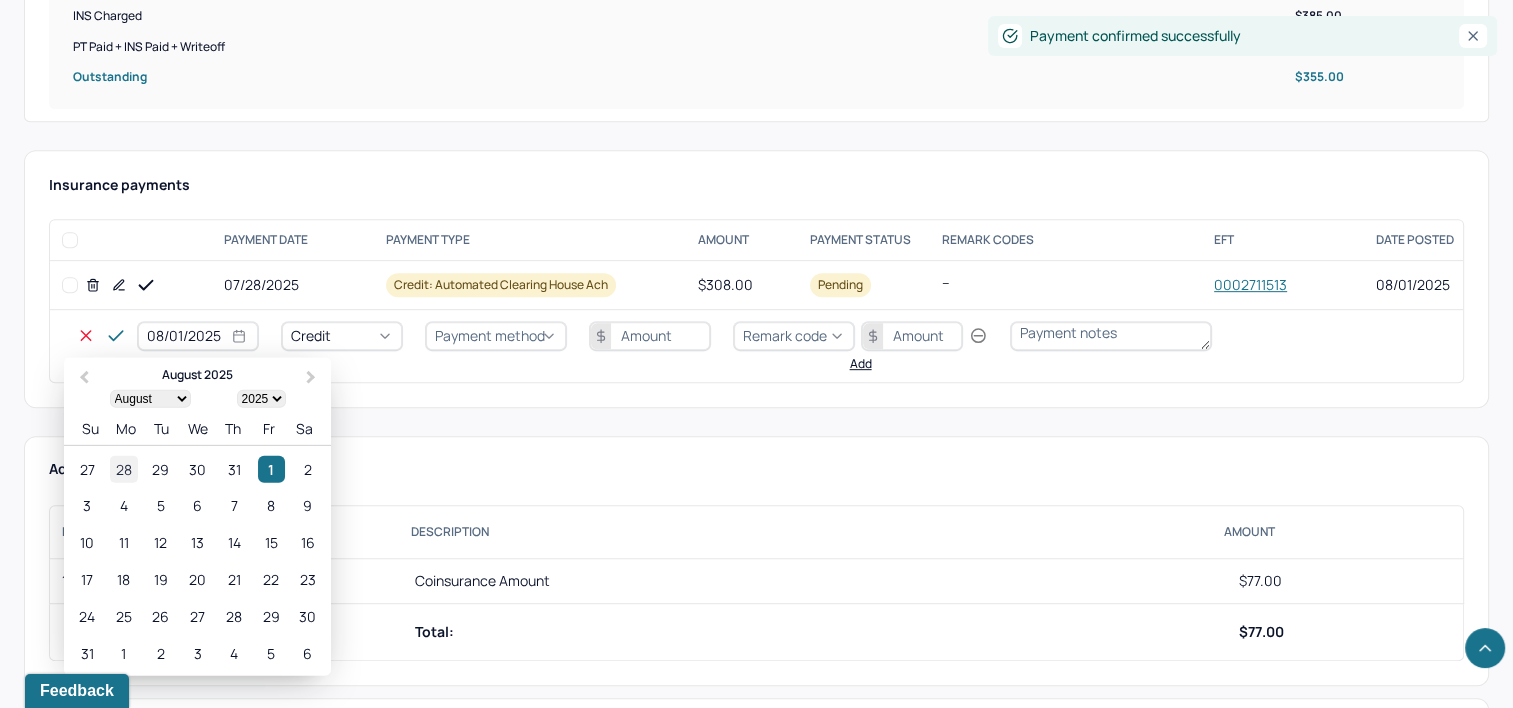 type on "07/28/2025" 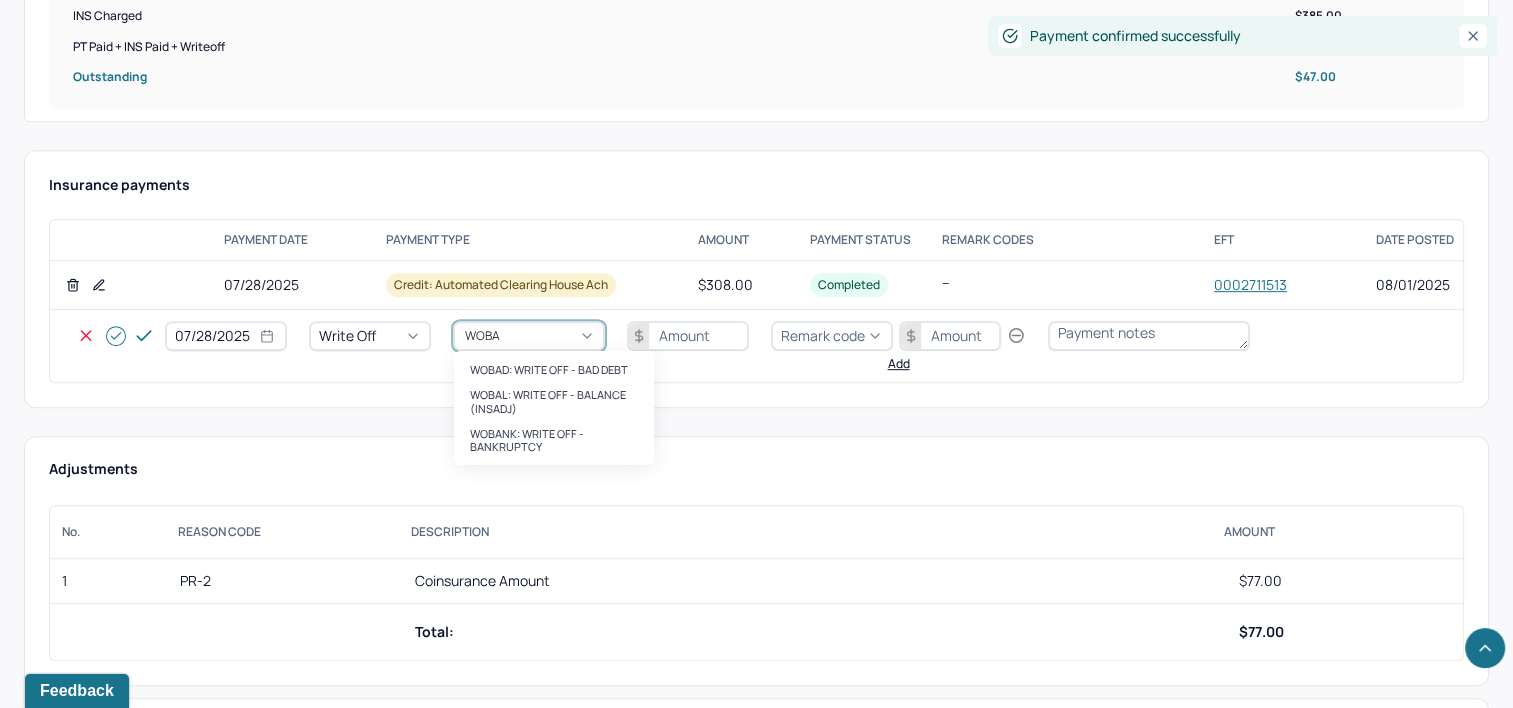 type on "WOBAL" 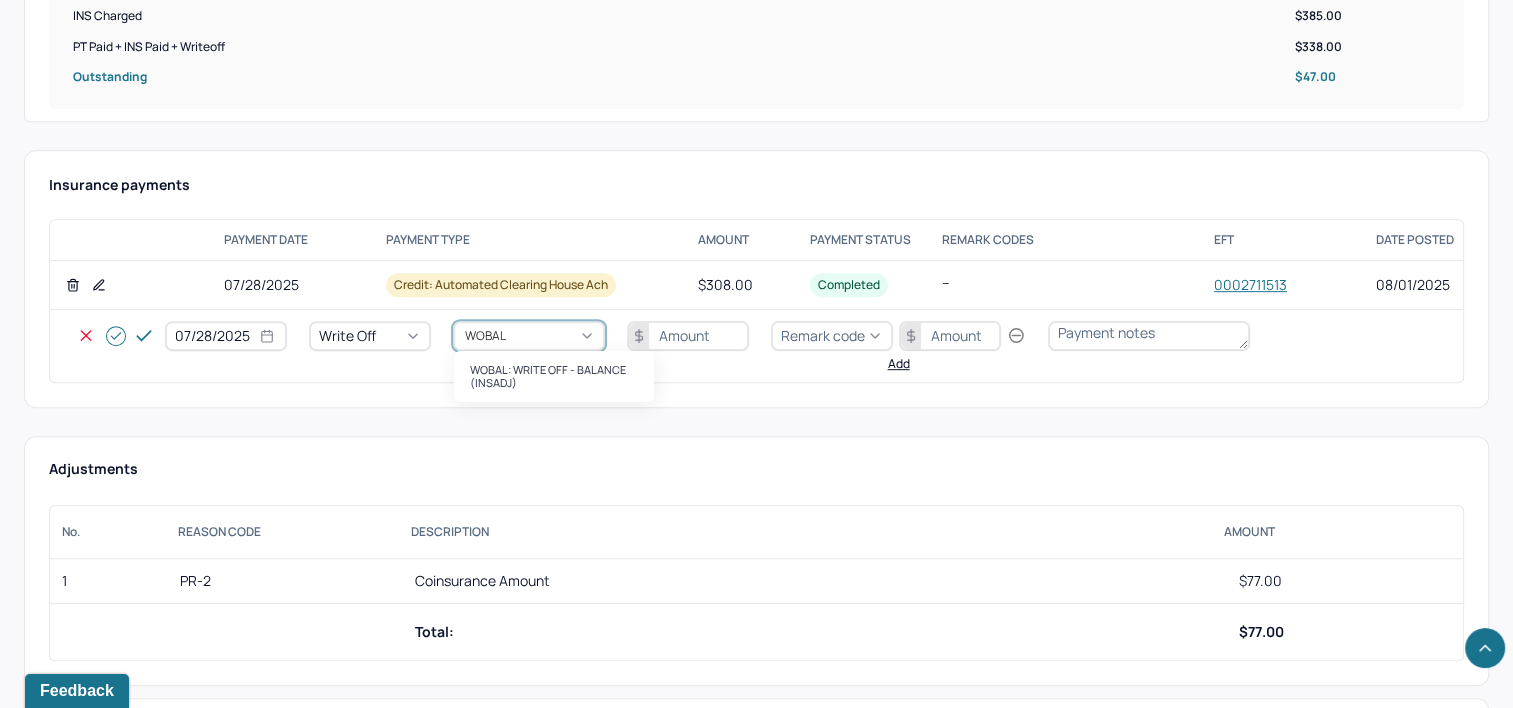 type 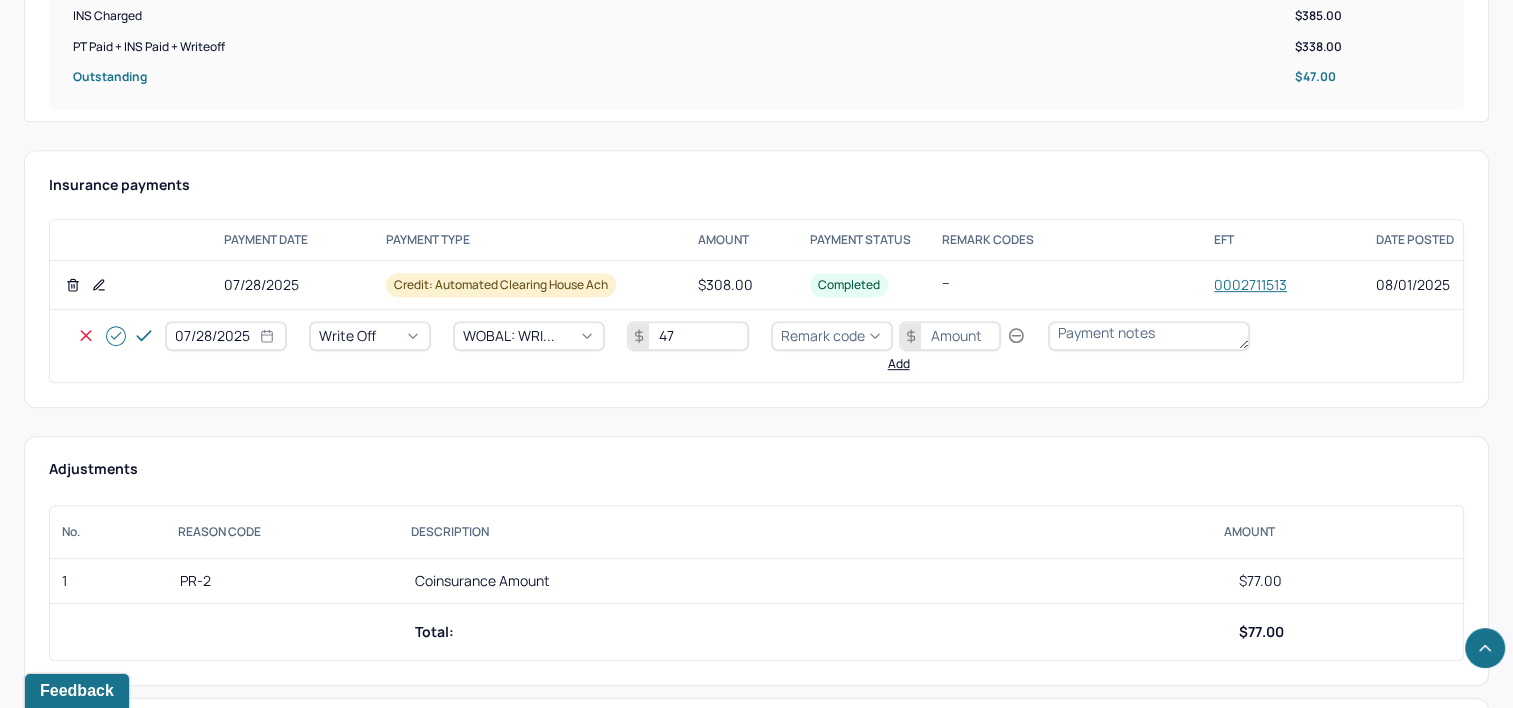 type on "47" 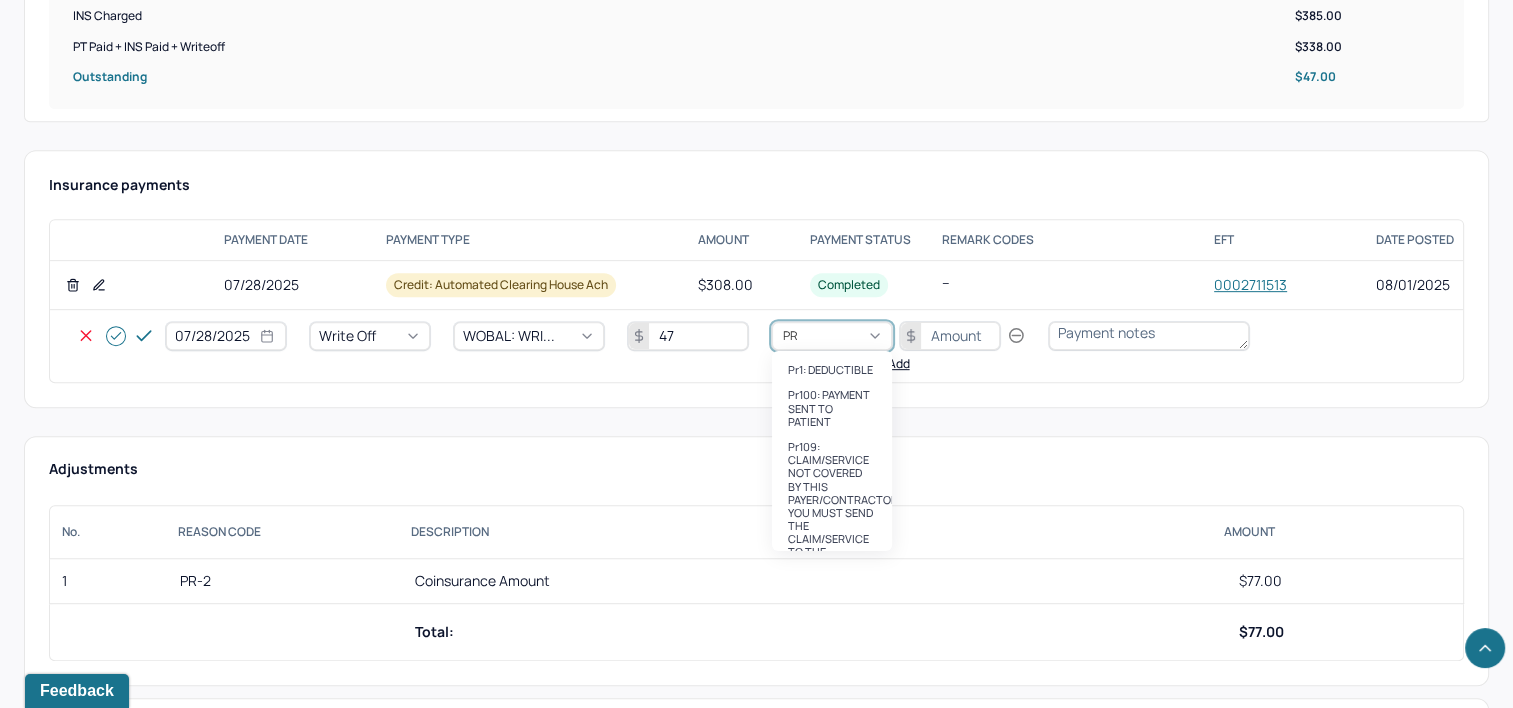 type on "PR2" 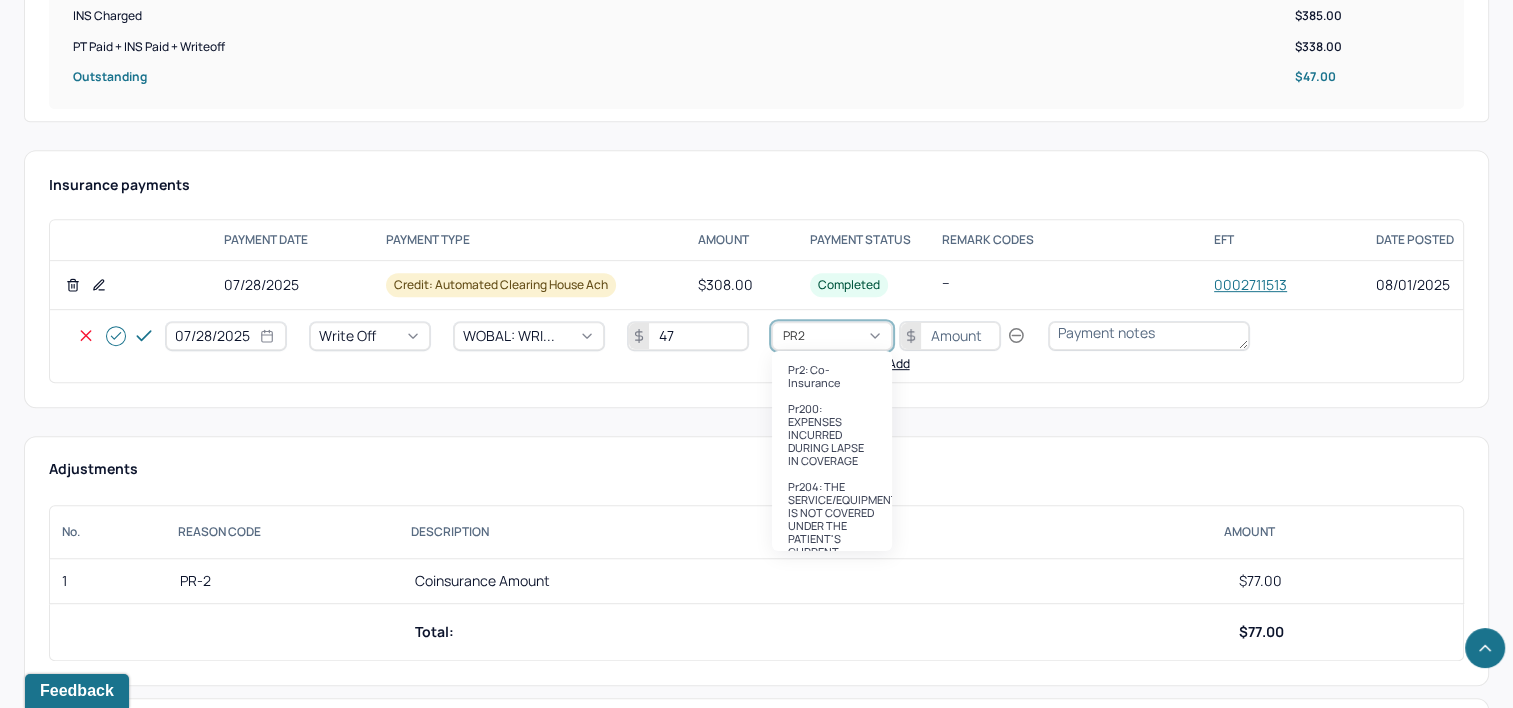type 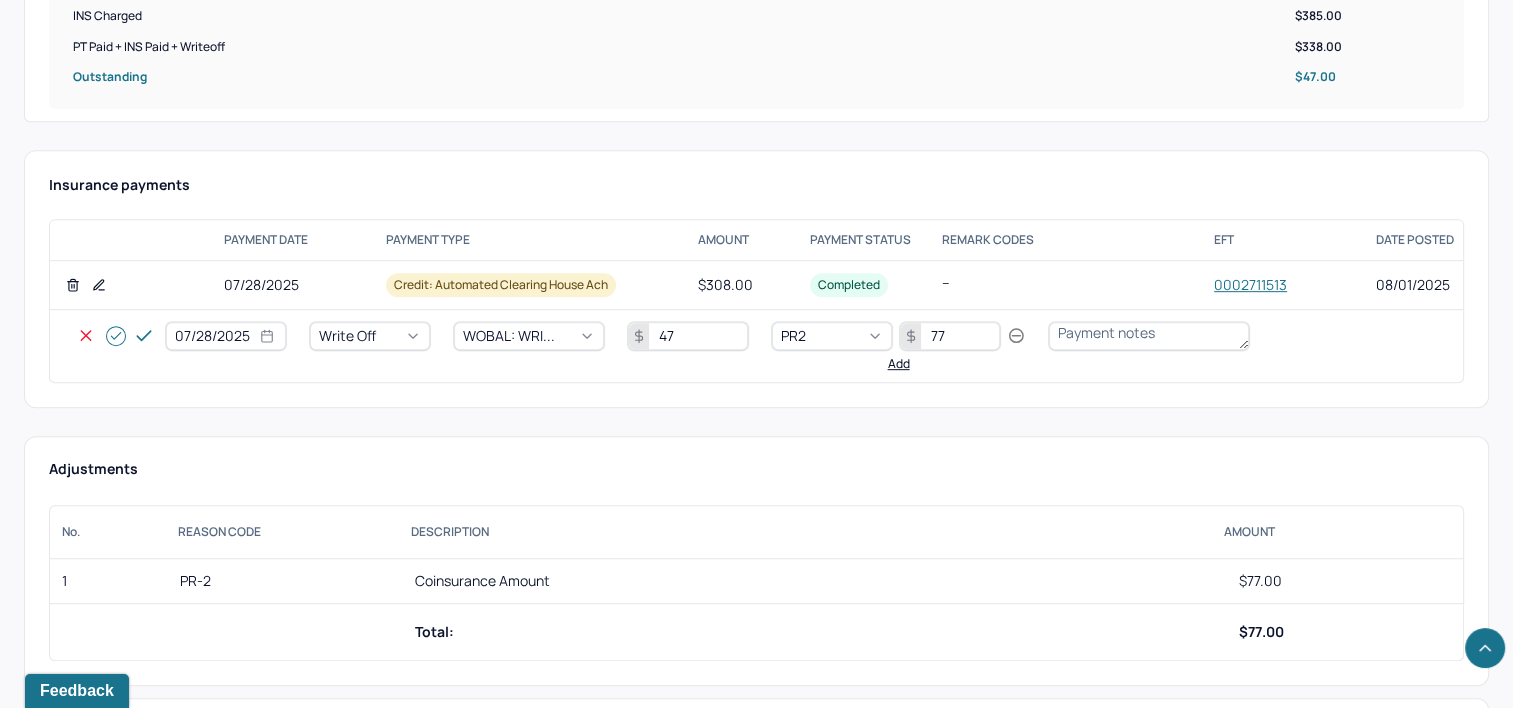 type on "77" 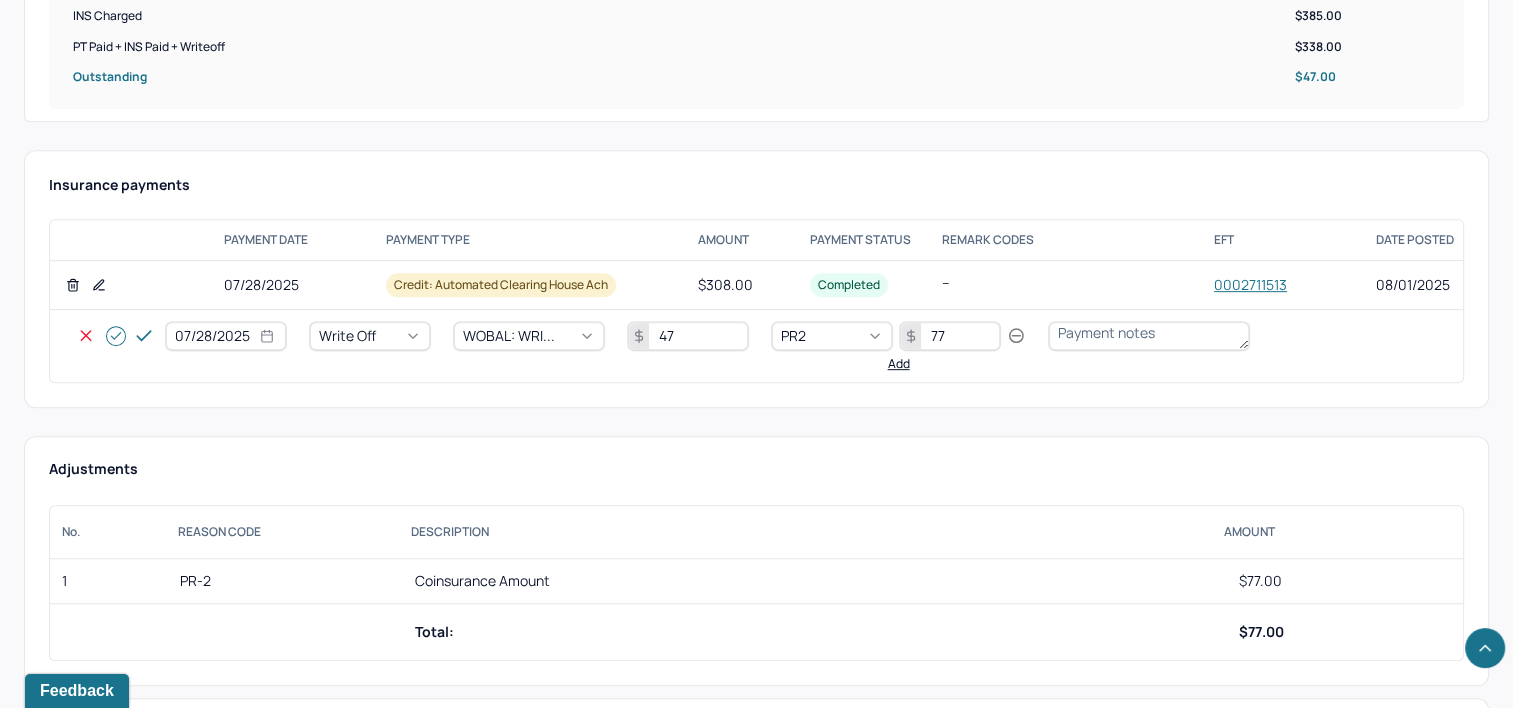 click 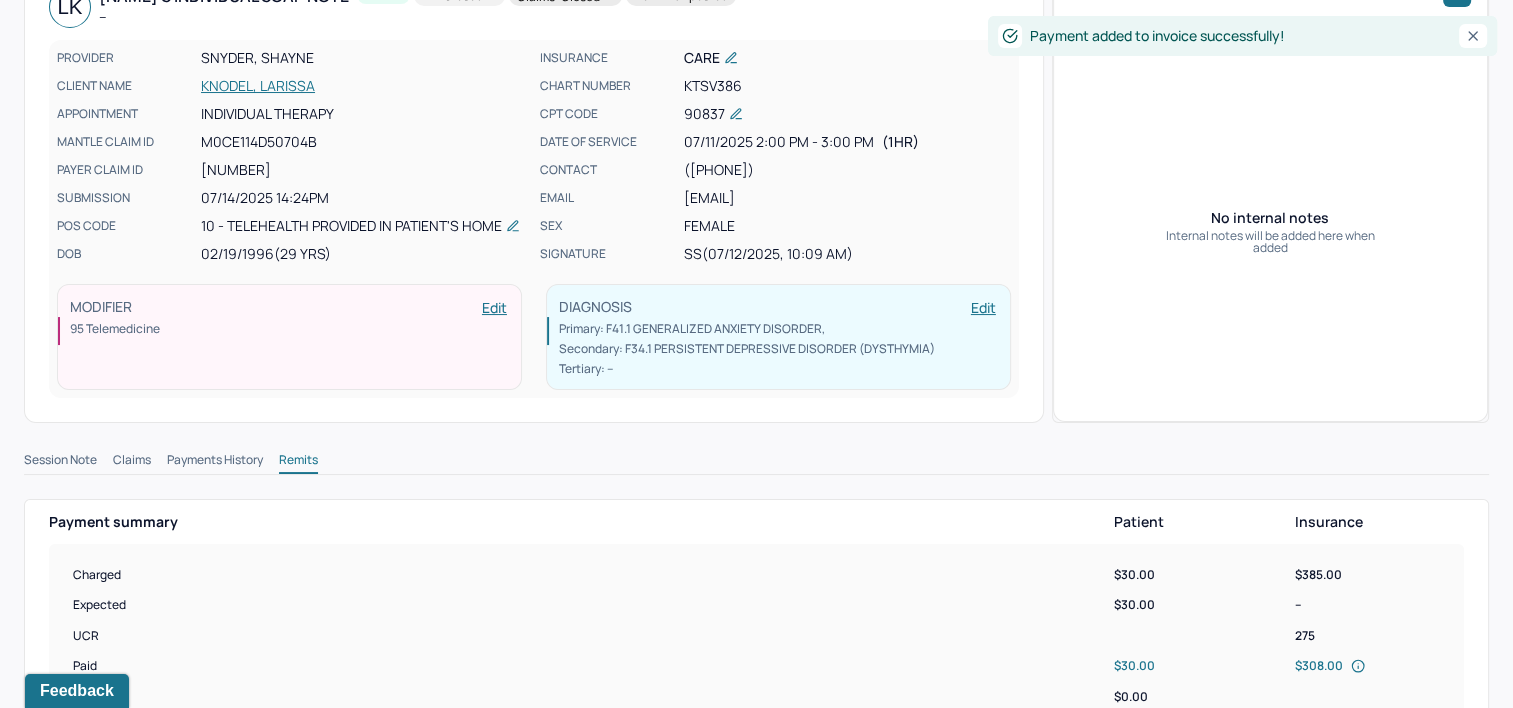 scroll, scrollTop: 0, scrollLeft: 0, axis: both 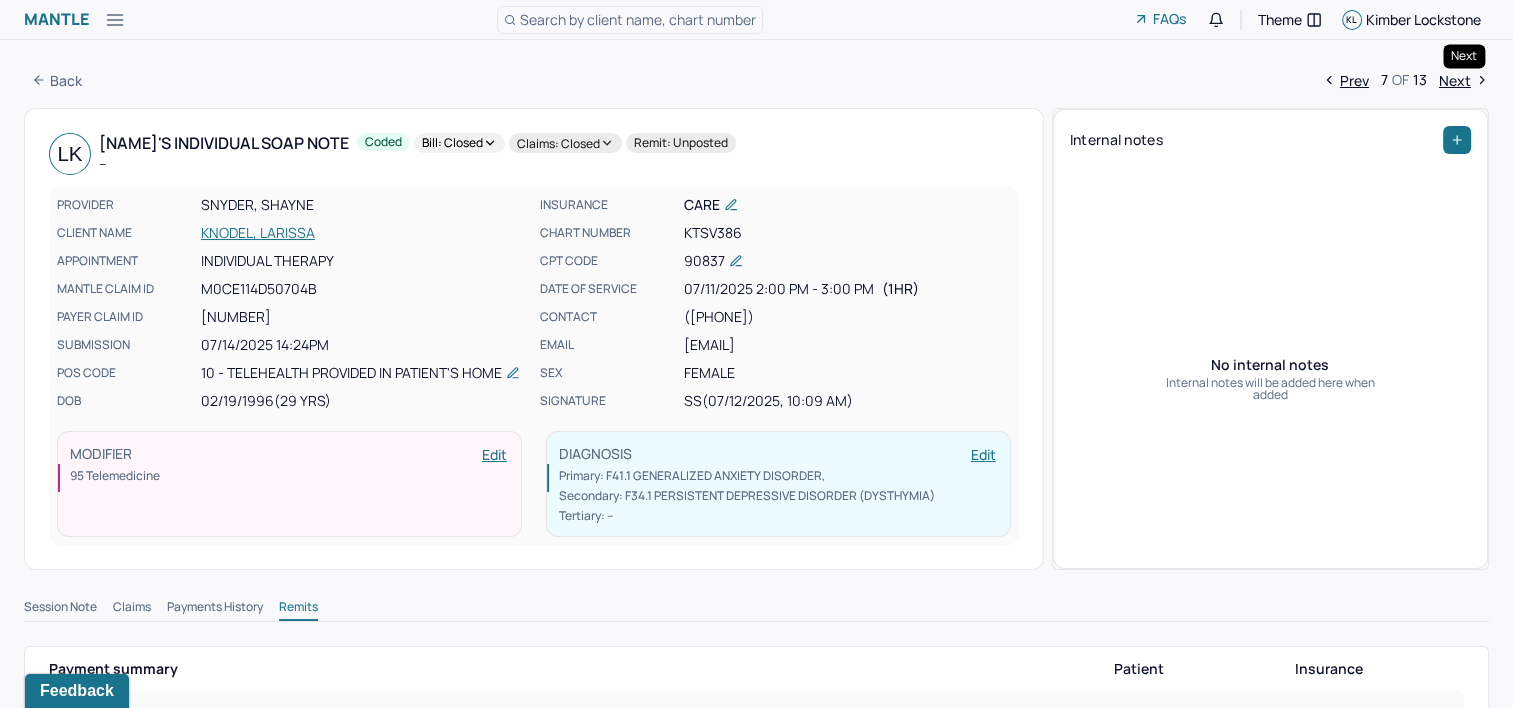 click on "Next" at bounding box center (1464, 80) 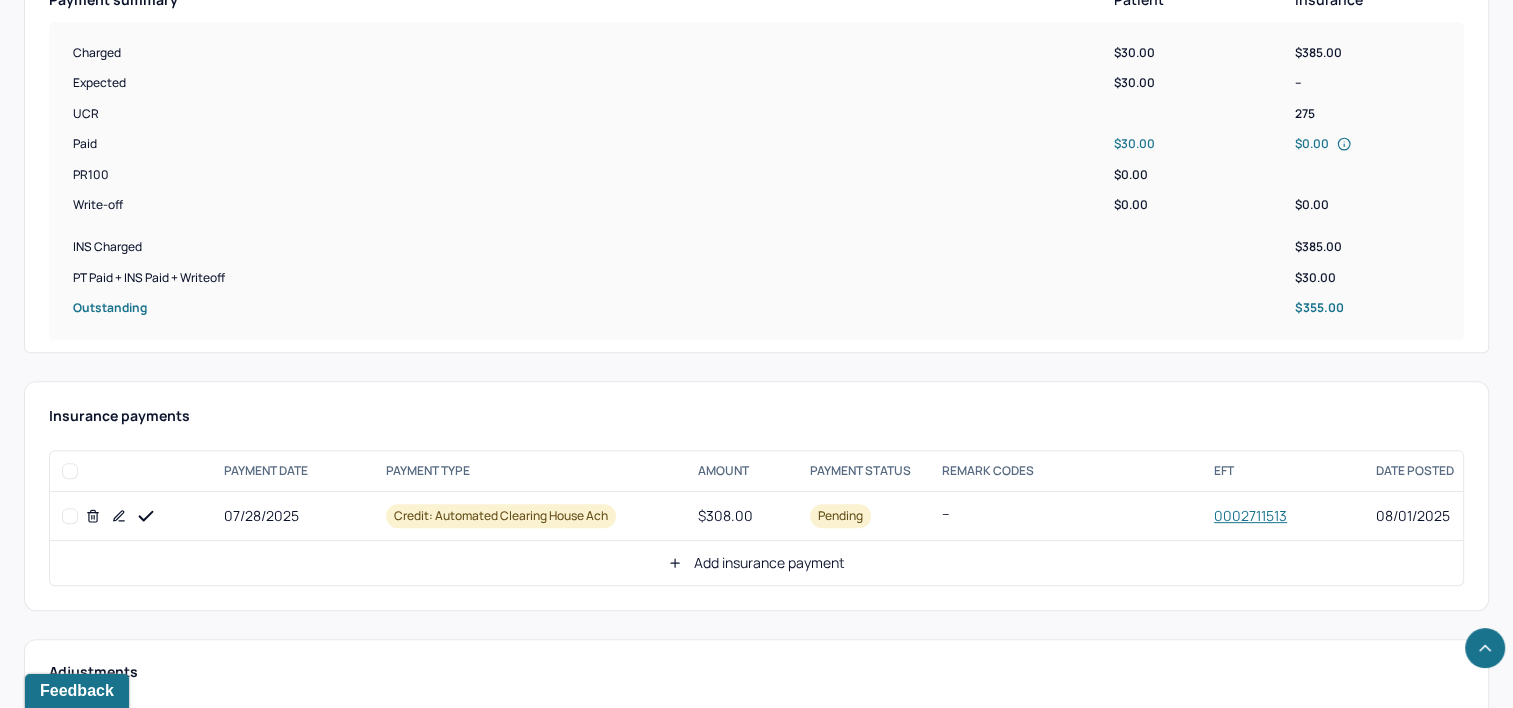 scroll, scrollTop: 860, scrollLeft: 0, axis: vertical 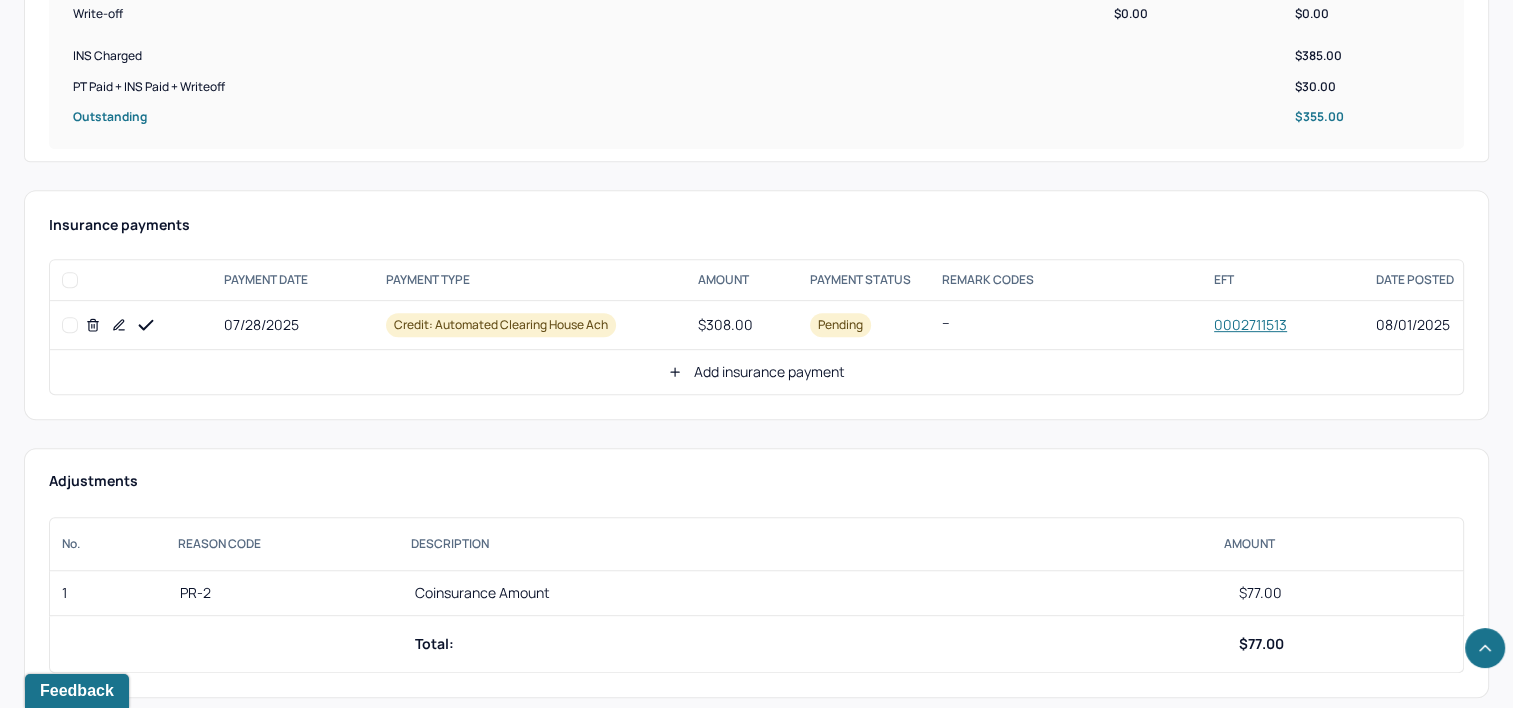 click 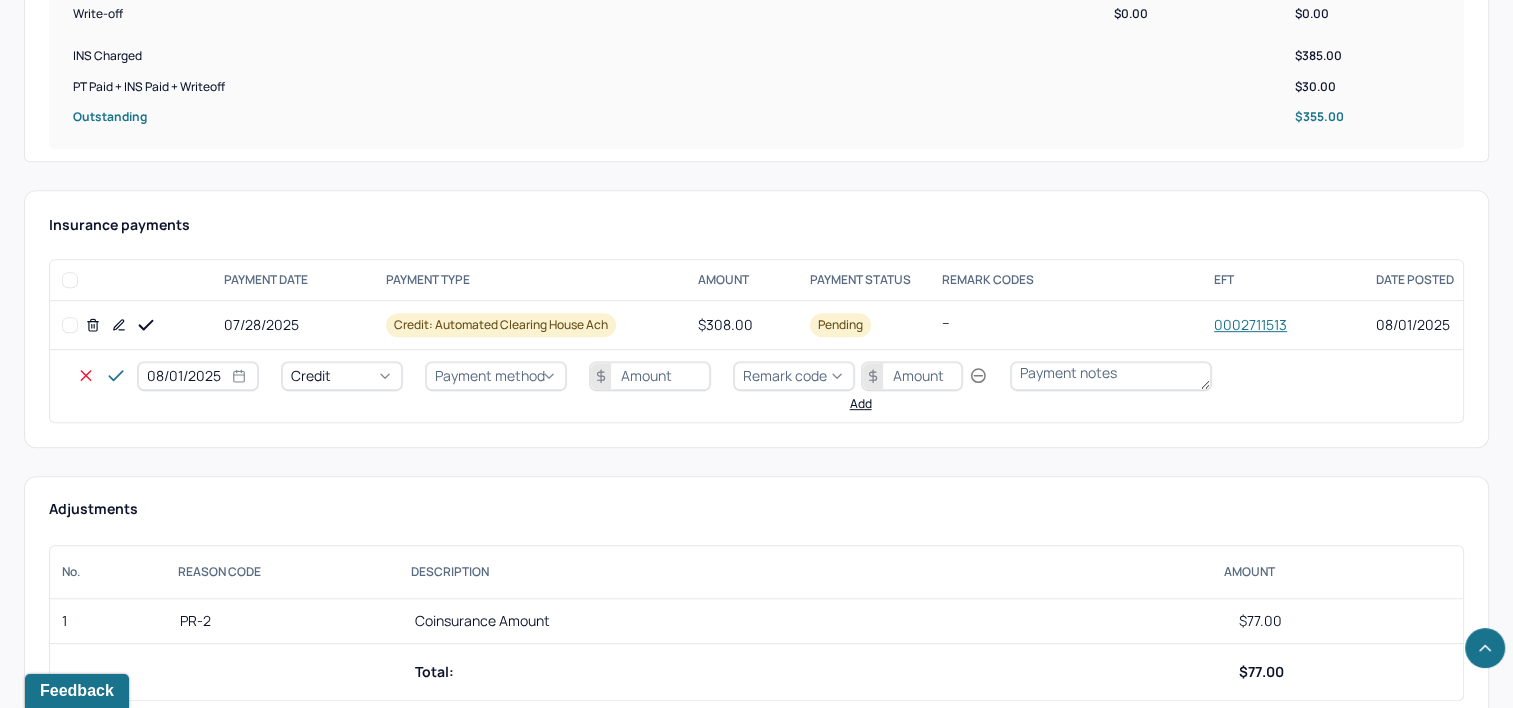 click on "08/01/2025" at bounding box center [198, 376] 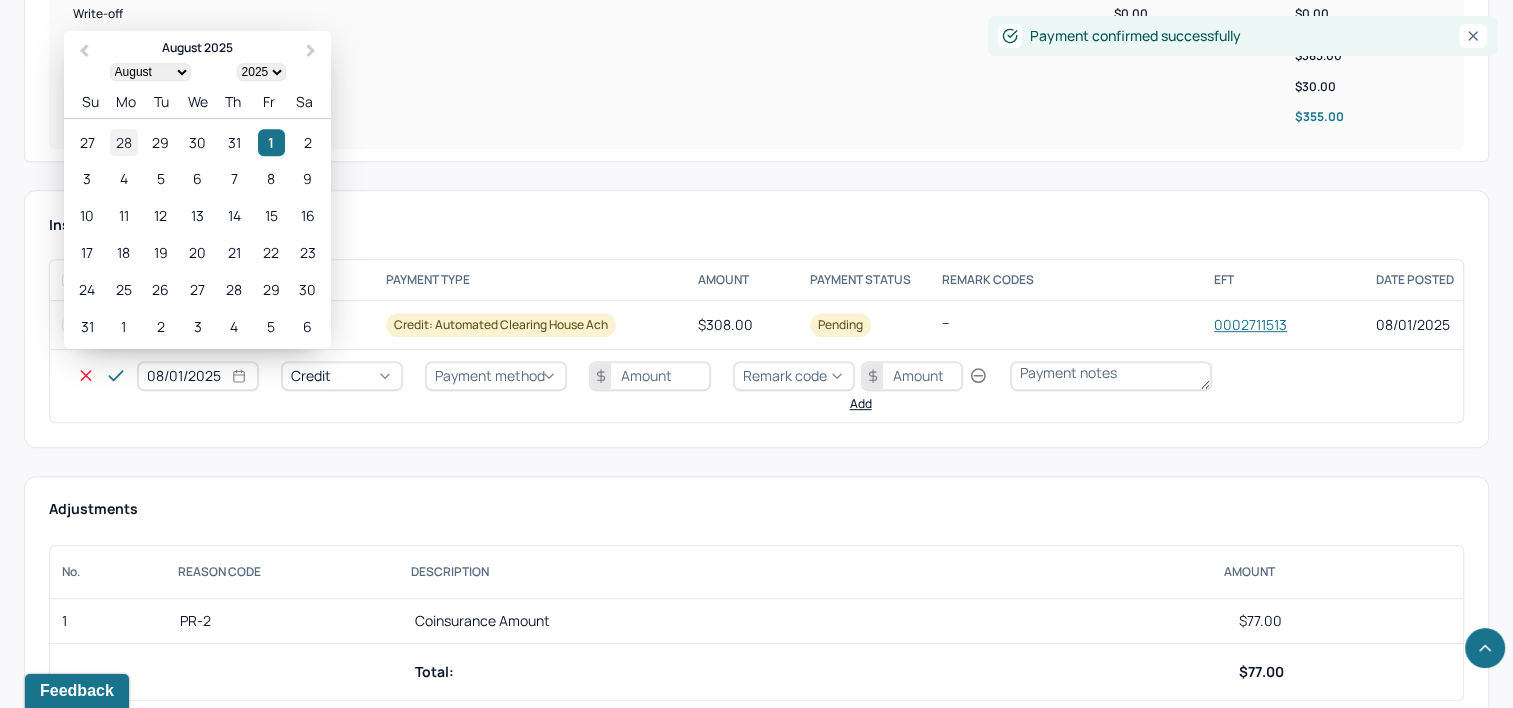 click on "28" at bounding box center [123, 142] 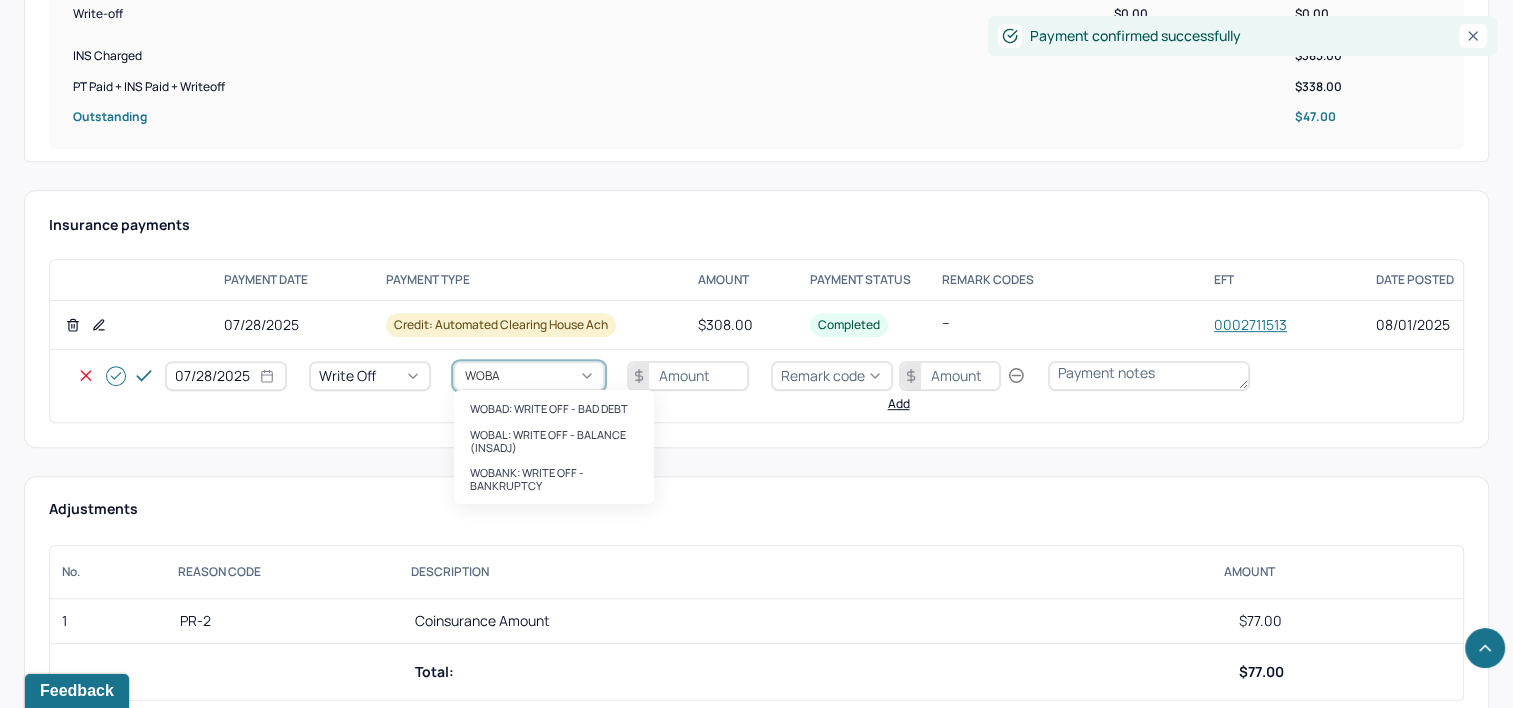 type on "WOBAL" 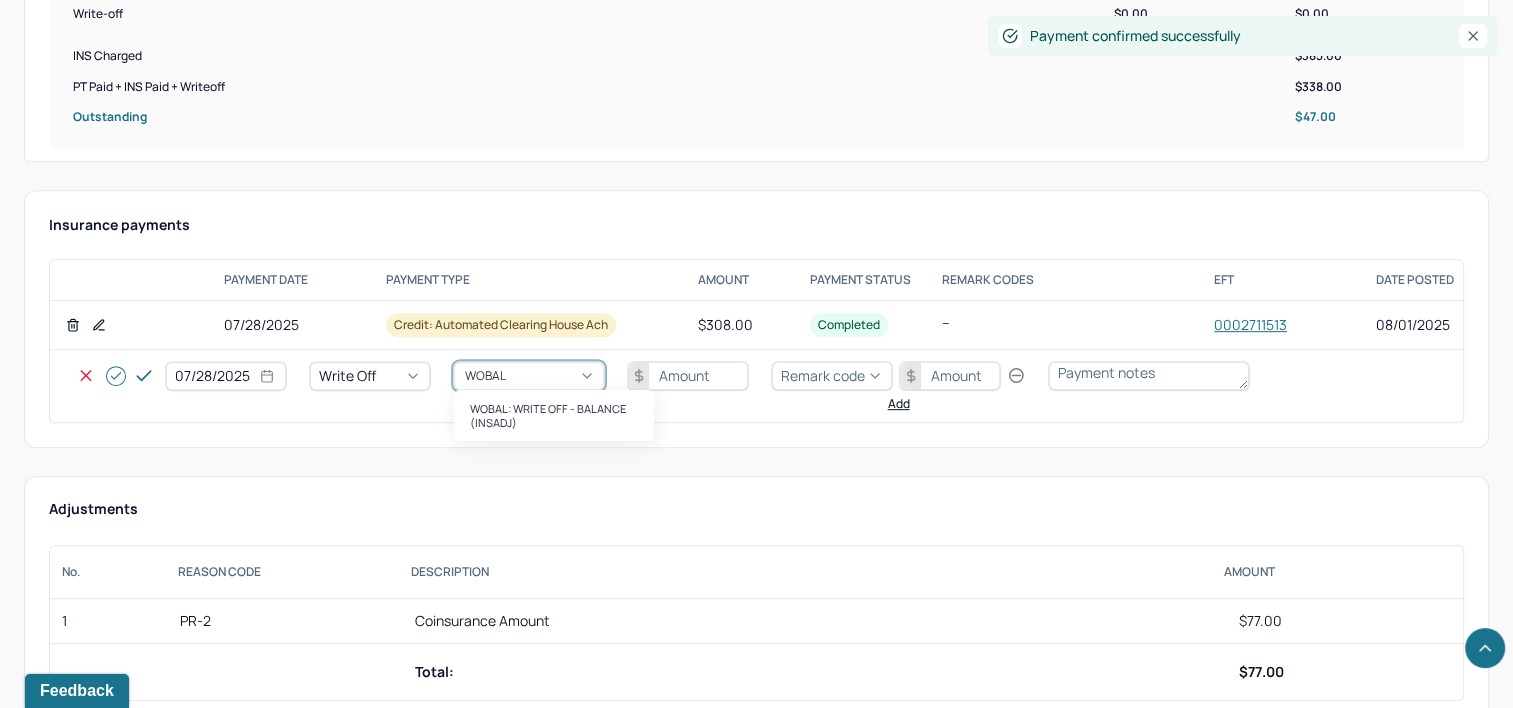 type 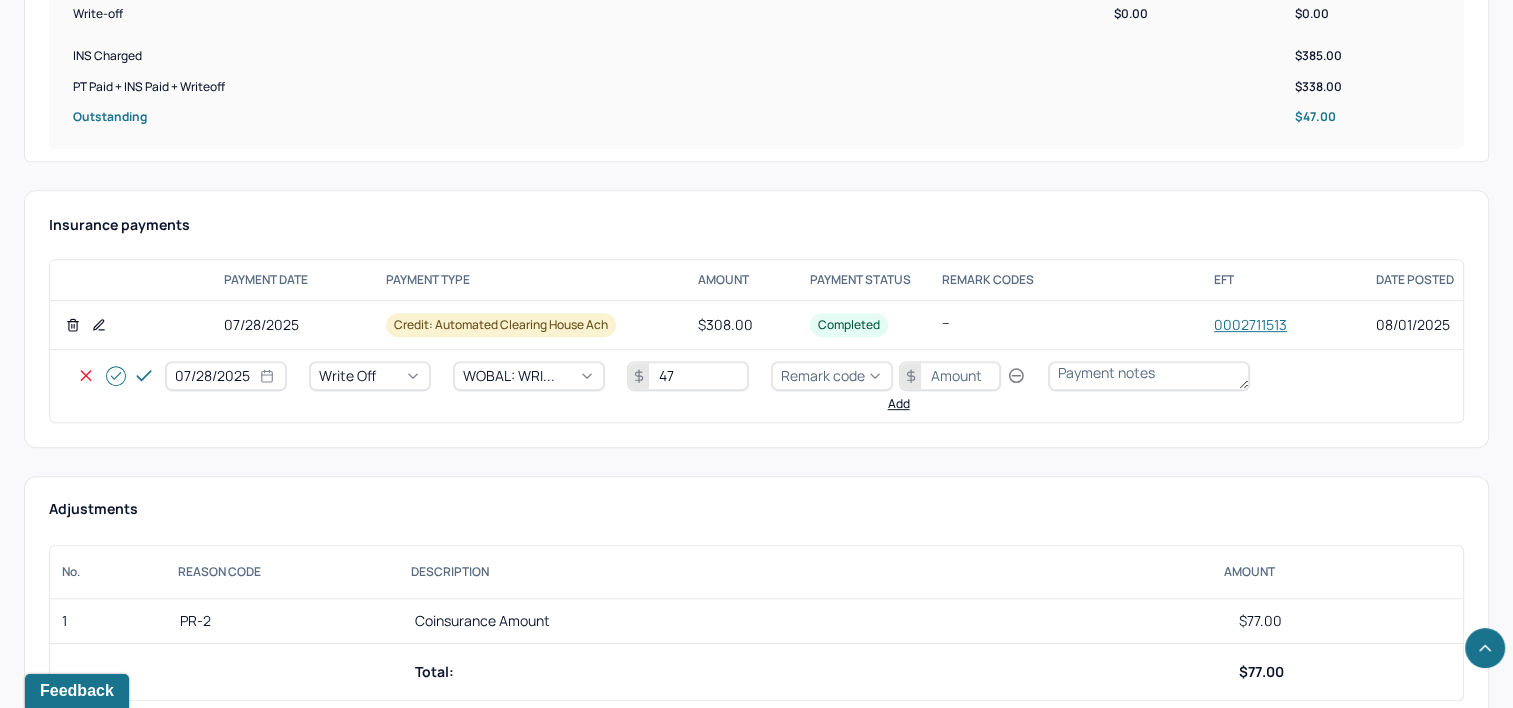 type on "47" 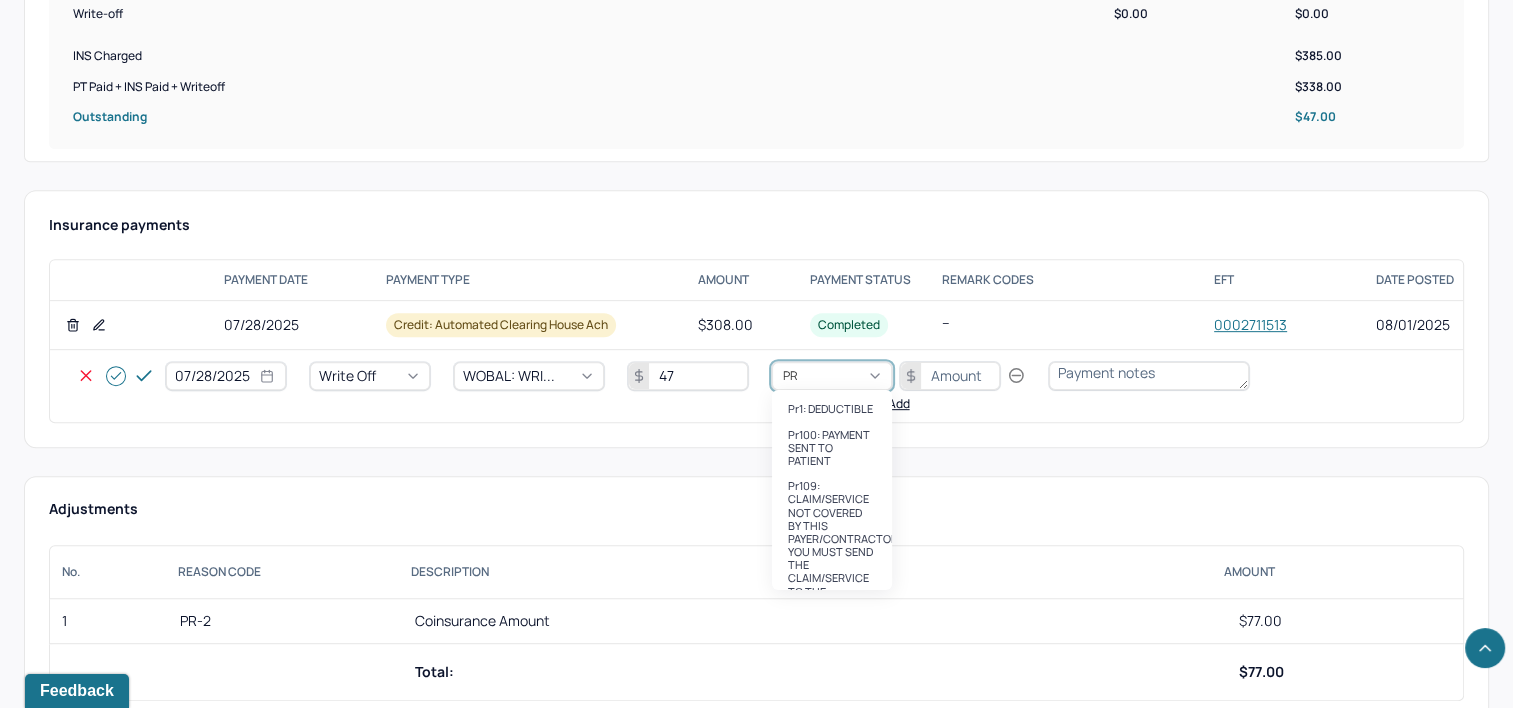 type on "PR2" 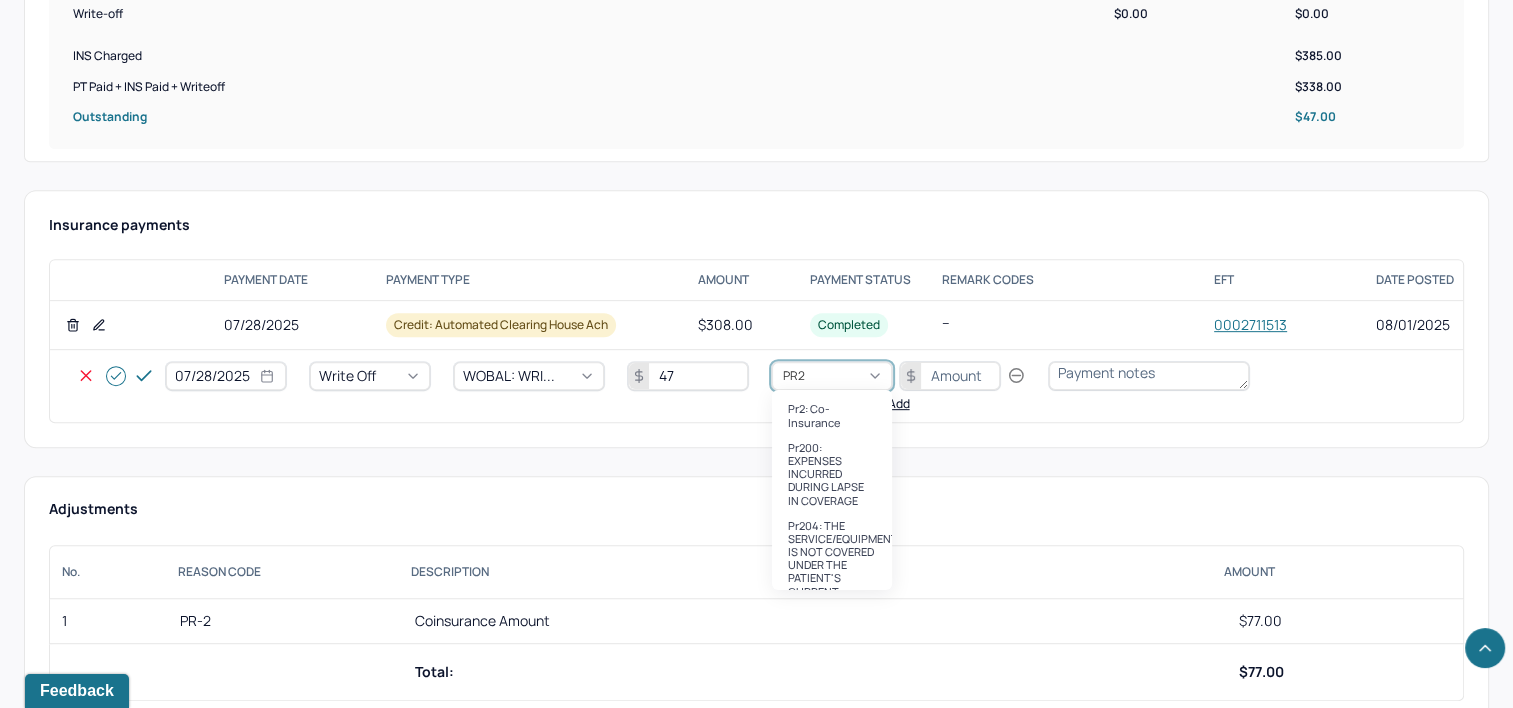 type 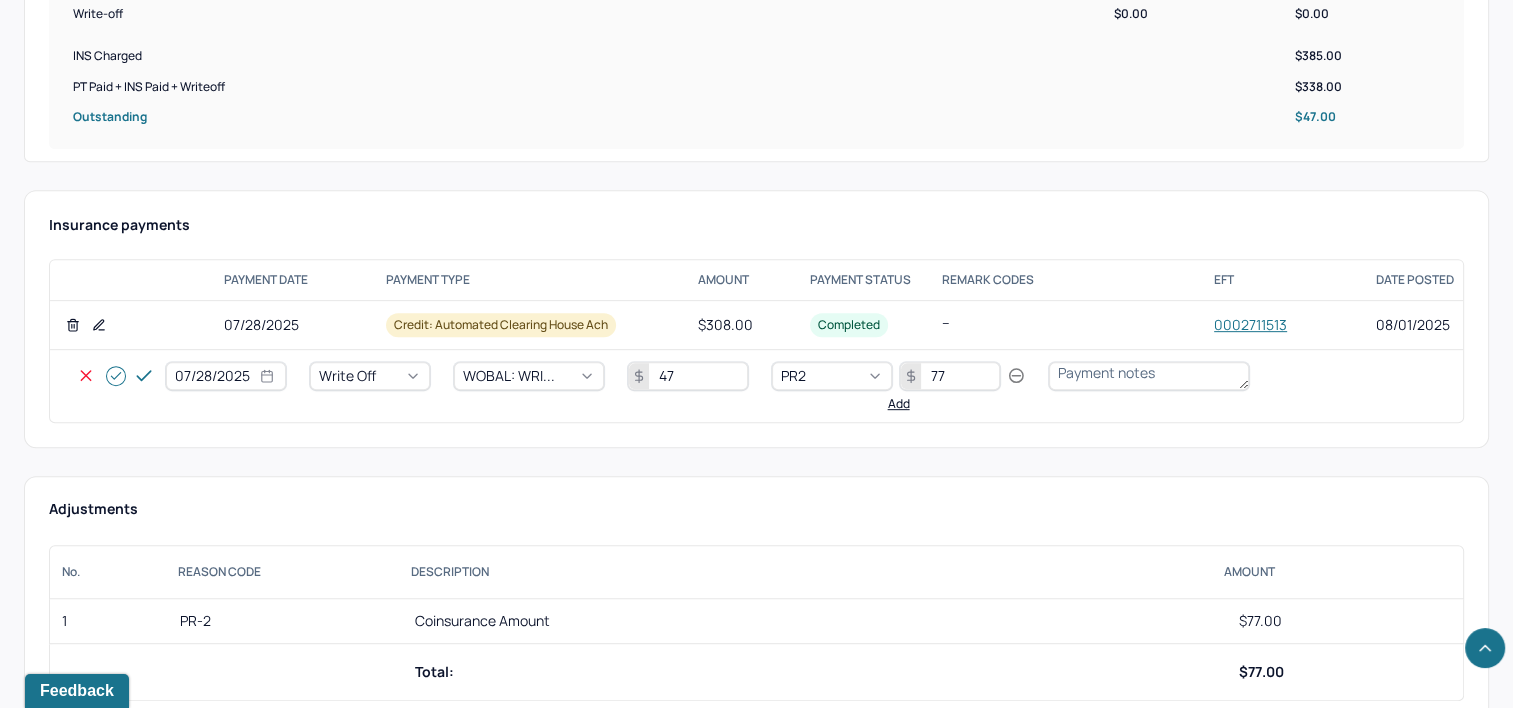 type on "77" 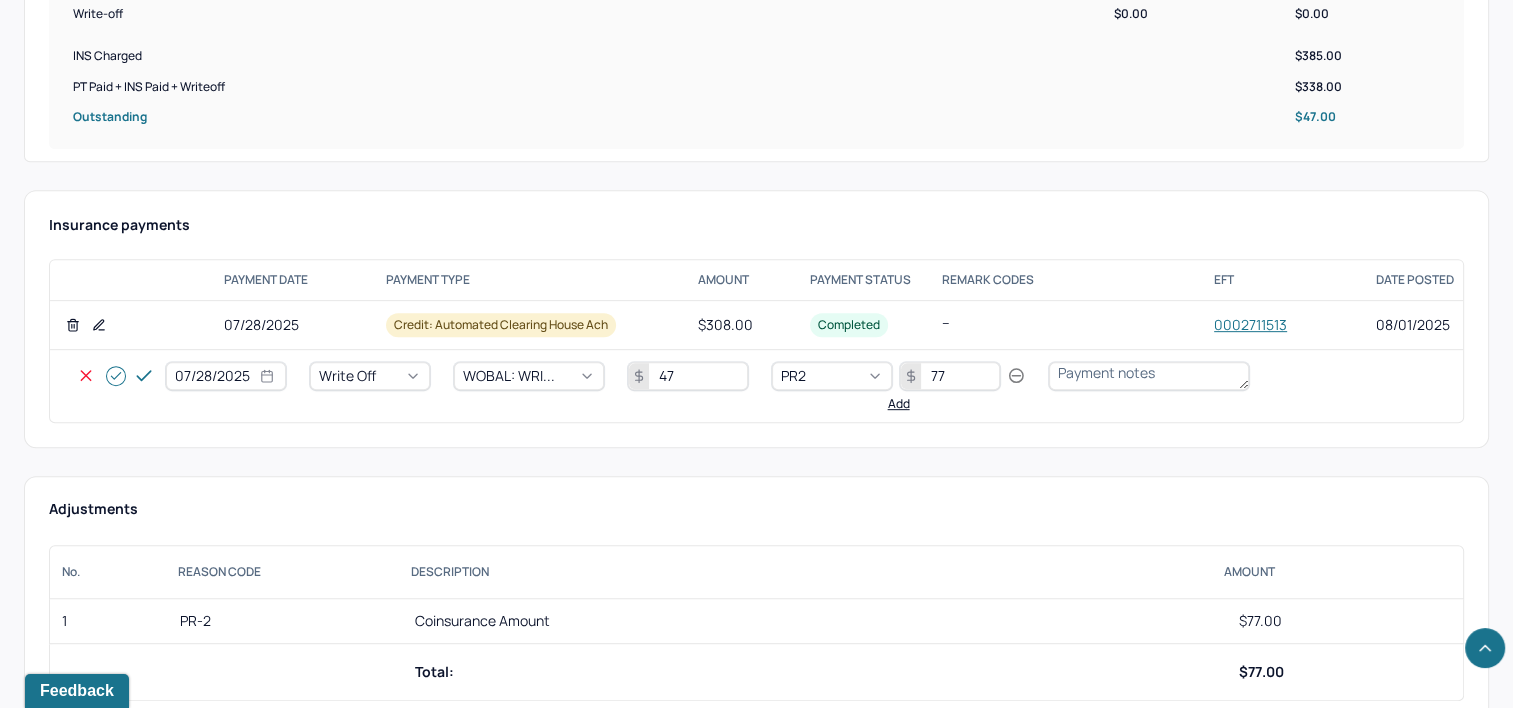 click 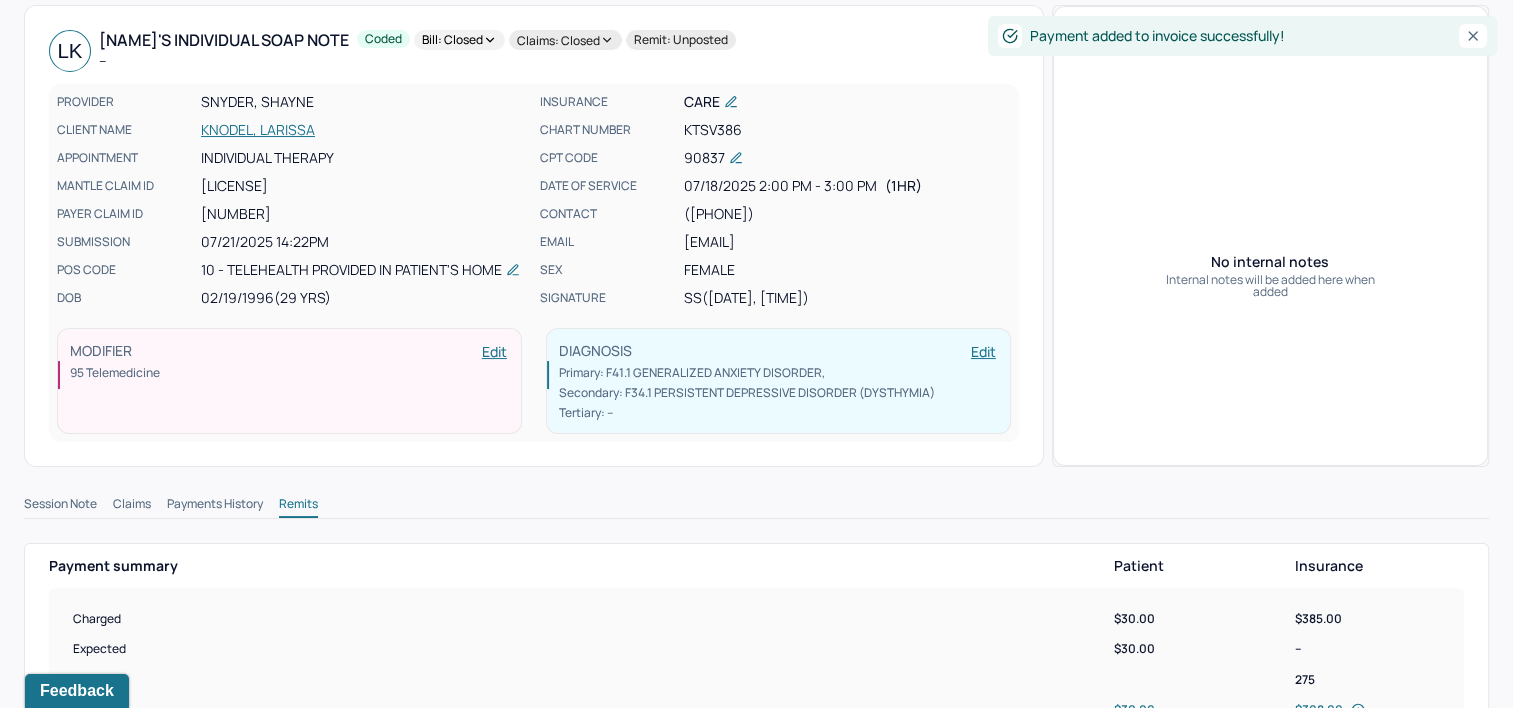 scroll, scrollTop: 0, scrollLeft: 0, axis: both 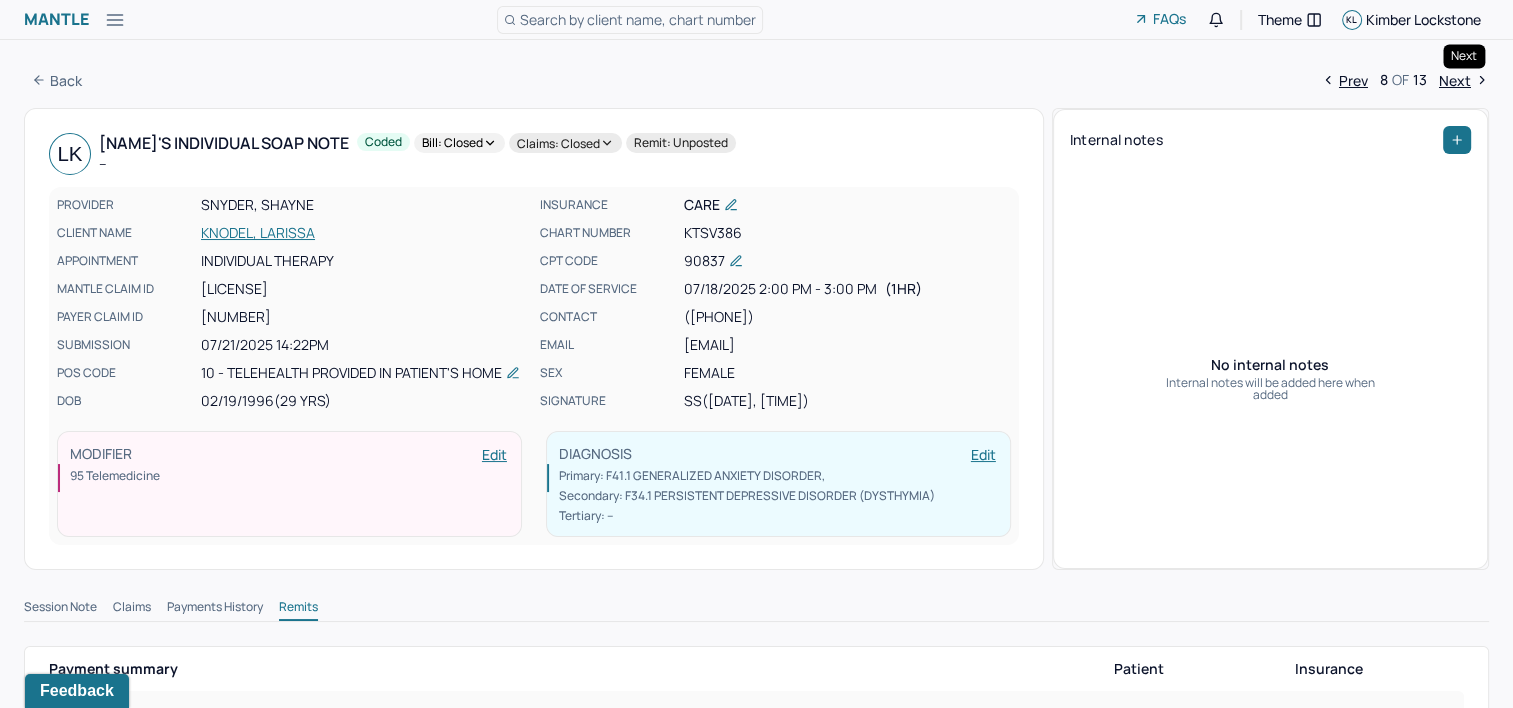 click on "Next" at bounding box center [1464, 80] 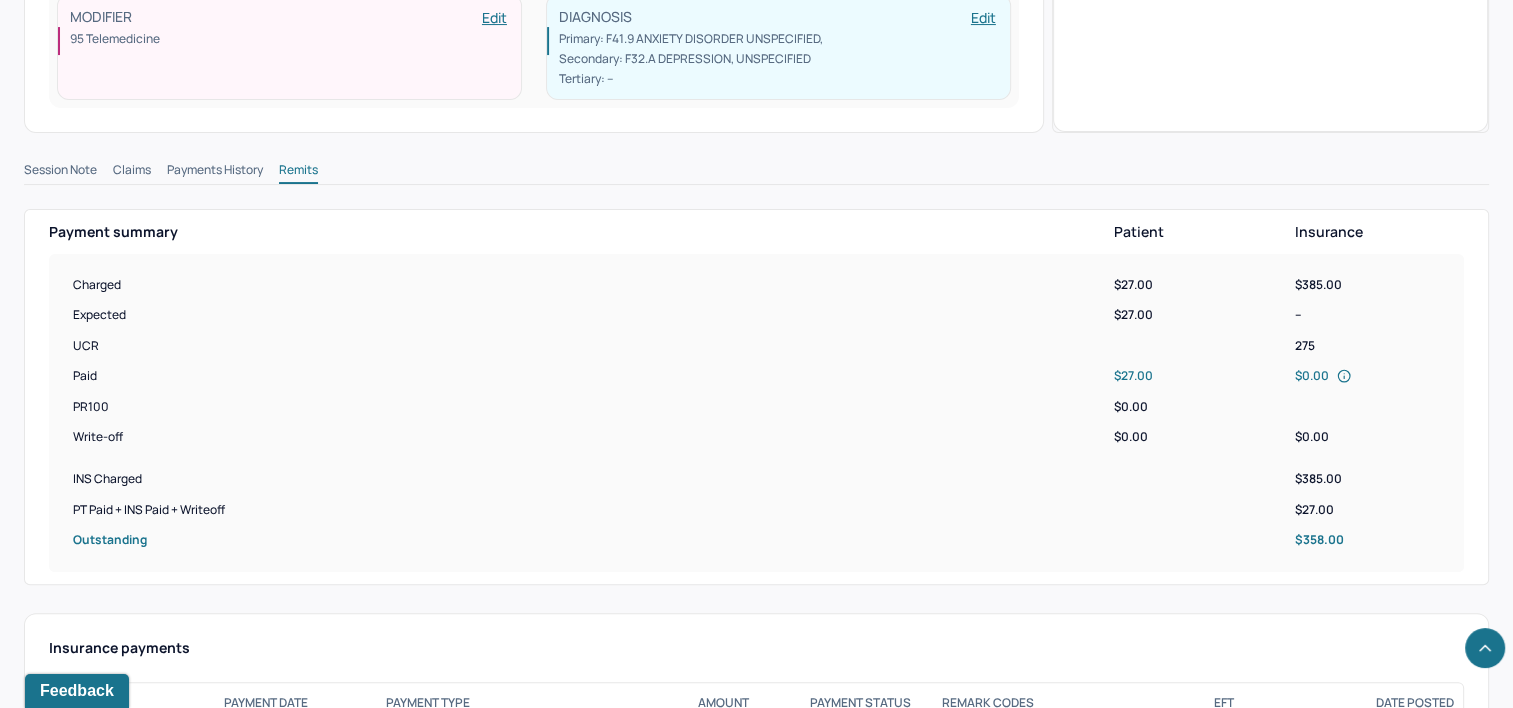 scroll, scrollTop: 760, scrollLeft: 0, axis: vertical 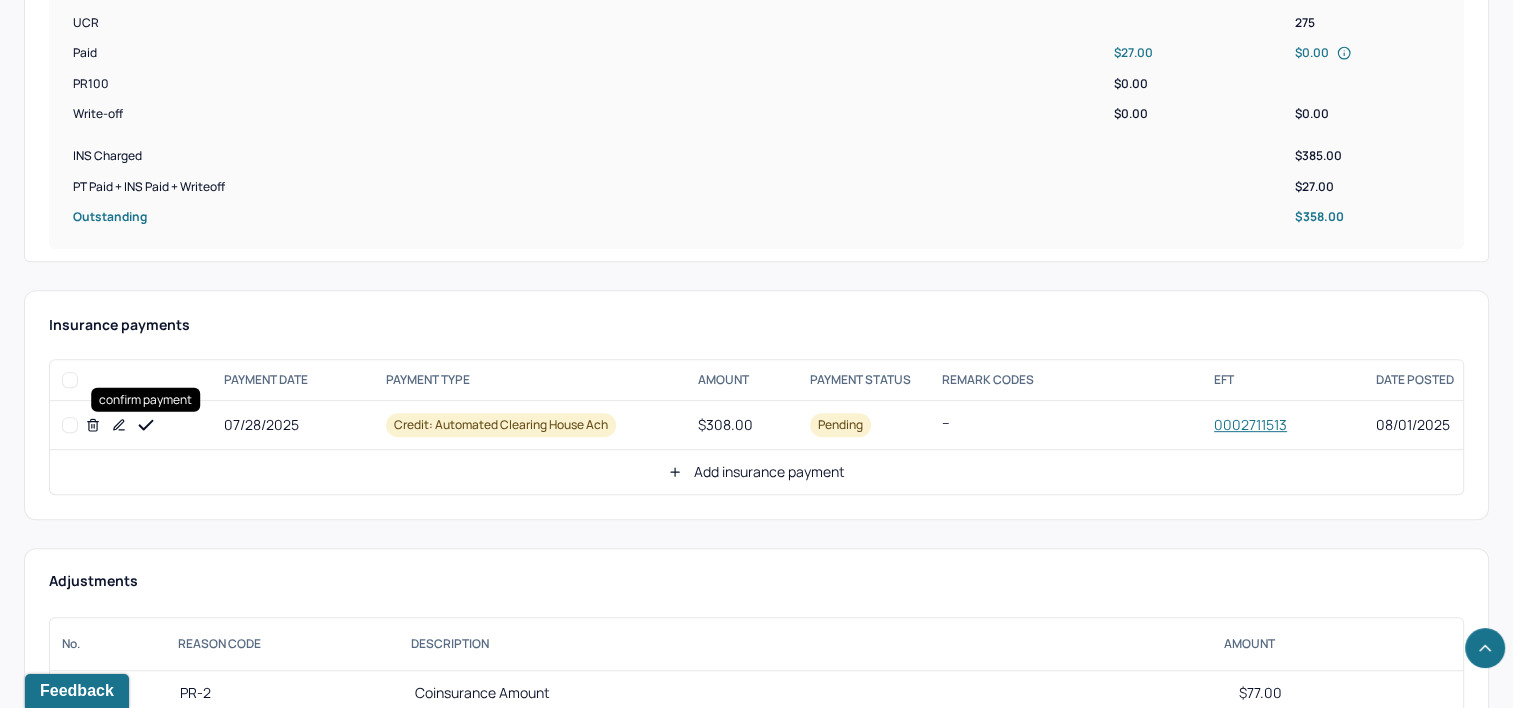 click 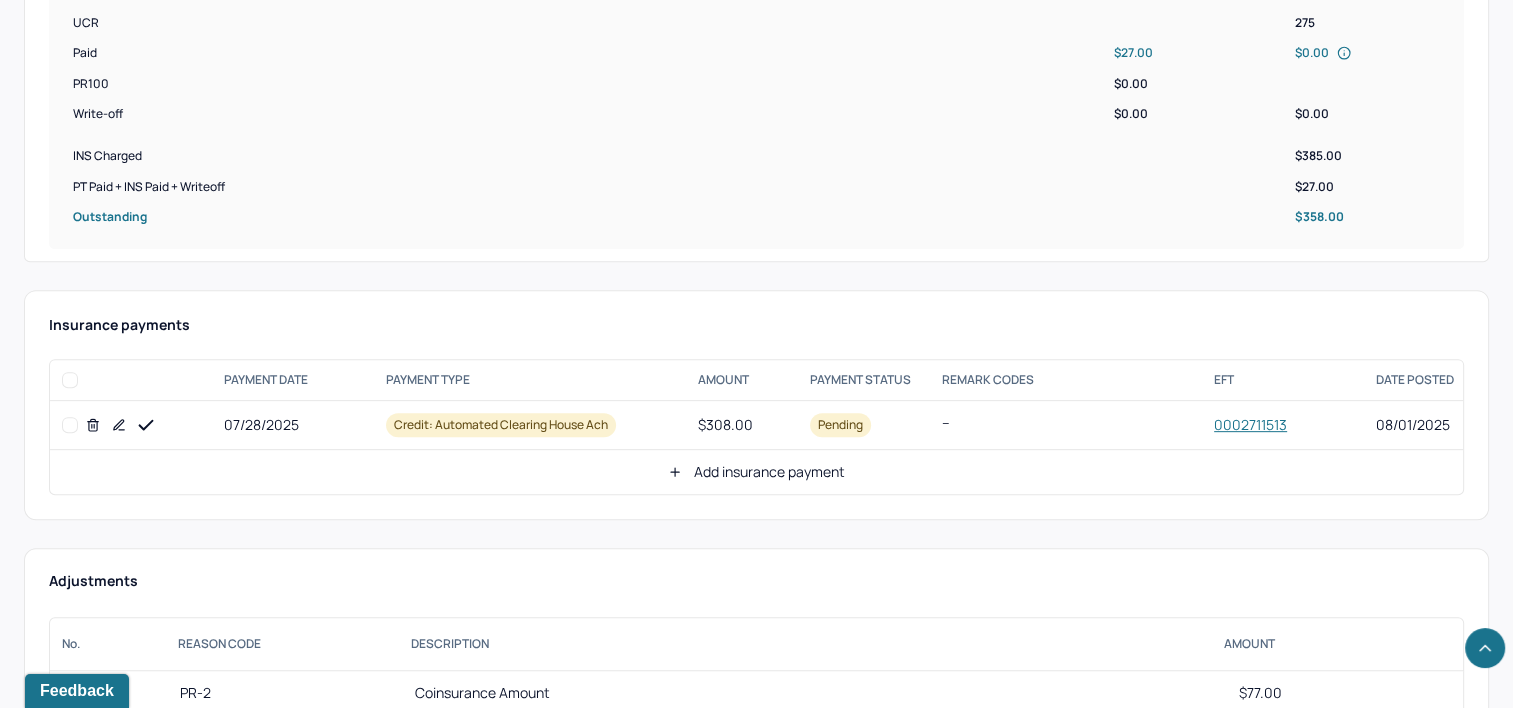 click on "Add insurance payment" at bounding box center (756, 472) 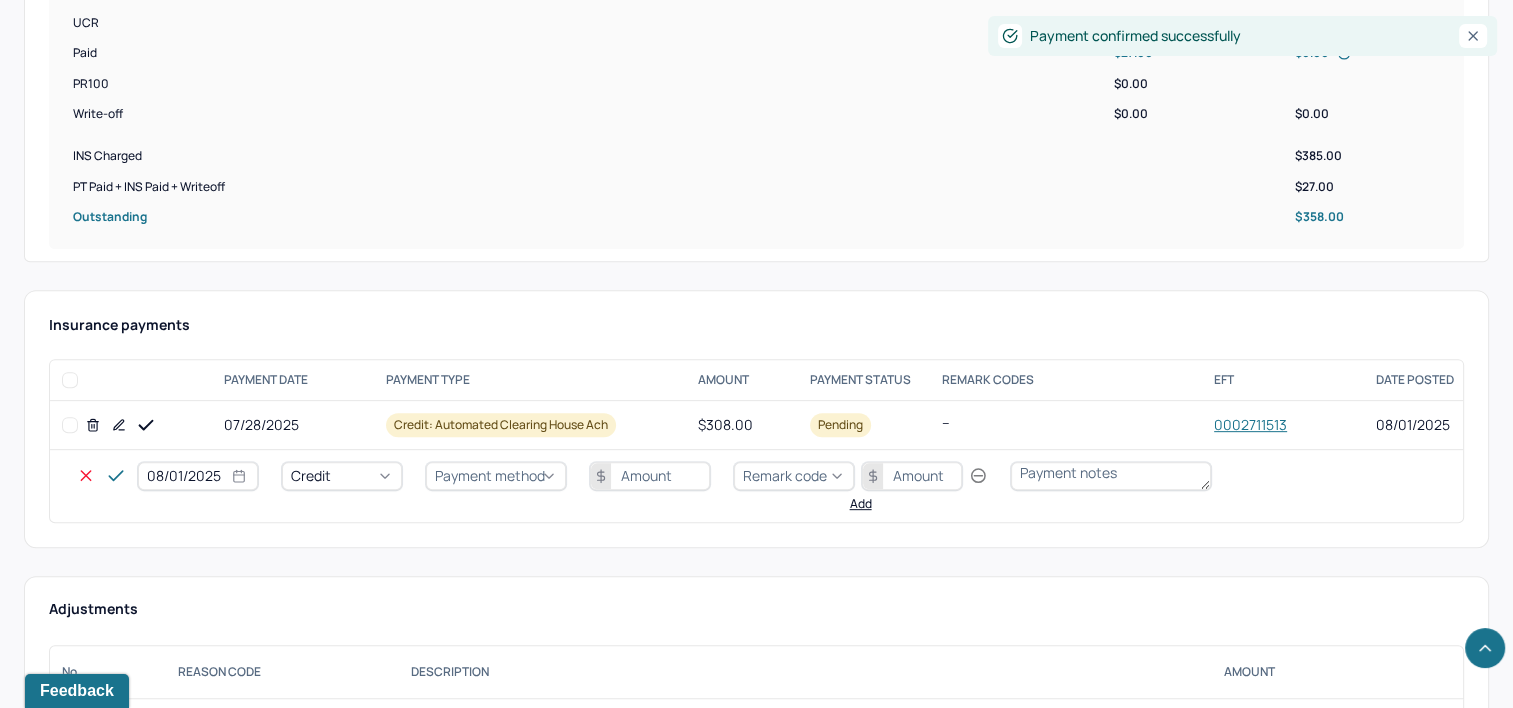 select on "7" 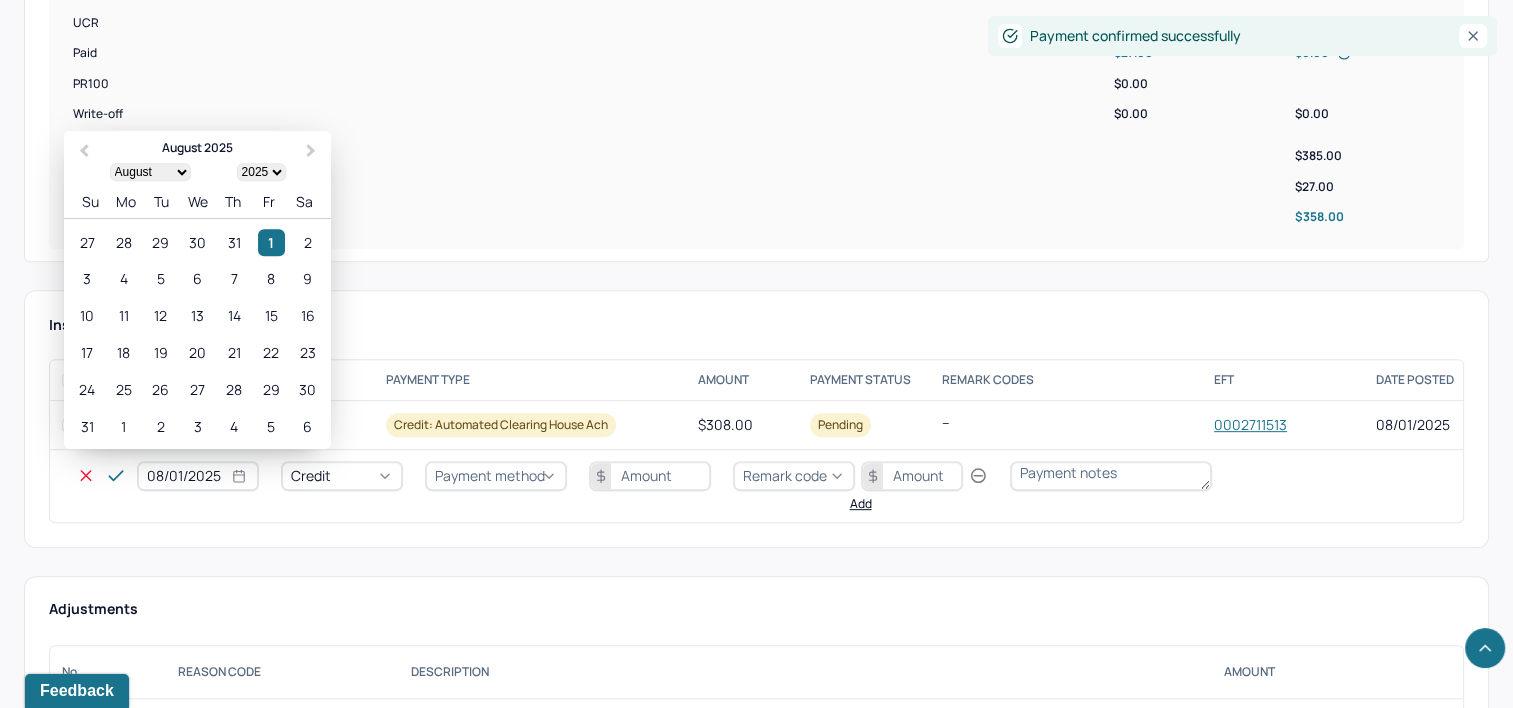 click on "08/01/2025" at bounding box center (198, 476) 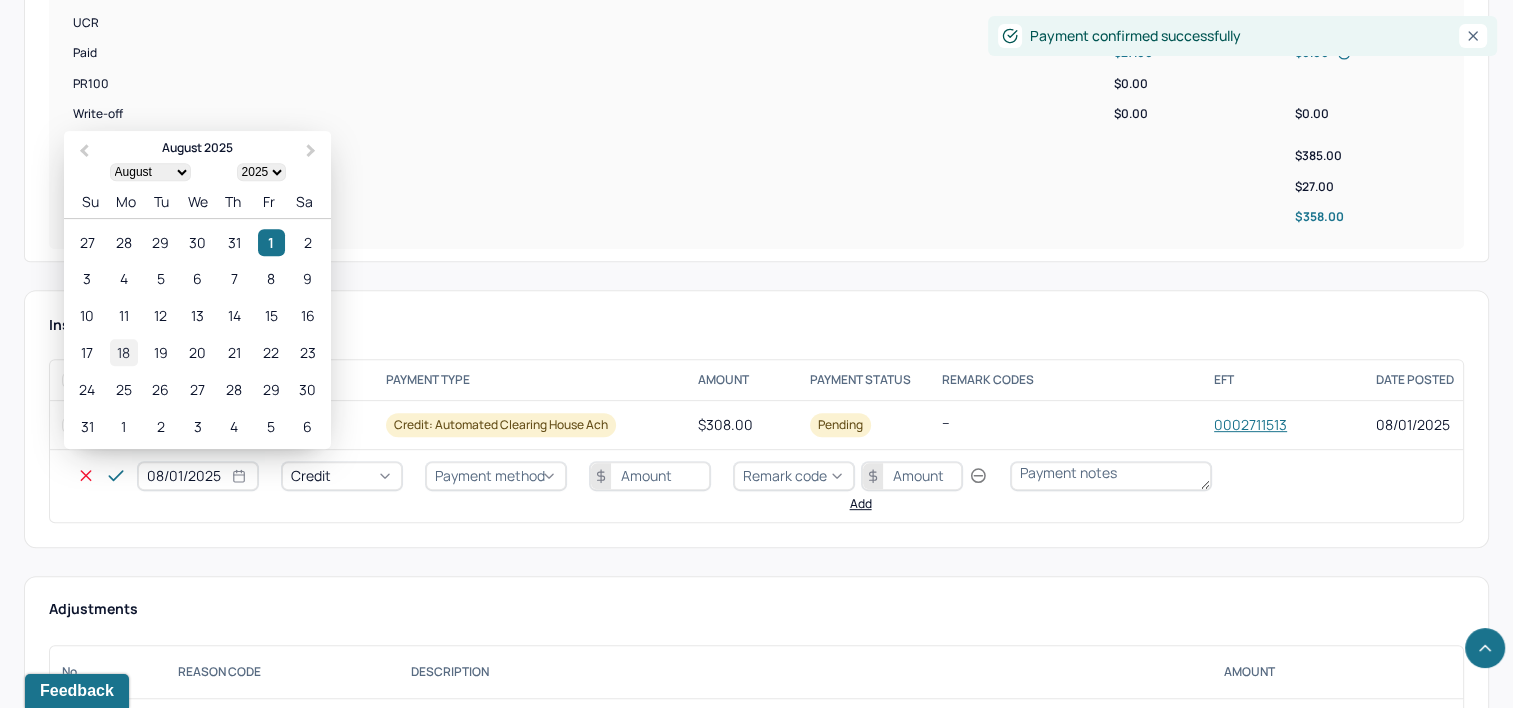 select on "7" 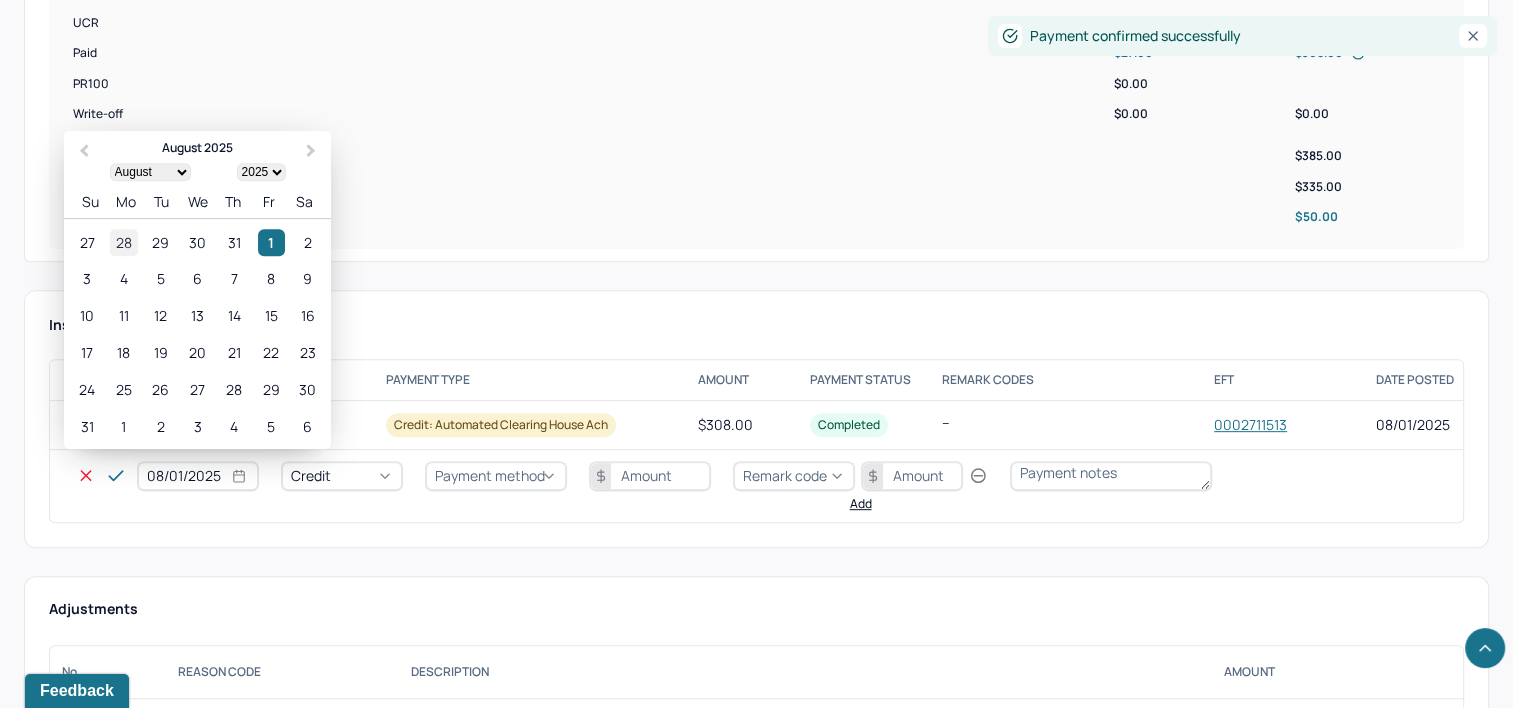 click on "28" at bounding box center [123, 242] 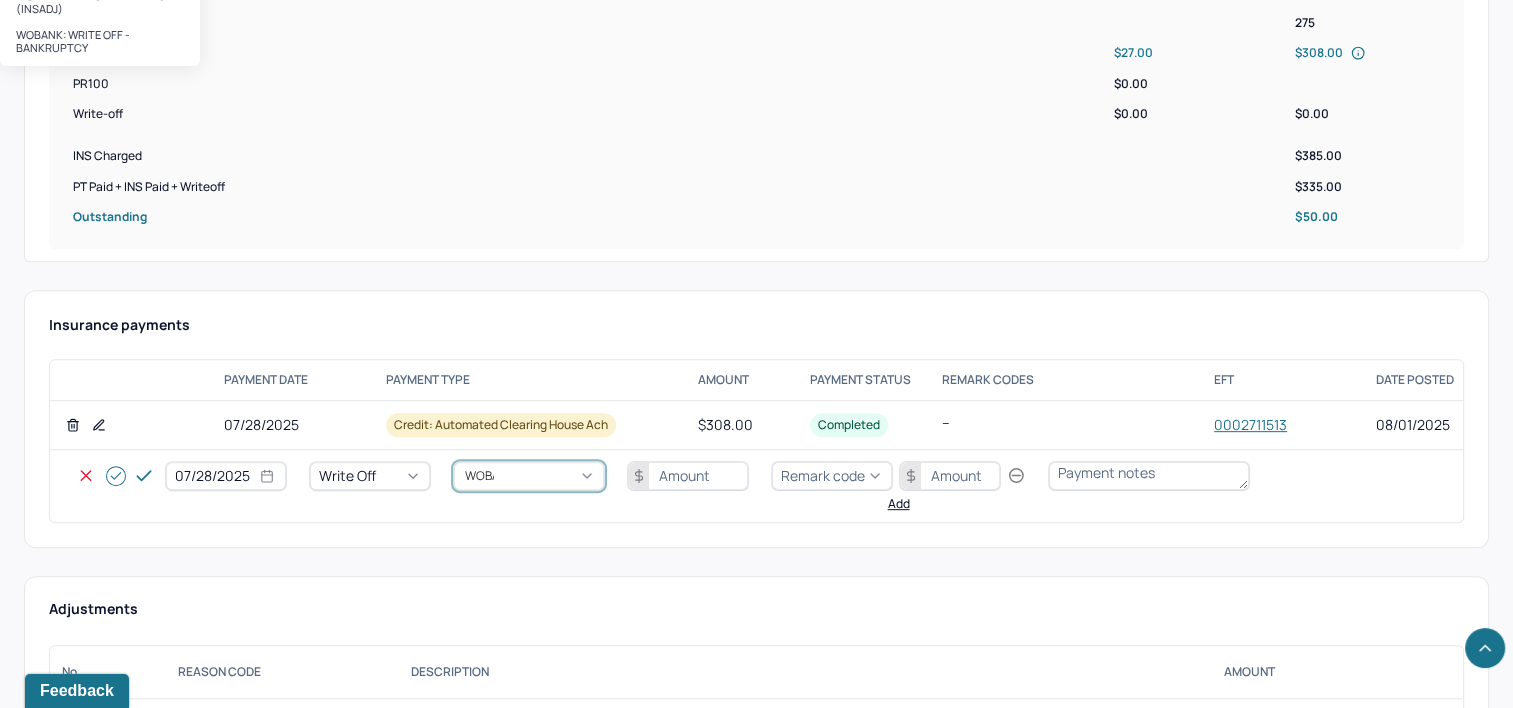 type on "WOBAL" 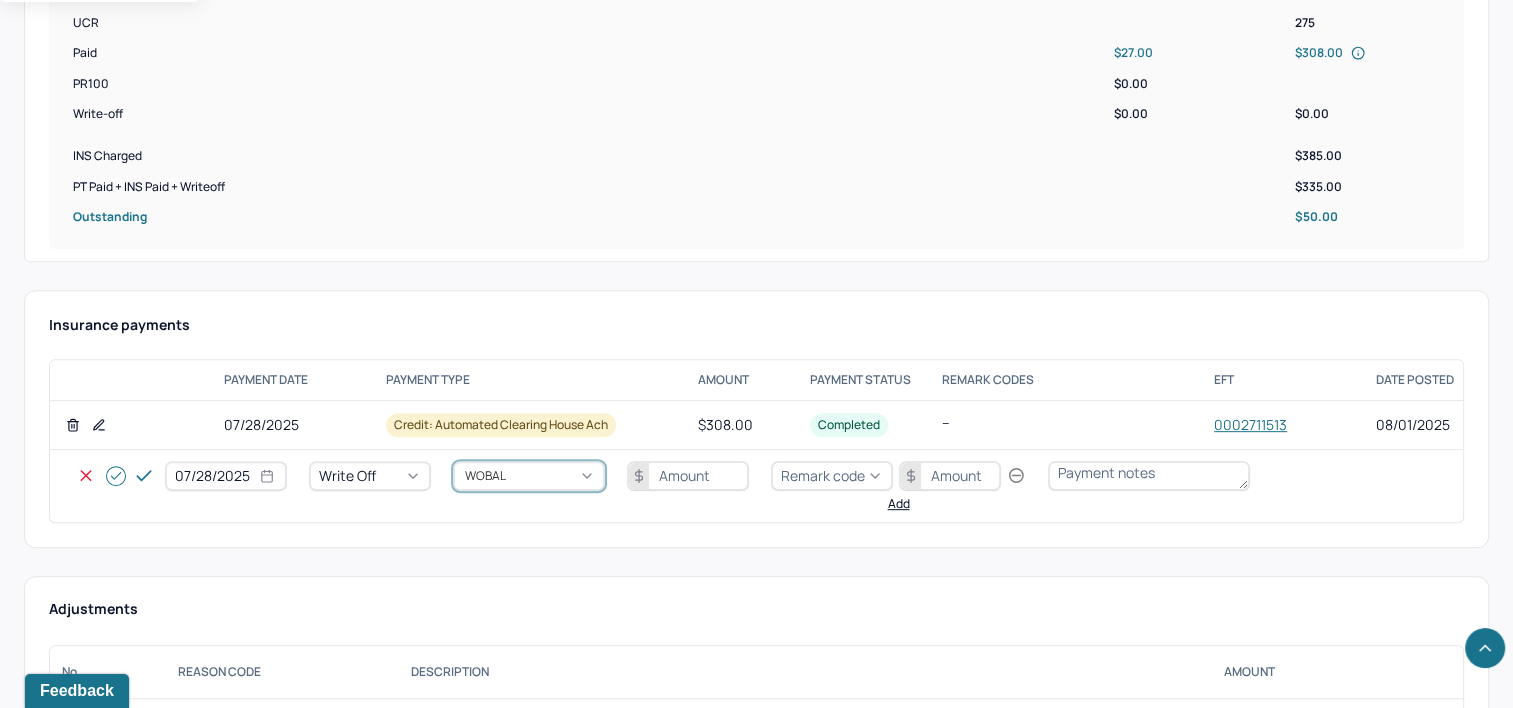 type 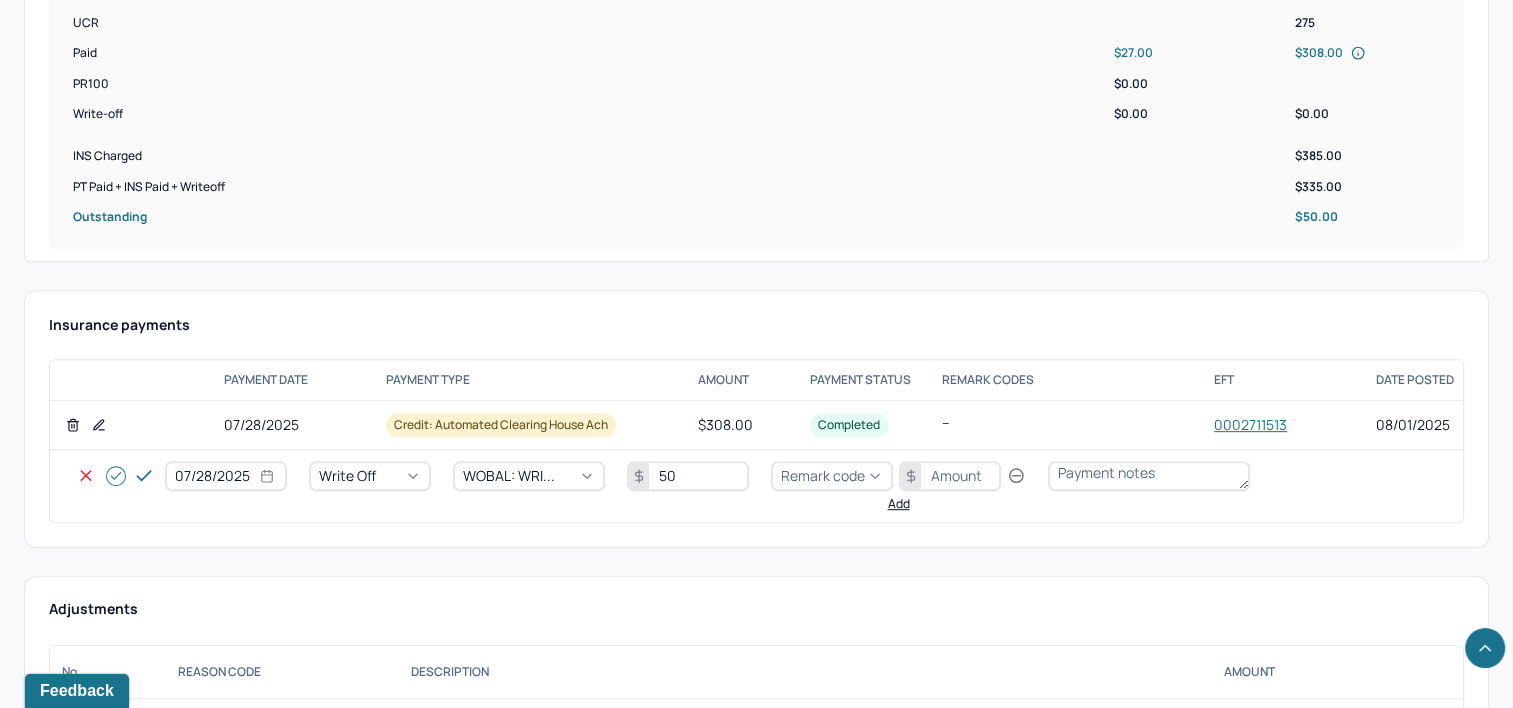 type on "50" 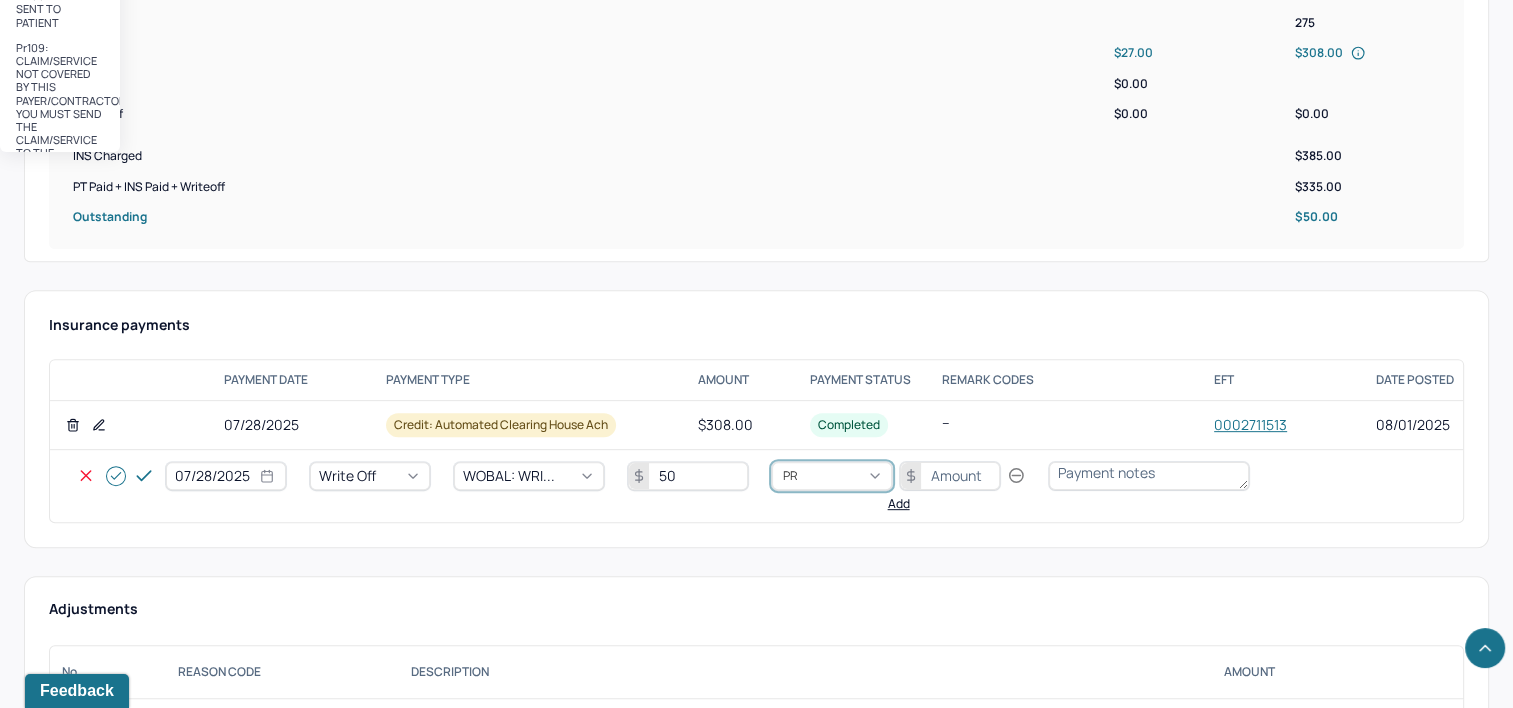 type on "PR2" 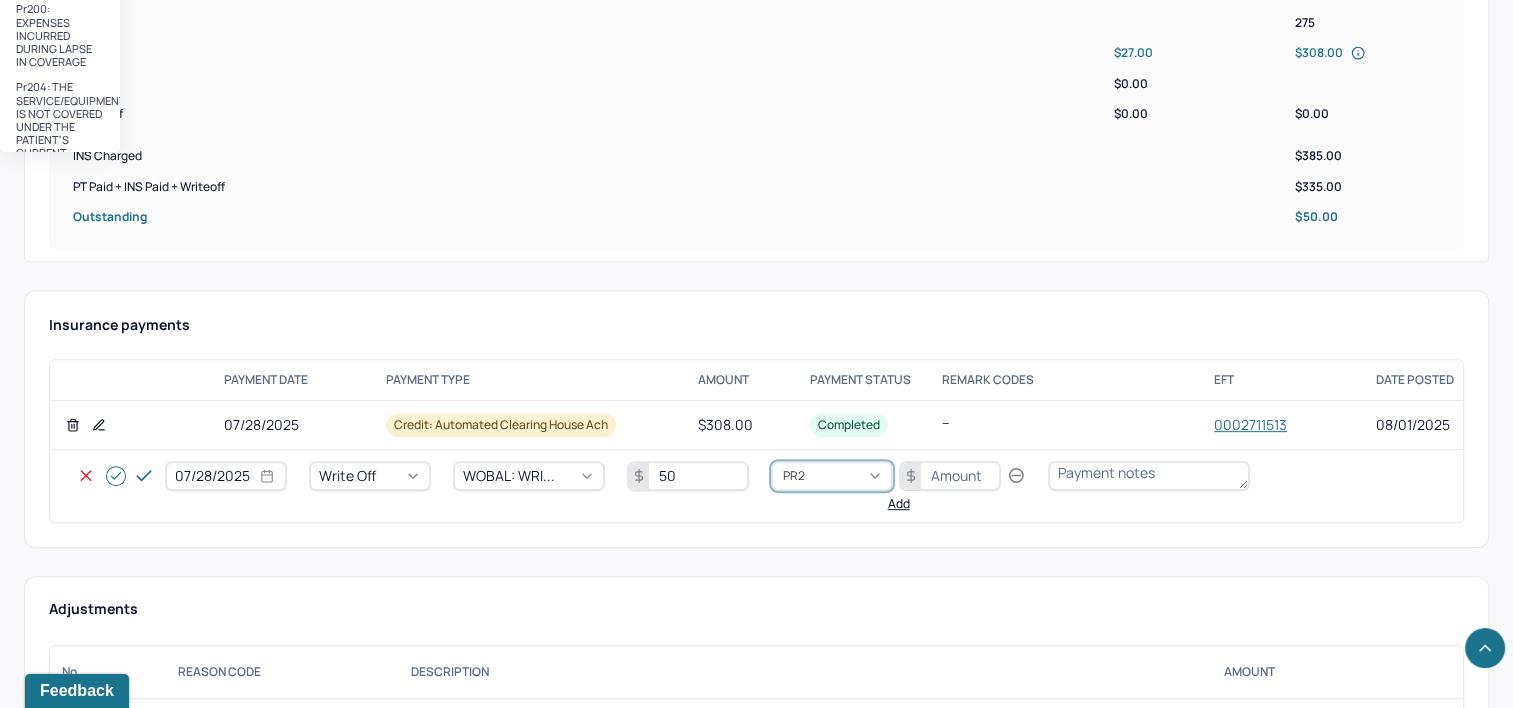 type 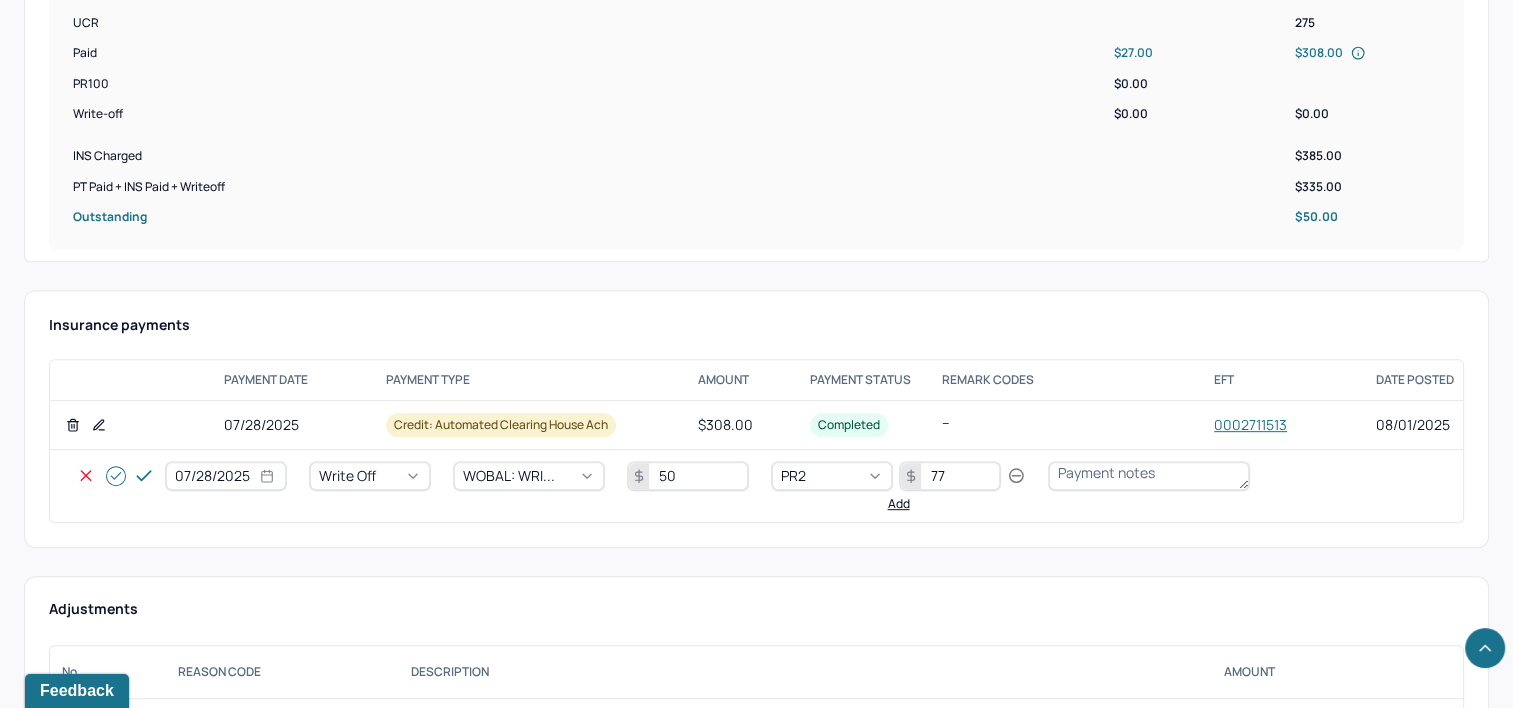type on "77" 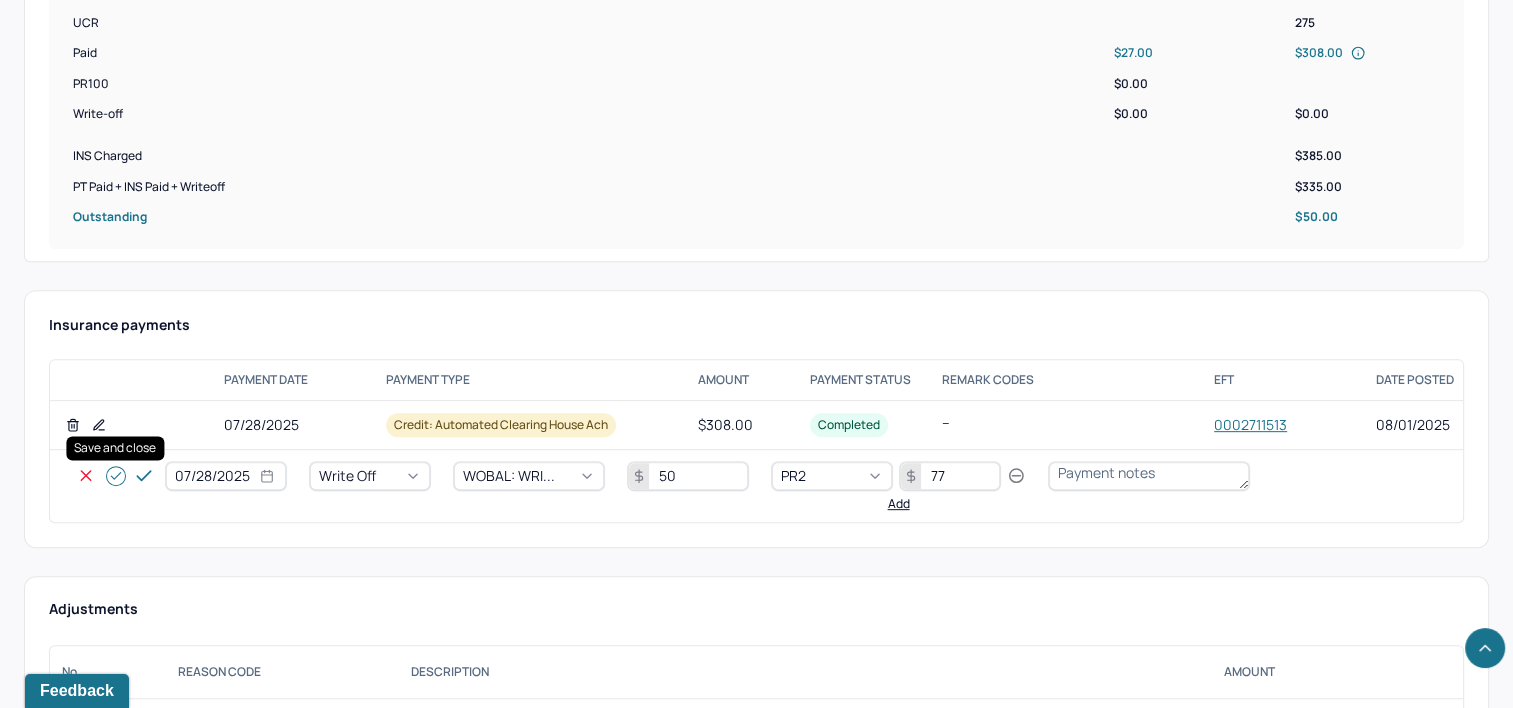 click 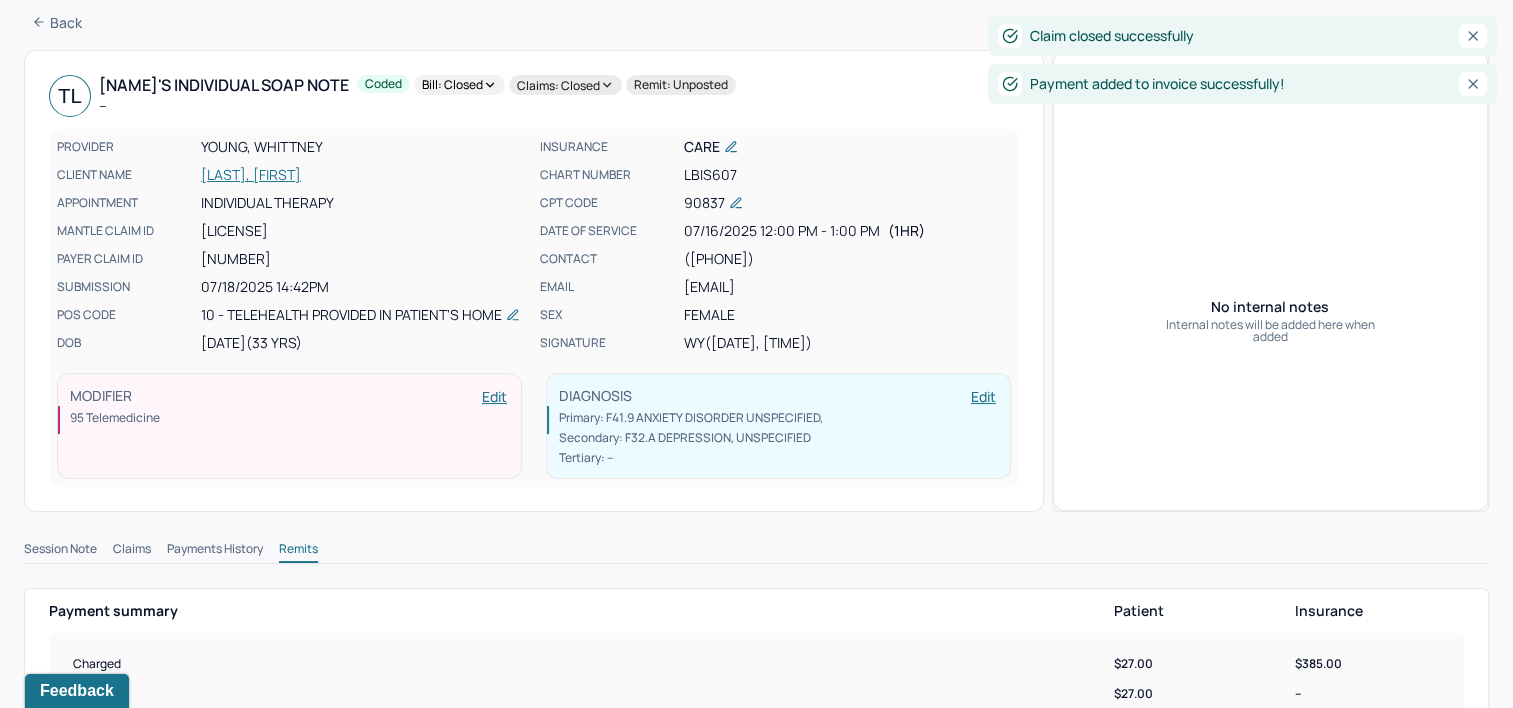 scroll, scrollTop: 0, scrollLeft: 0, axis: both 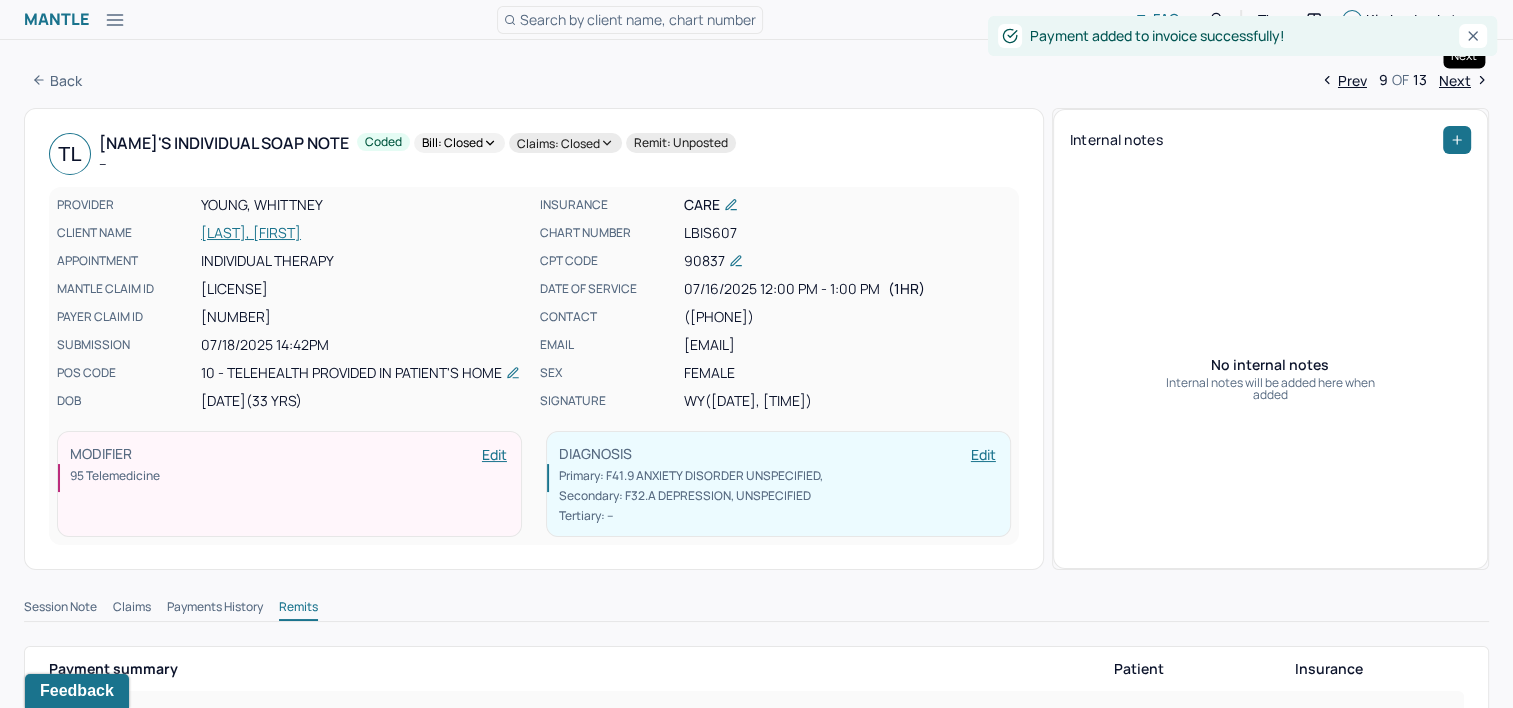 click on "Next" at bounding box center [1464, 80] 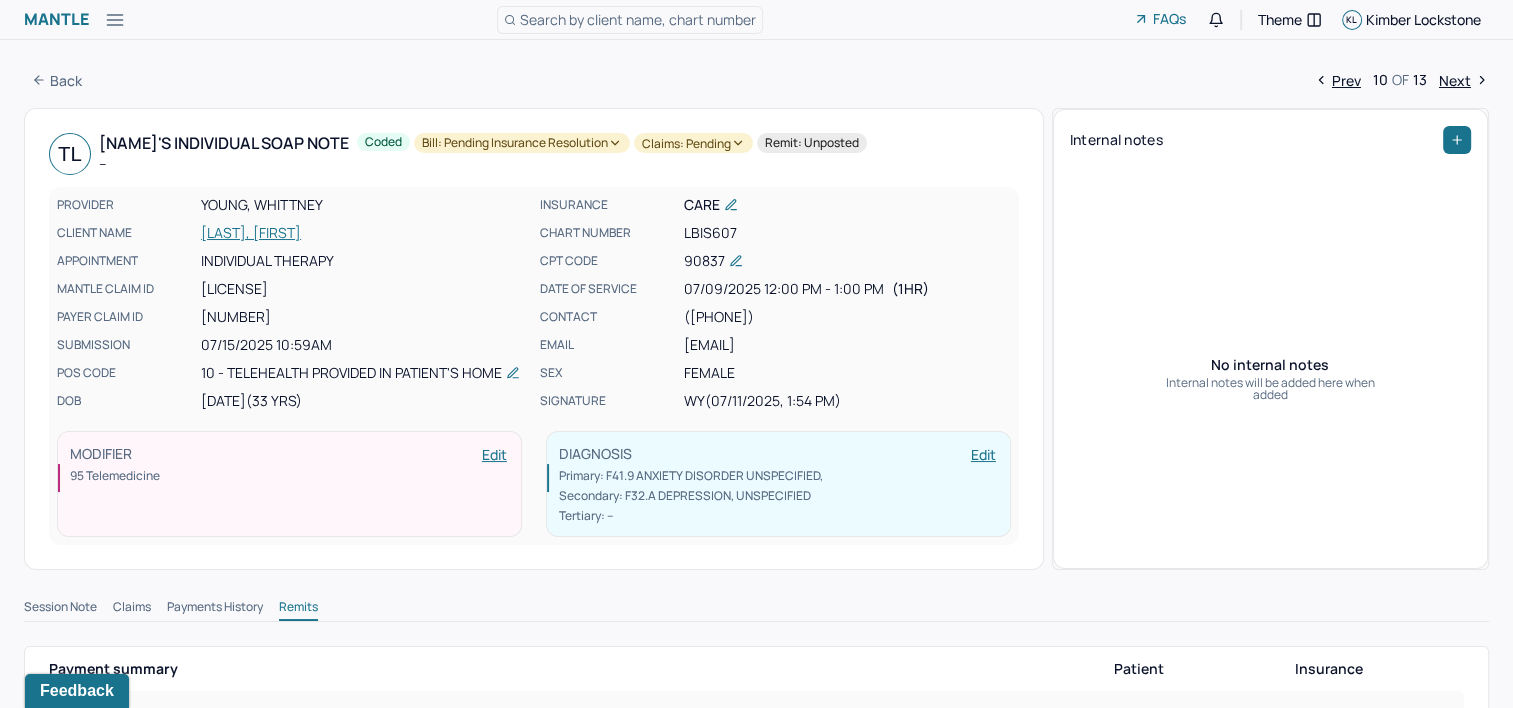 click on "Next" at bounding box center [1464, 80] 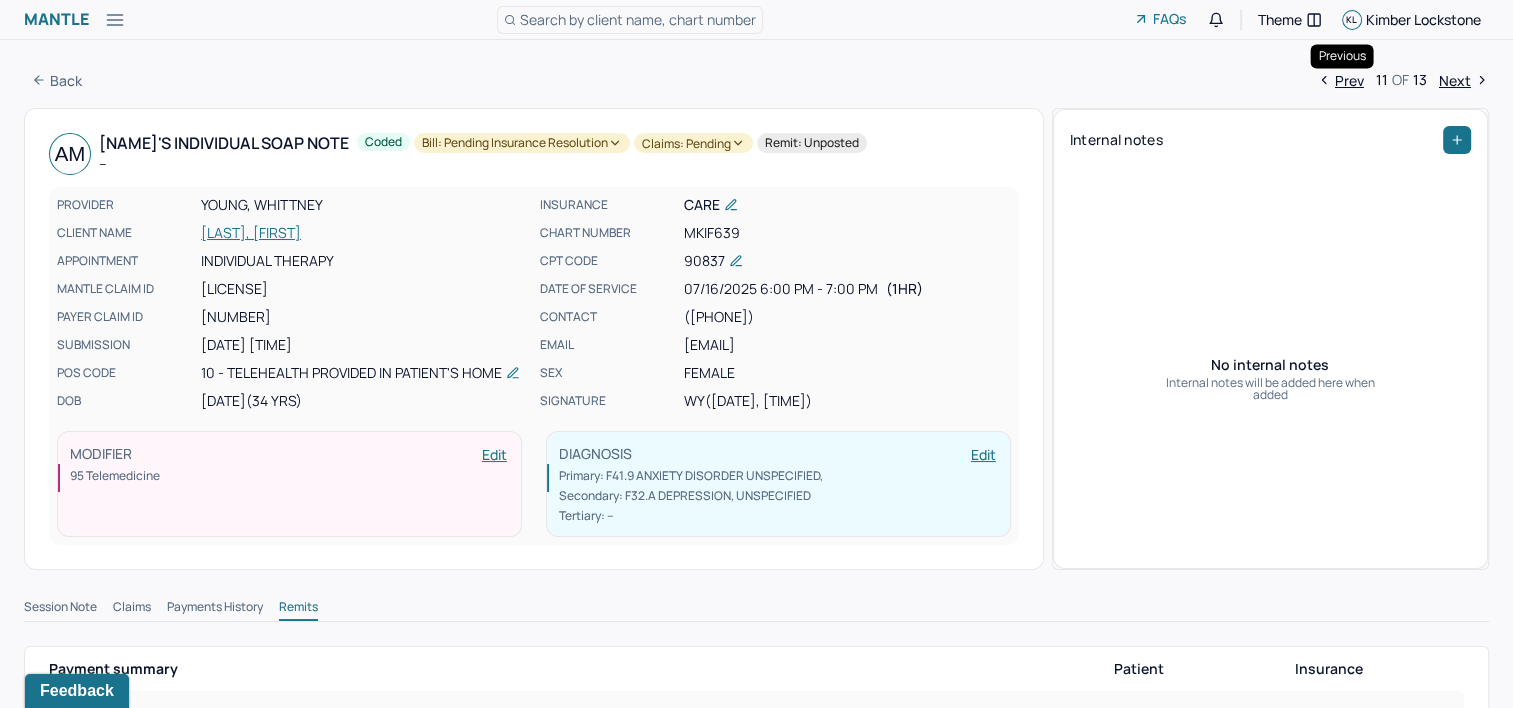 click on "Prev" at bounding box center (1340, 80) 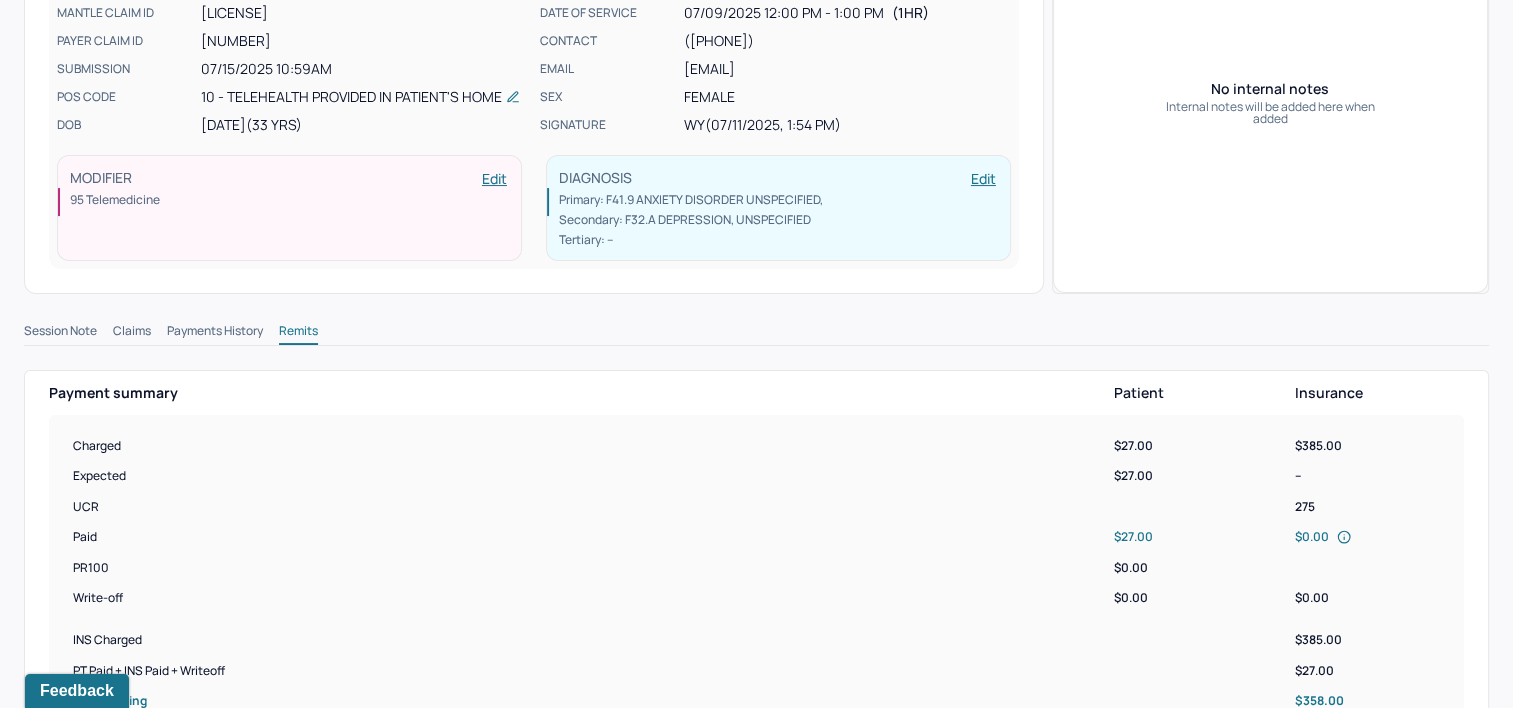 scroll, scrollTop: 600, scrollLeft: 0, axis: vertical 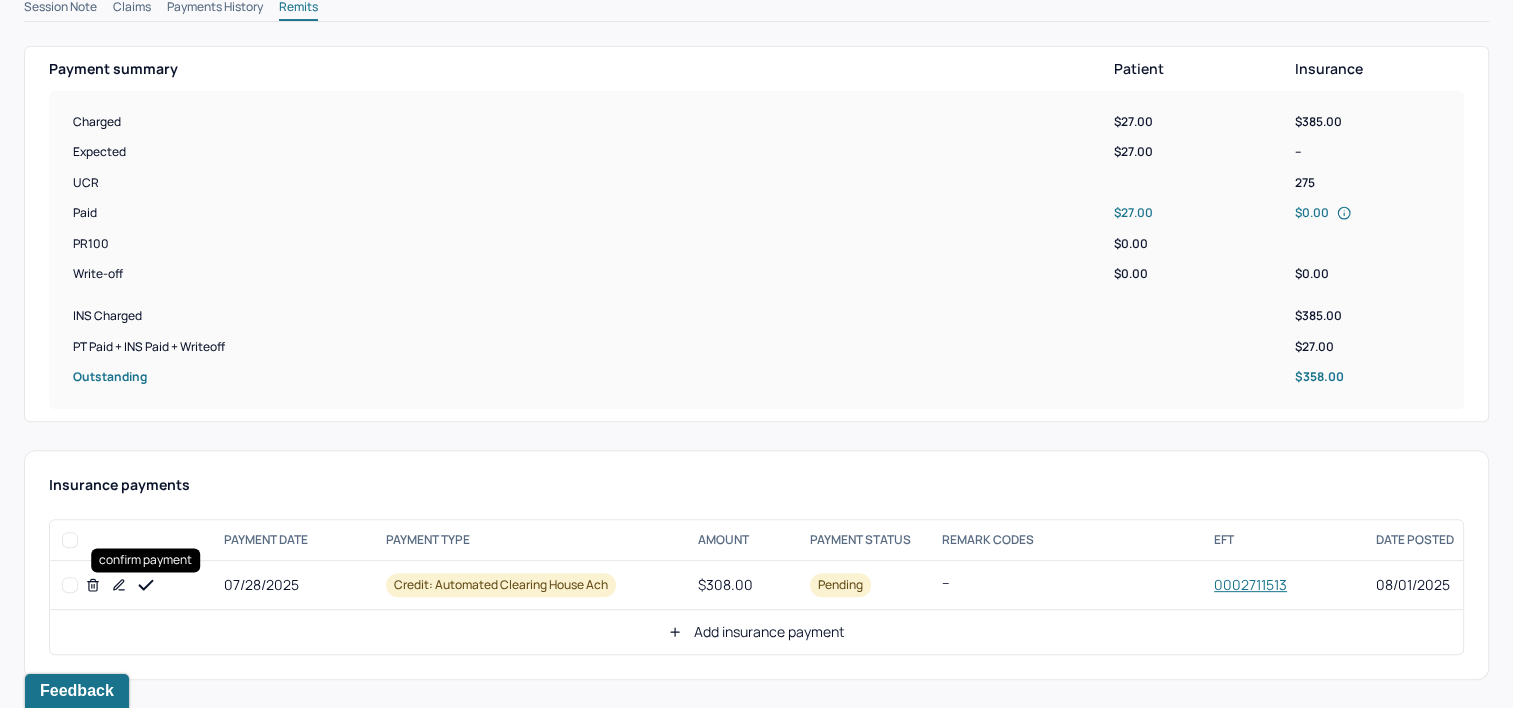 click 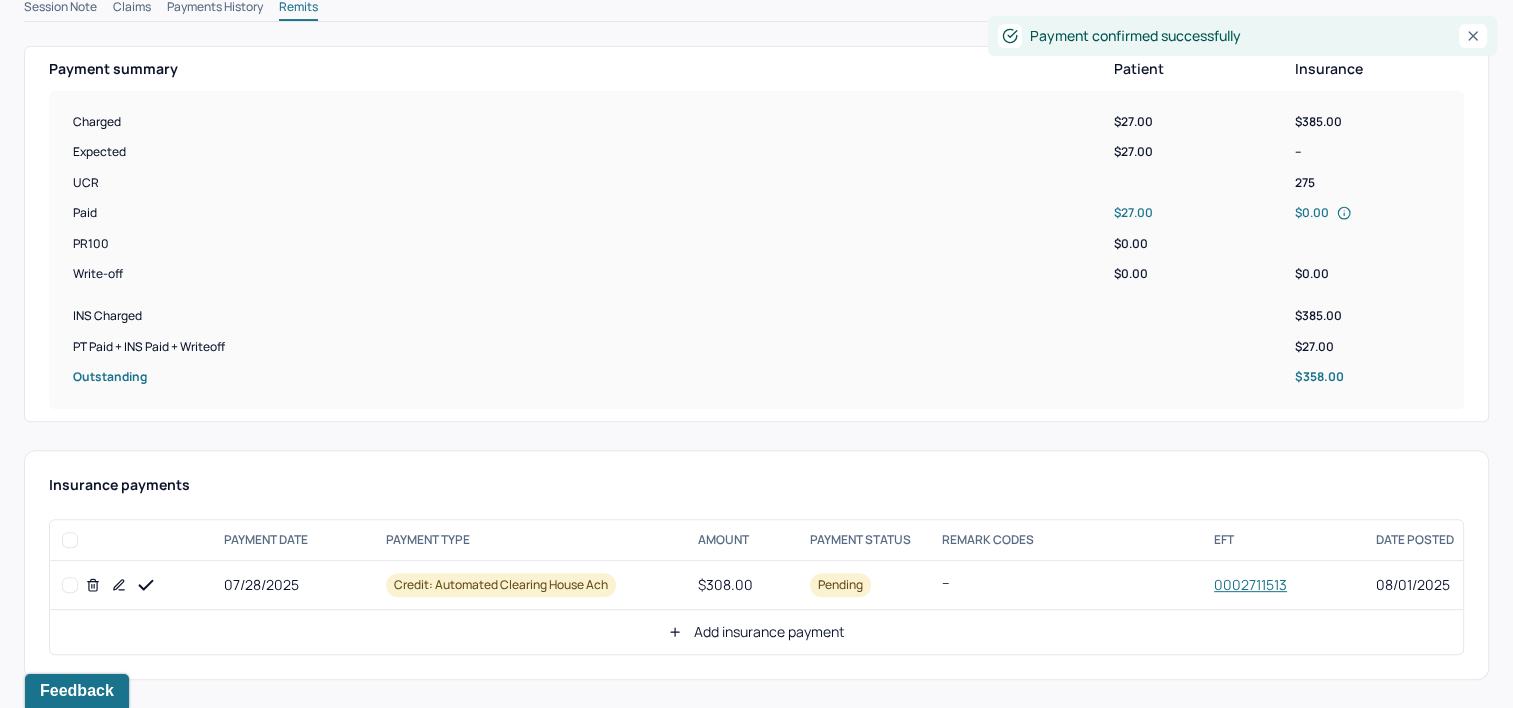 type 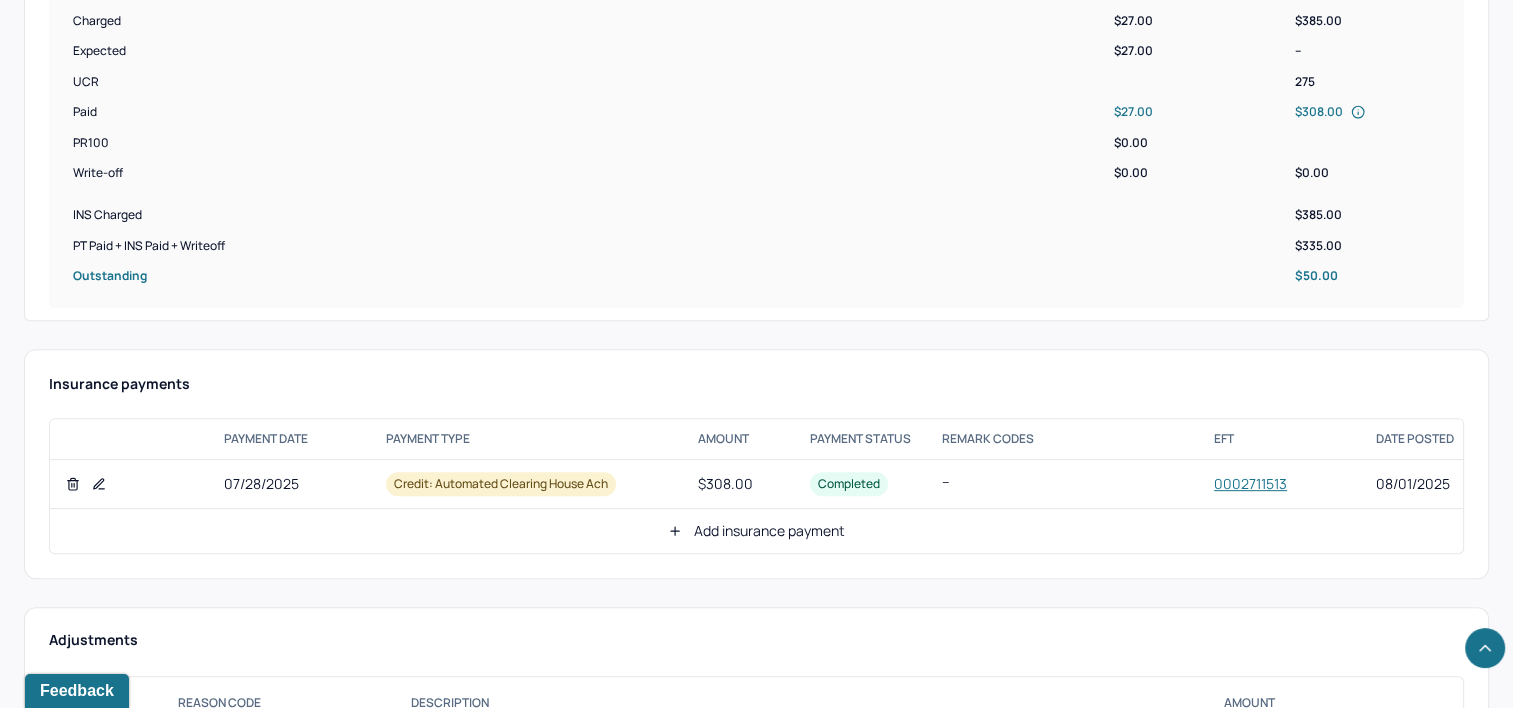 scroll, scrollTop: 800, scrollLeft: 0, axis: vertical 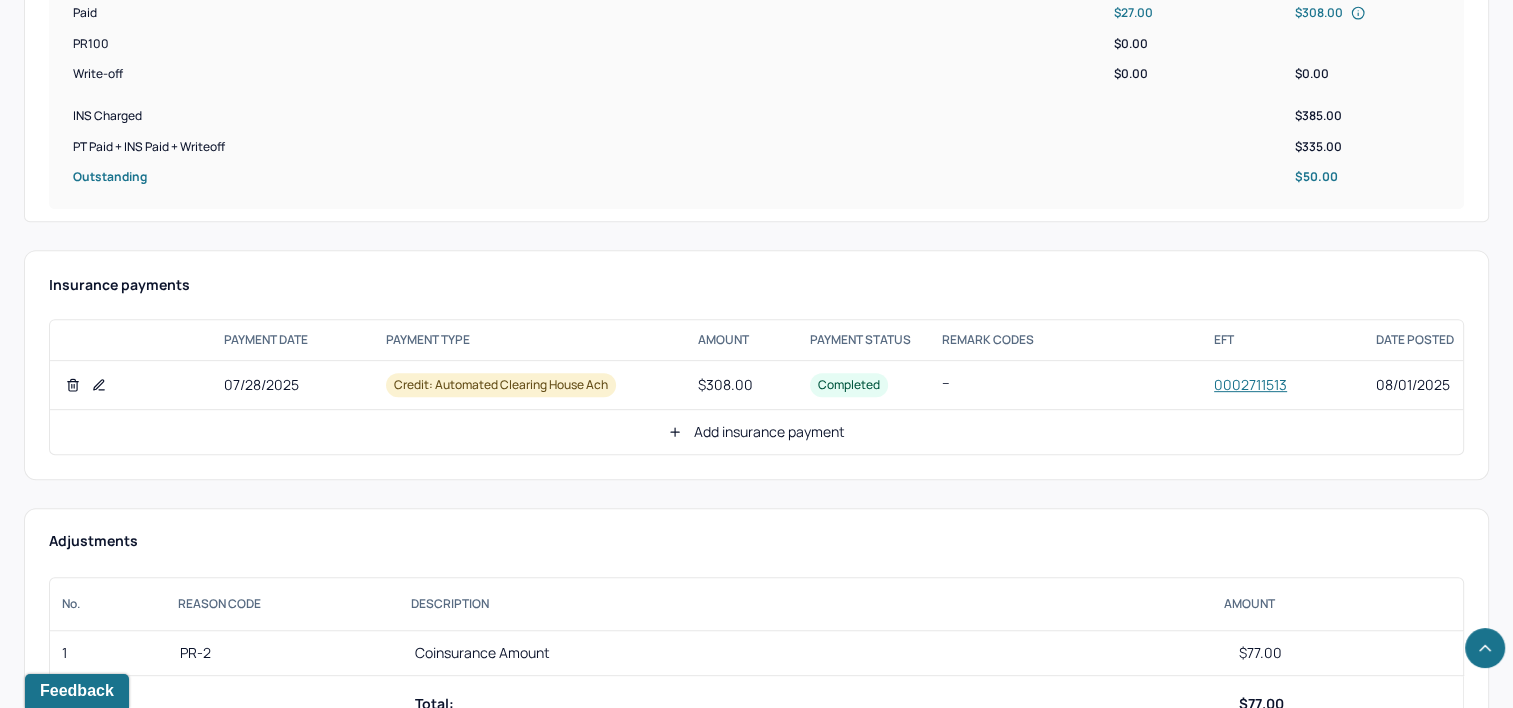 click on "Add insurance payment" at bounding box center (756, 432) 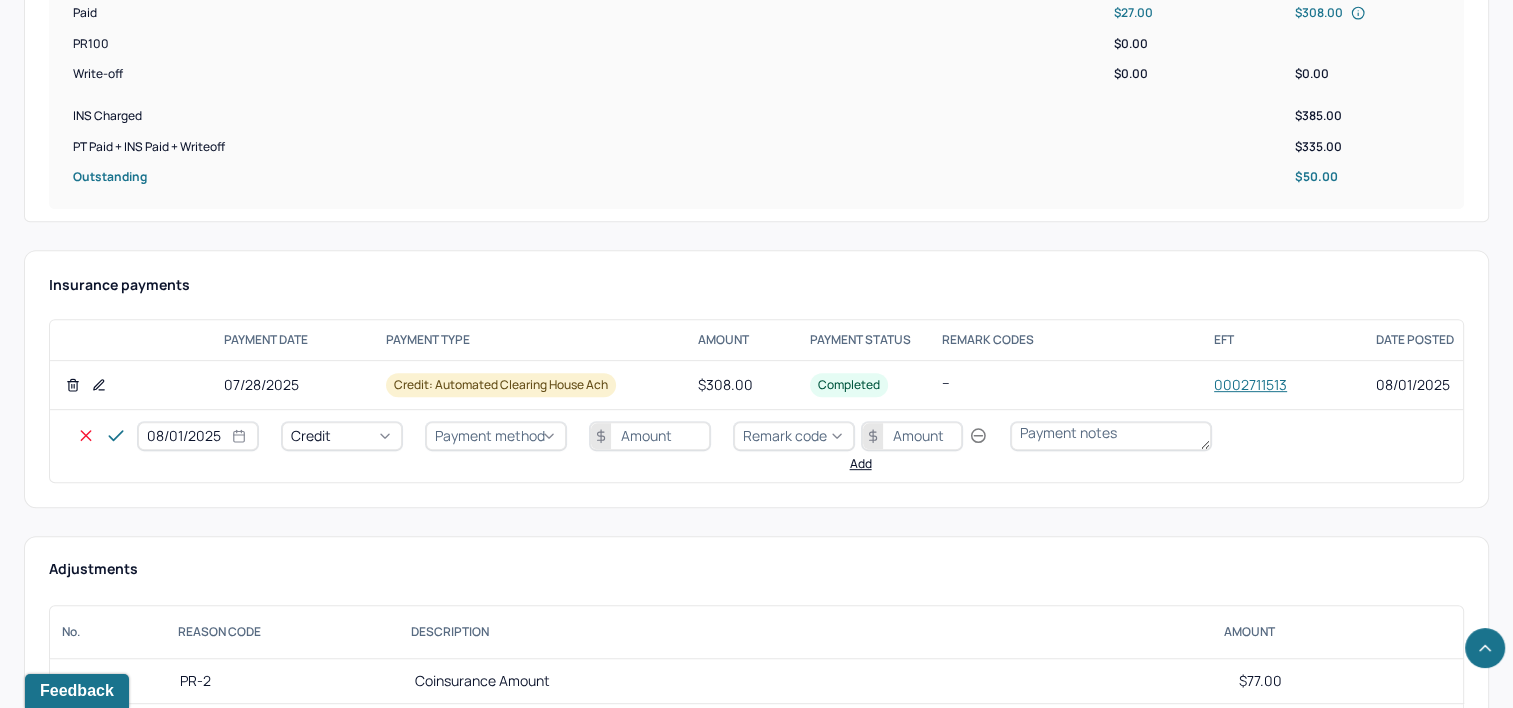 select on "7" 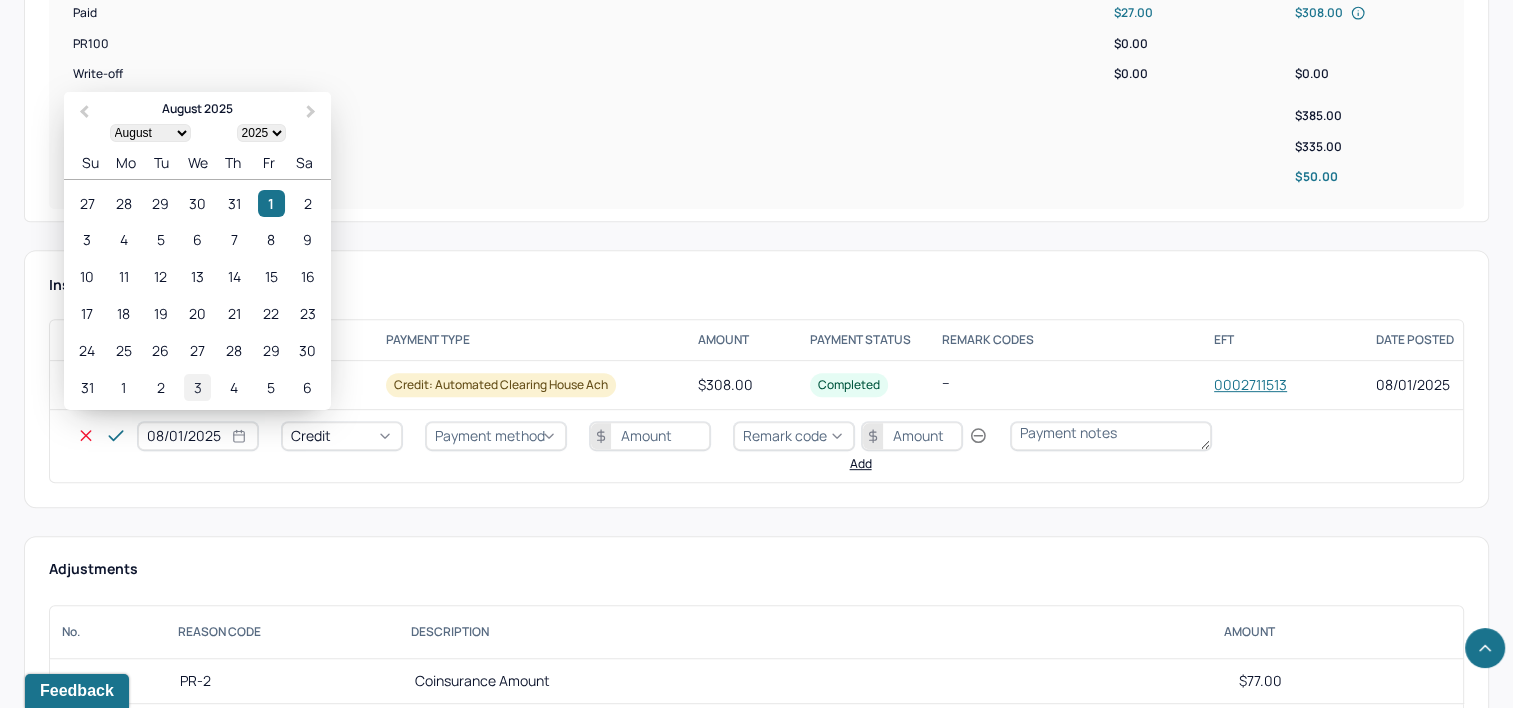 drag, startPoint x: 220, startPoint y: 432, endPoint x: 204, endPoint y: 387, distance: 47.759815 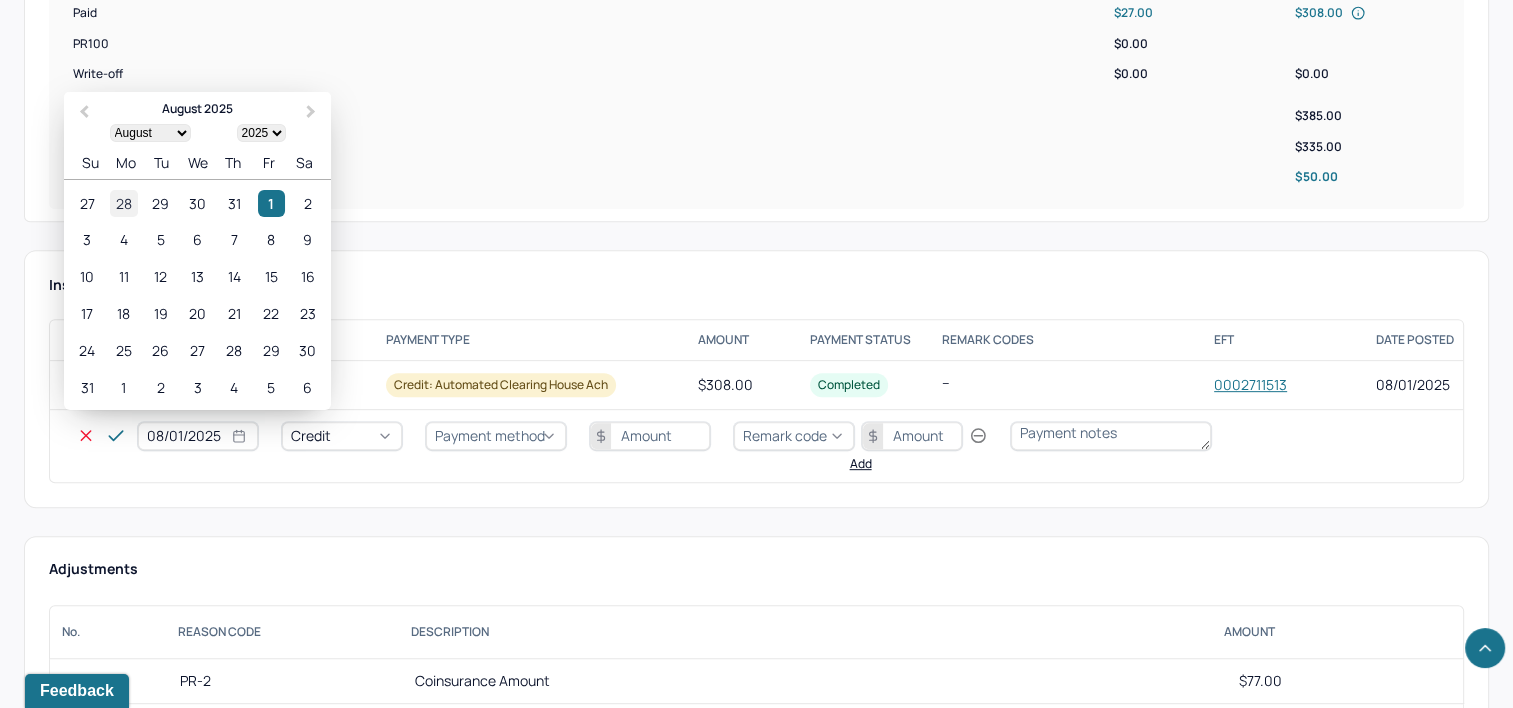 click on "28" at bounding box center [123, 203] 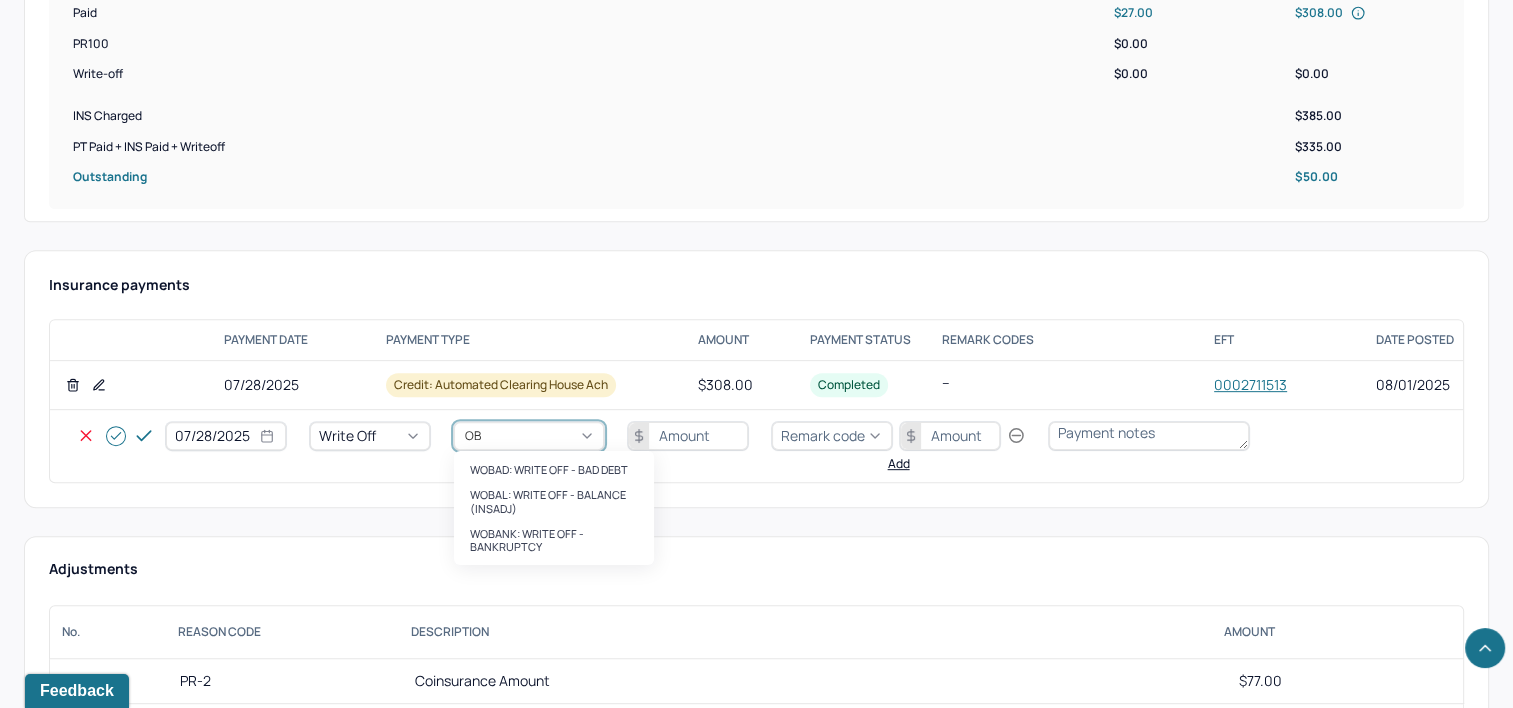 type on "O" 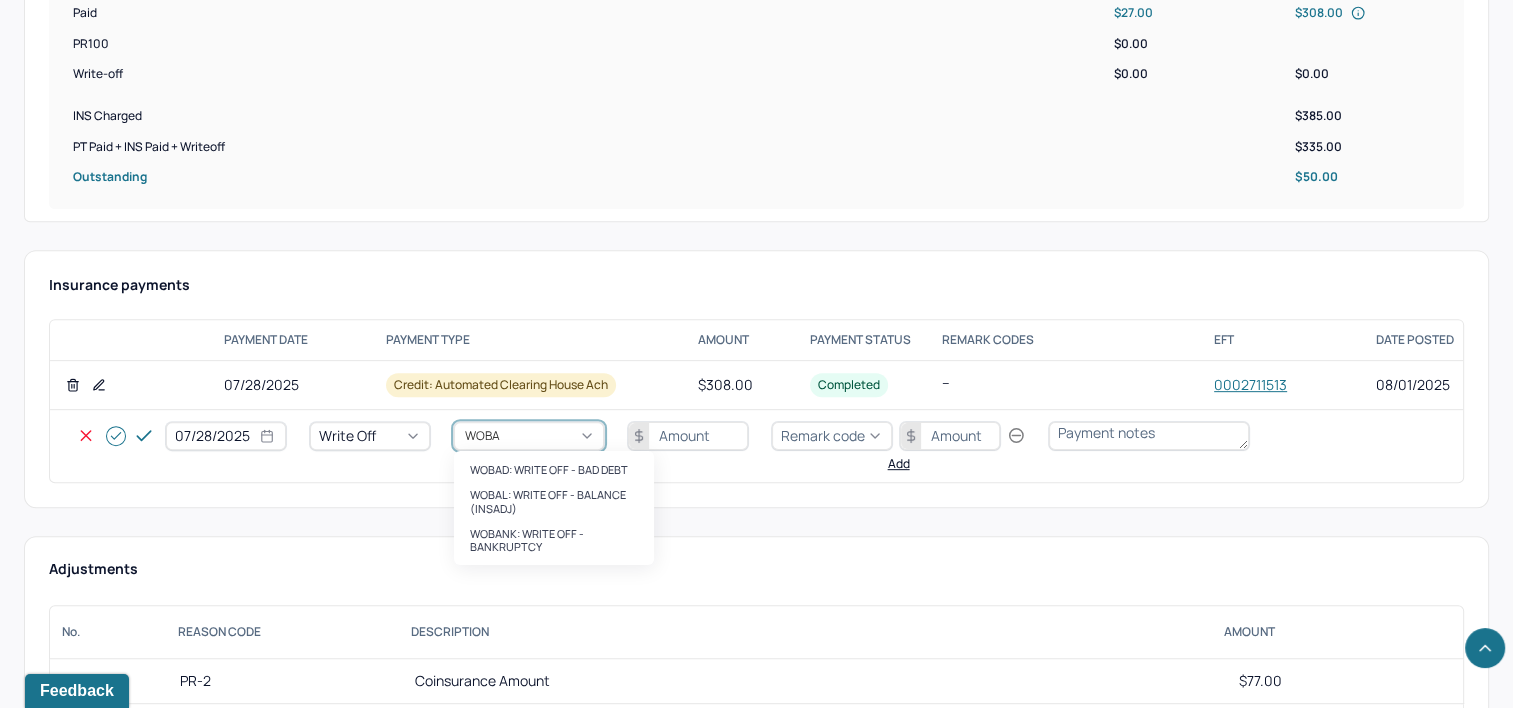 type on "WOBAL" 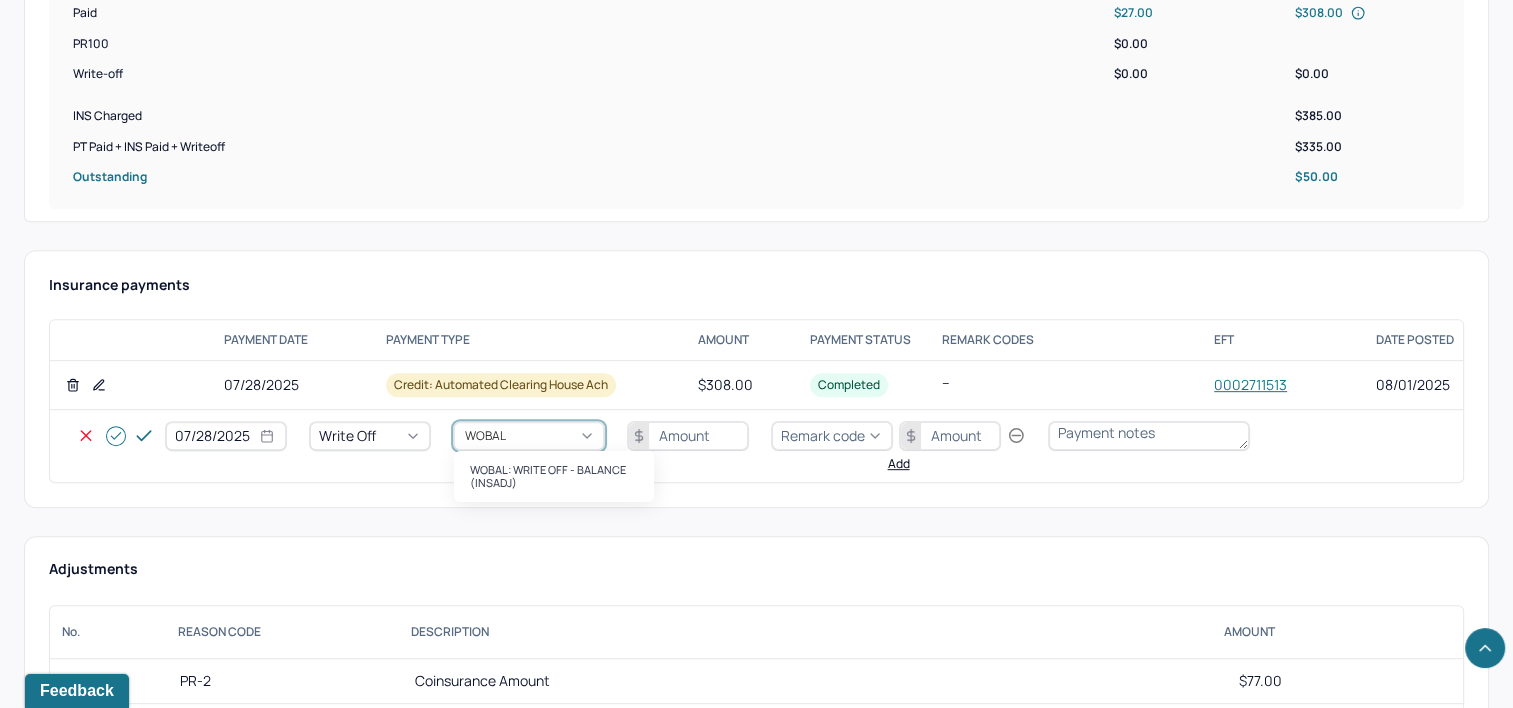 type 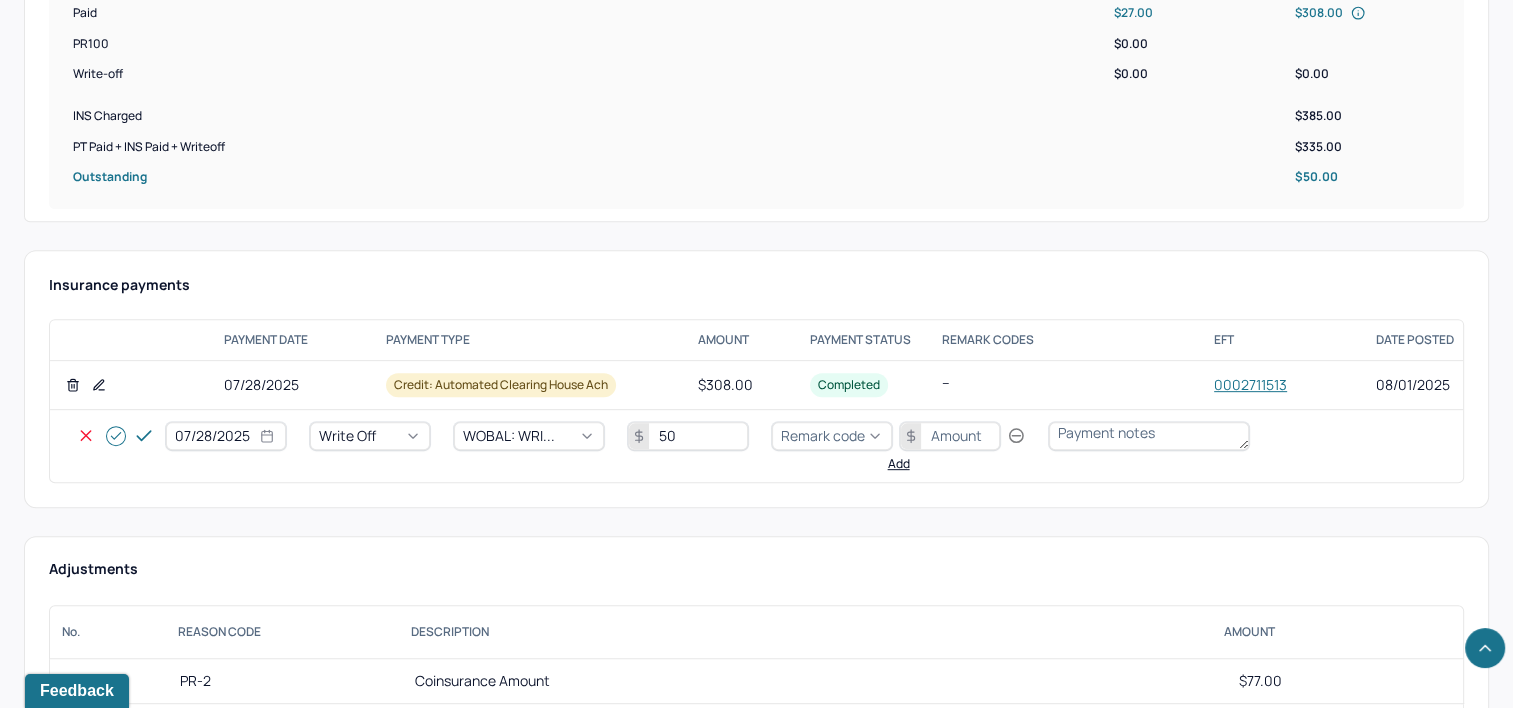 type on "50" 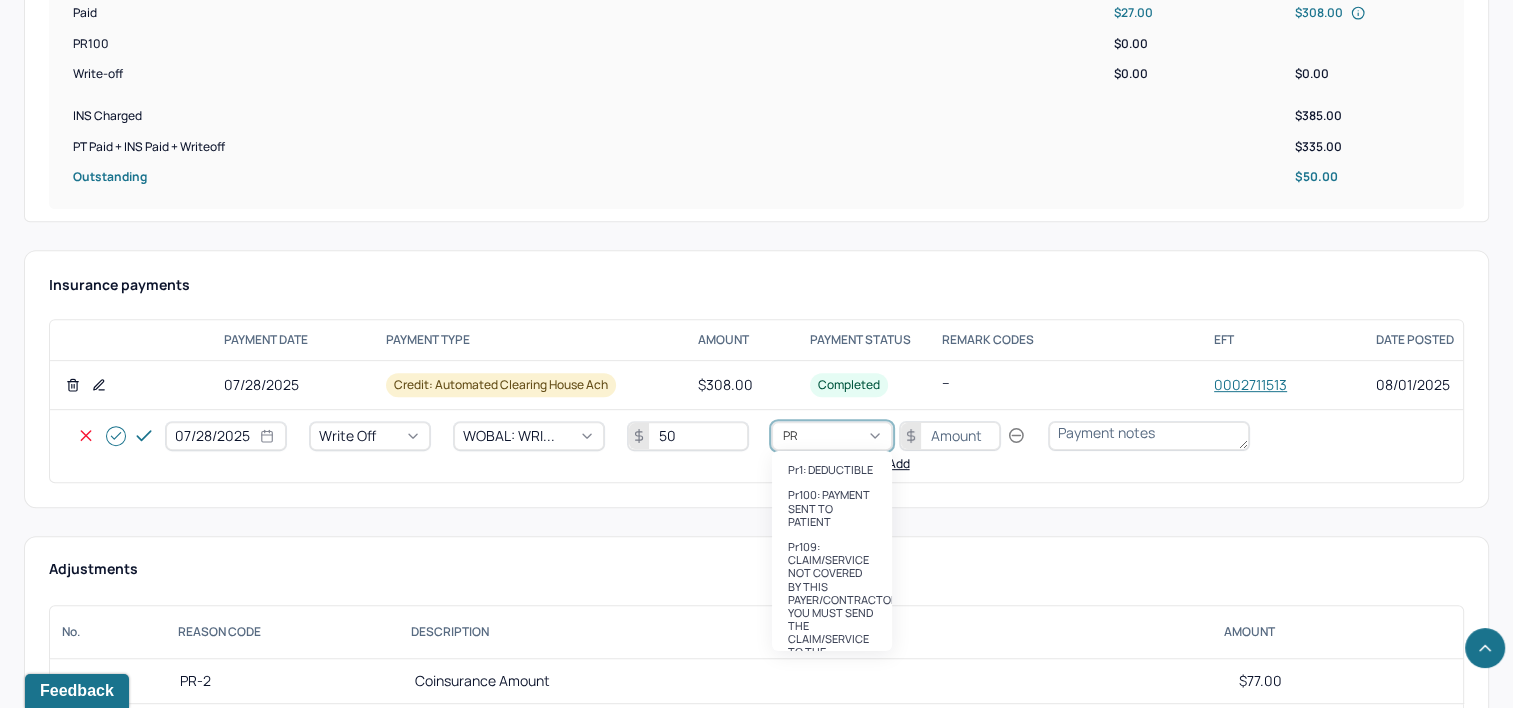 type on "PR2" 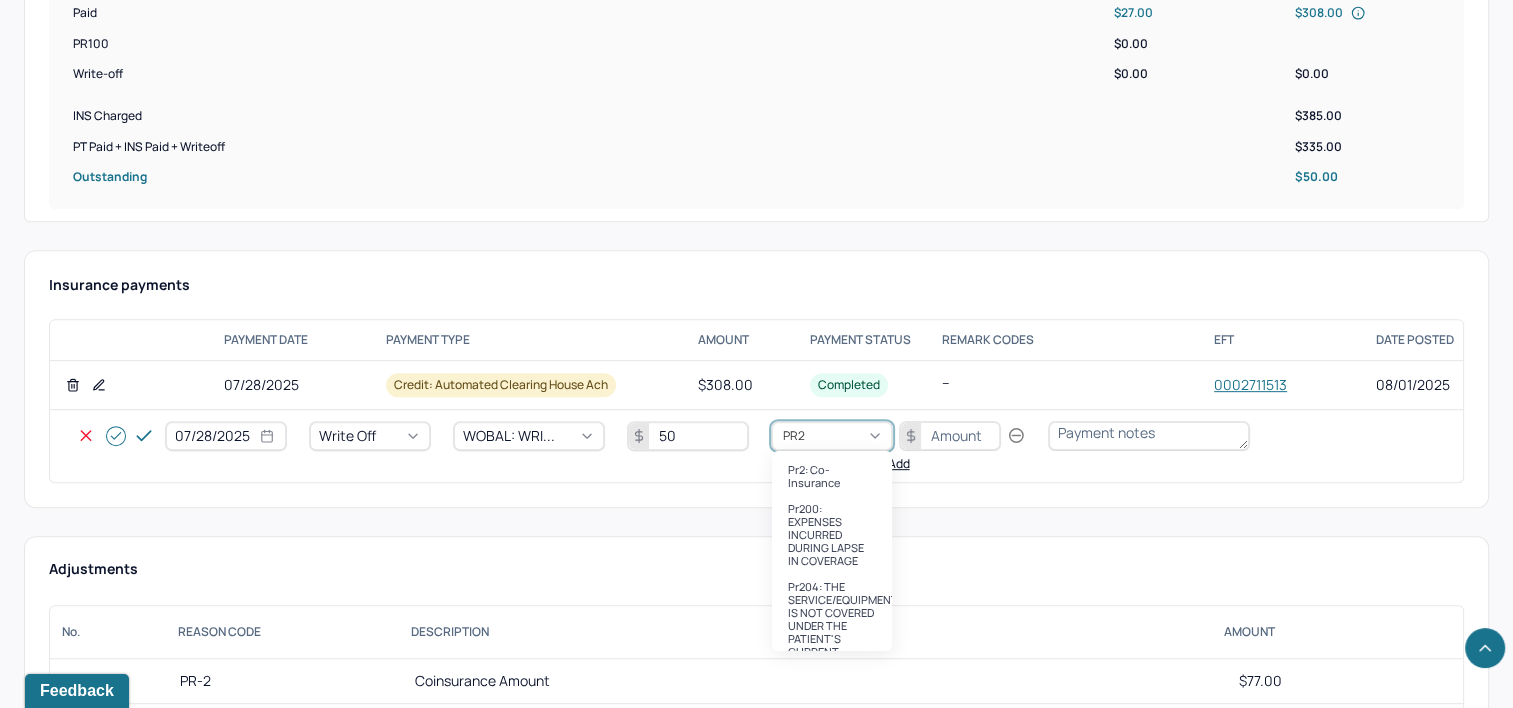 type 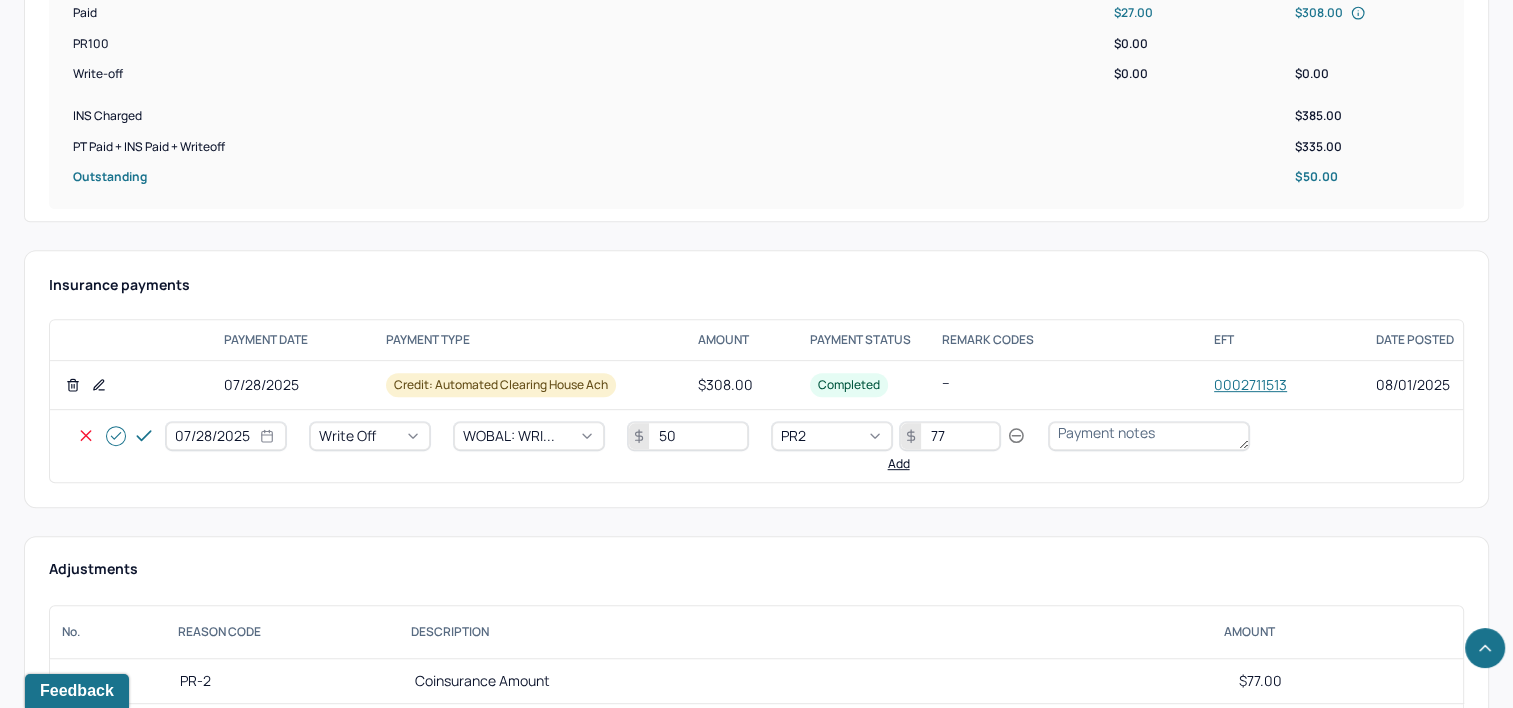 type on "77" 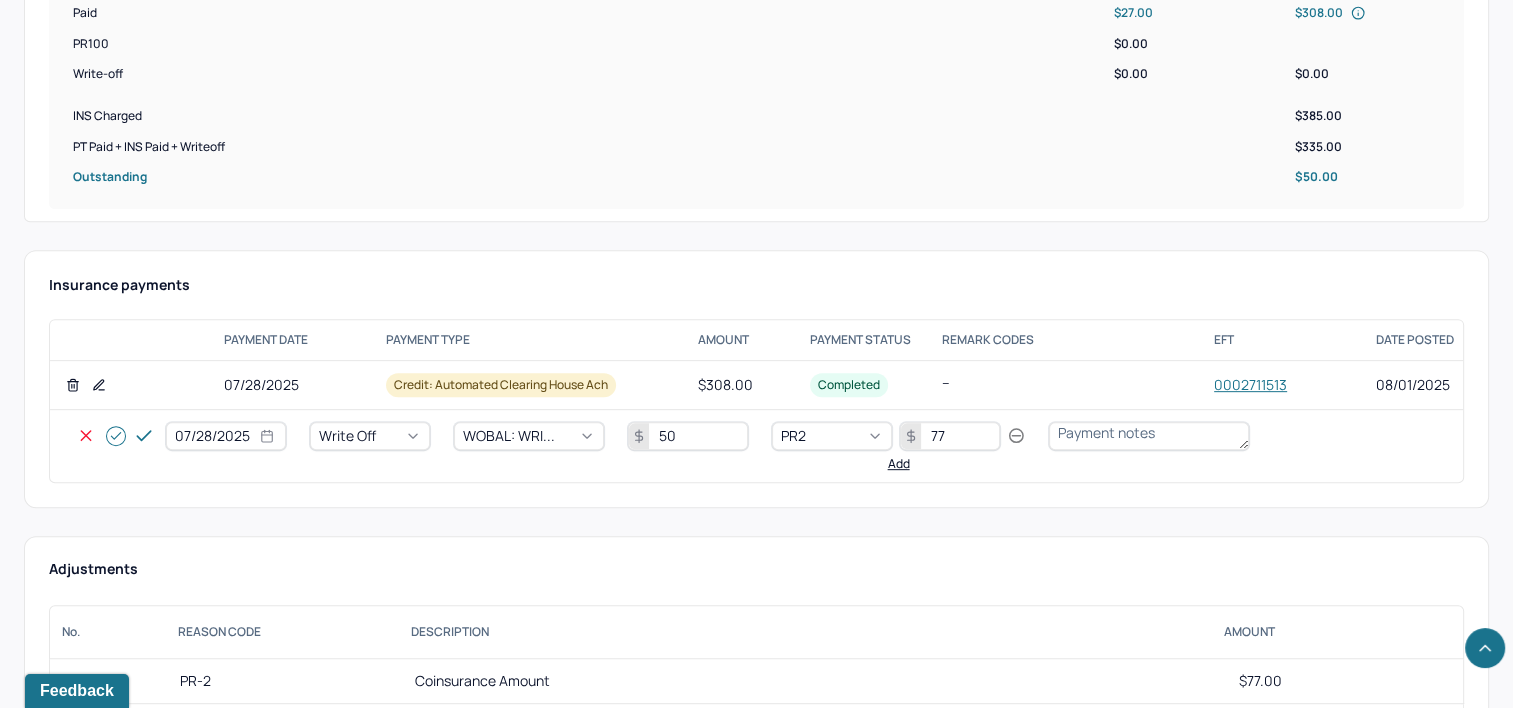 type 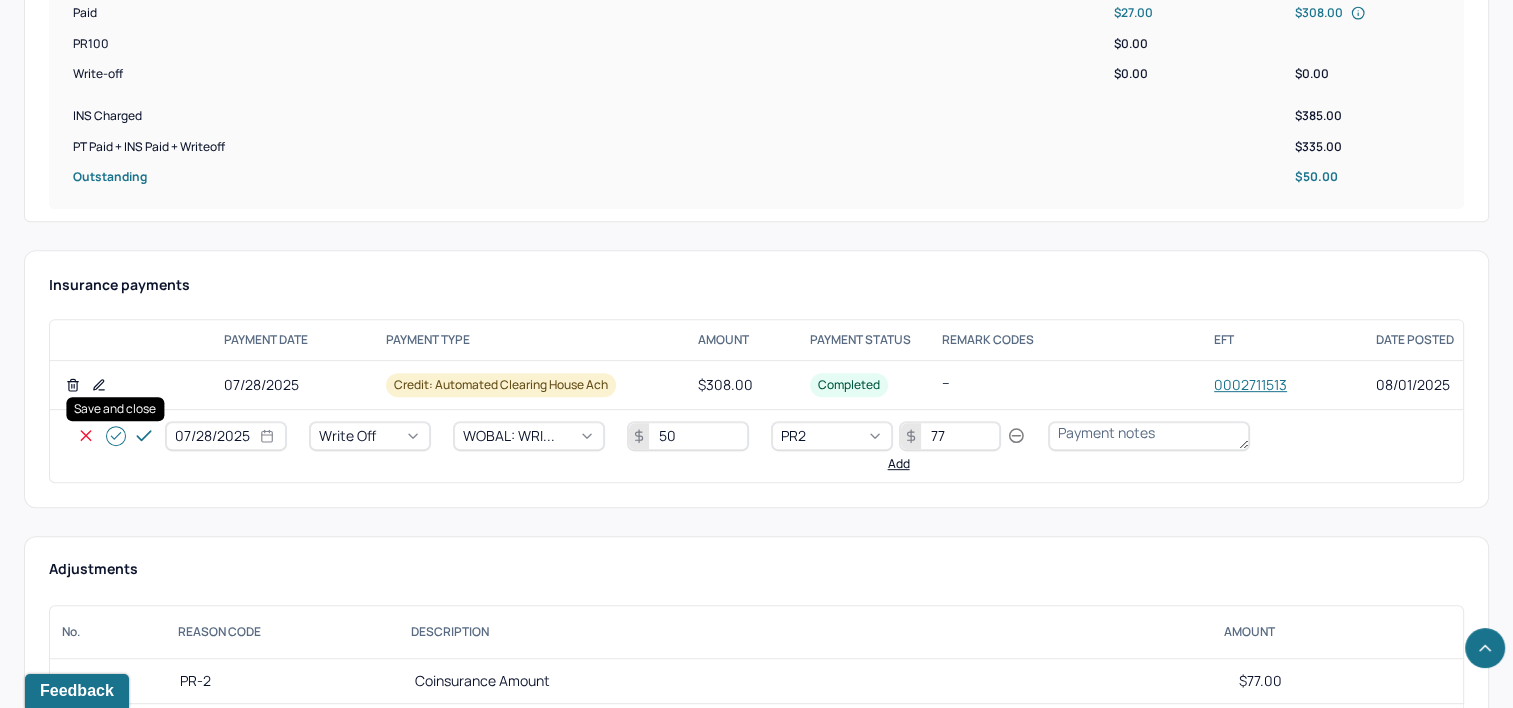 click 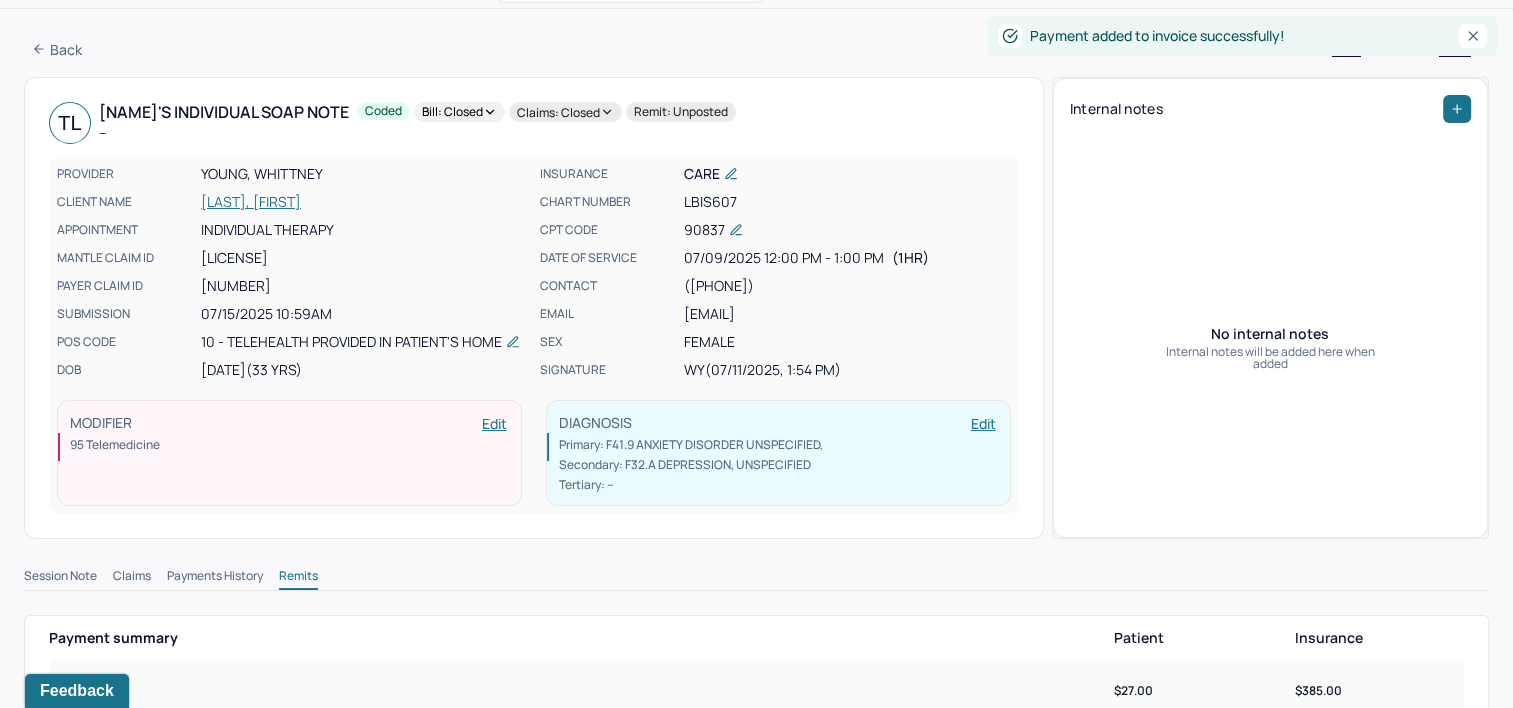 scroll, scrollTop: 0, scrollLeft: 0, axis: both 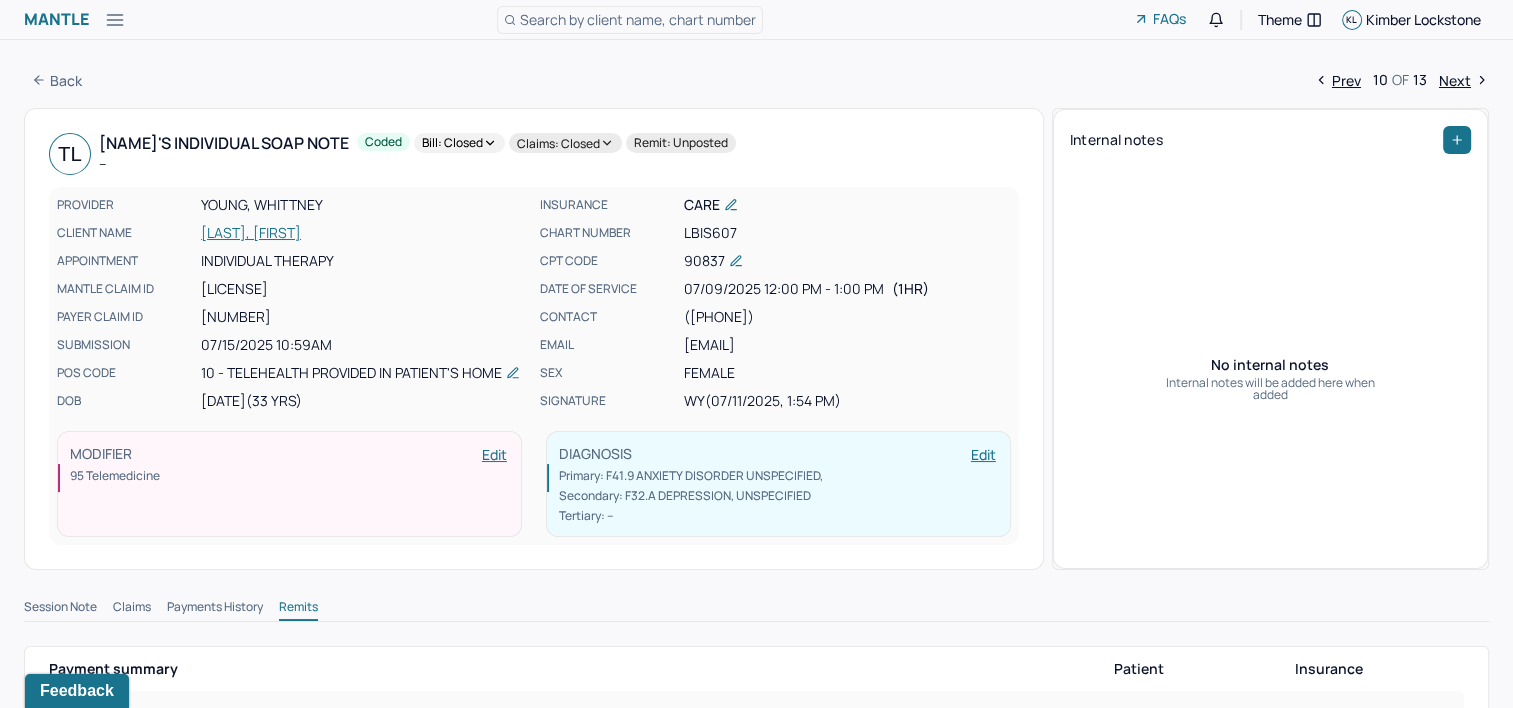 click on "Prev" at bounding box center (1337, 80) 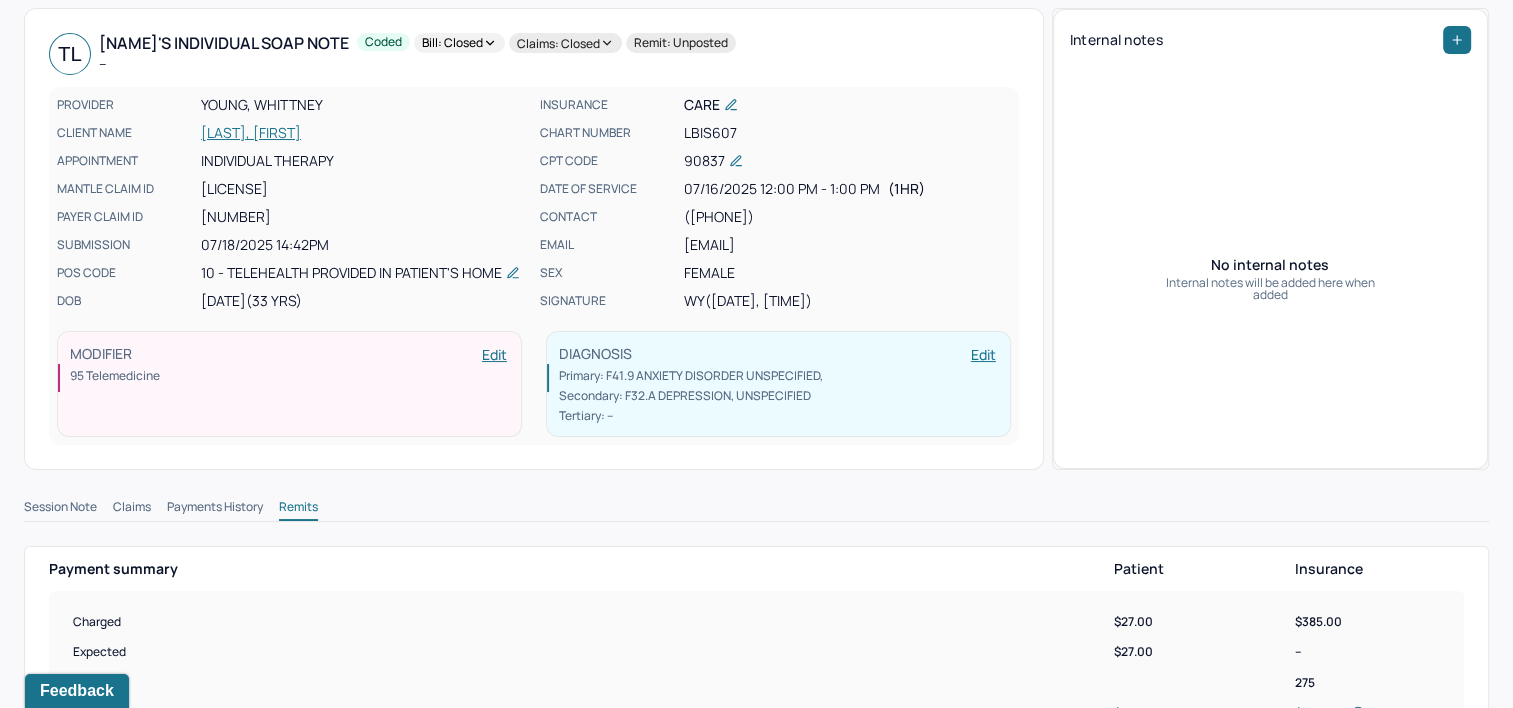 scroll, scrollTop: 0, scrollLeft: 0, axis: both 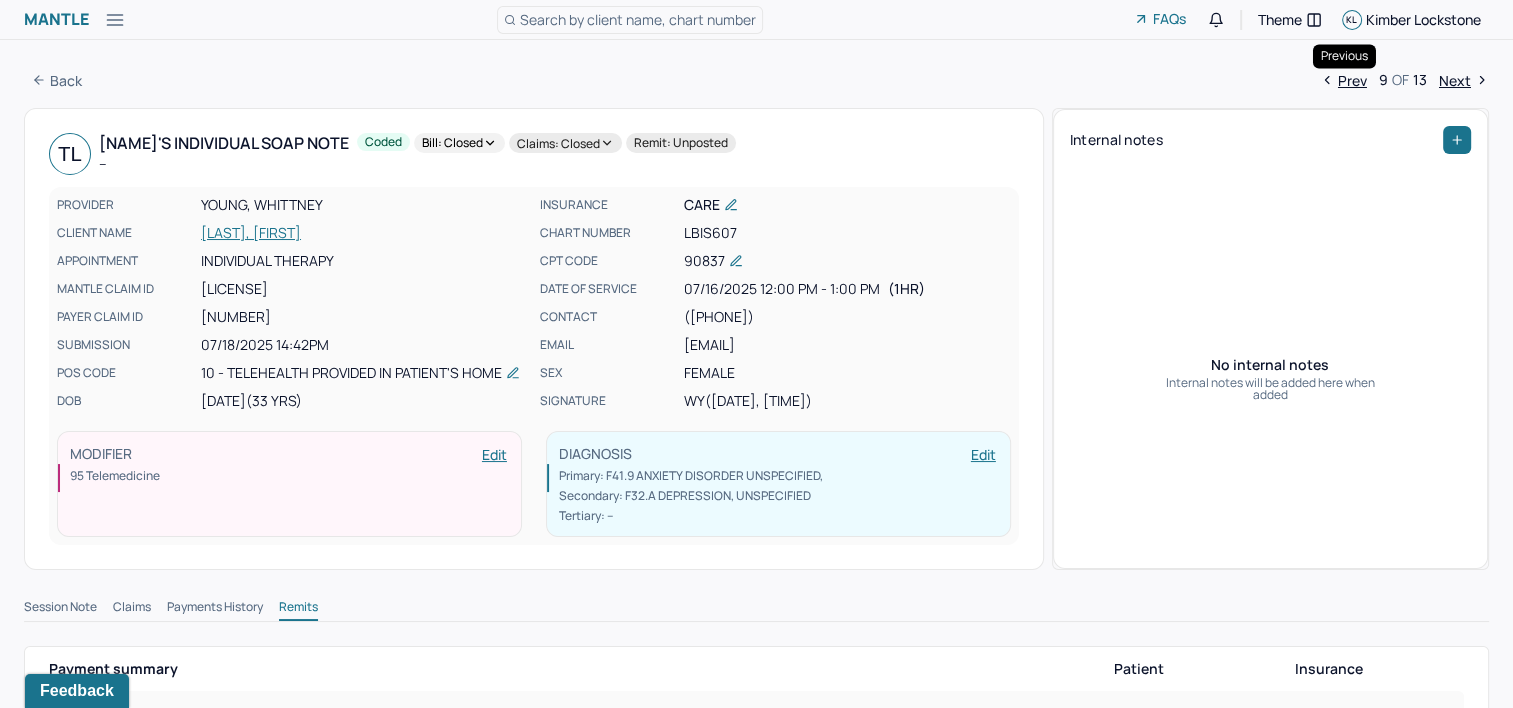 click on "Prev" at bounding box center [1343, 80] 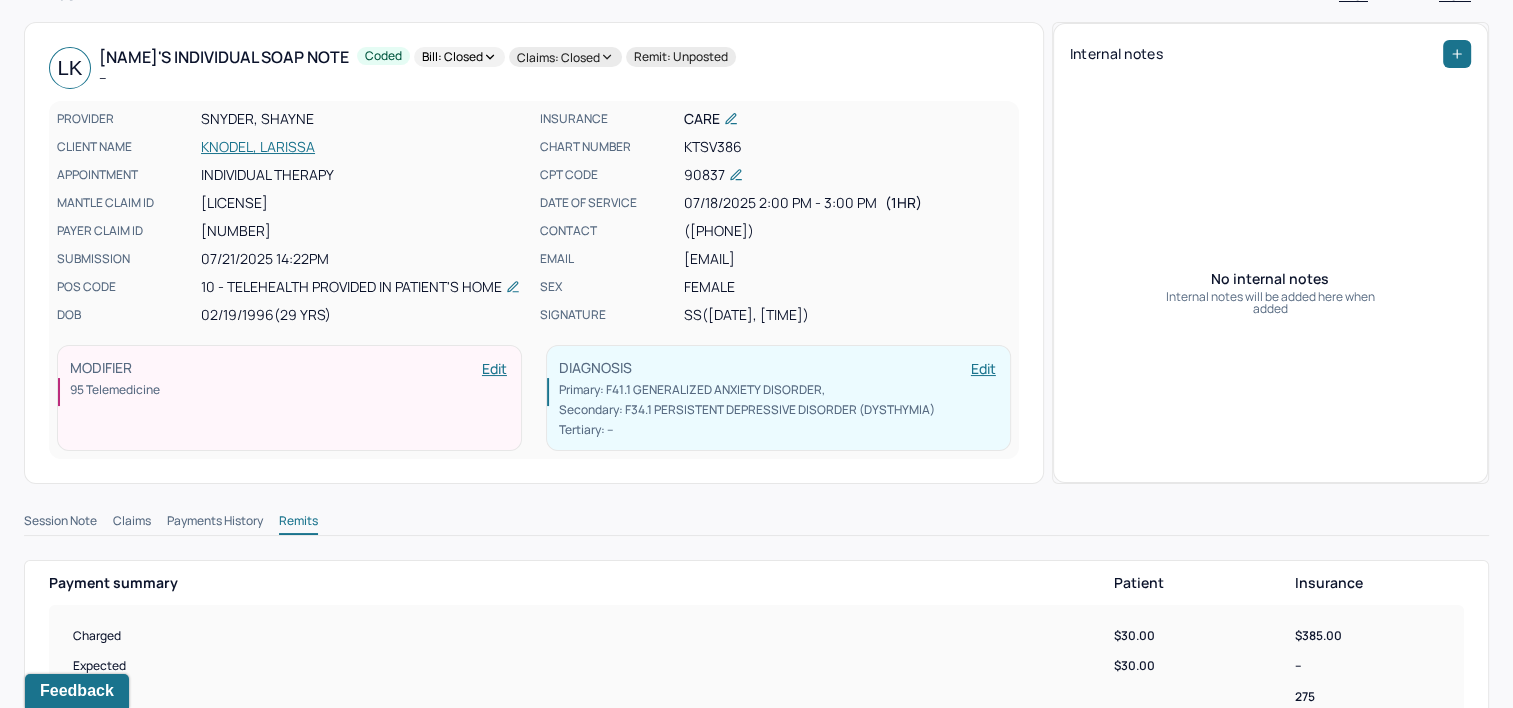 scroll, scrollTop: 0, scrollLeft: 0, axis: both 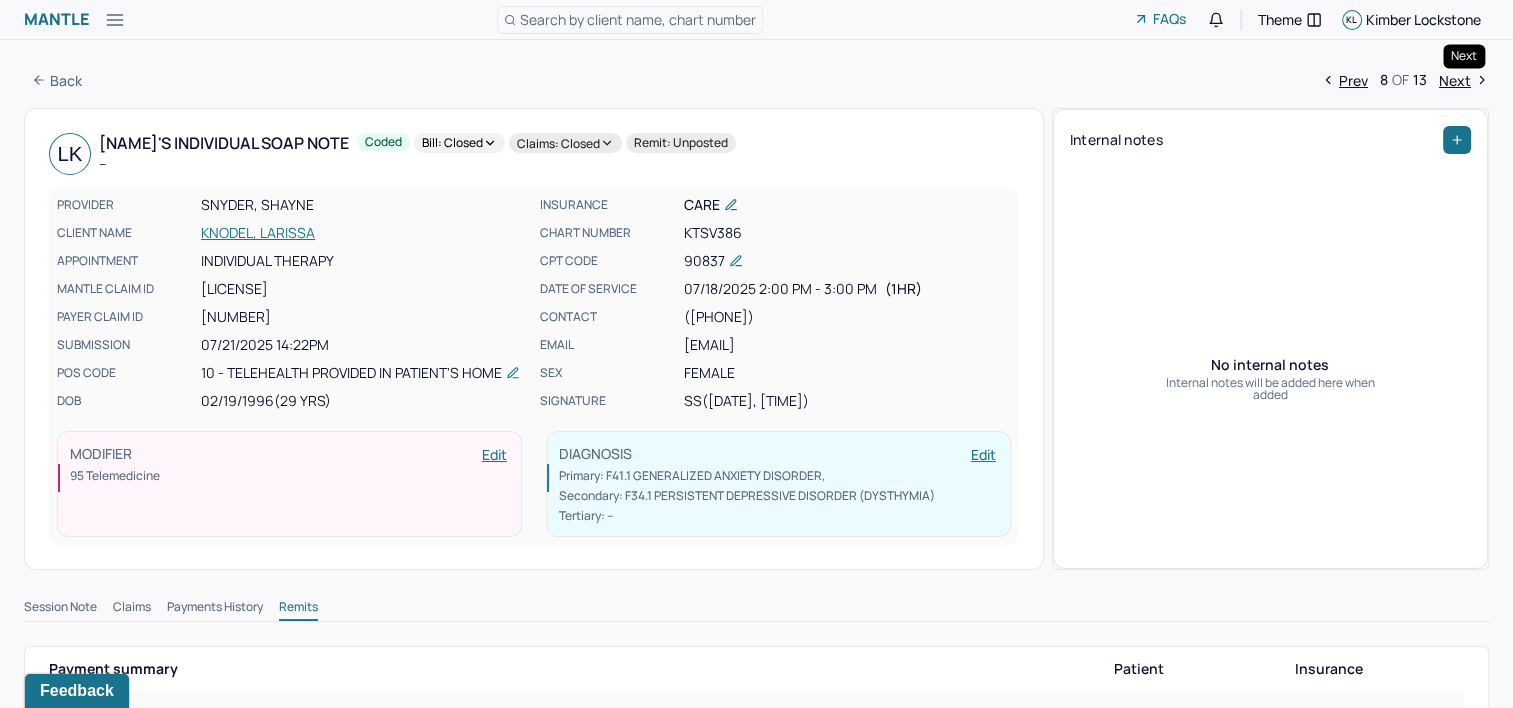 click on "Next" at bounding box center (1464, 80) 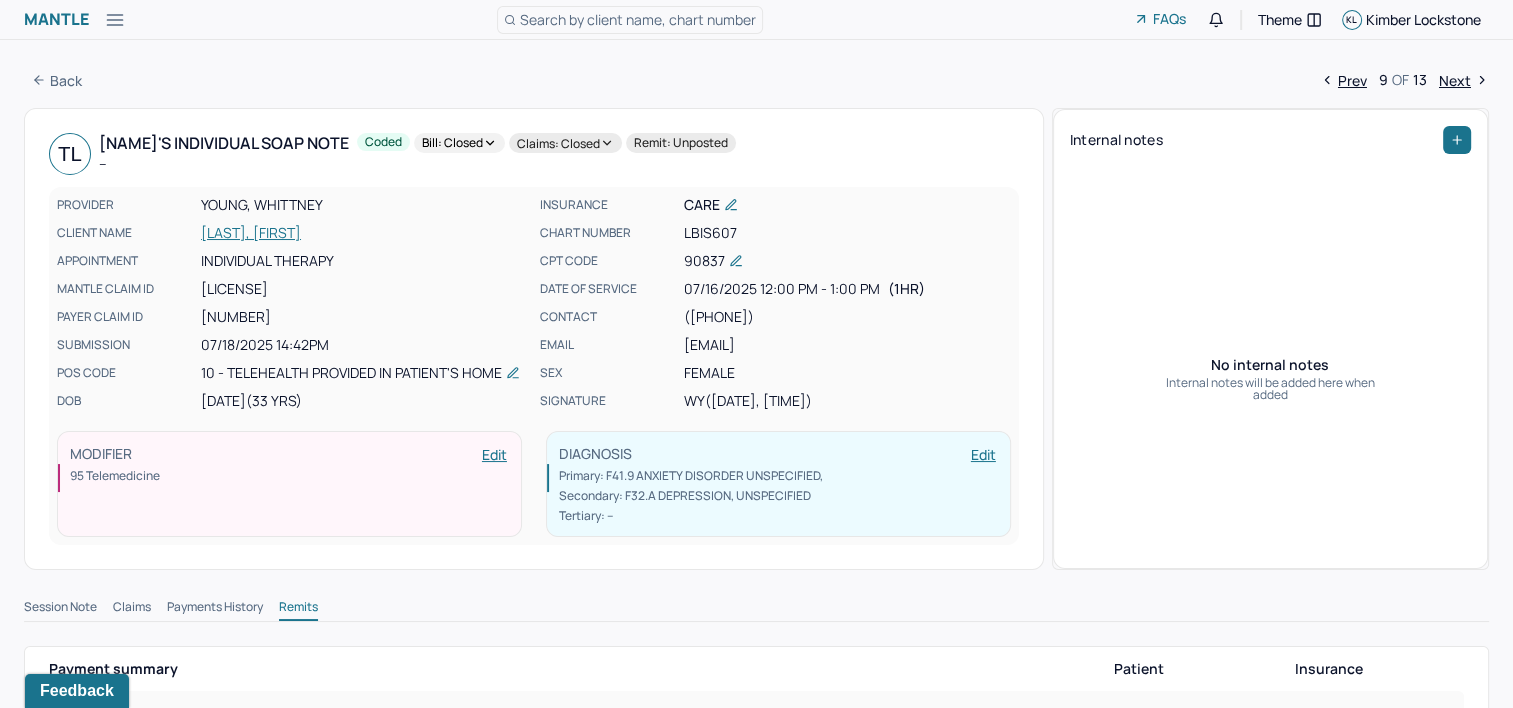 click on "Next" at bounding box center [1464, 80] 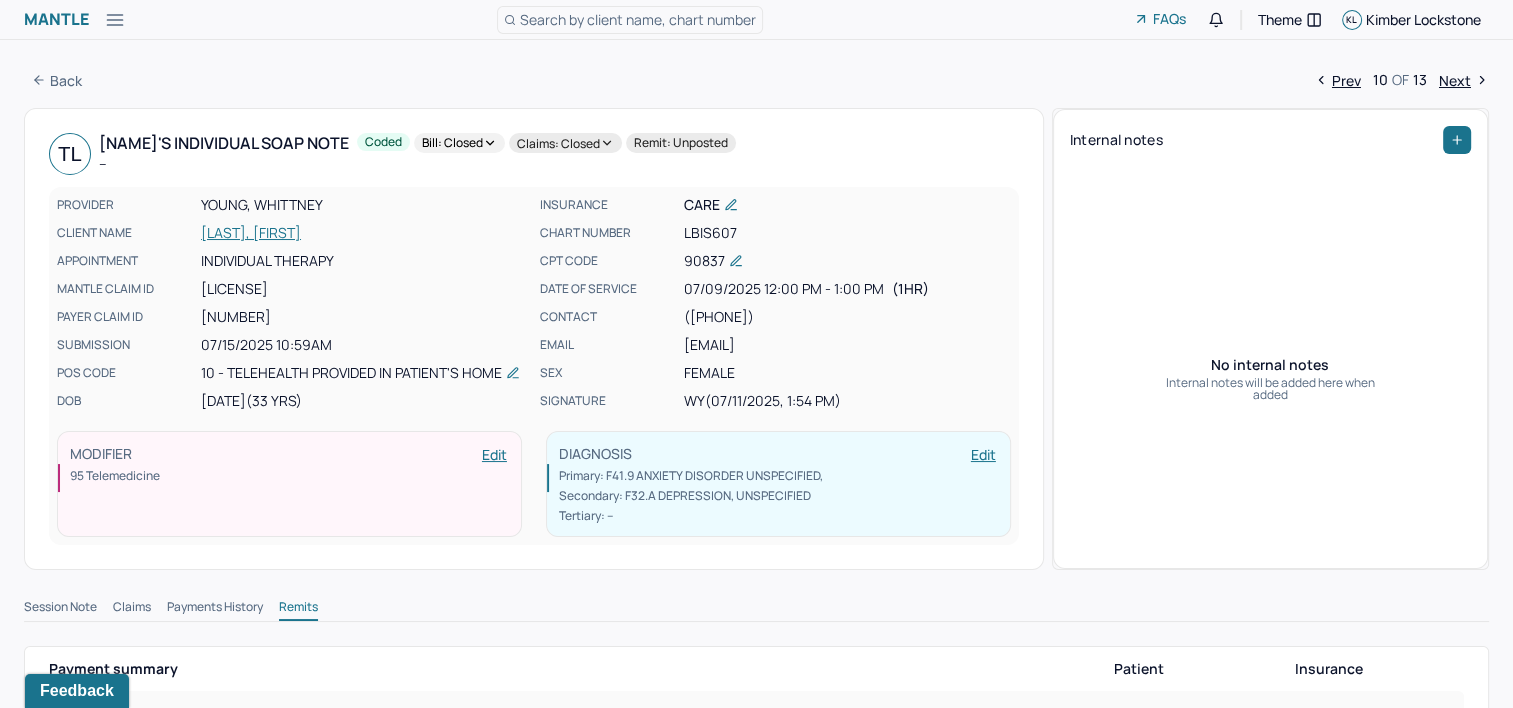 click on "Next" at bounding box center [1464, 80] 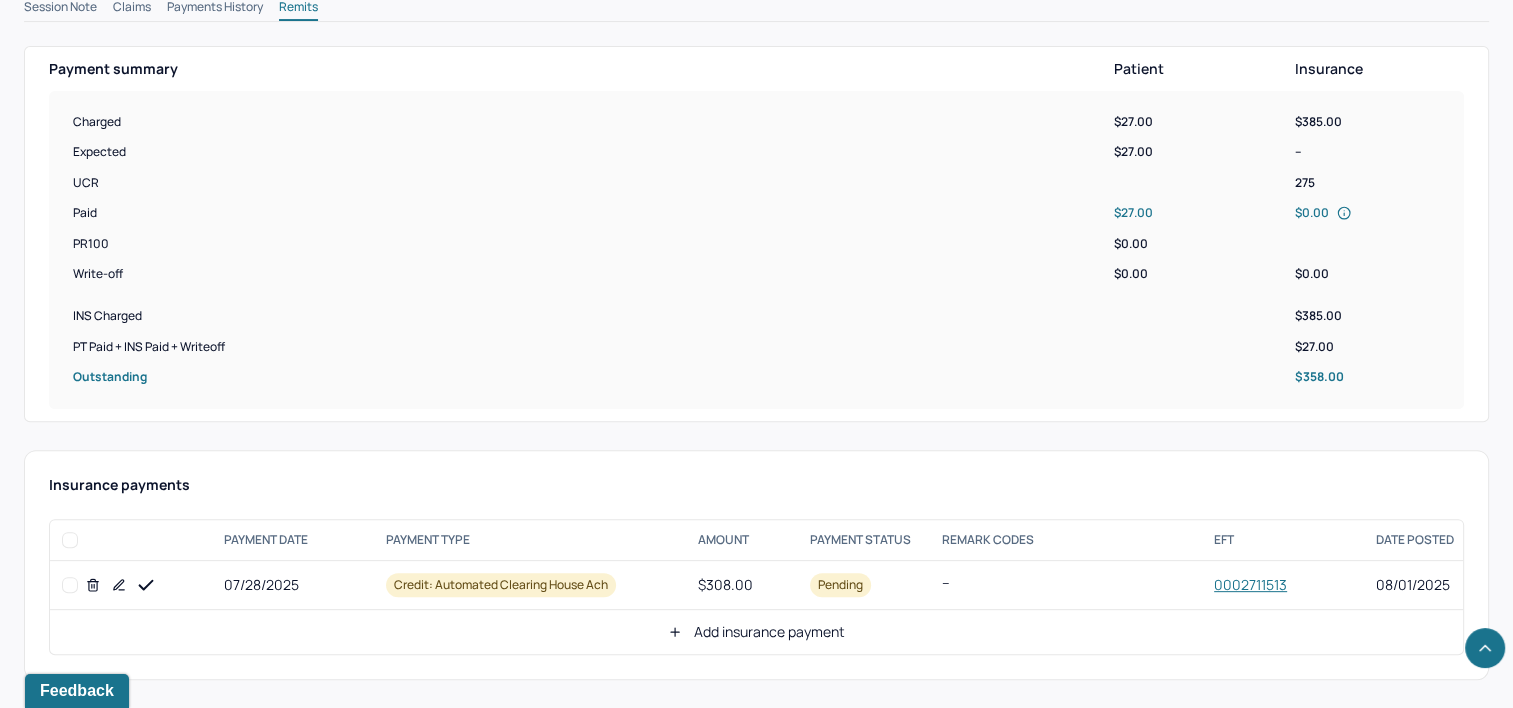 scroll, scrollTop: 700, scrollLeft: 0, axis: vertical 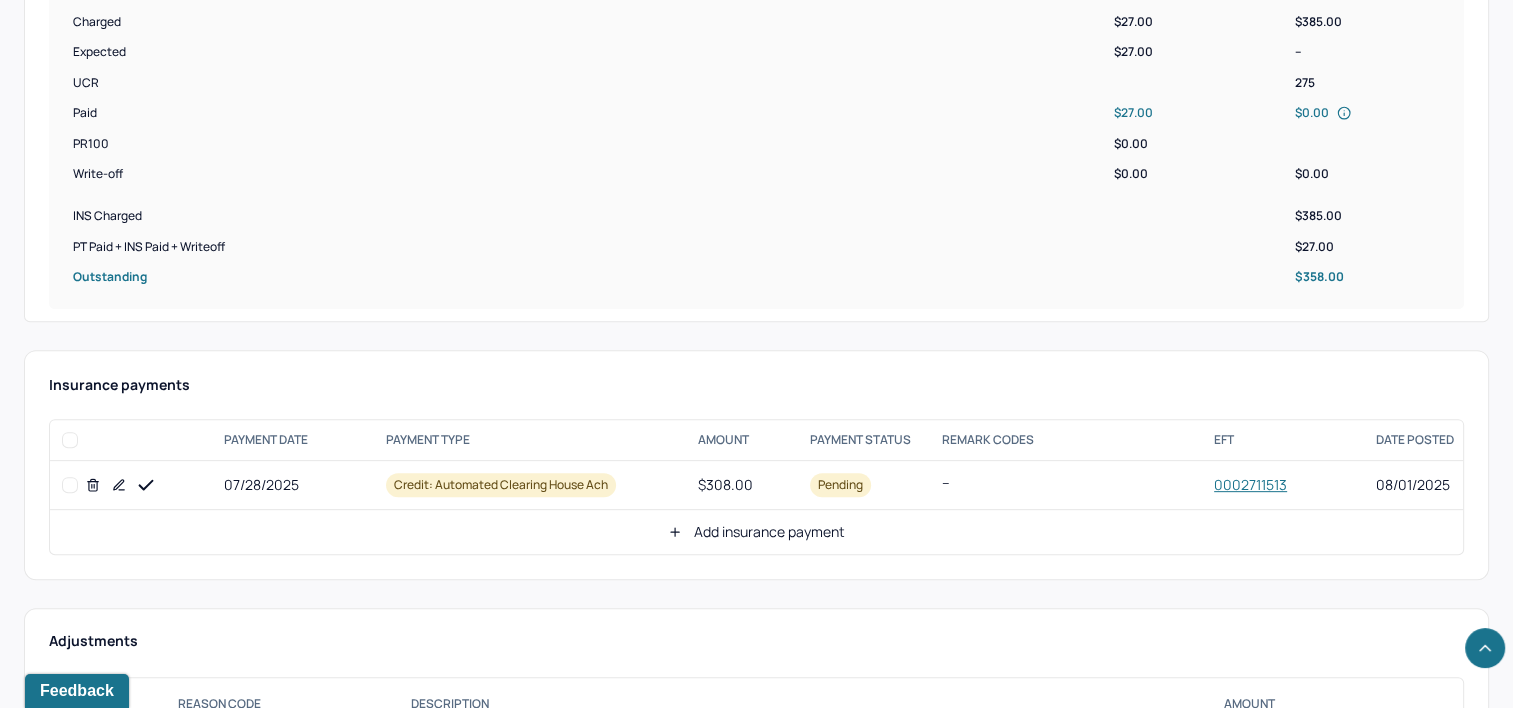 click 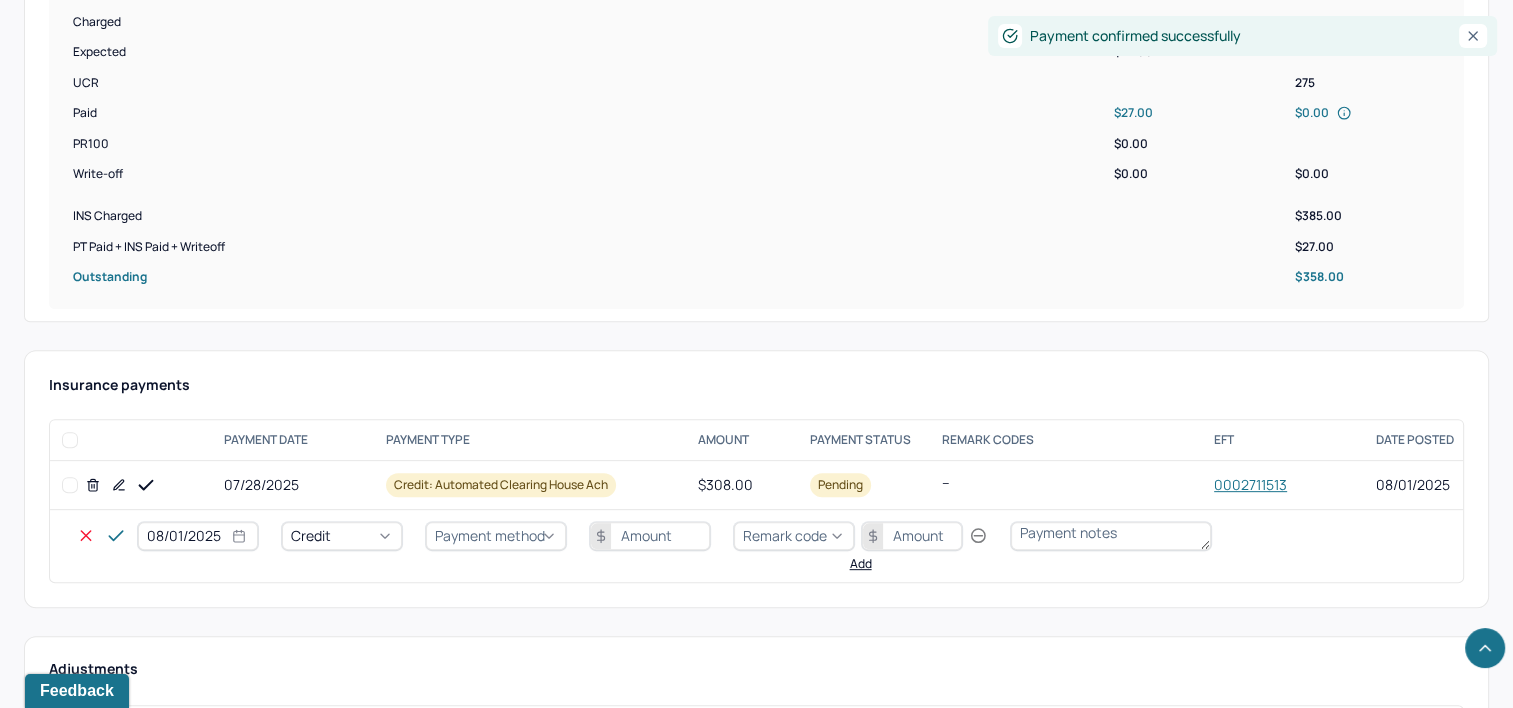 select on "7" 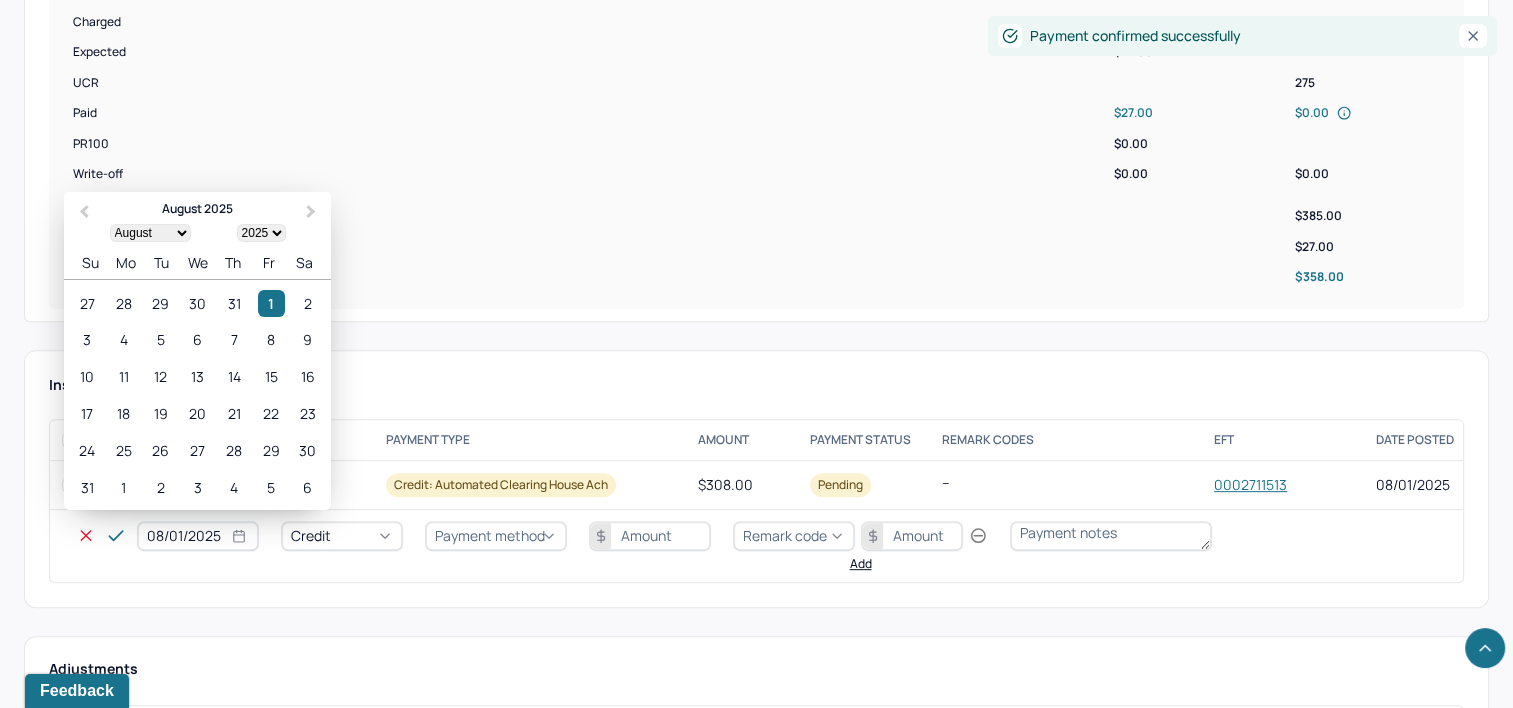 click on "08/01/2025" at bounding box center (198, 536) 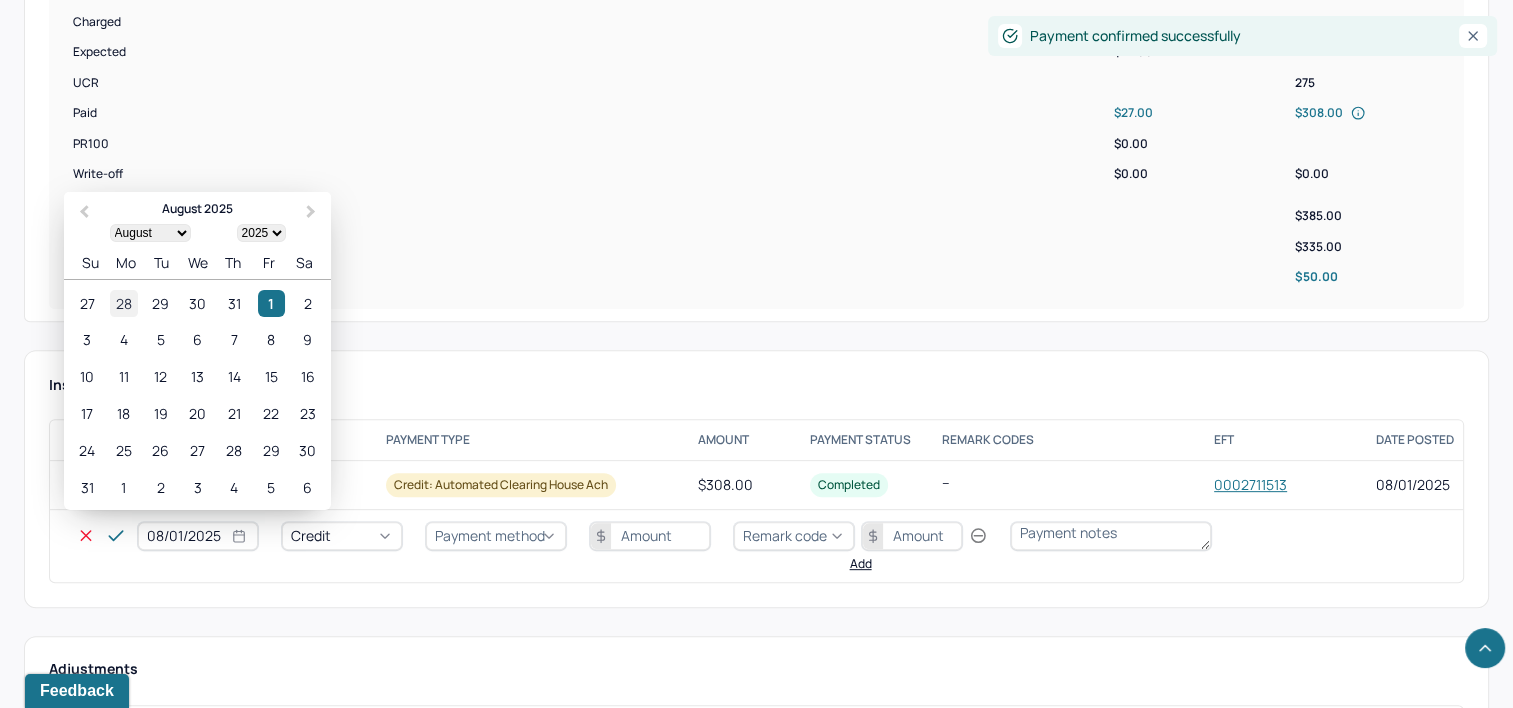 click on "28" at bounding box center [123, 303] 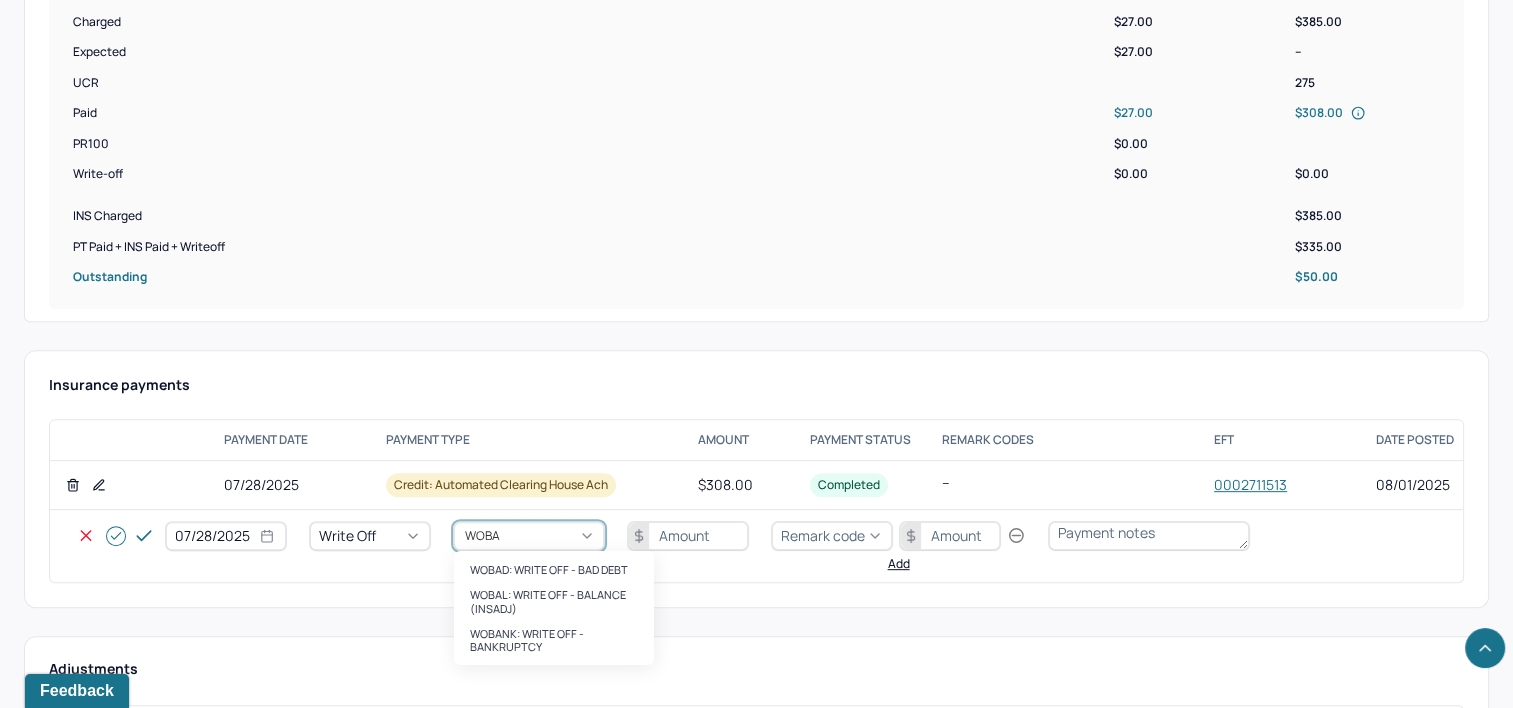 type on "WOBAL" 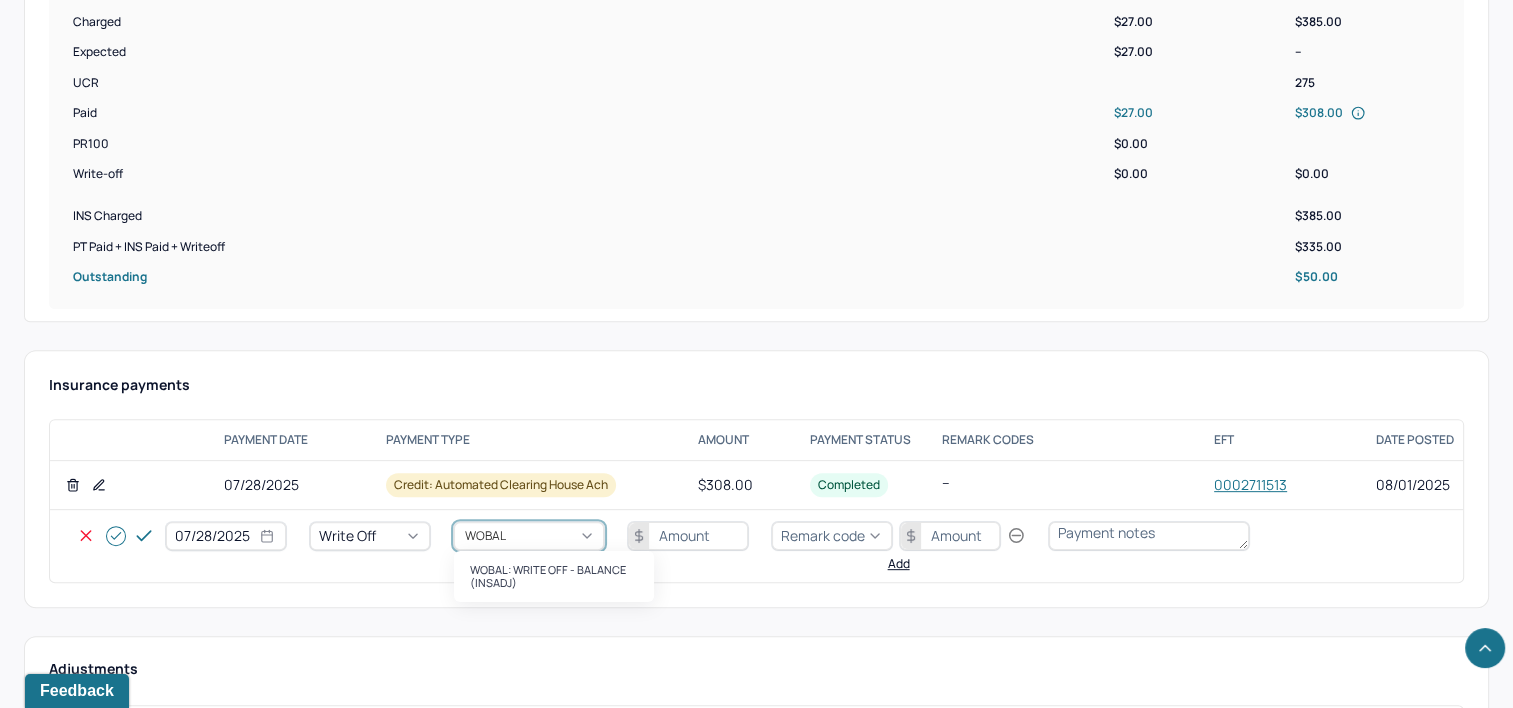 type 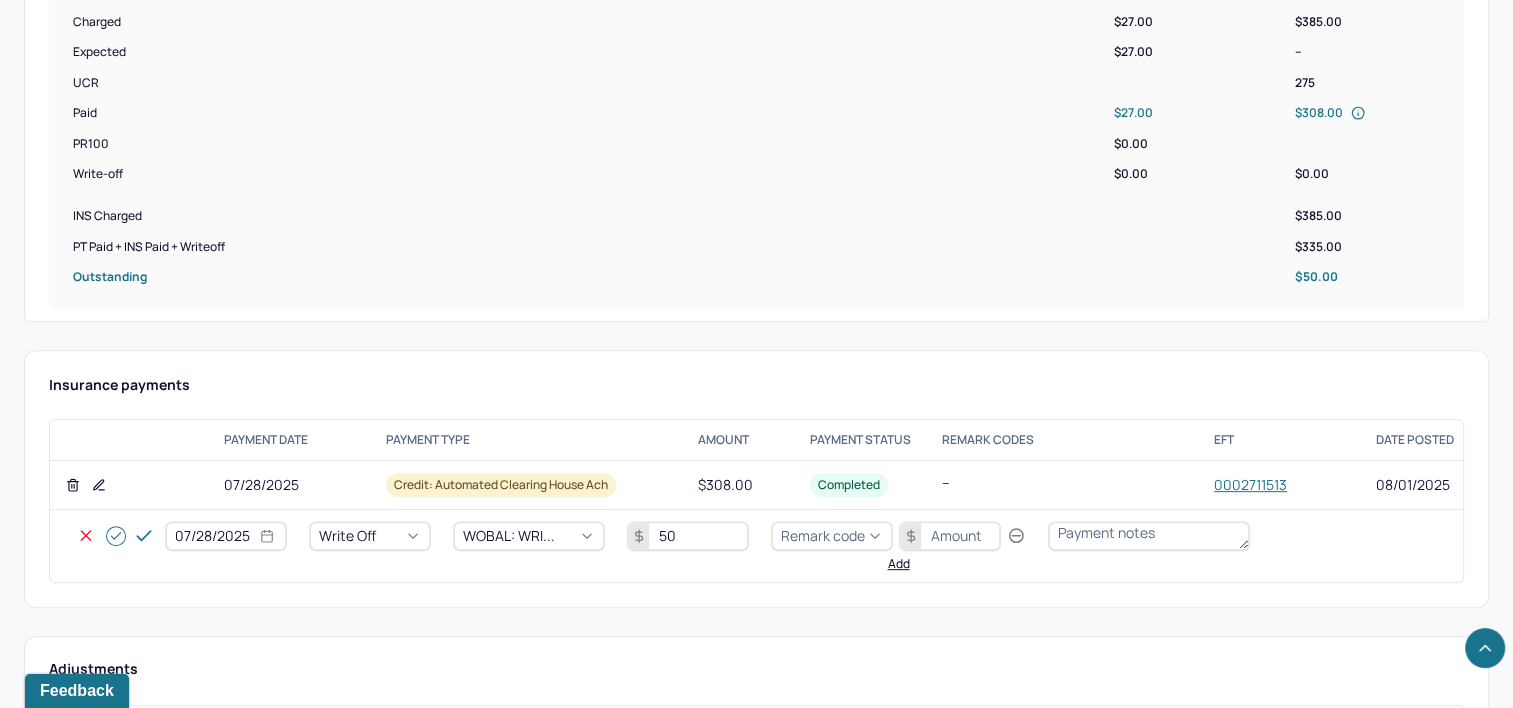 type on "50" 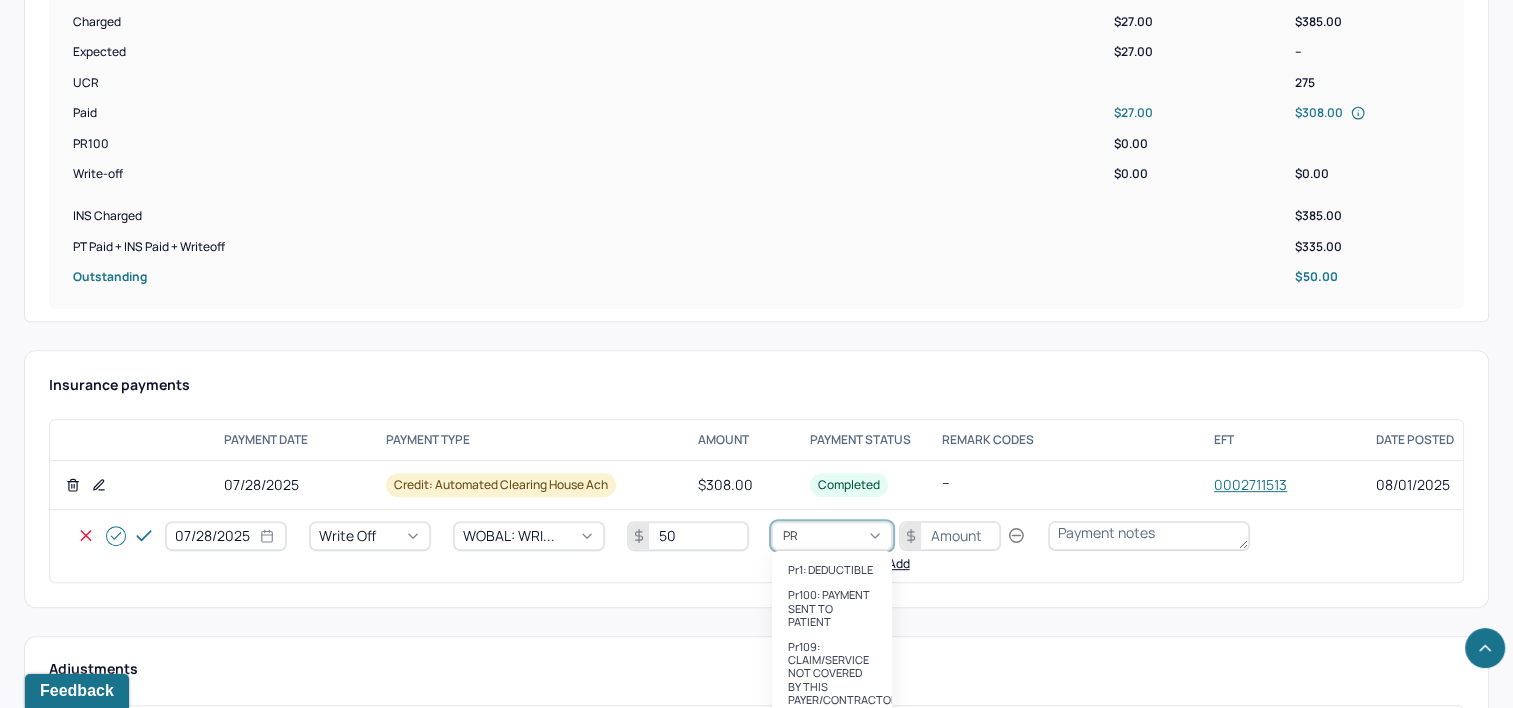 type on "PR2" 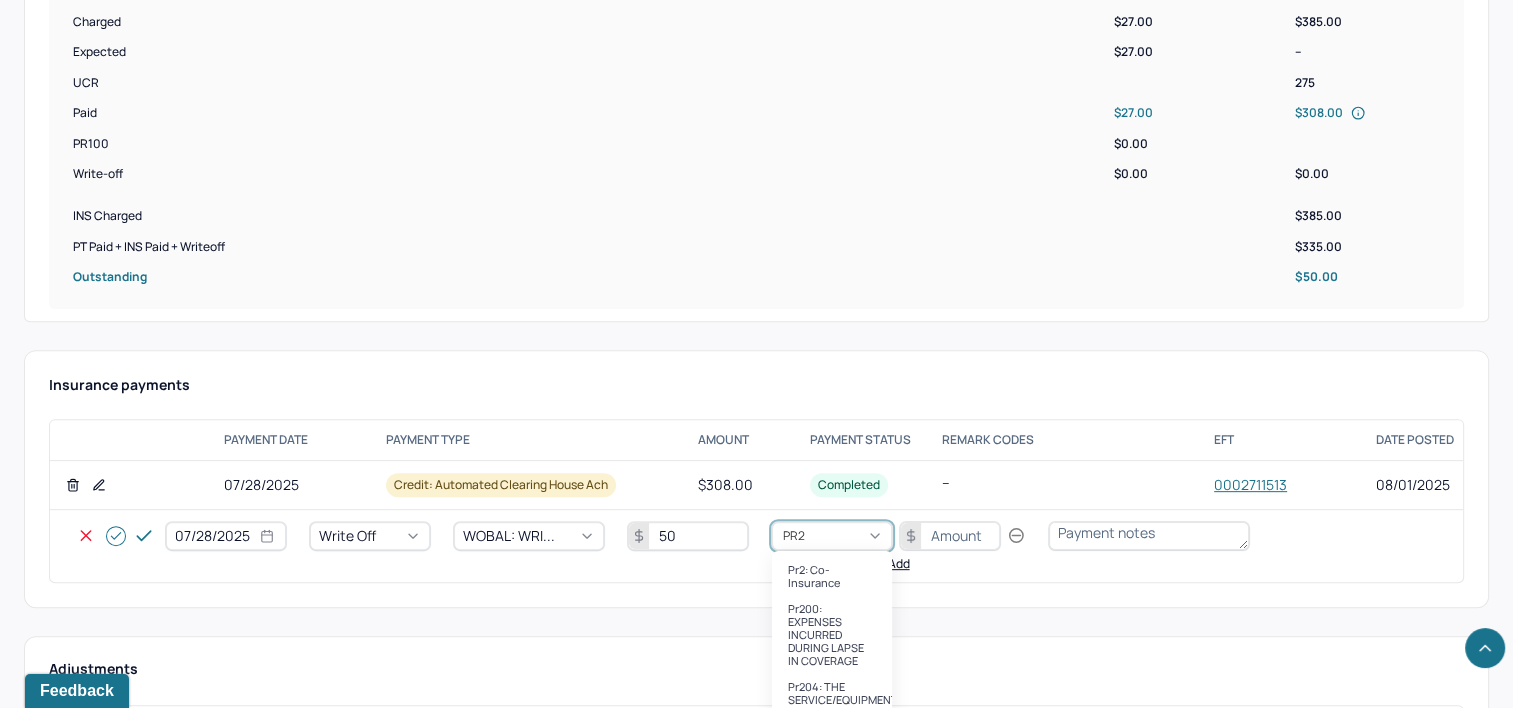 type 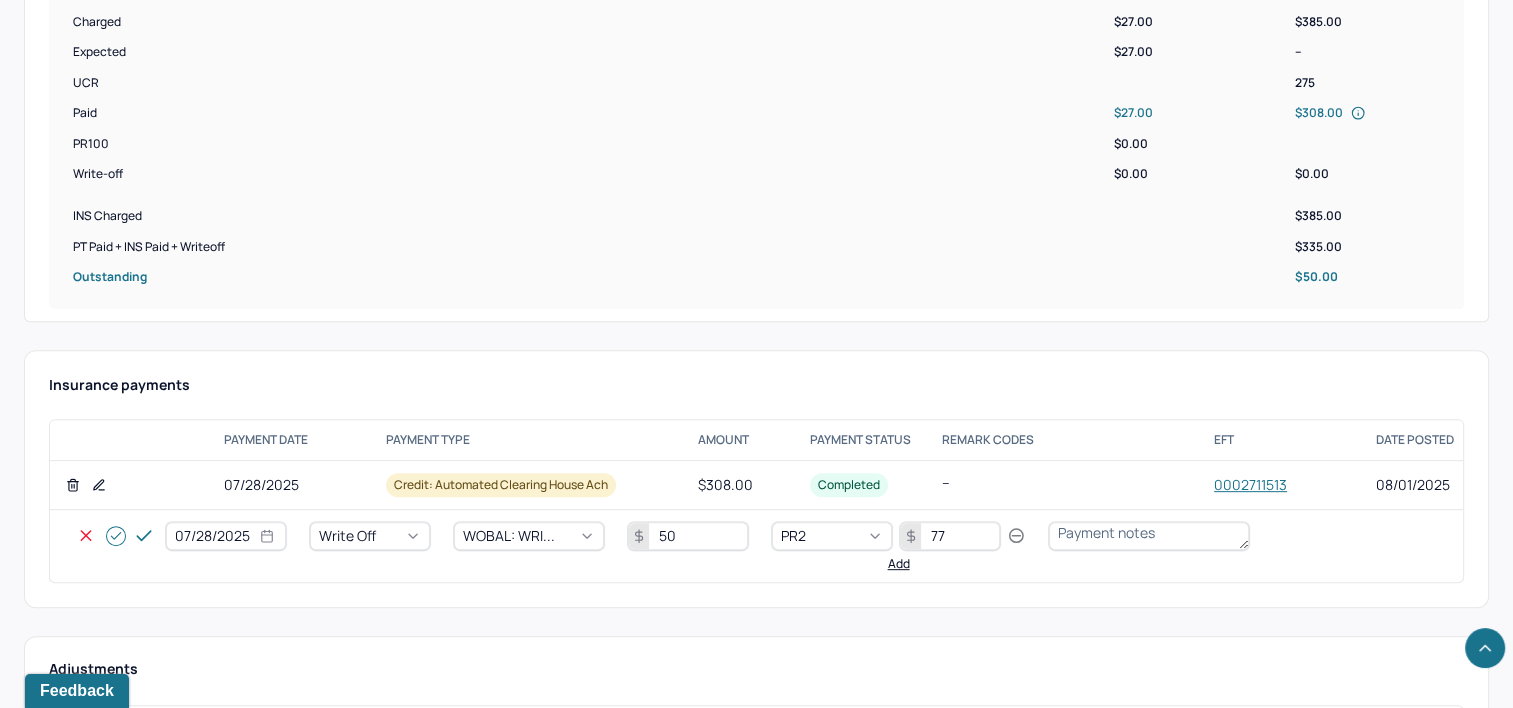 type on "77" 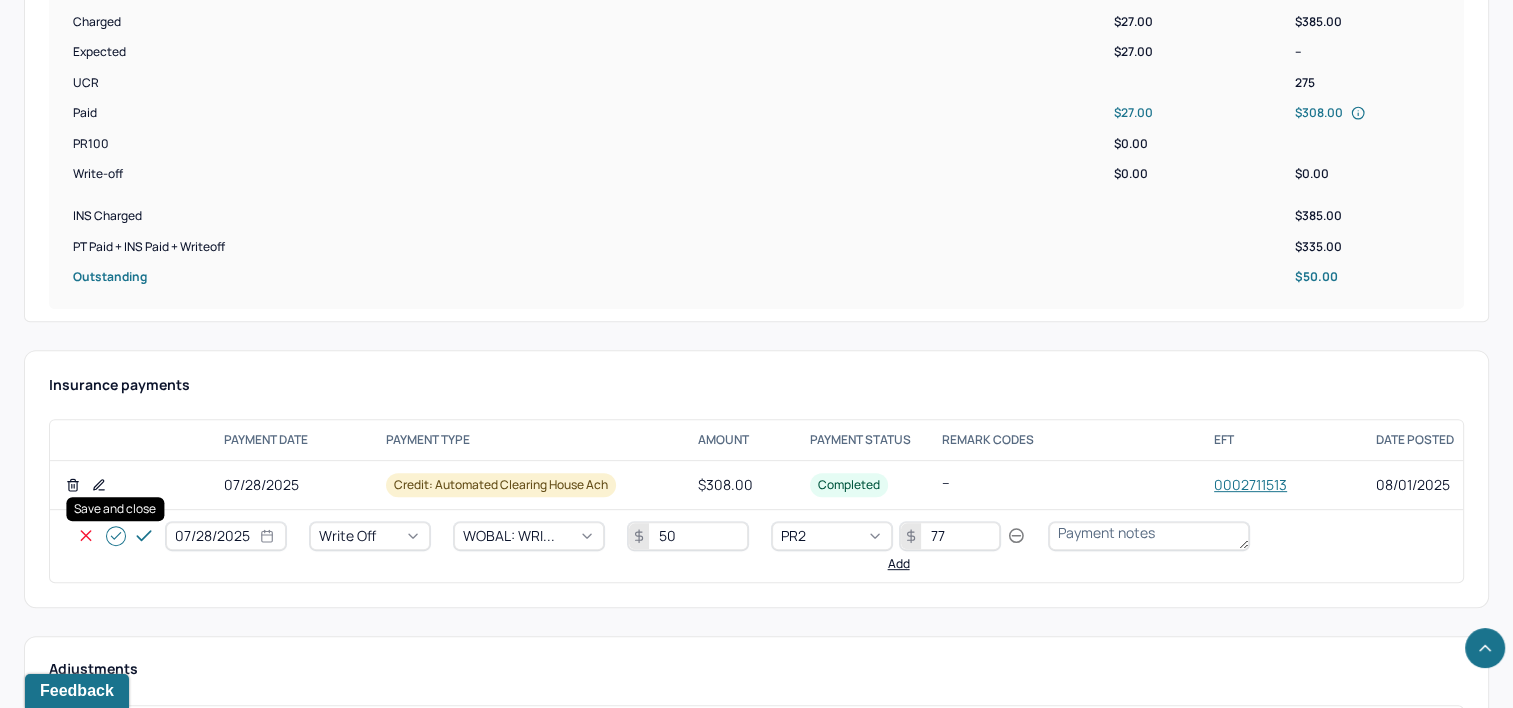 click 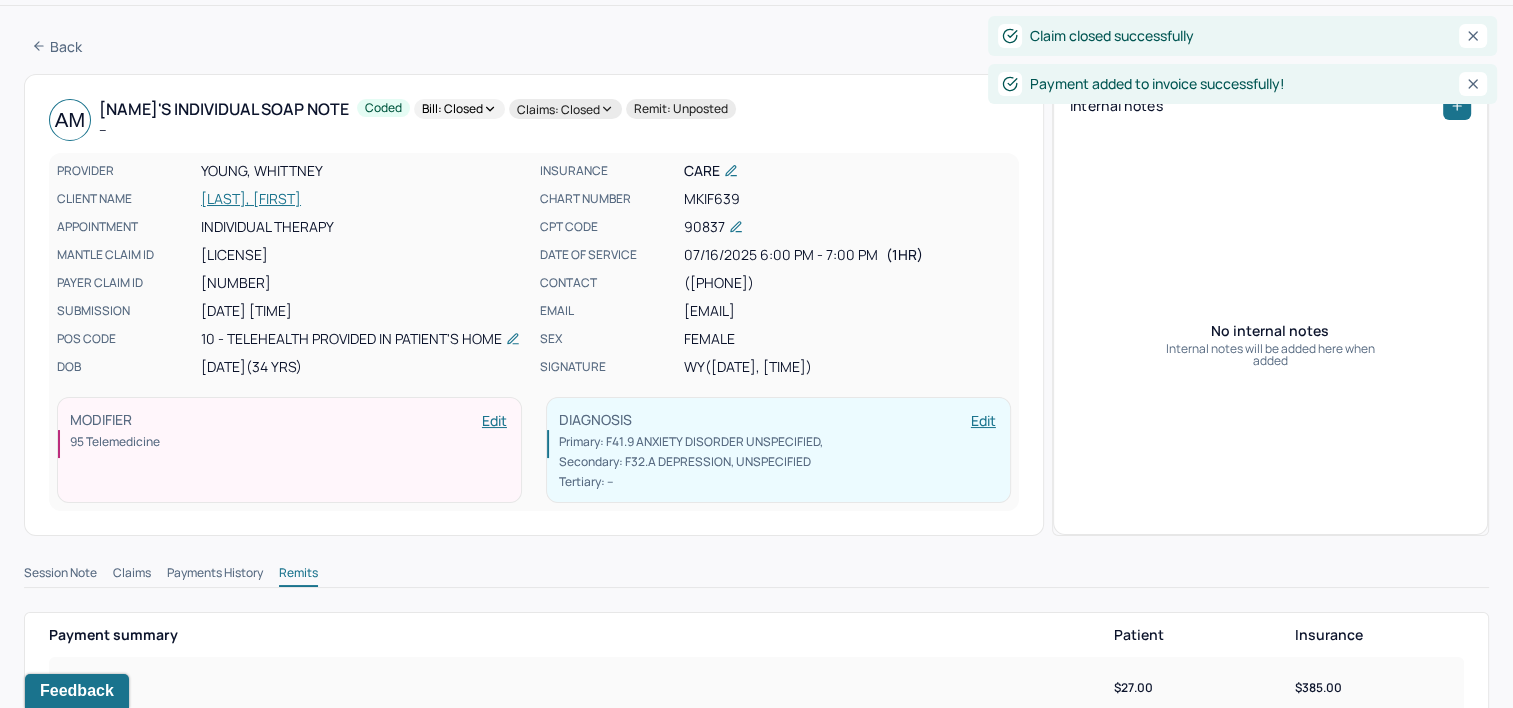 scroll, scrollTop: 0, scrollLeft: 0, axis: both 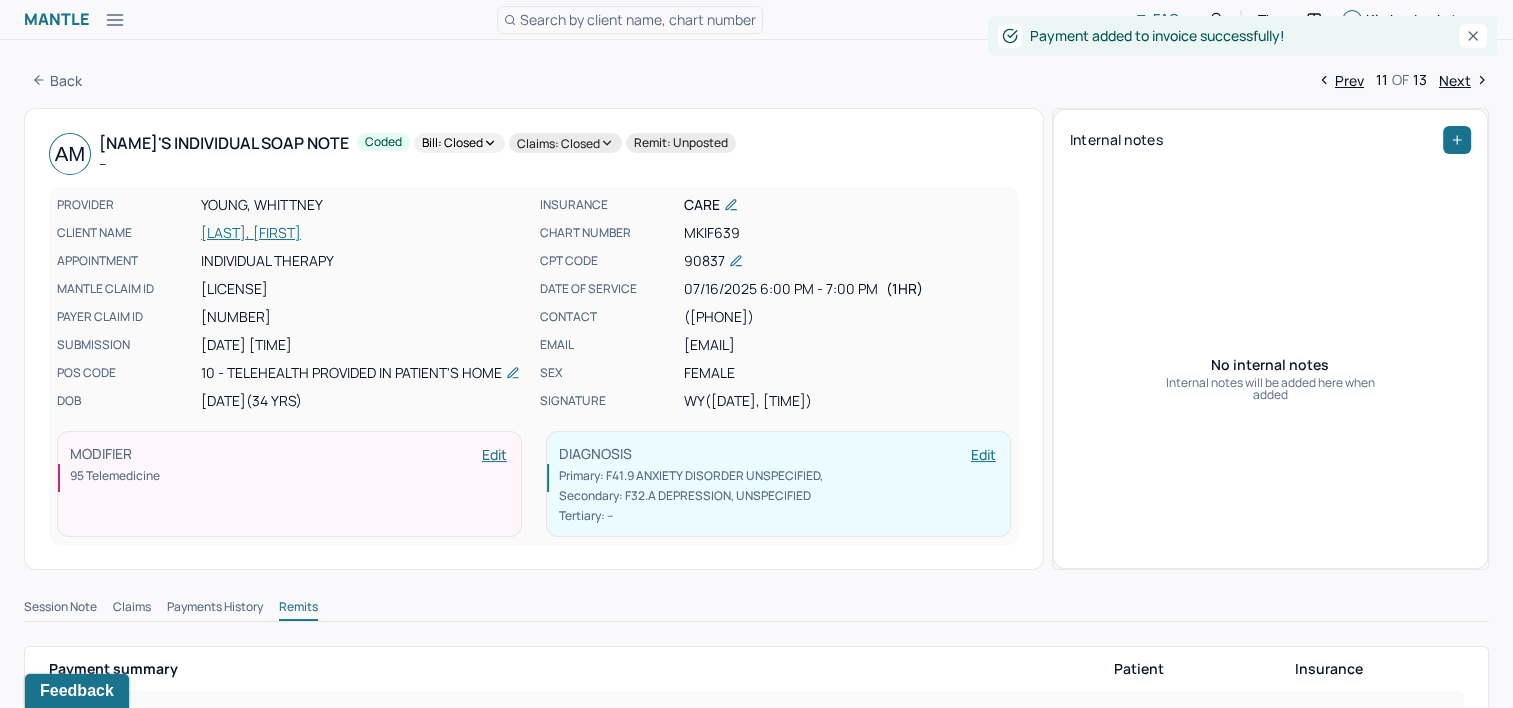 click on "Next" at bounding box center [1464, 80] 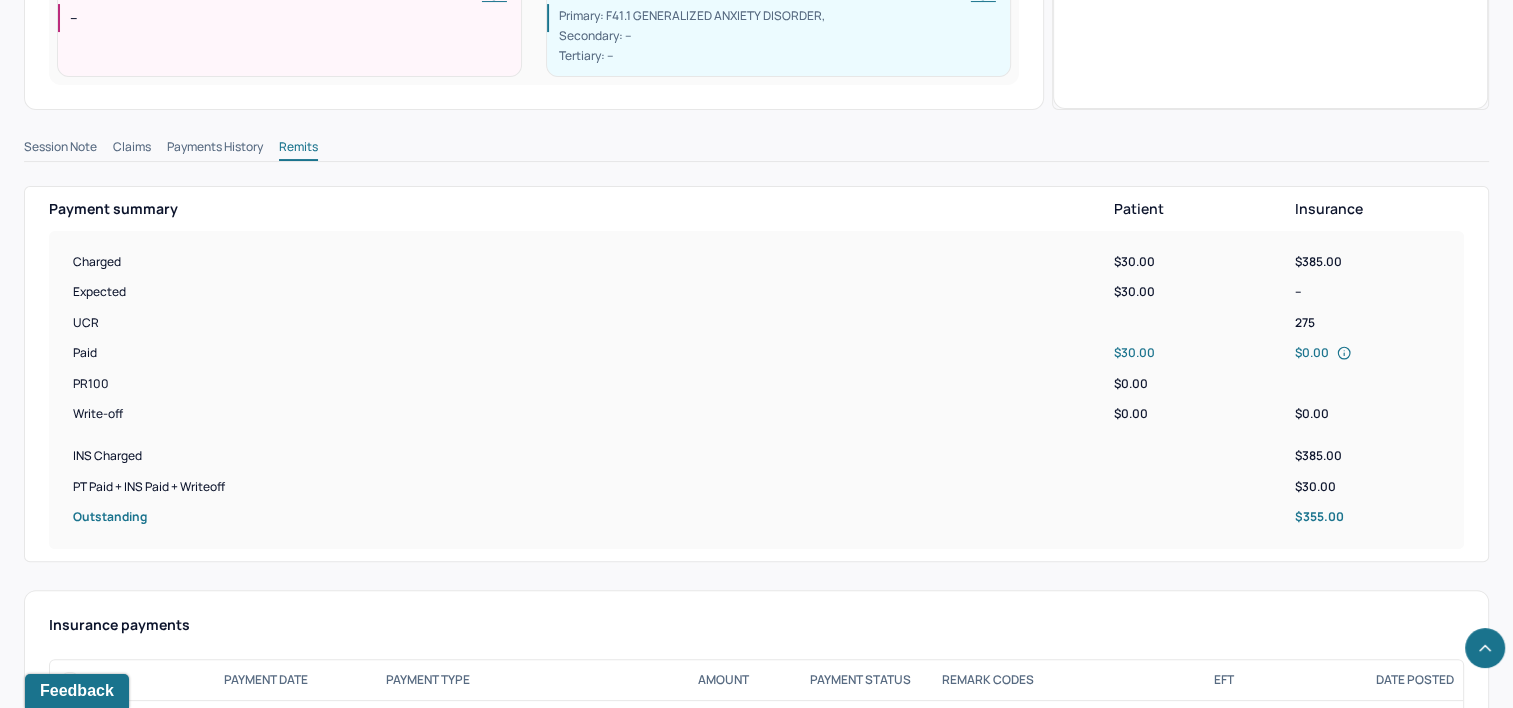 scroll, scrollTop: 960, scrollLeft: 0, axis: vertical 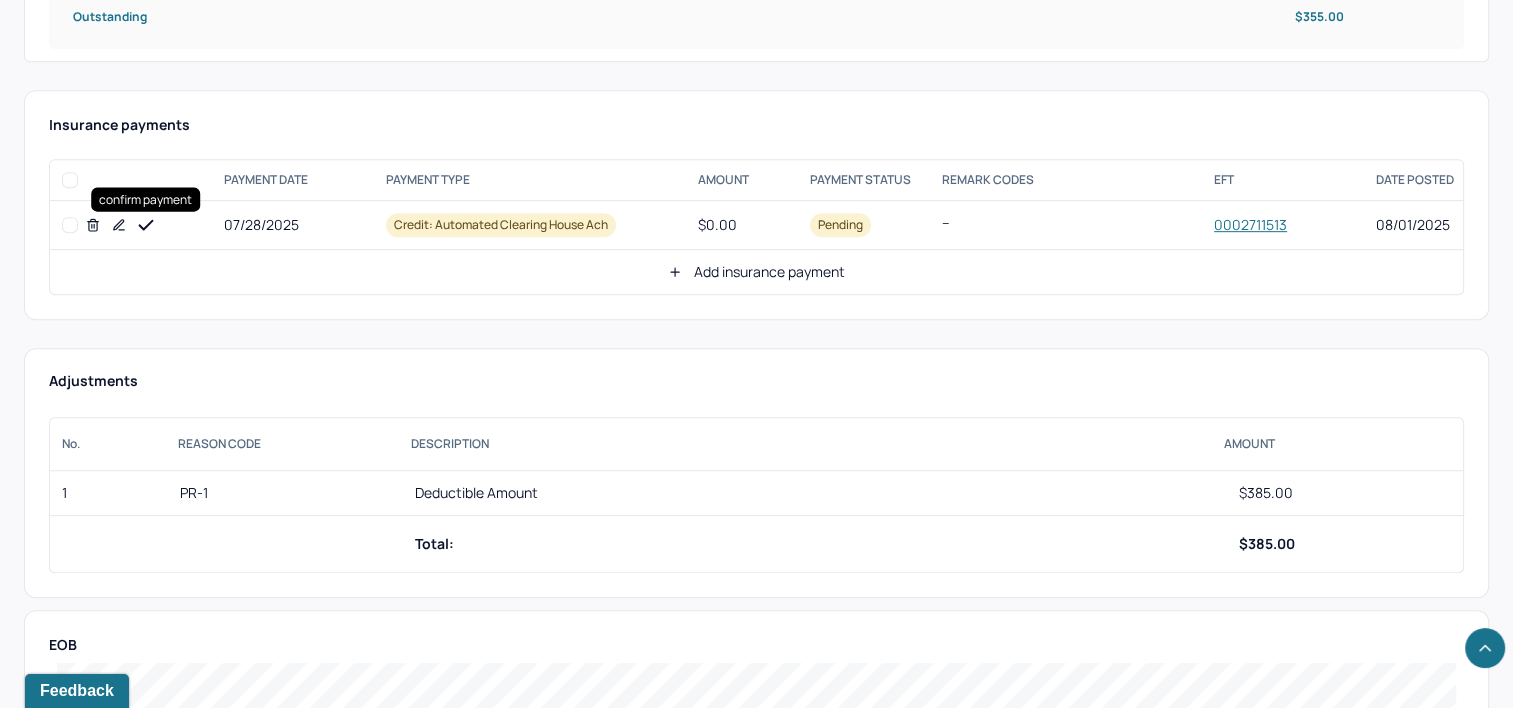 drag, startPoint x: 141, startPoint y: 222, endPoint x: 413, endPoint y: 219, distance: 272.01654 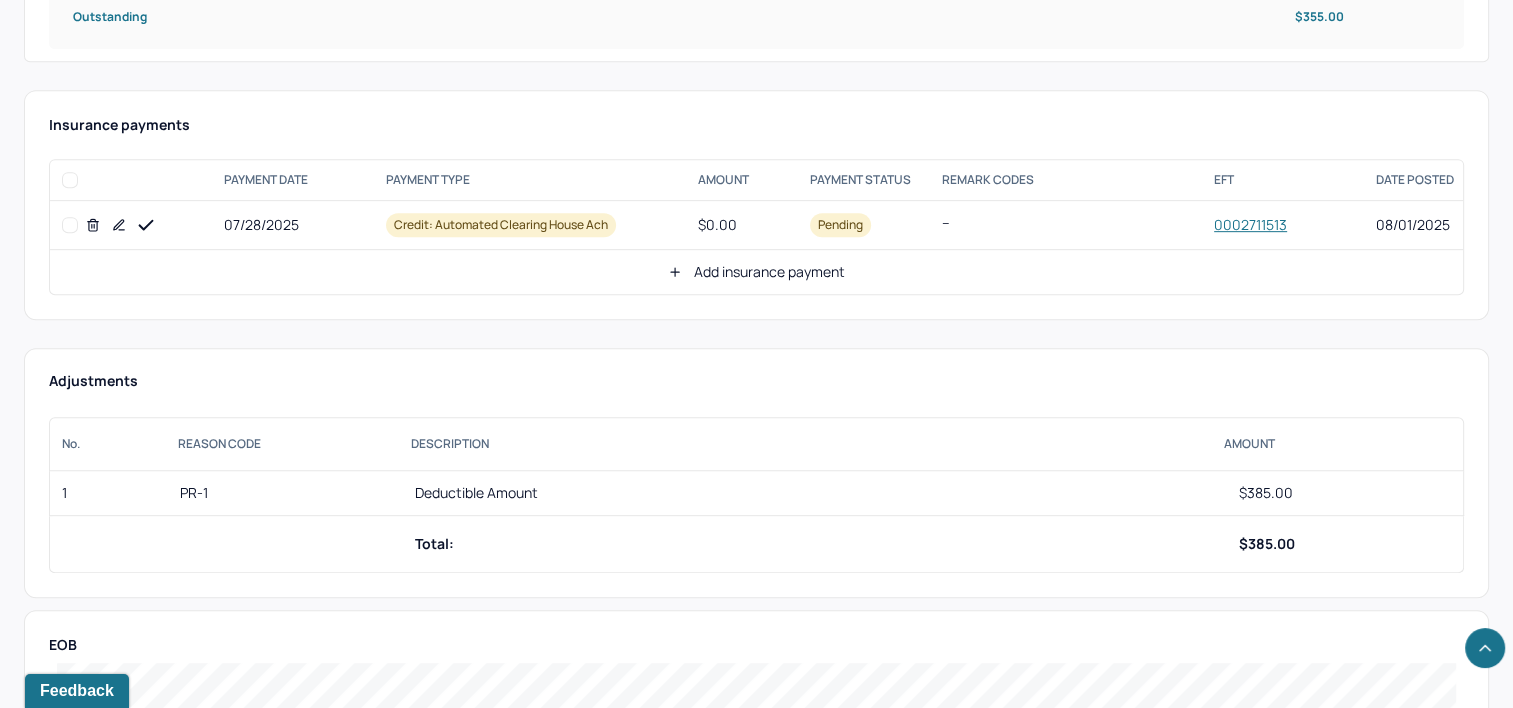click on "Add insurance payment" at bounding box center [756, 272] 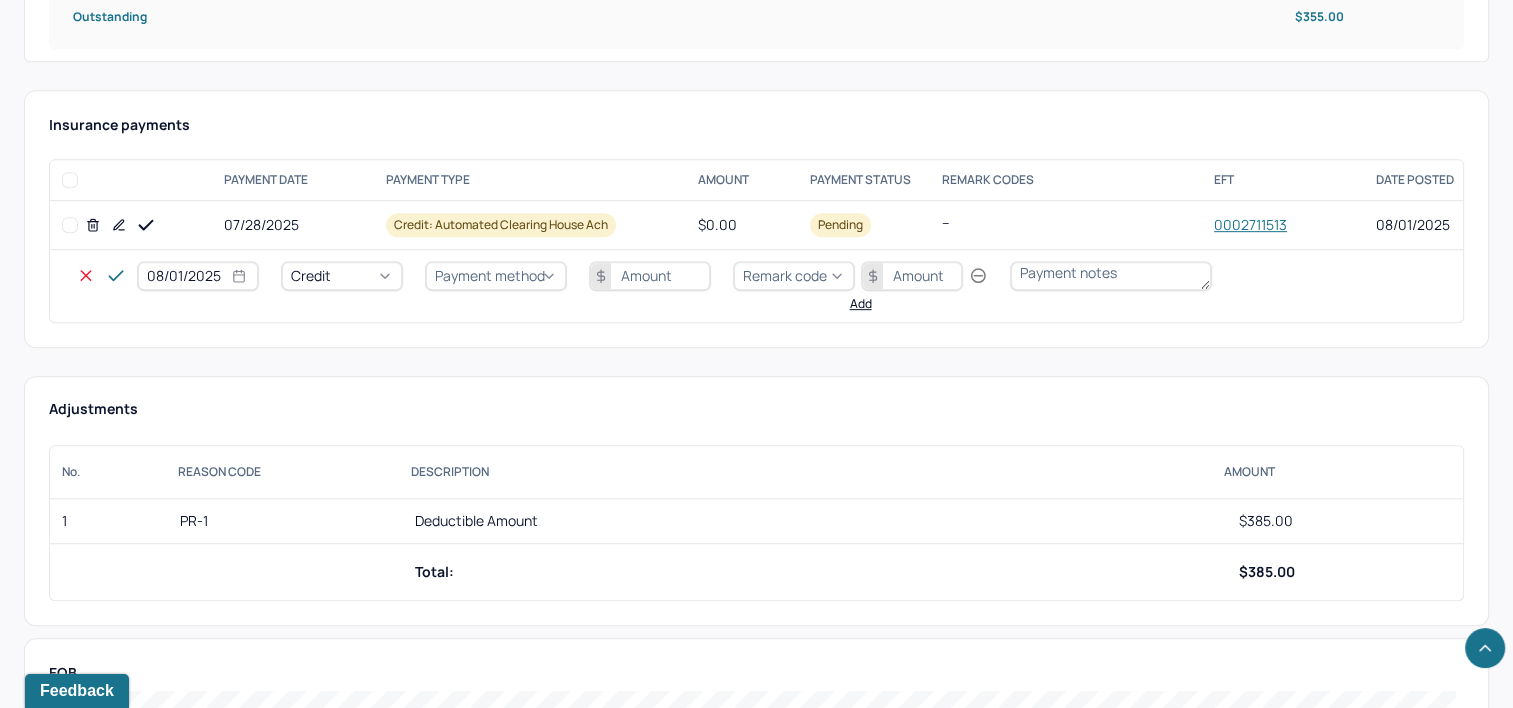 click on "08/01/2025" at bounding box center [198, 276] 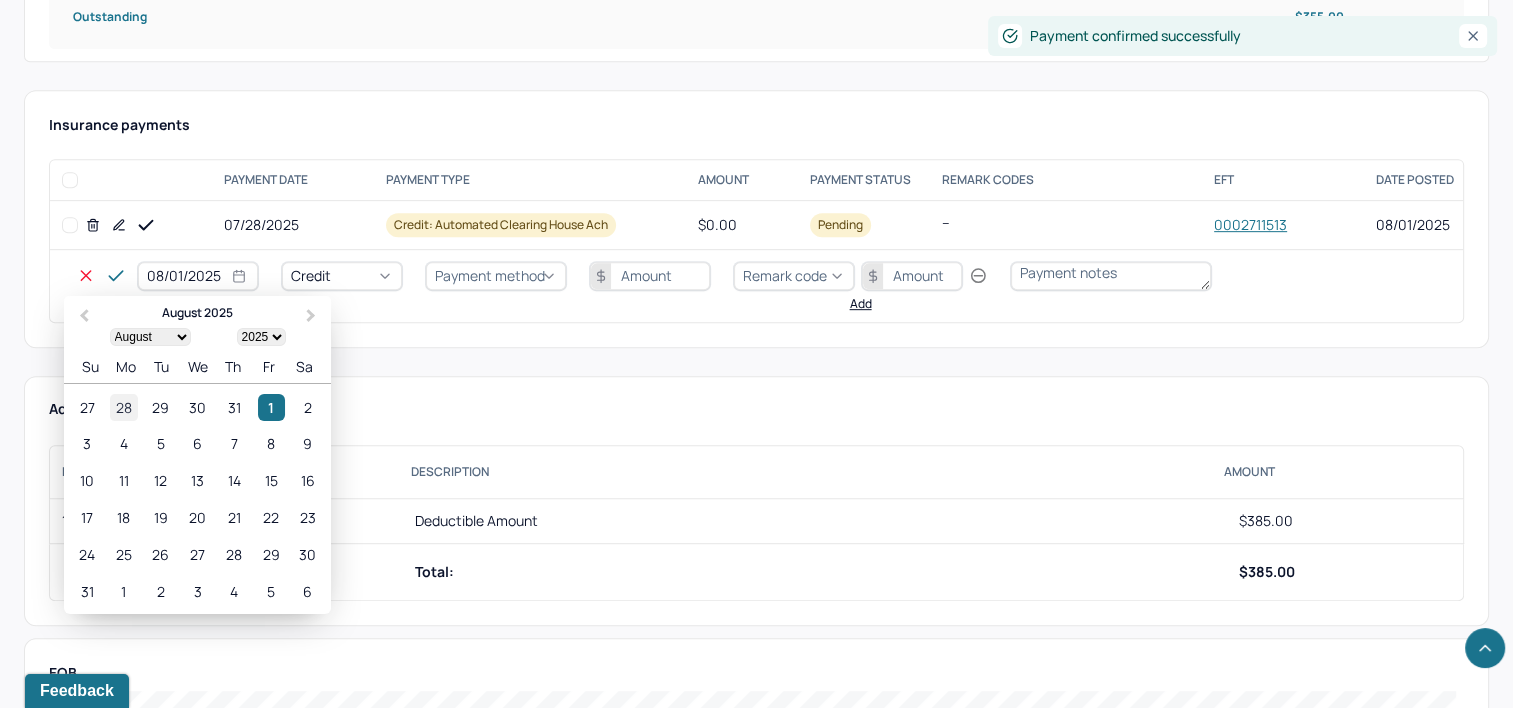 click on "28" at bounding box center [123, 407] 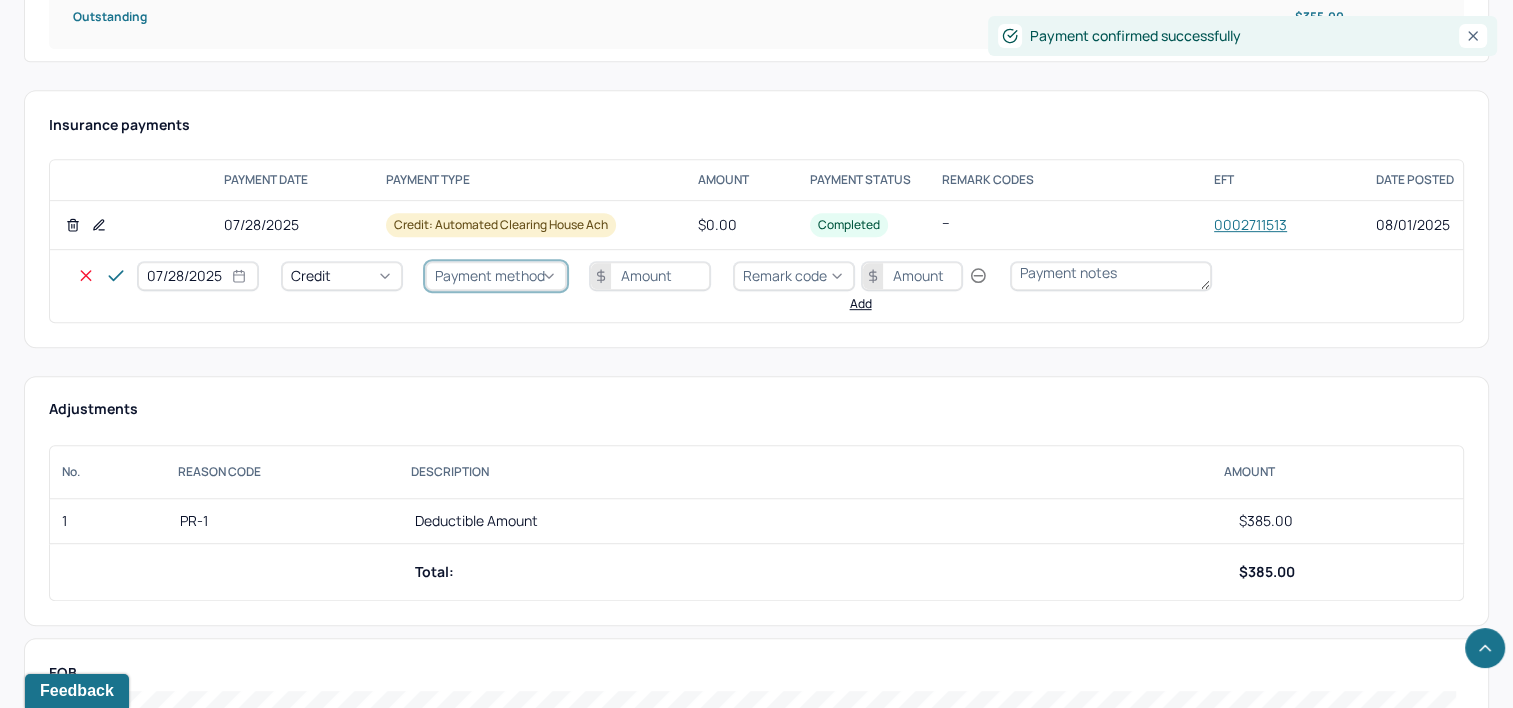 type 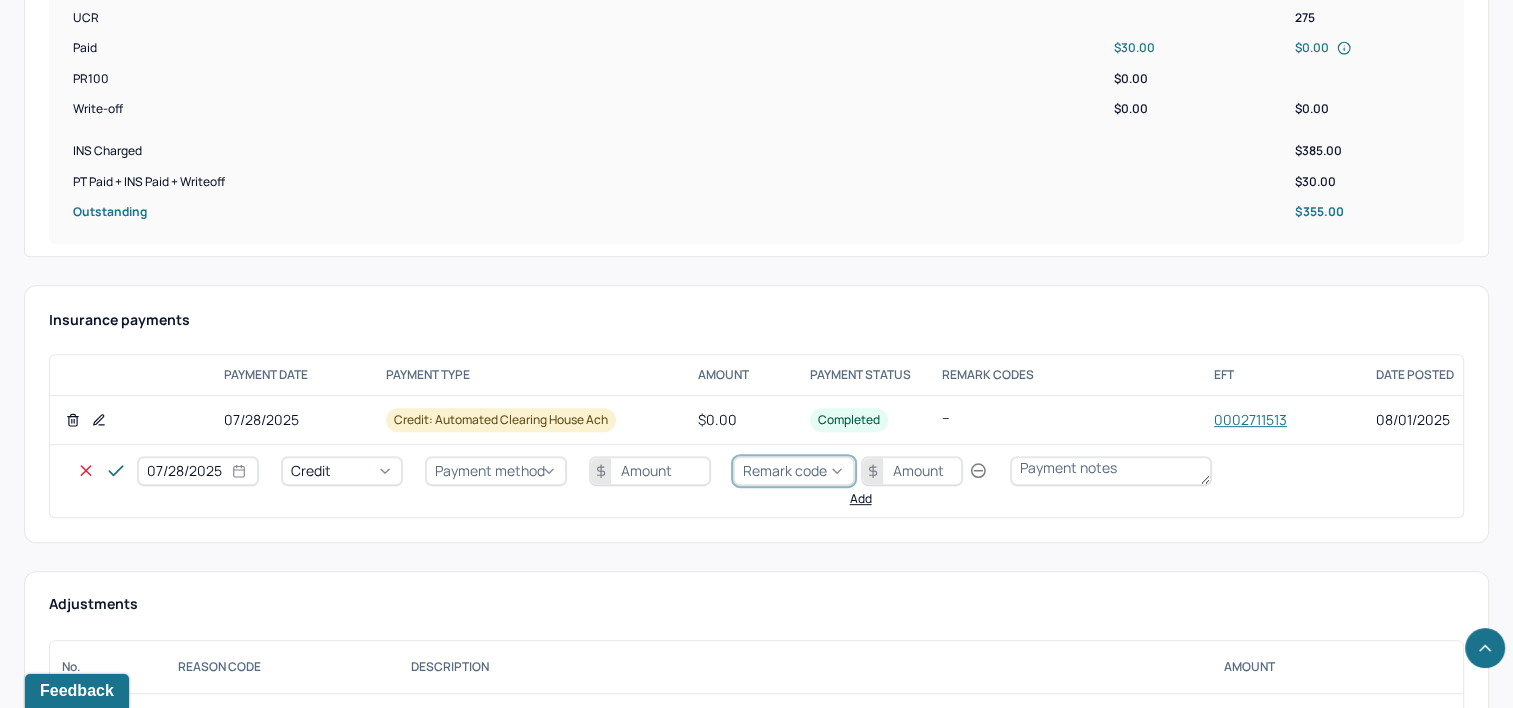 scroll, scrollTop: 760, scrollLeft: 0, axis: vertical 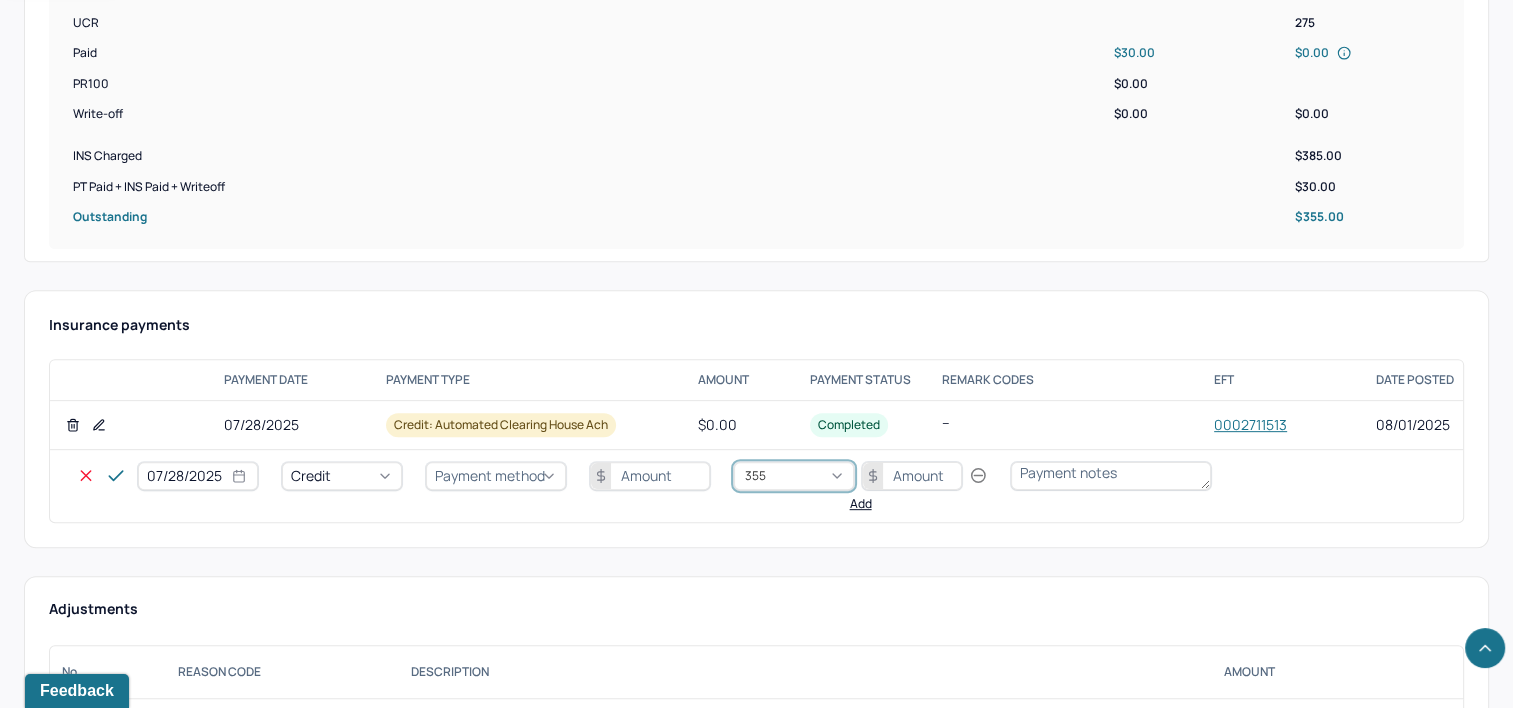 type on "355" 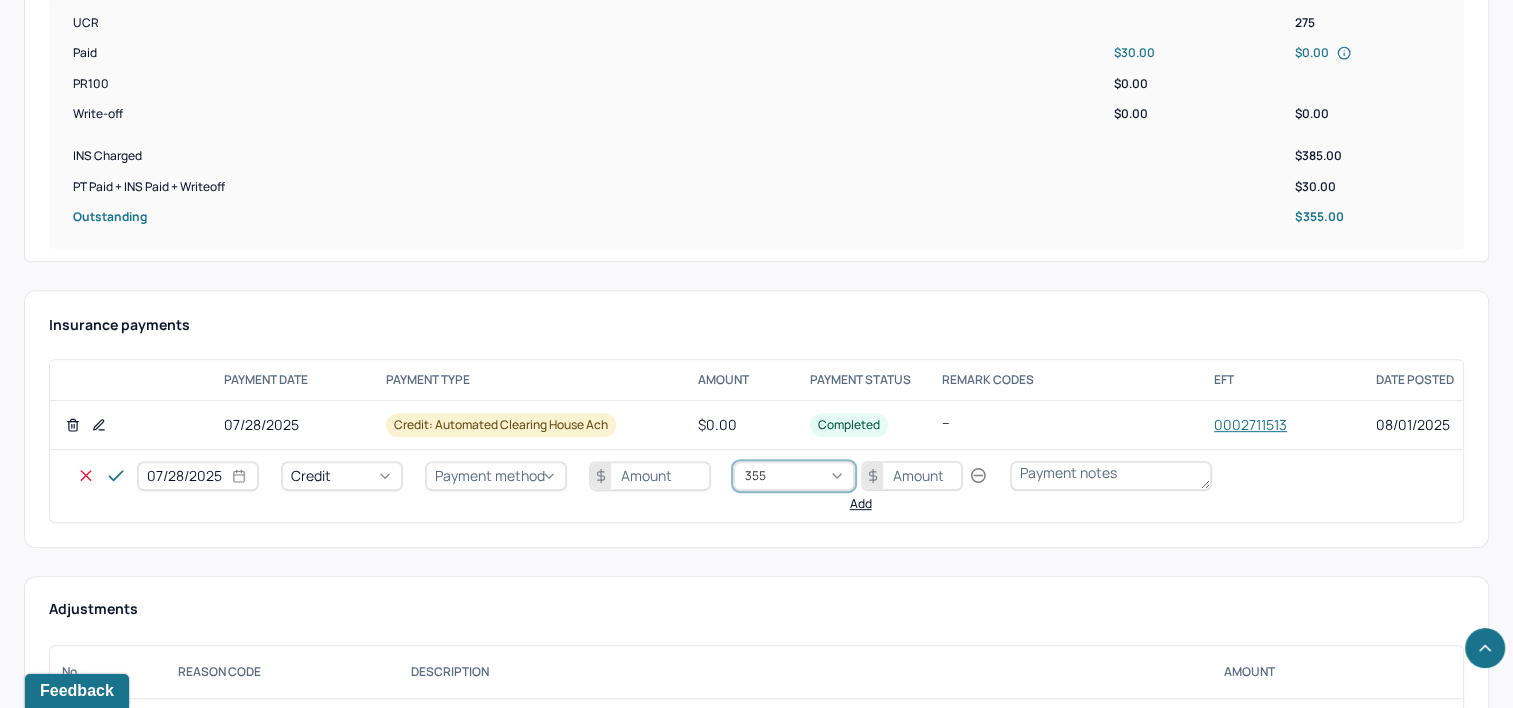 type 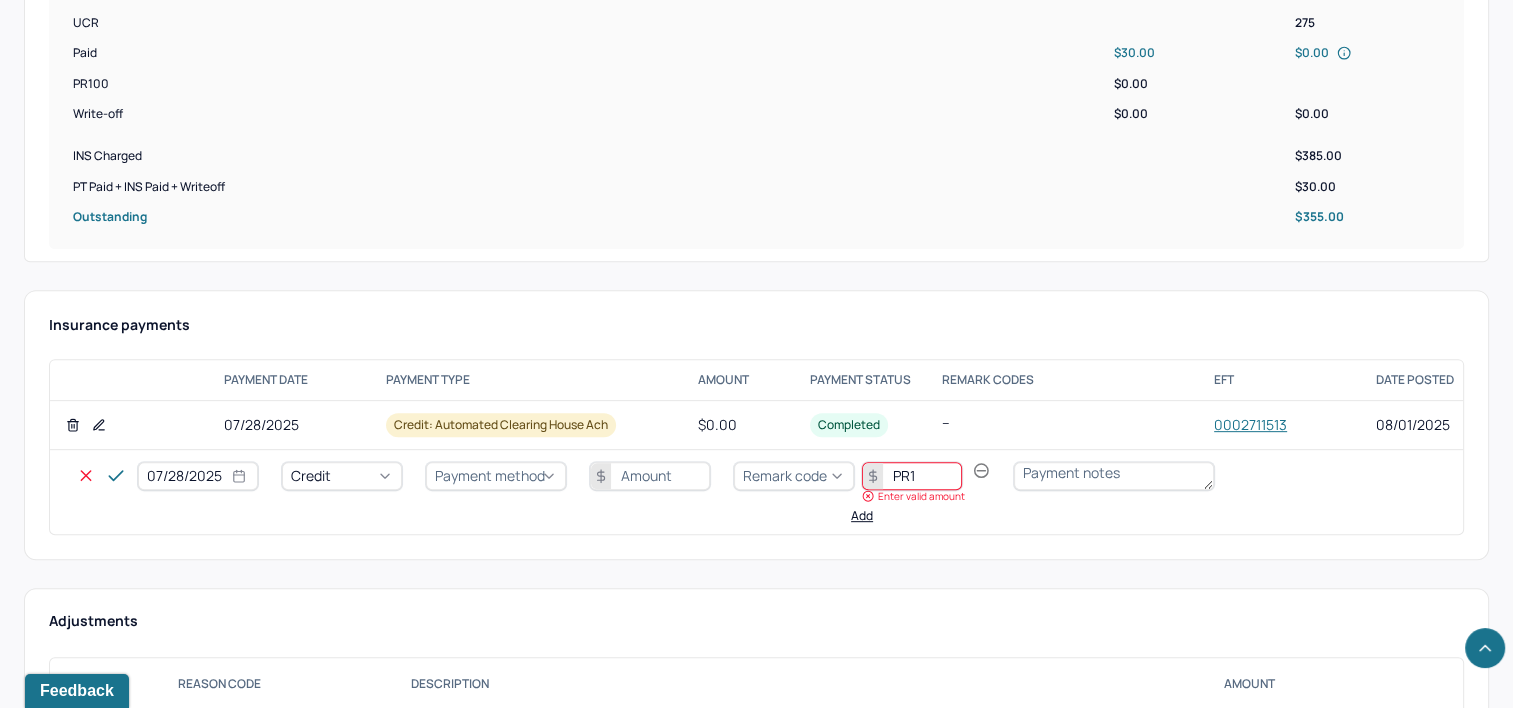 type on "PR1" 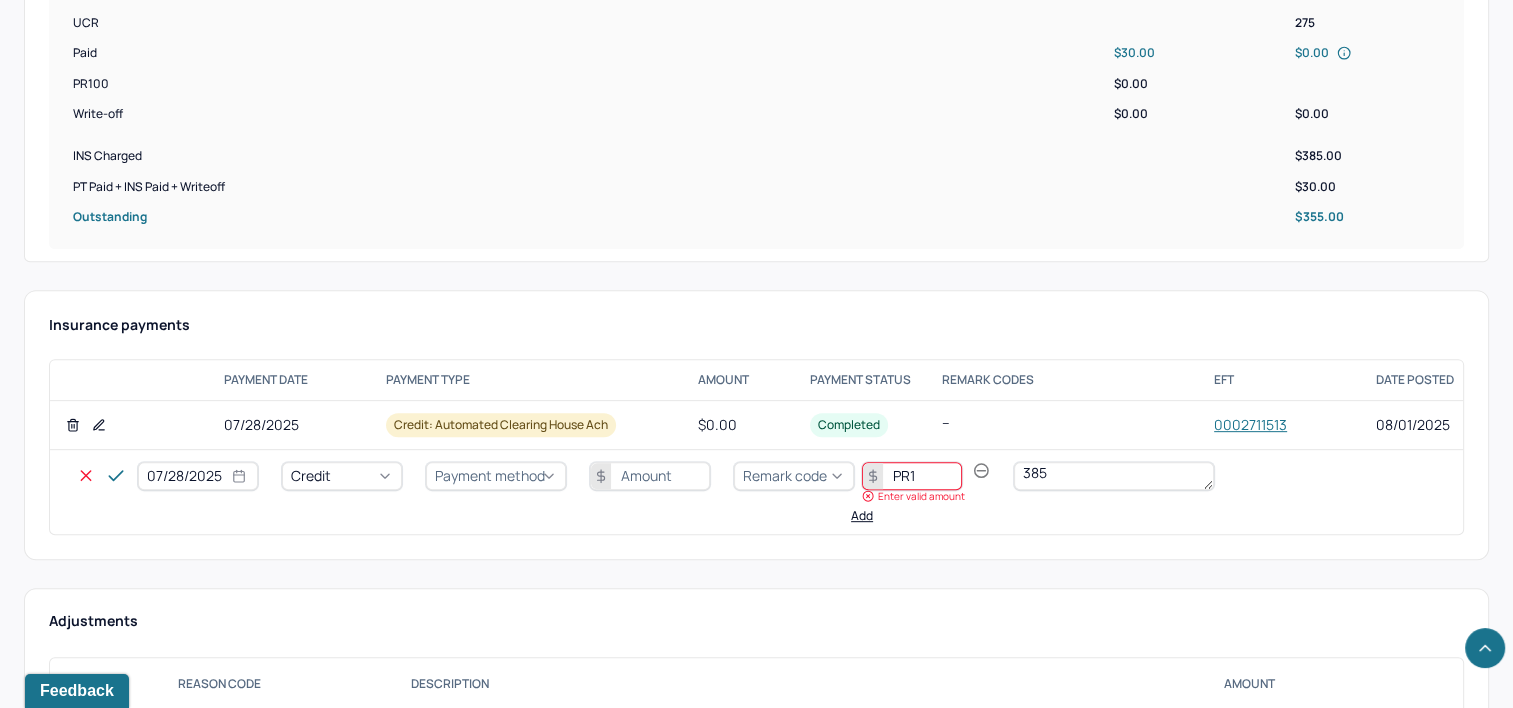 type on "385" 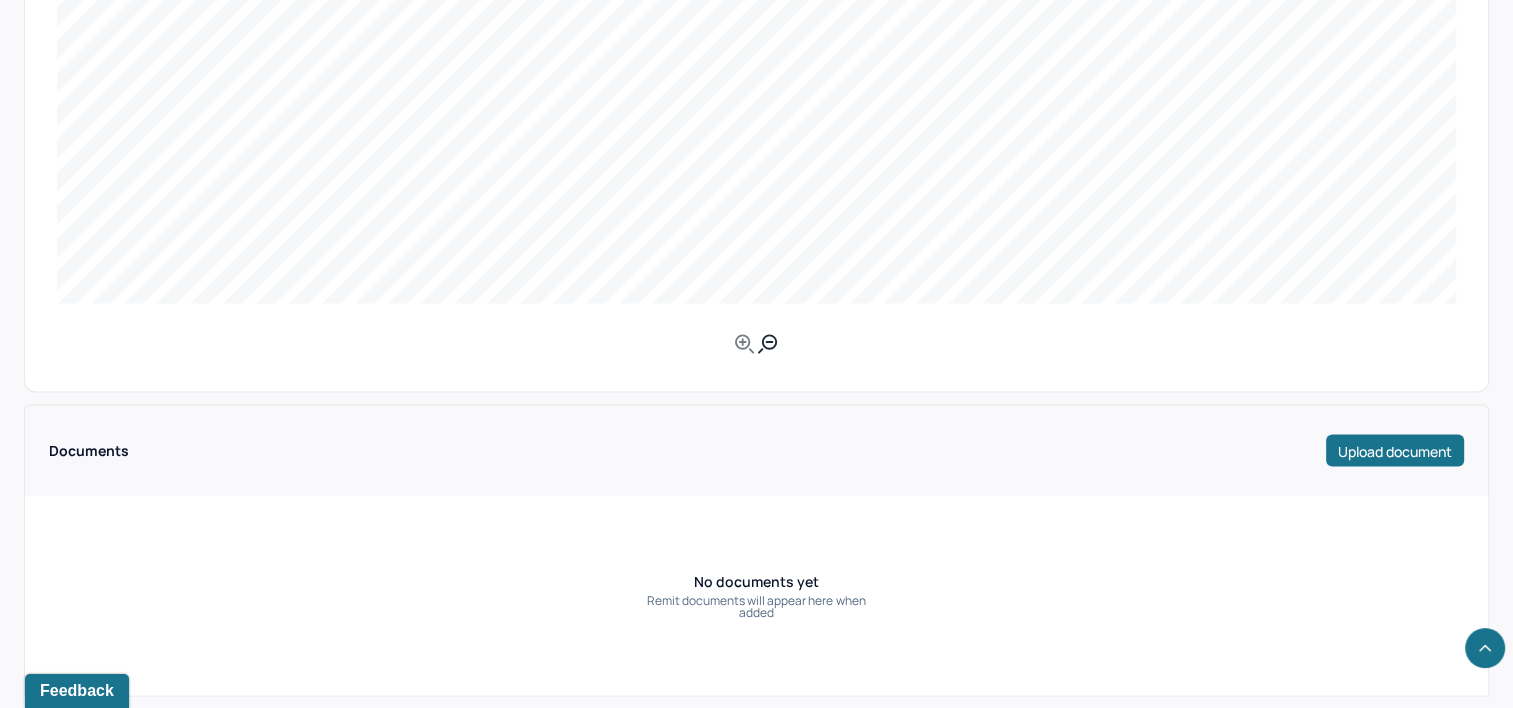type 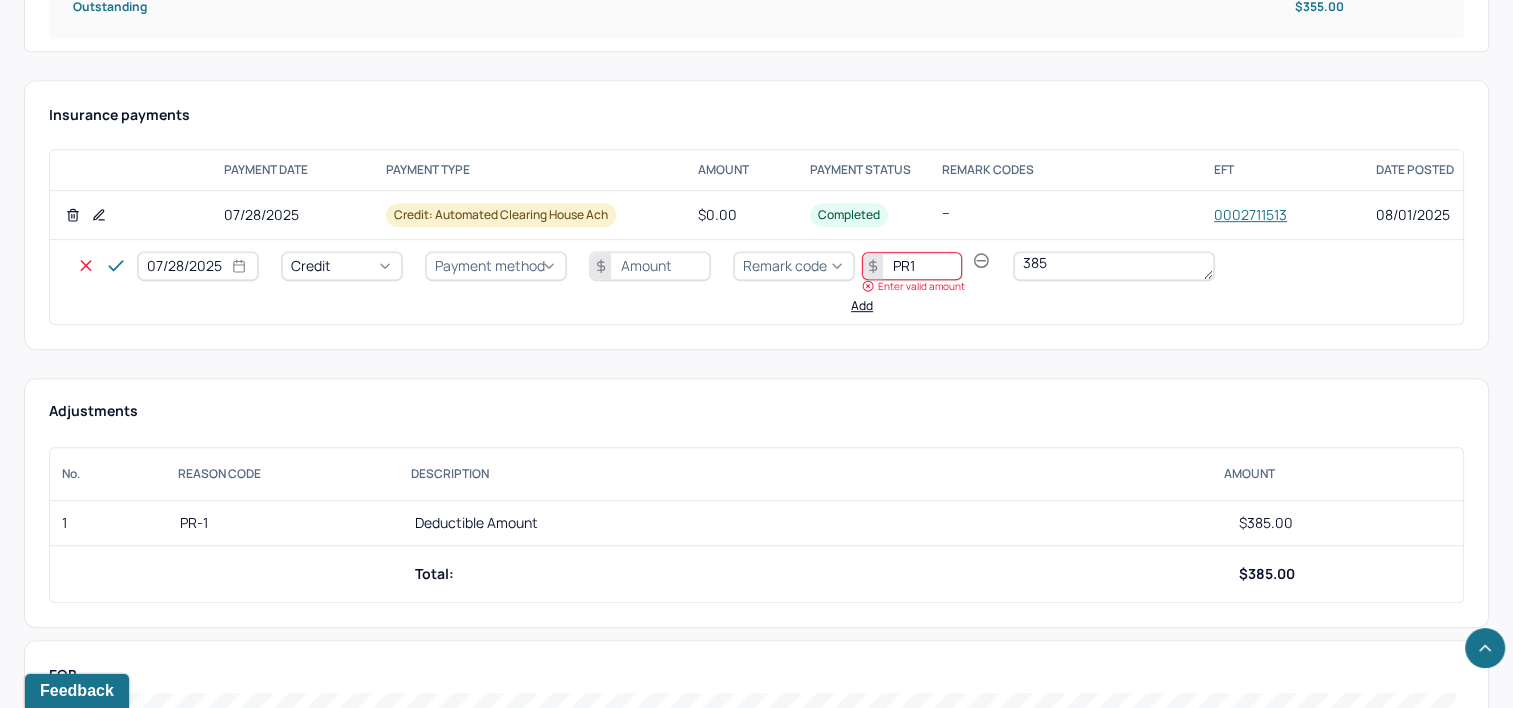 scroll, scrollTop: 939, scrollLeft: 0, axis: vertical 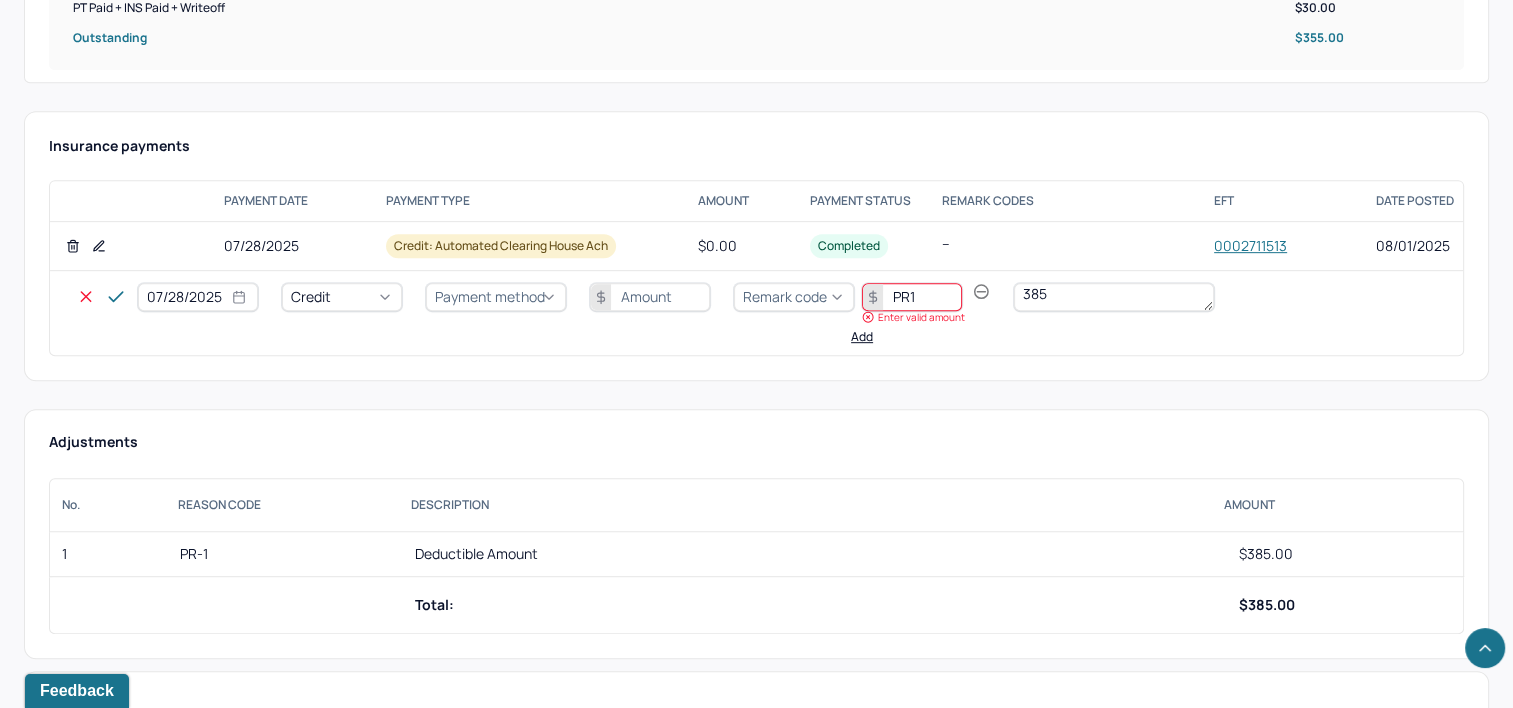 click on "Credit" at bounding box center (342, 297) 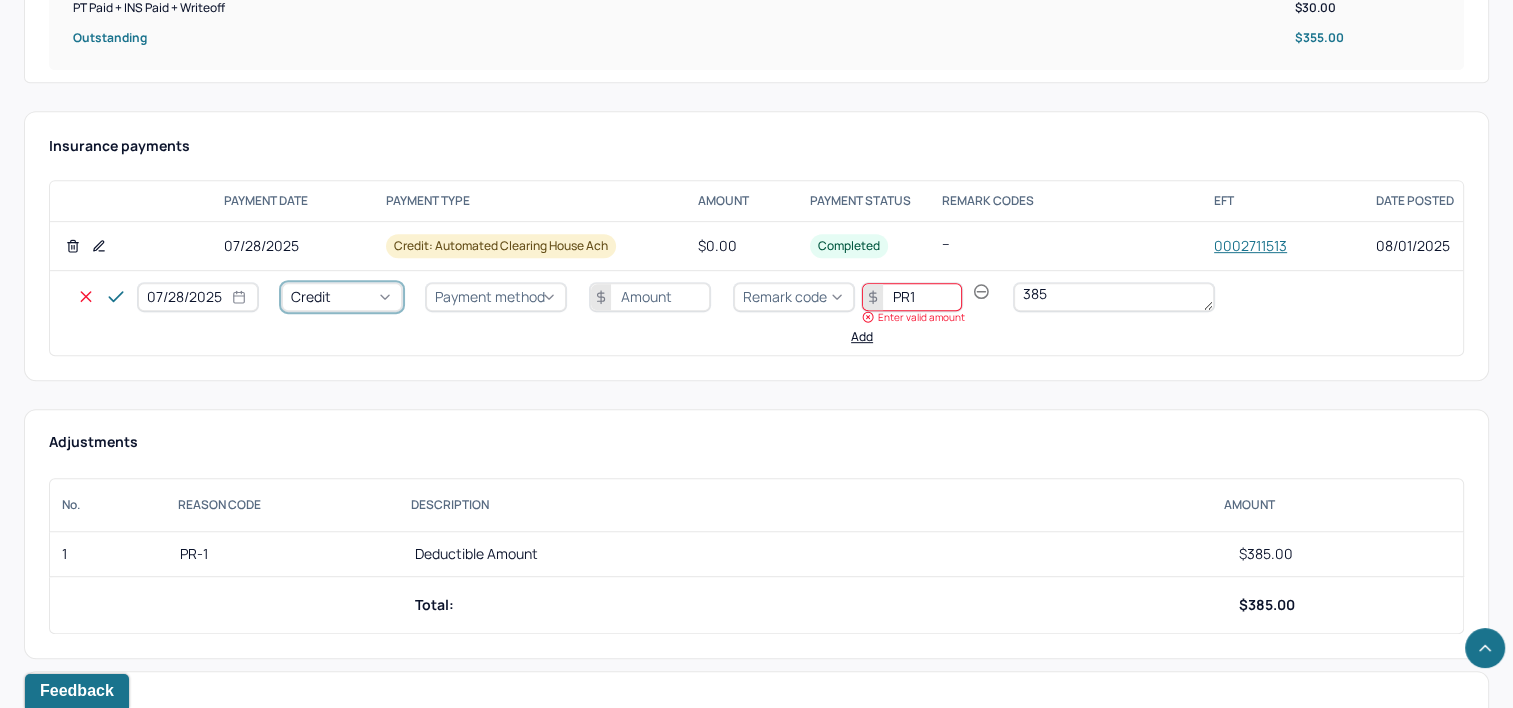 click on "Write off" at bounding box center (60, -184) 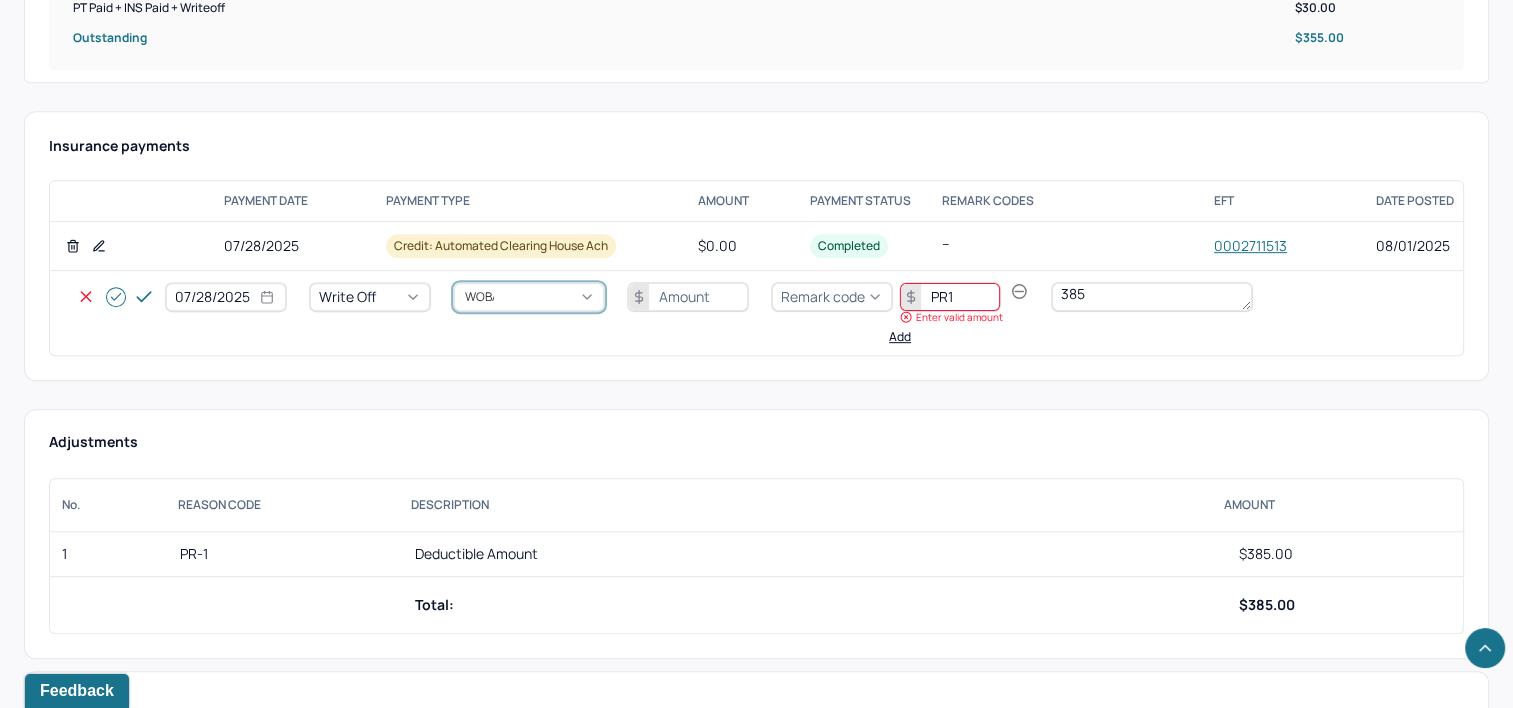 type on "WOBAL" 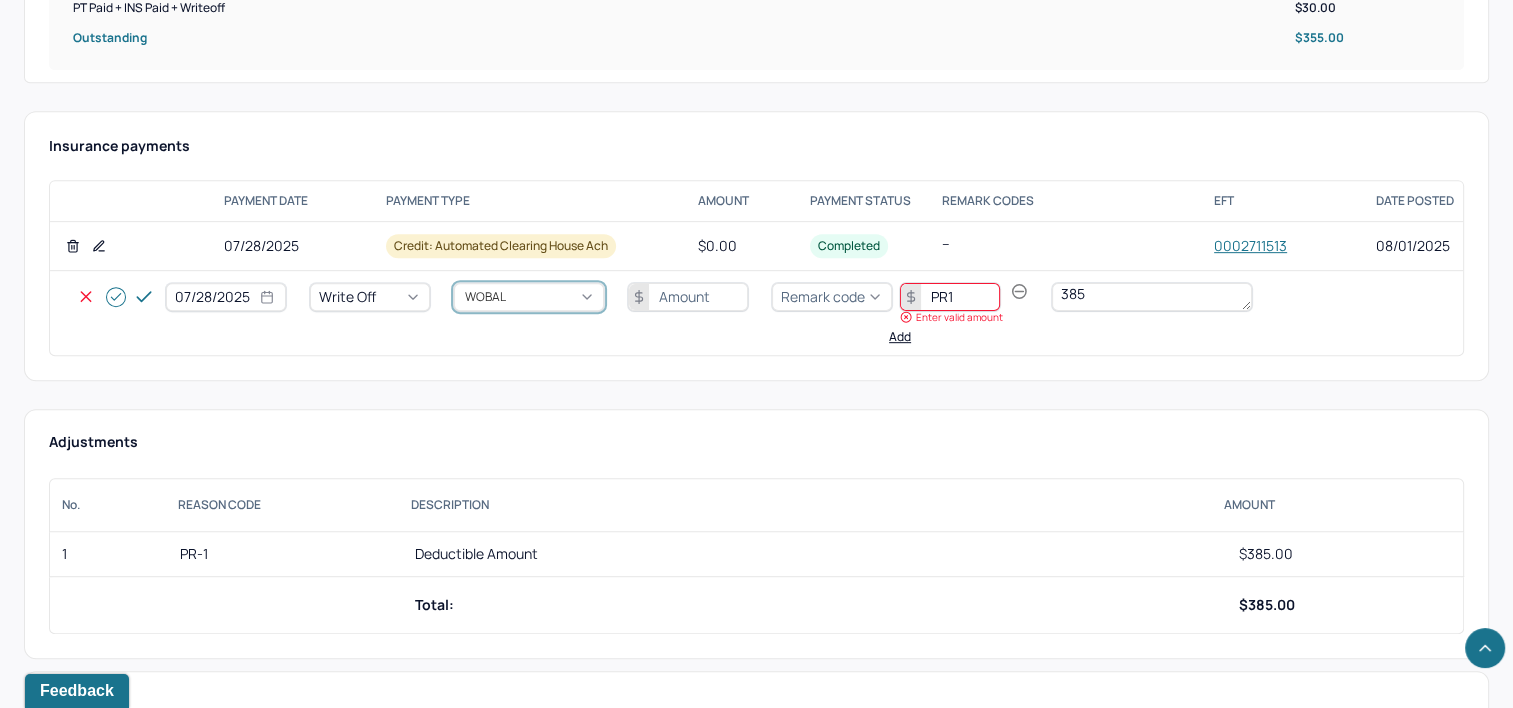 type 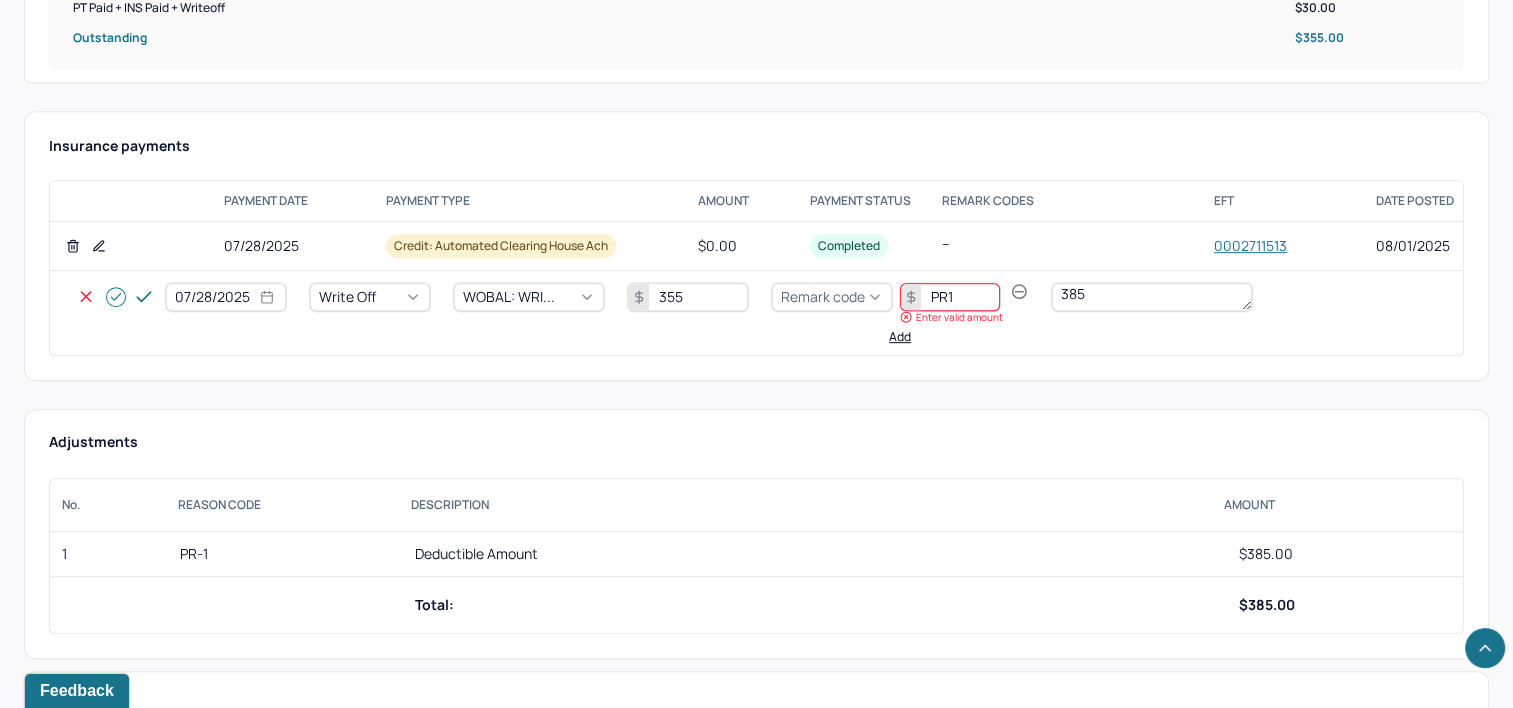 type on "355" 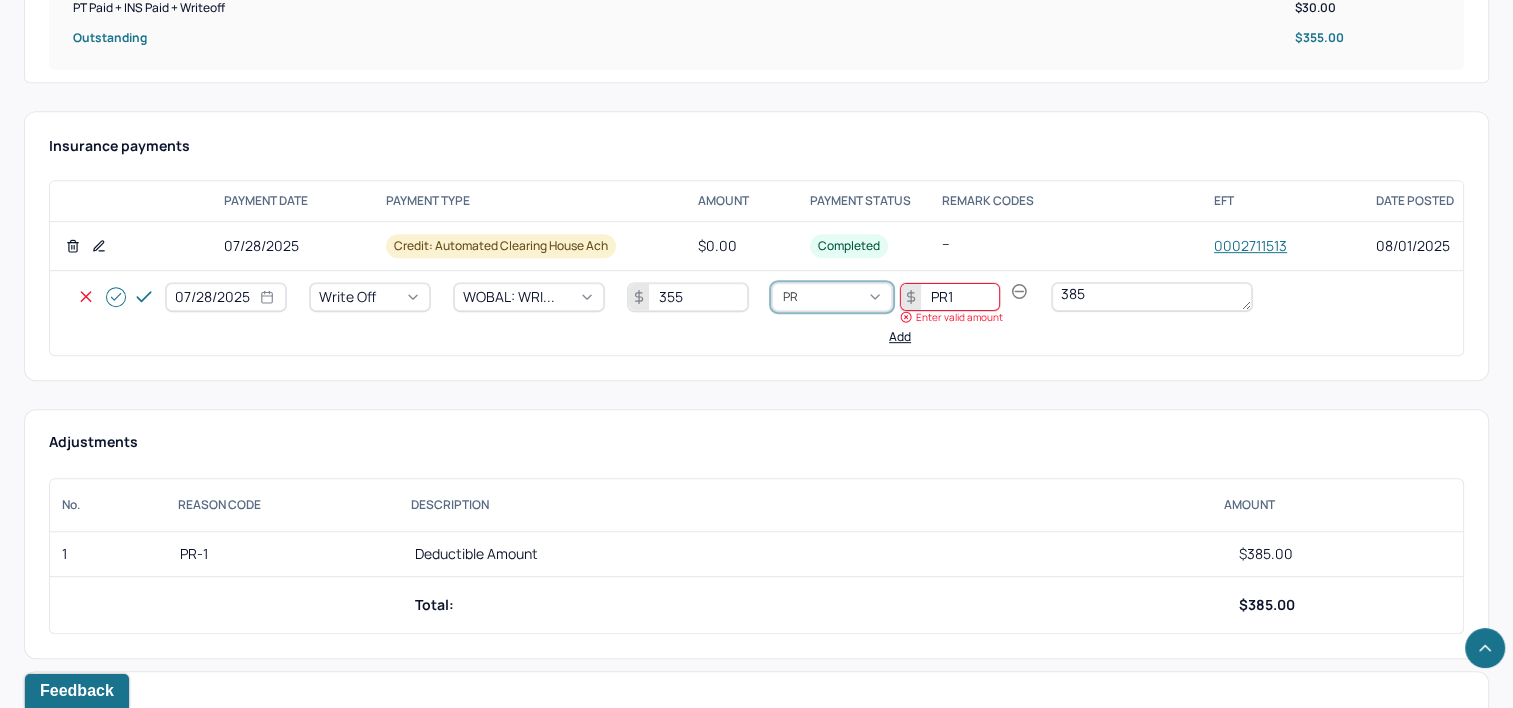 type on "PR1" 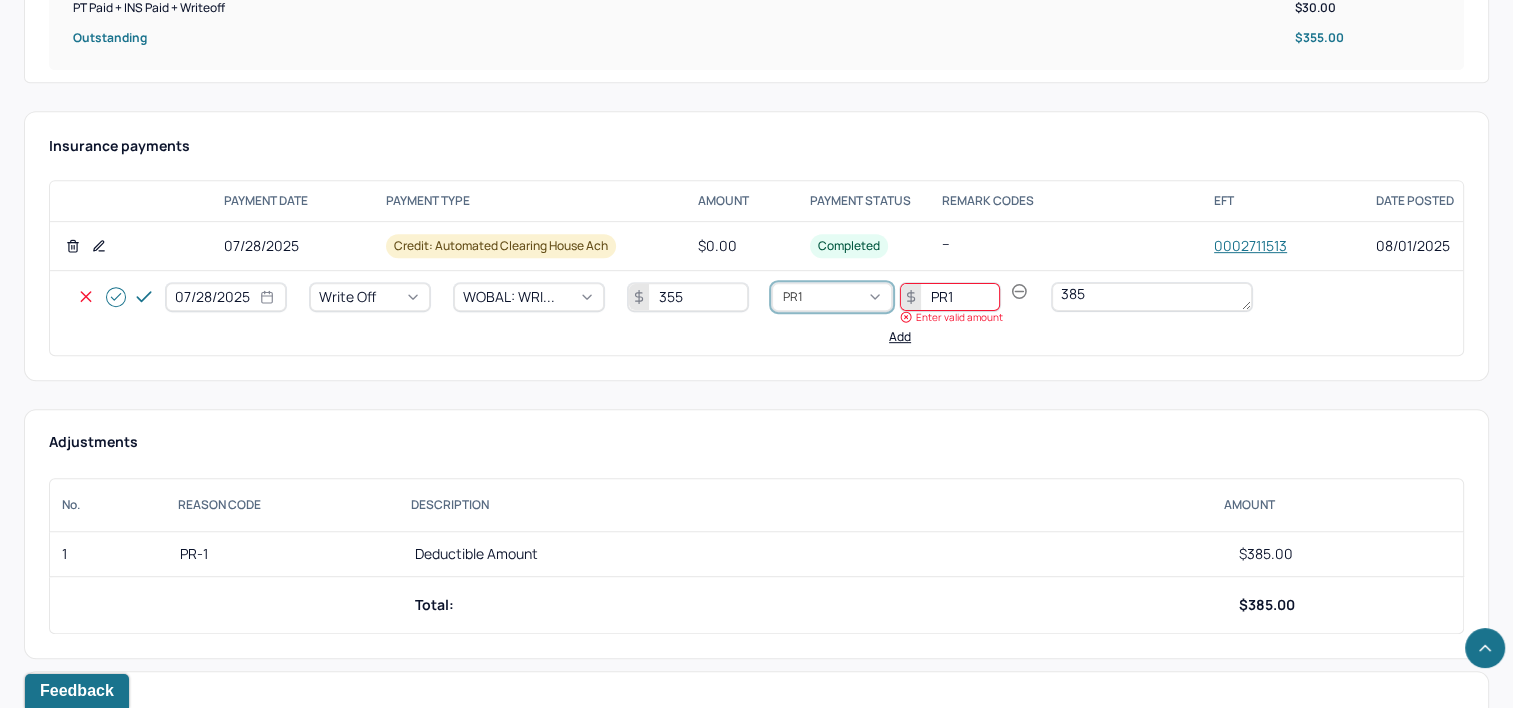 type 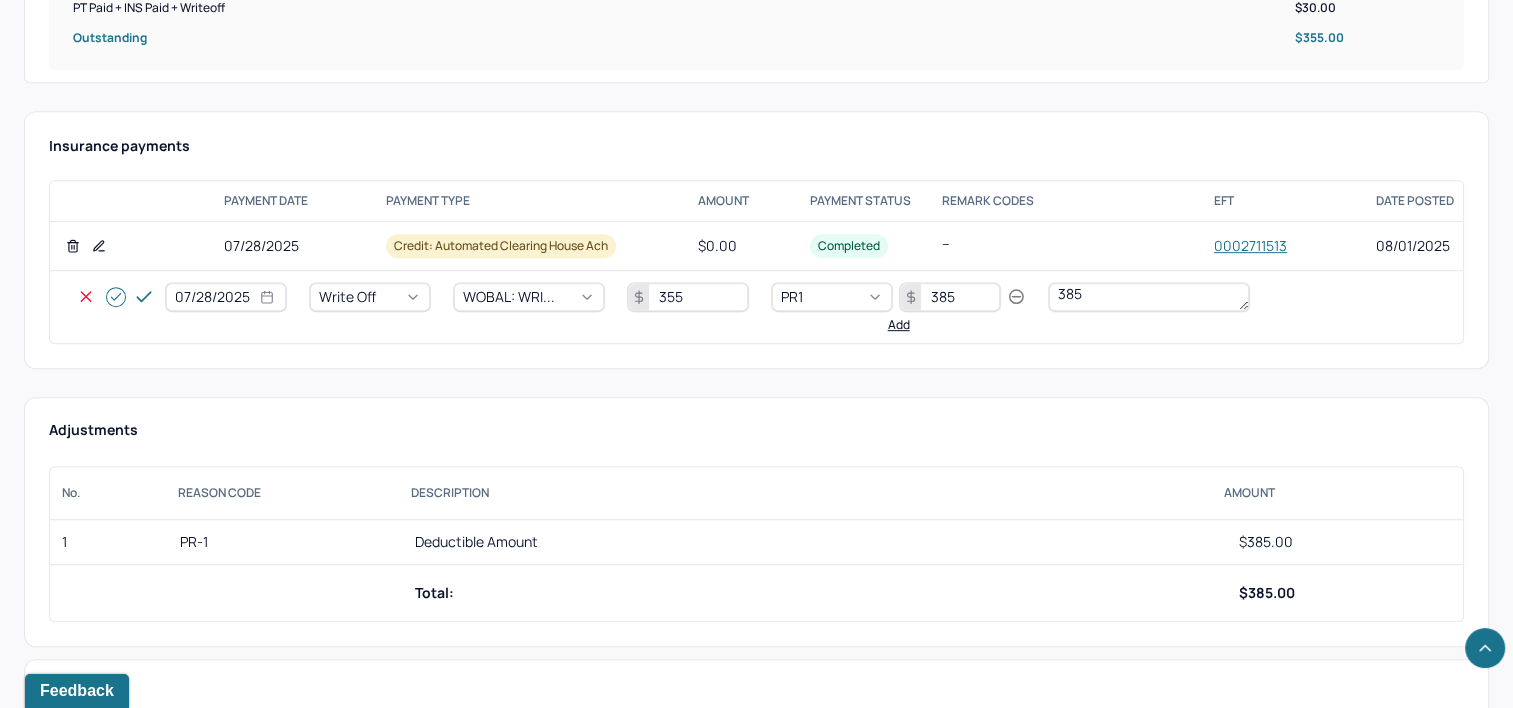 type on "385" 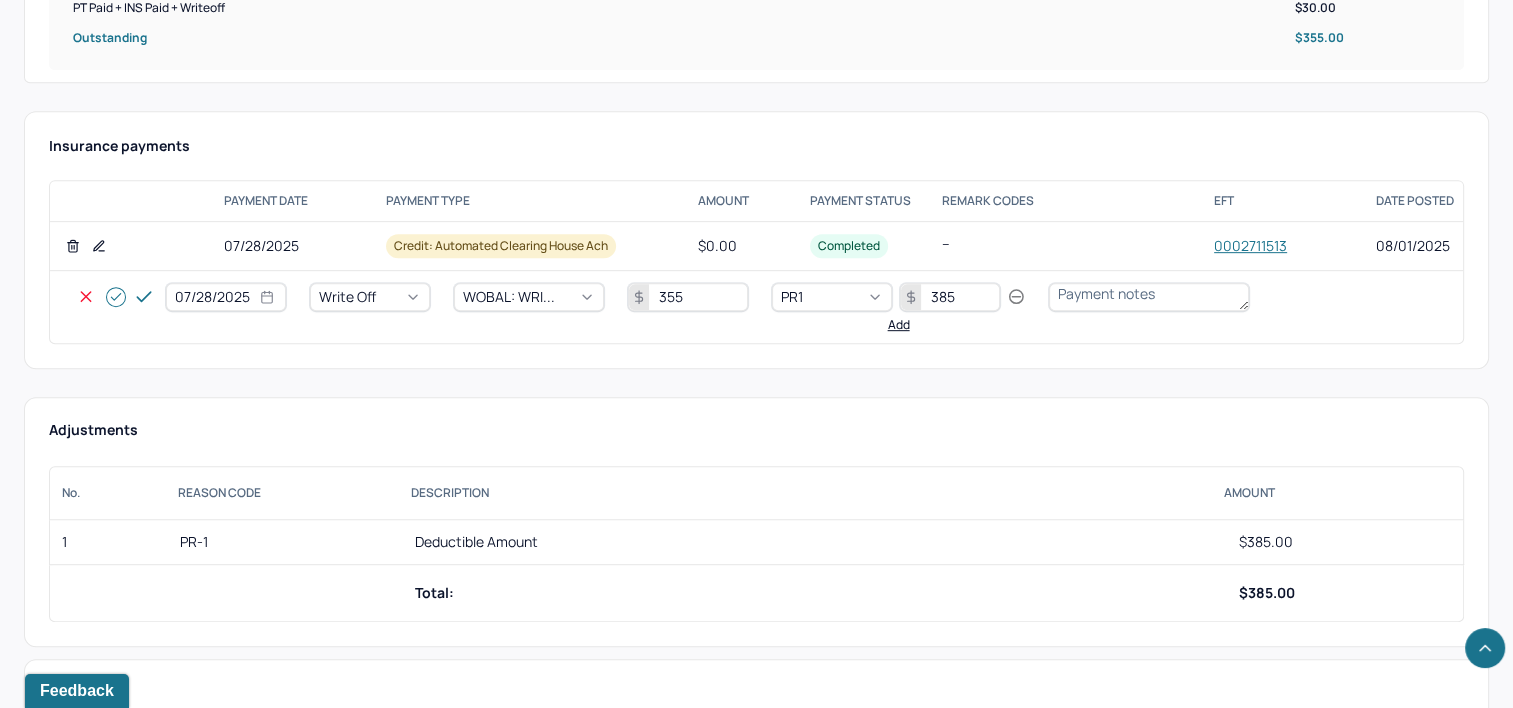 type 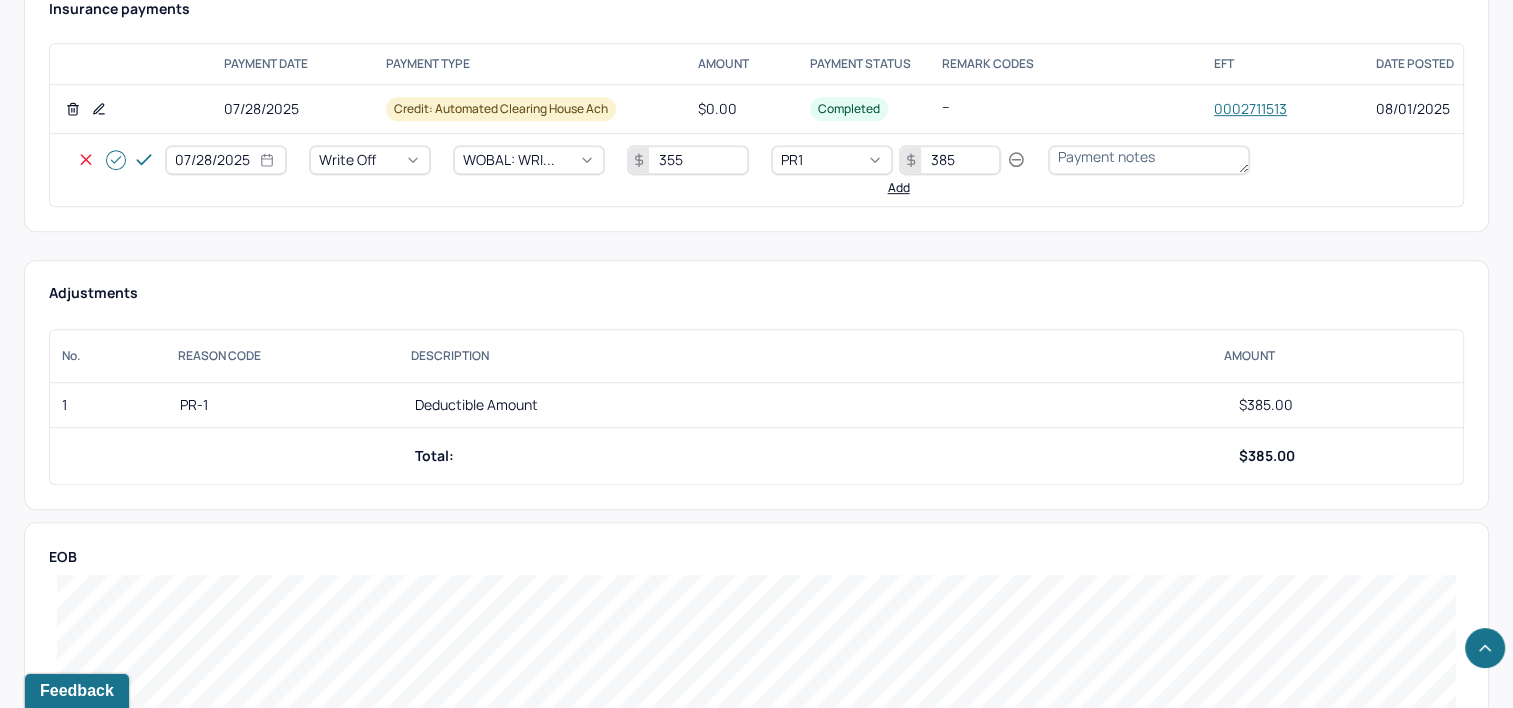 scroll, scrollTop: 1027, scrollLeft: 0, axis: vertical 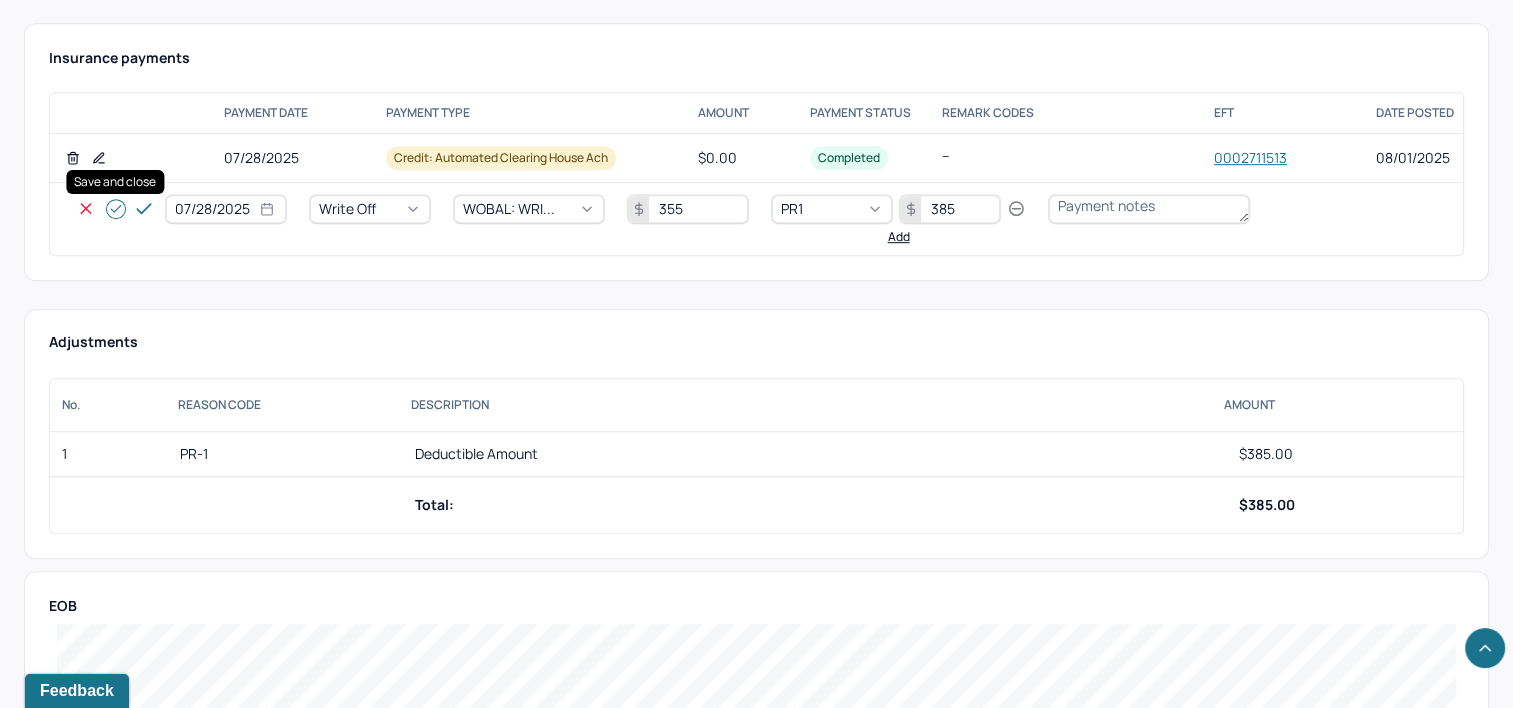 click 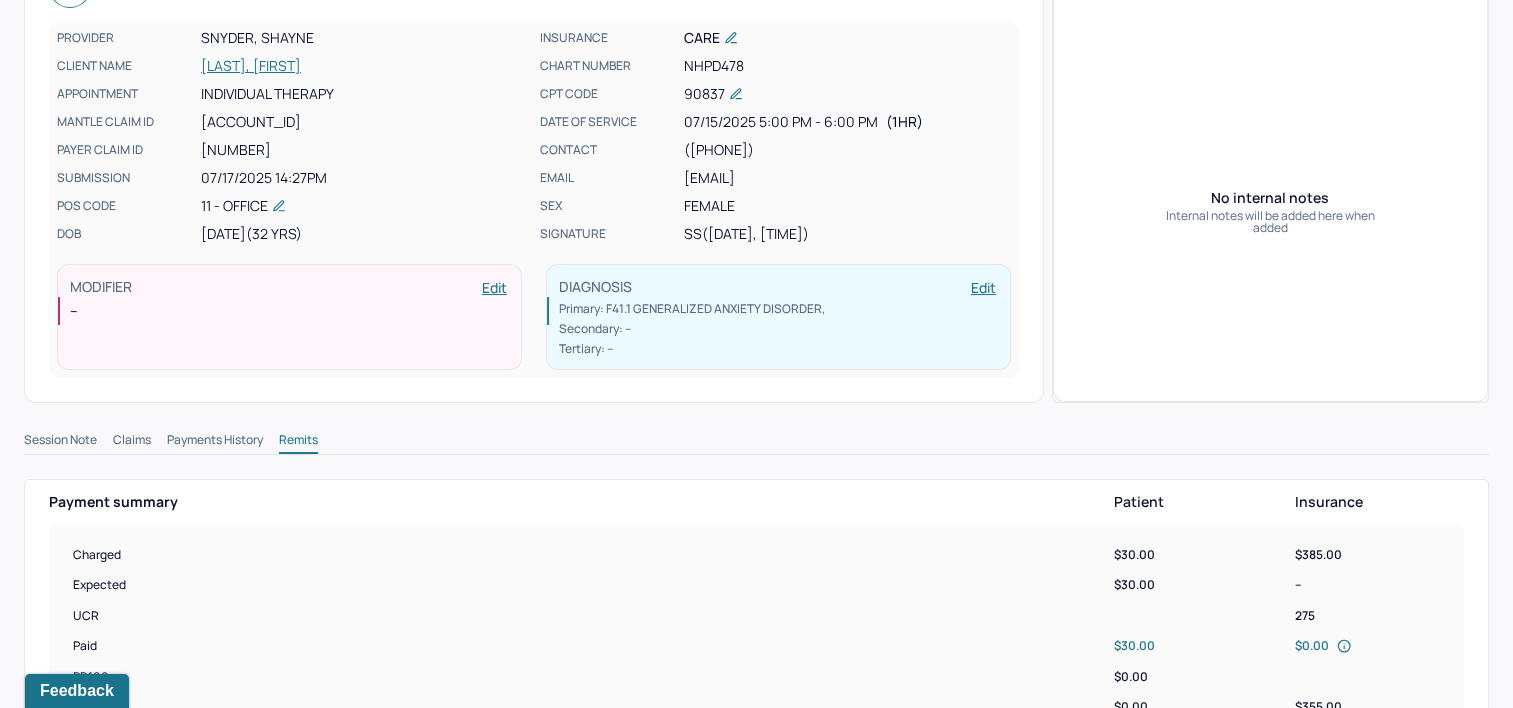 scroll, scrollTop: 0, scrollLeft: 0, axis: both 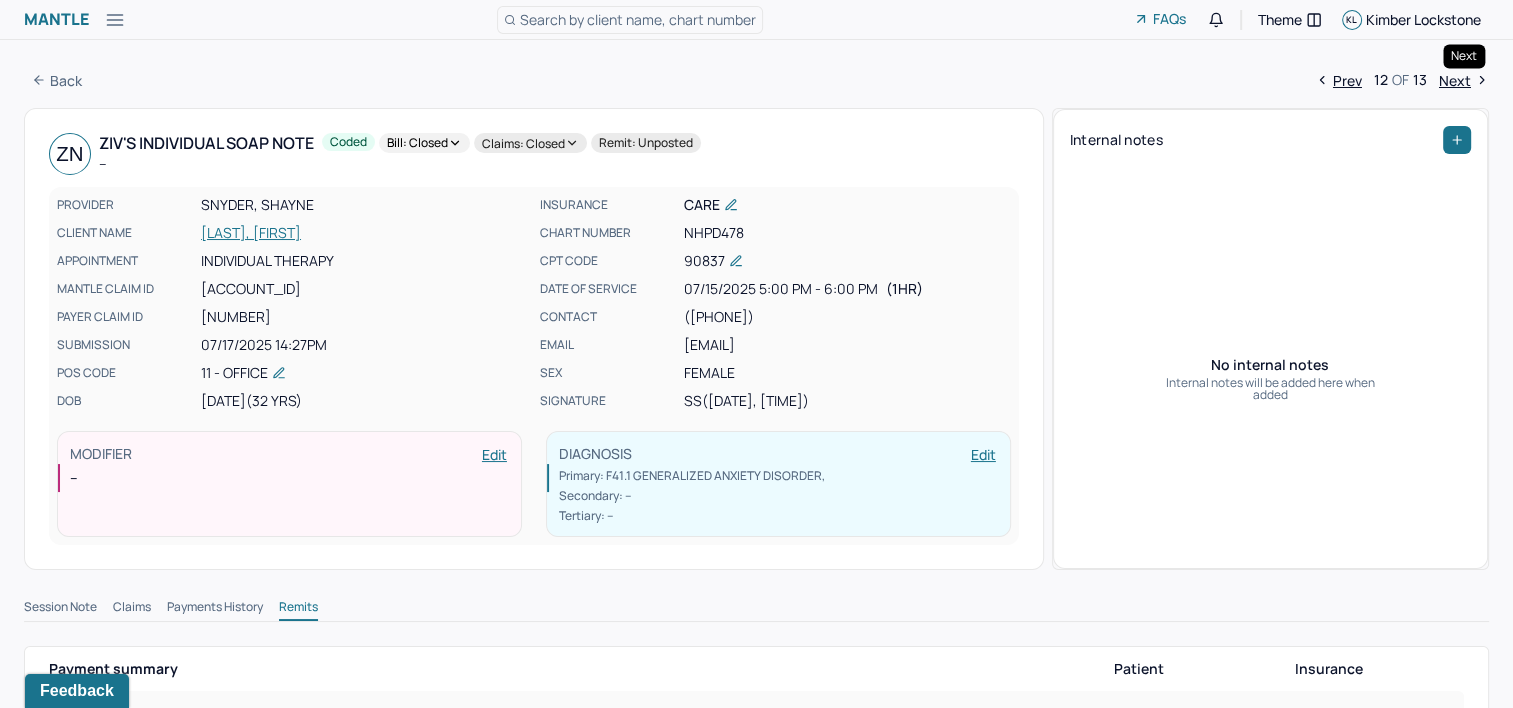 click on "Next" at bounding box center (1464, 80) 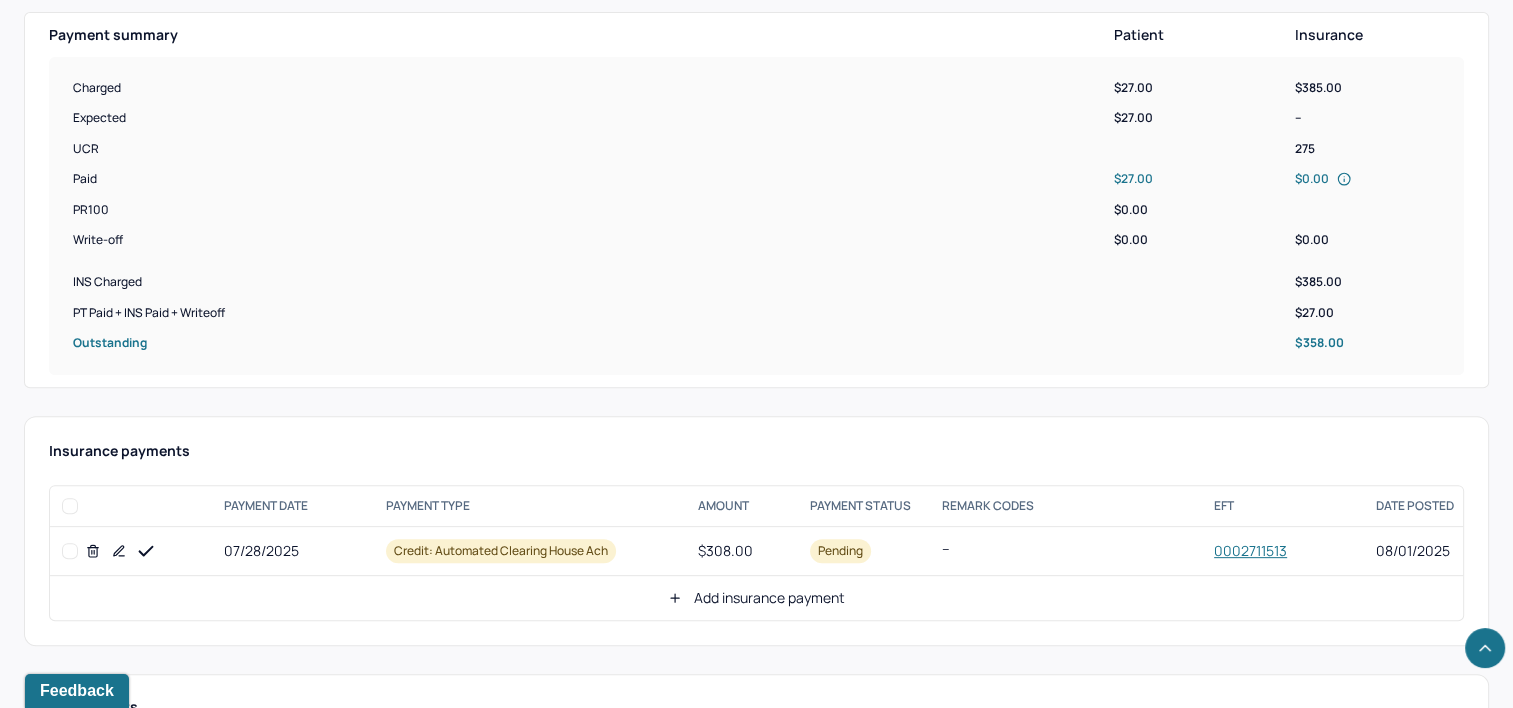 scroll, scrollTop: 800, scrollLeft: 0, axis: vertical 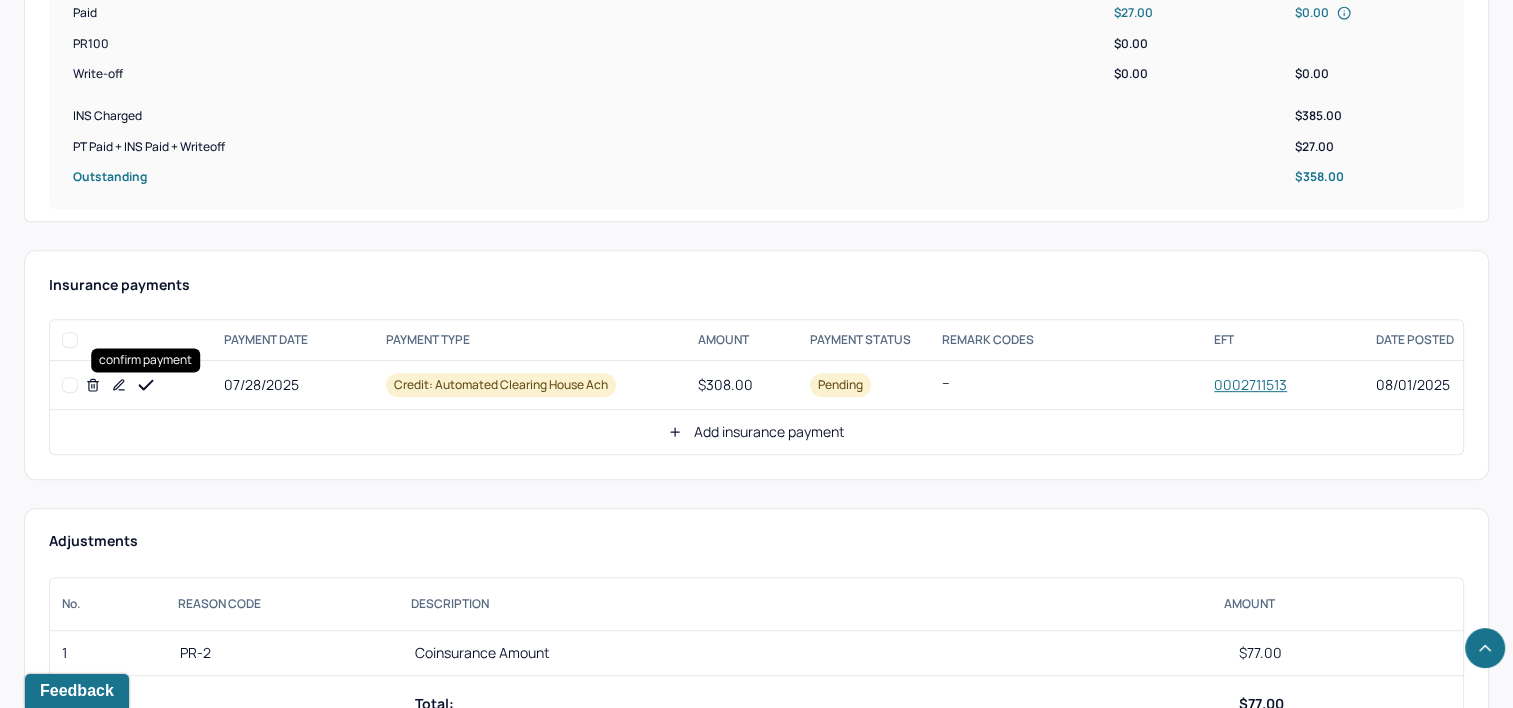 click 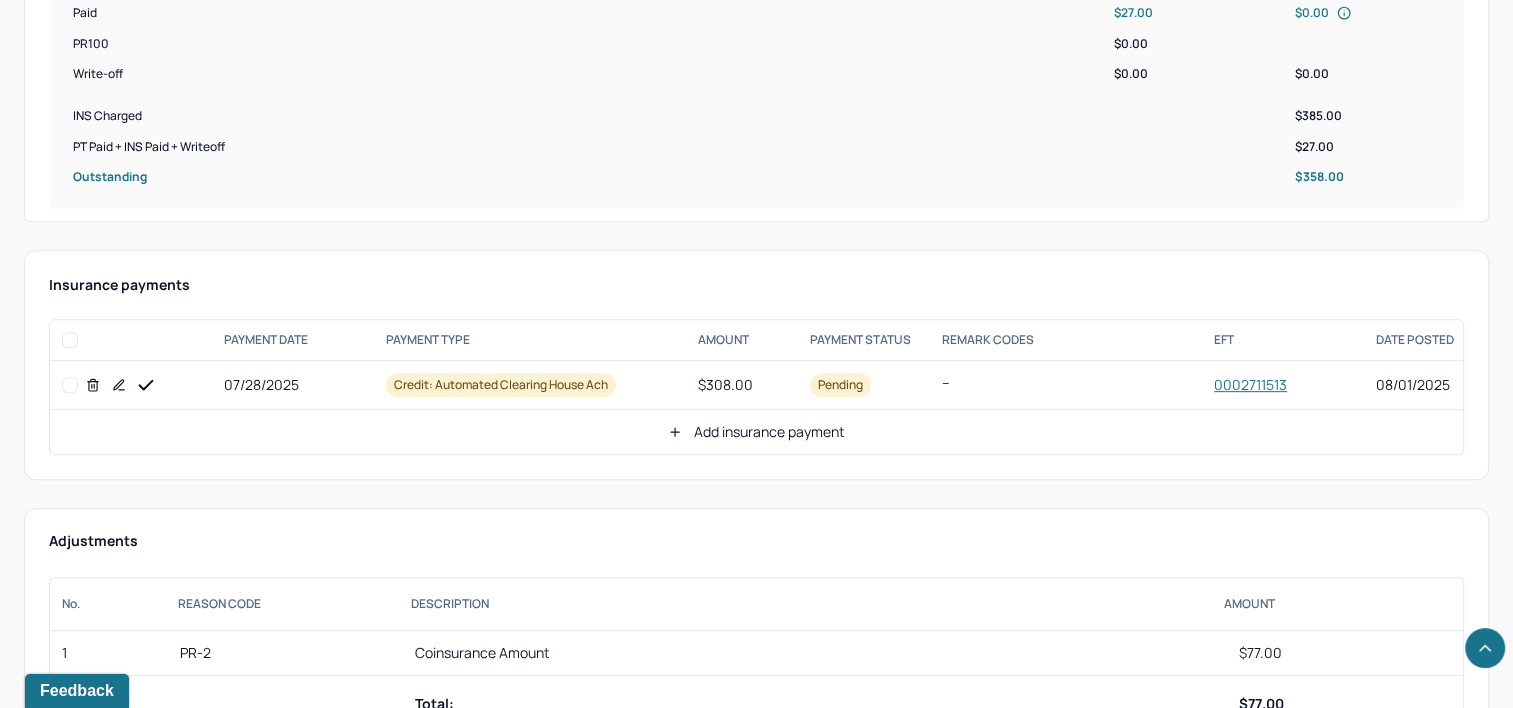 click on "Add insurance payment" at bounding box center (756, 432) 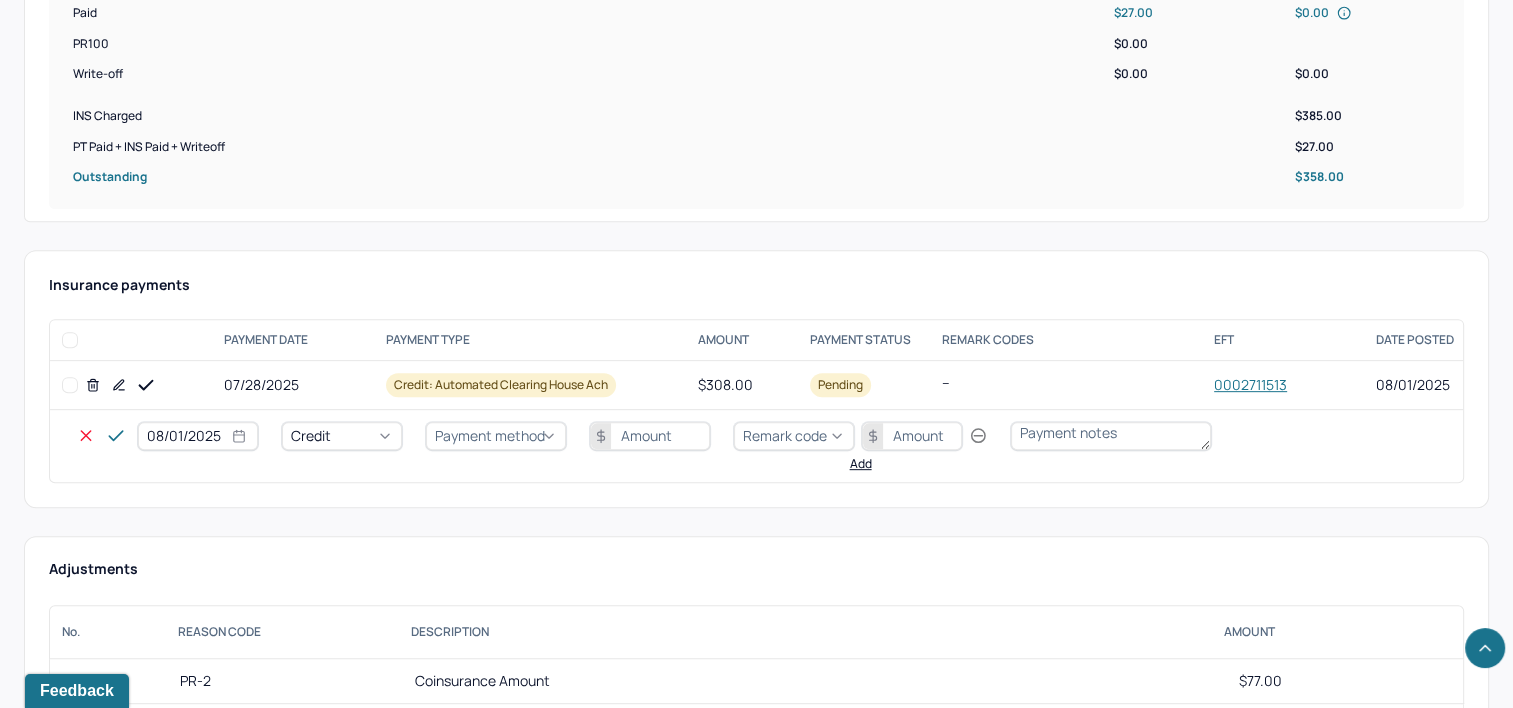 click on "08/01/2025" at bounding box center [198, 436] 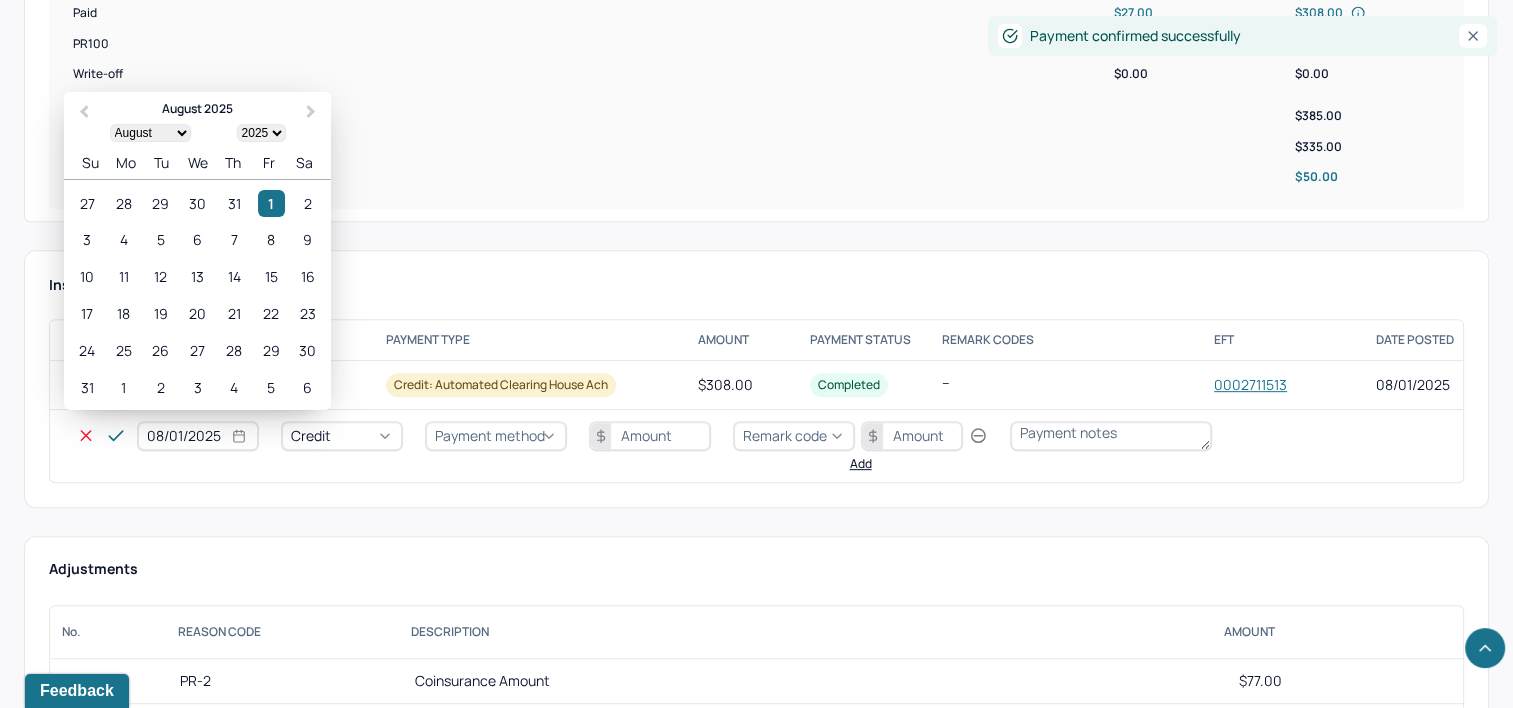 click on "28" at bounding box center [123, 203] 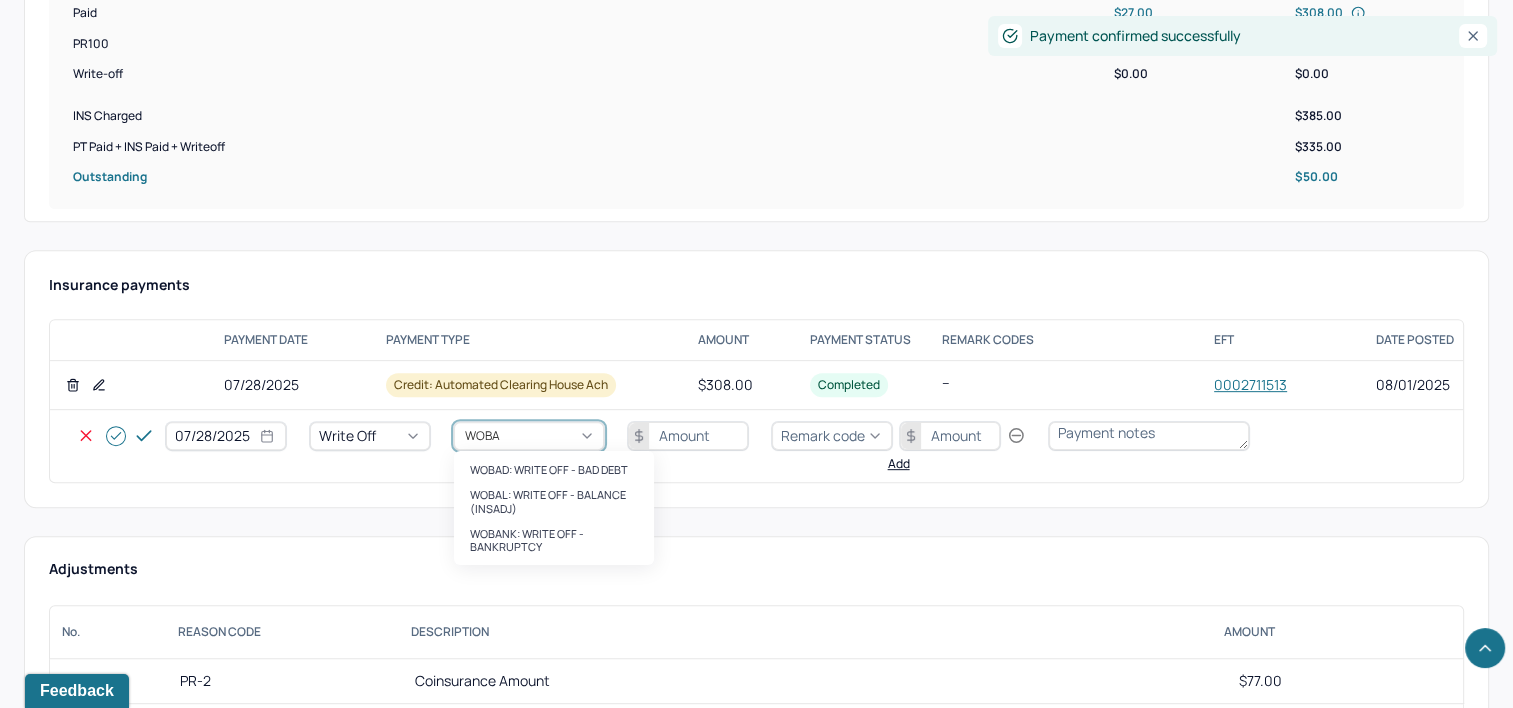 type on "WOBAL" 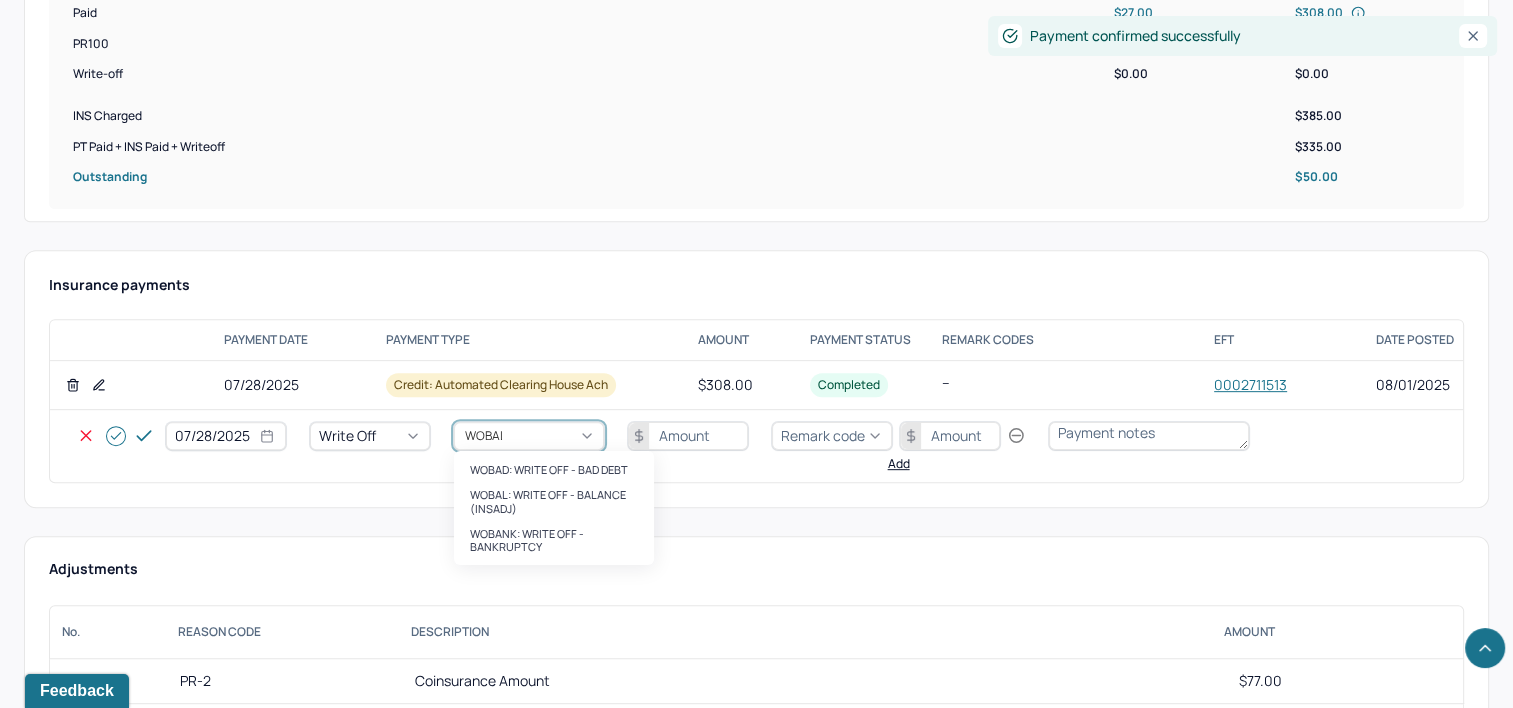 type 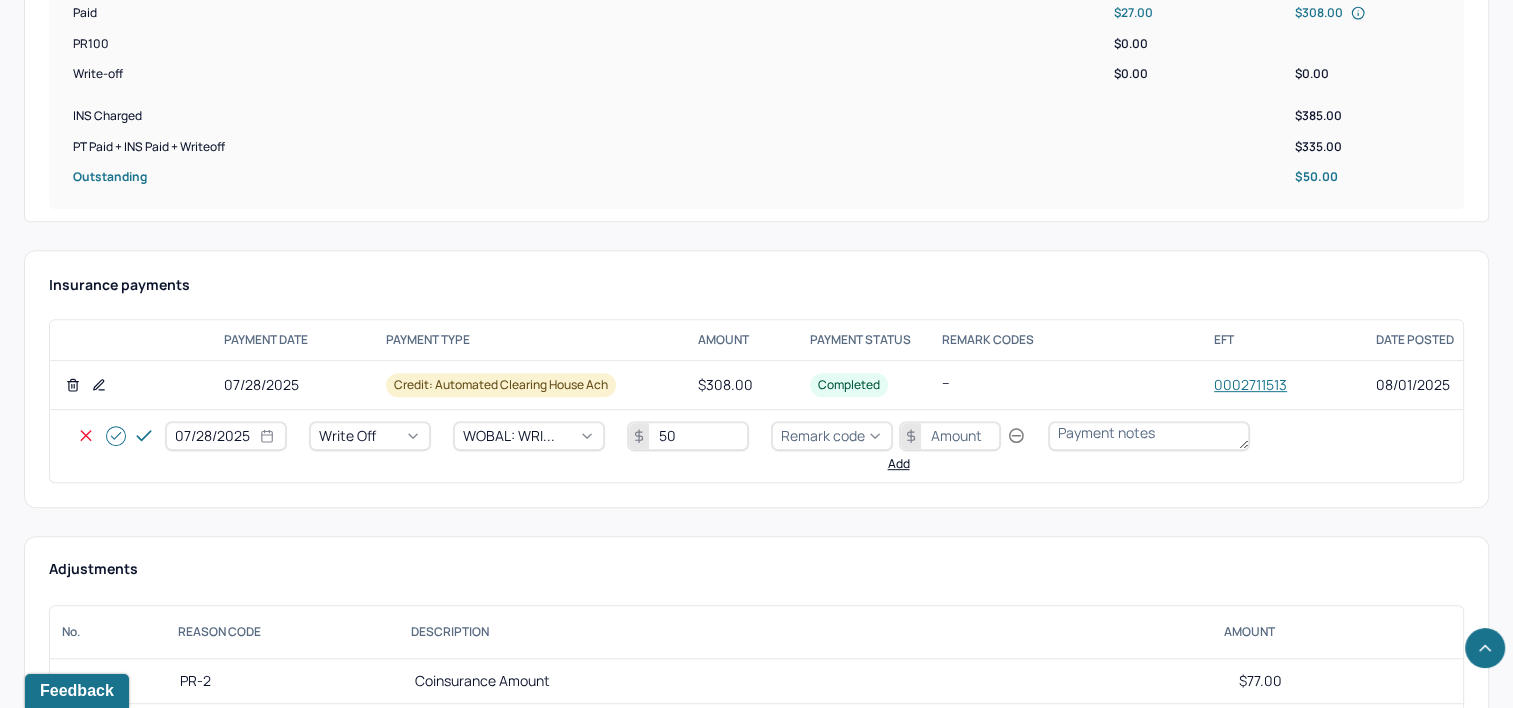 type on "50" 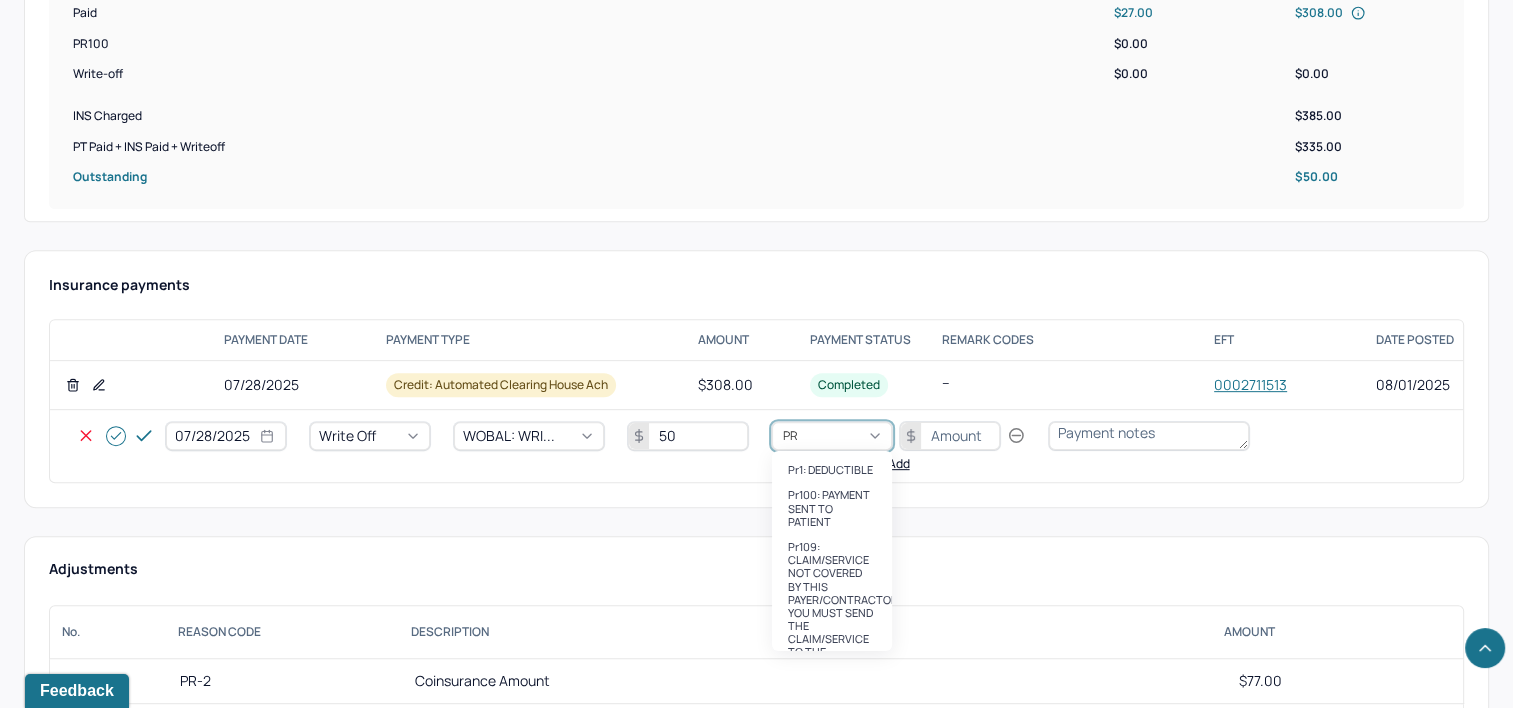 type on "PR2" 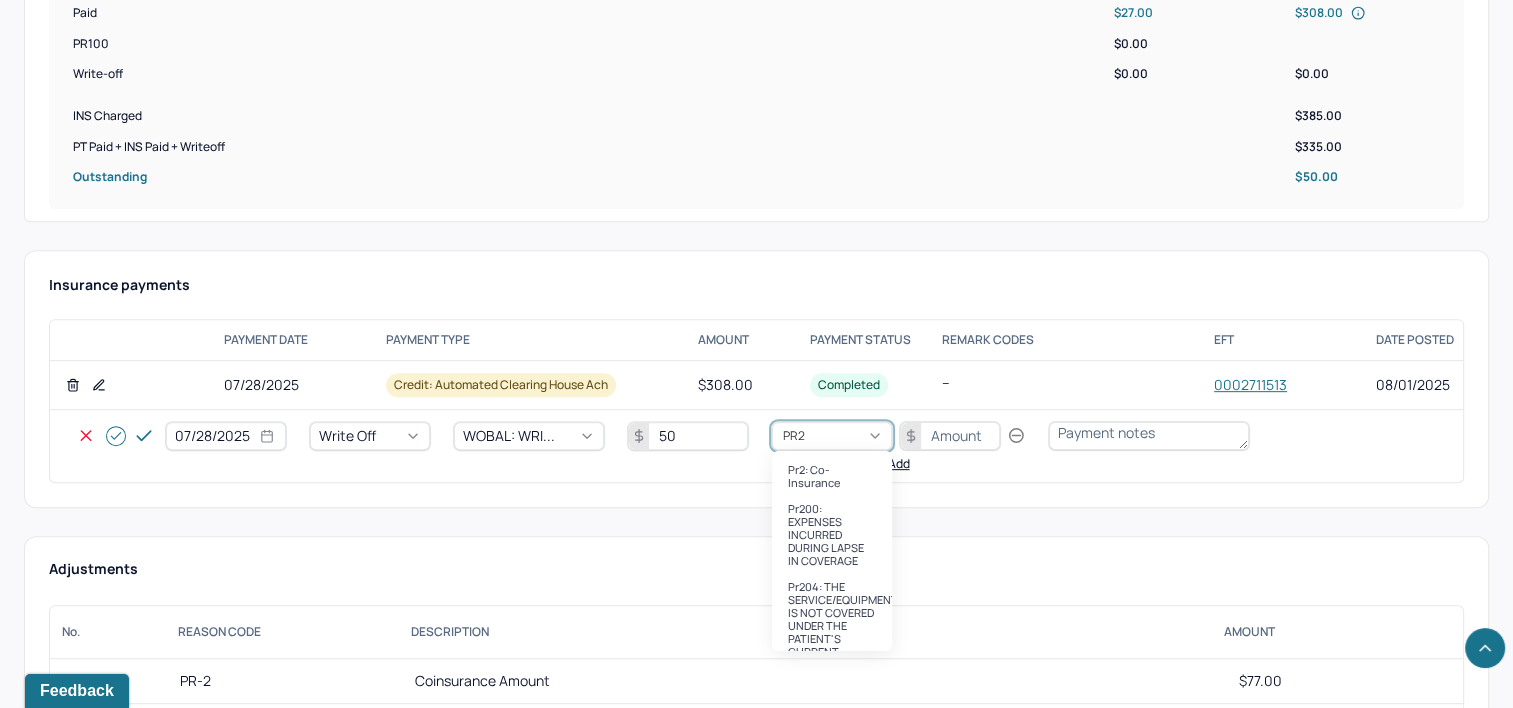 type 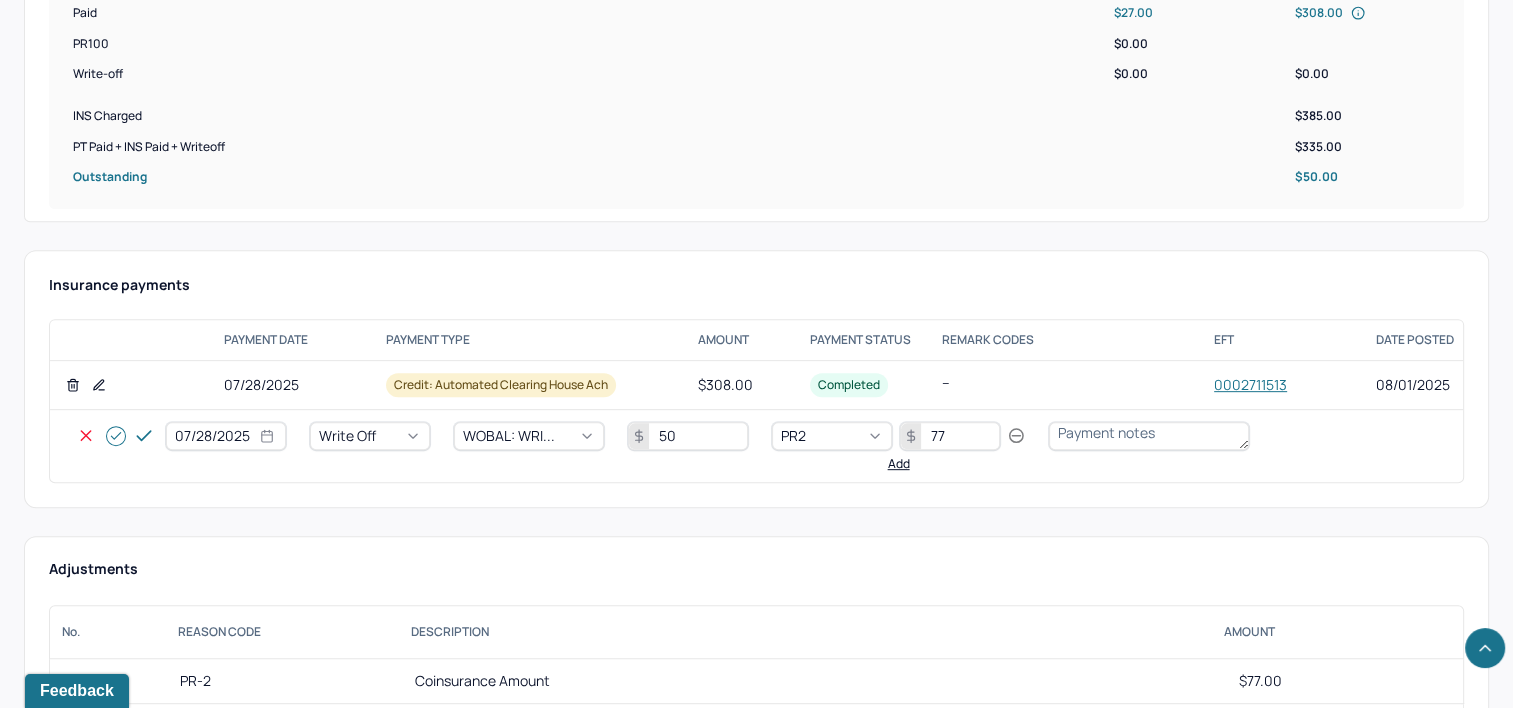 type on "77" 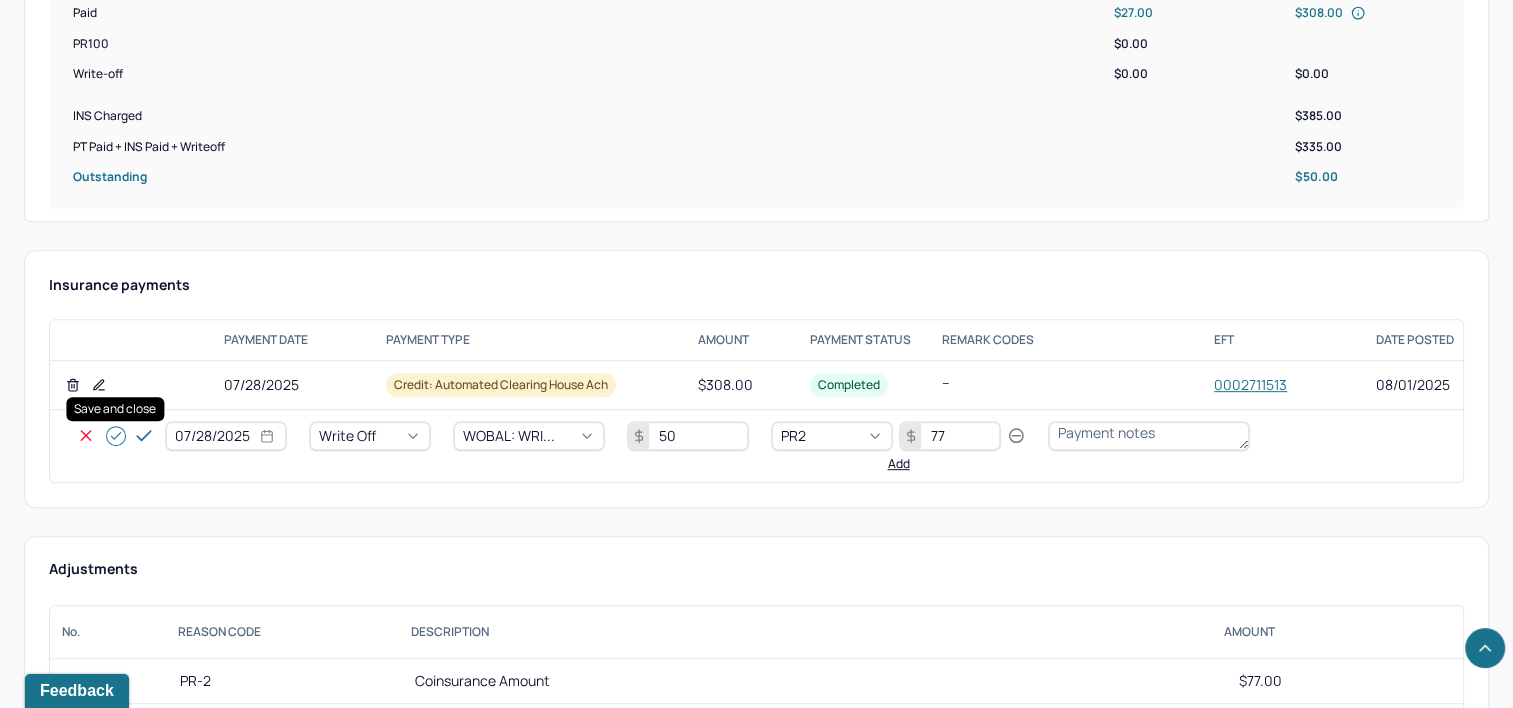 click 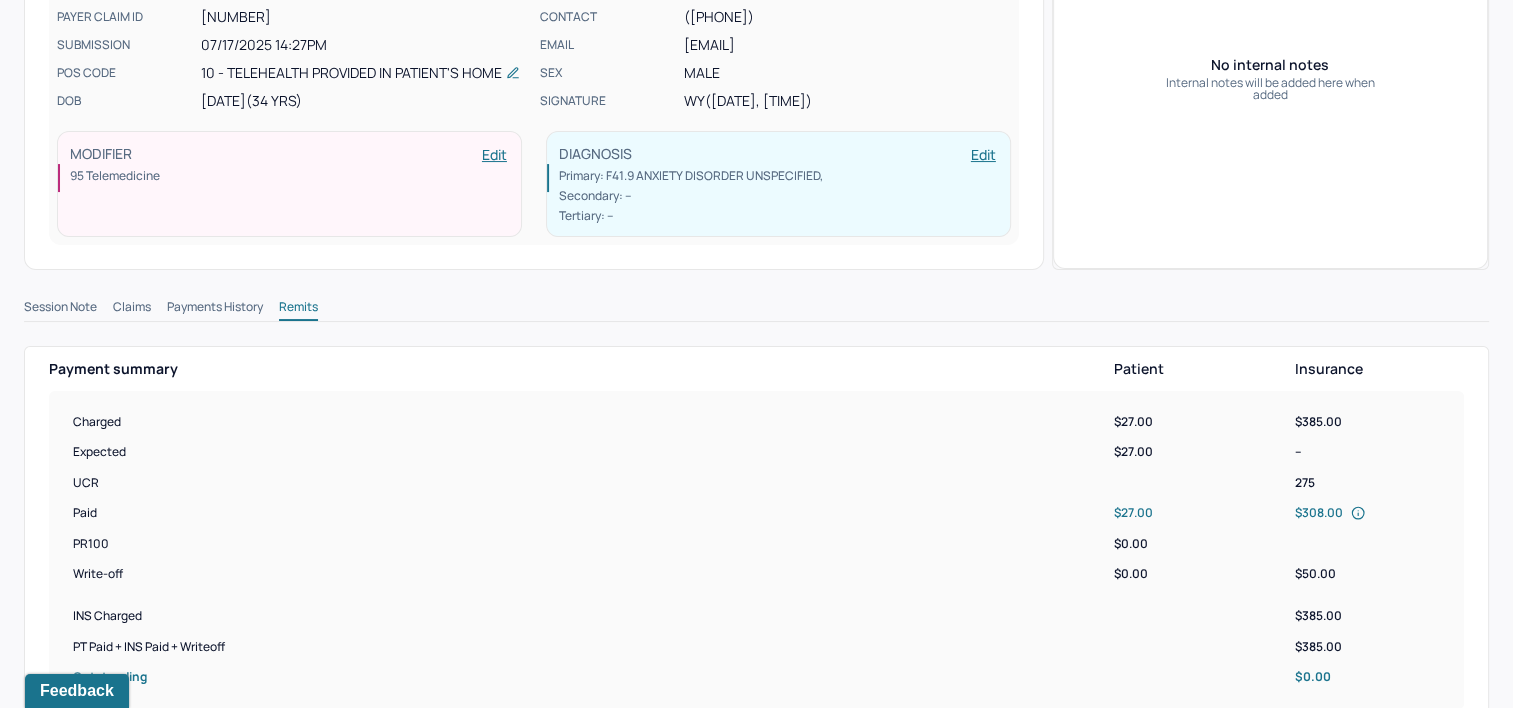 scroll, scrollTop: 0, scrollLeft: 0, axis: both 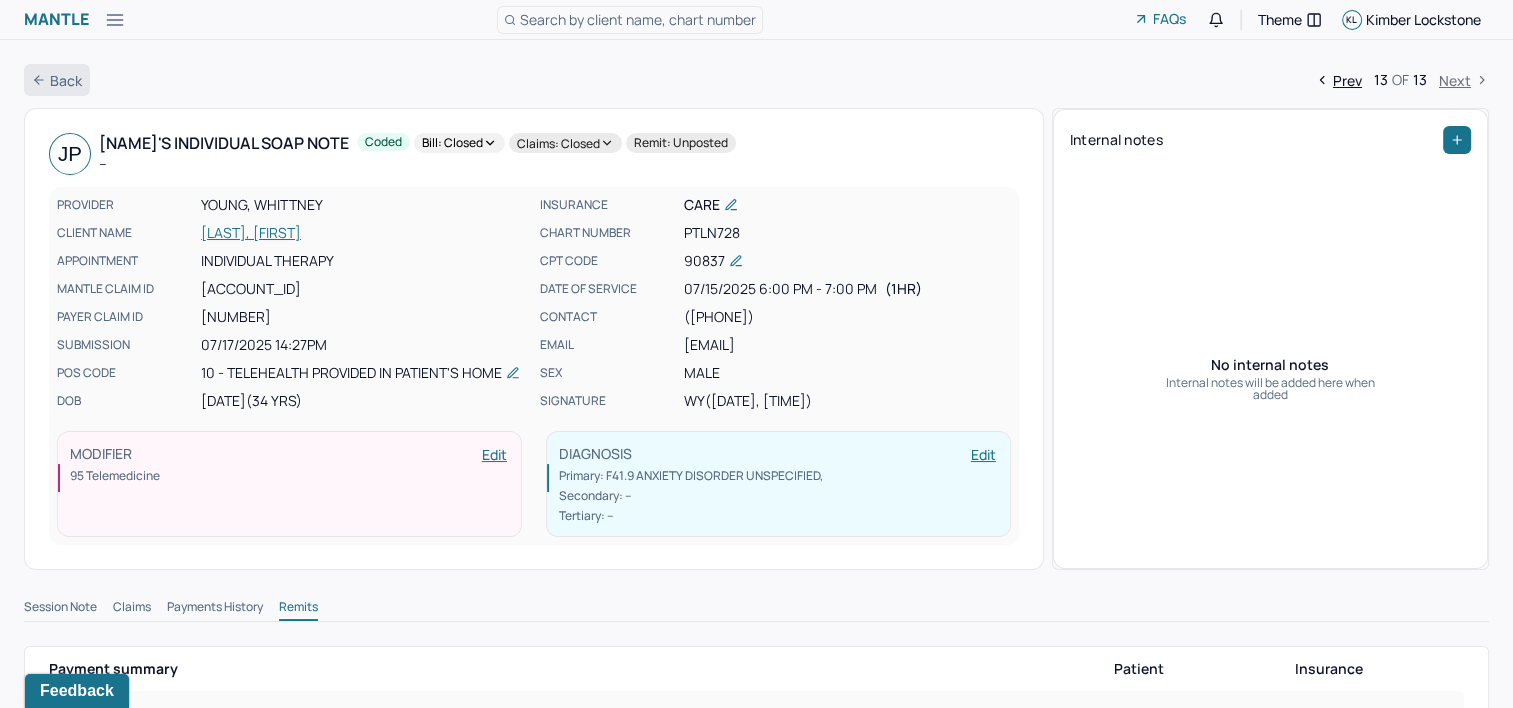 click 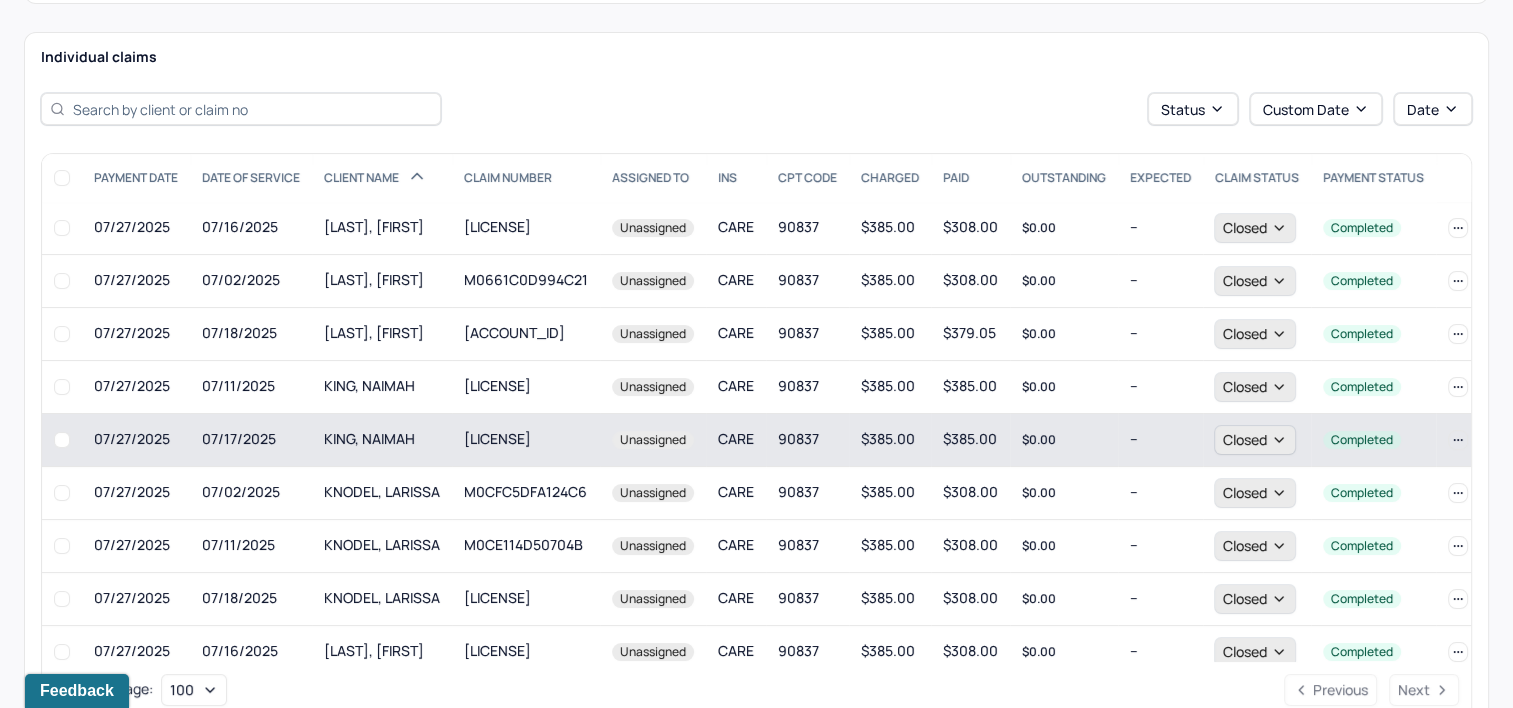 scroll, scrollTop: 341, scrollLeft: 0, axis: vertical 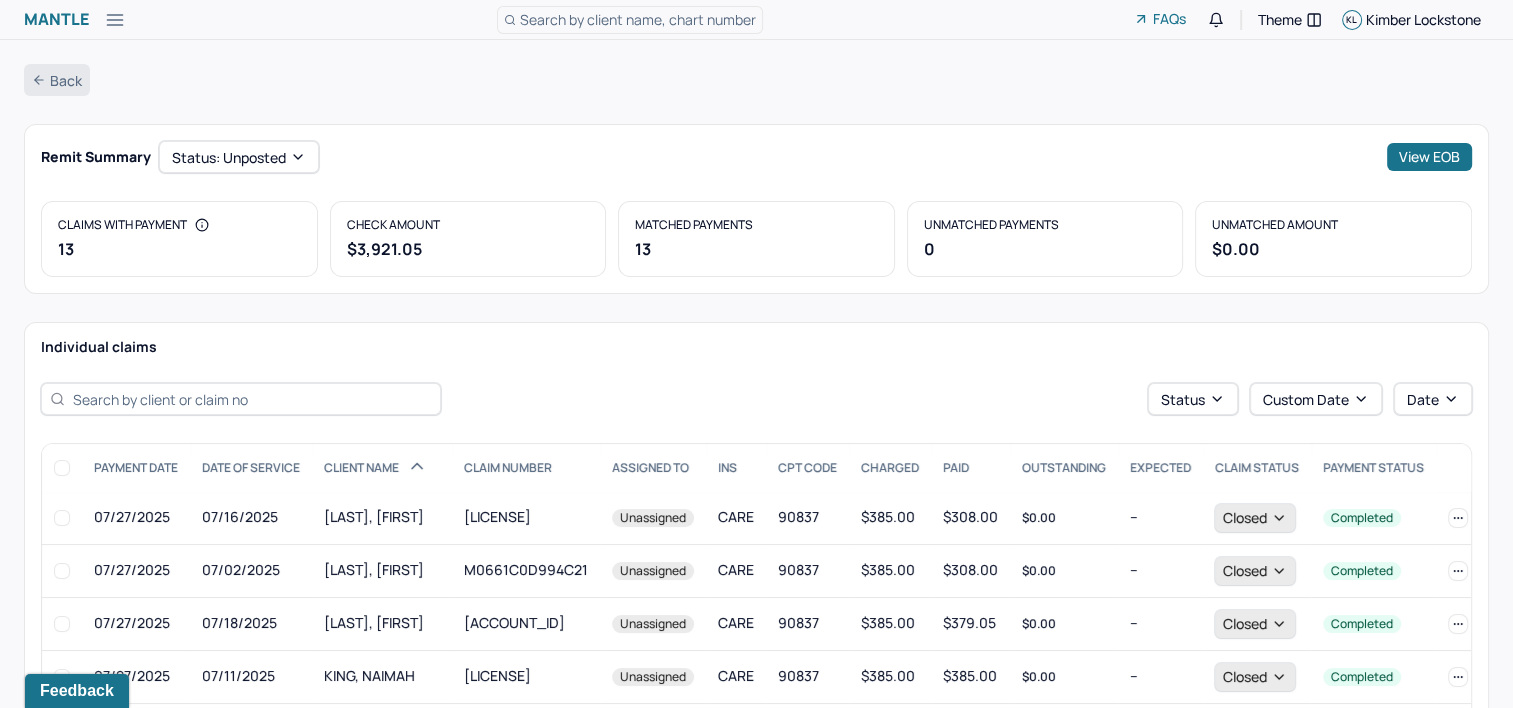 click on "Back" at bounding box center [57, 80] 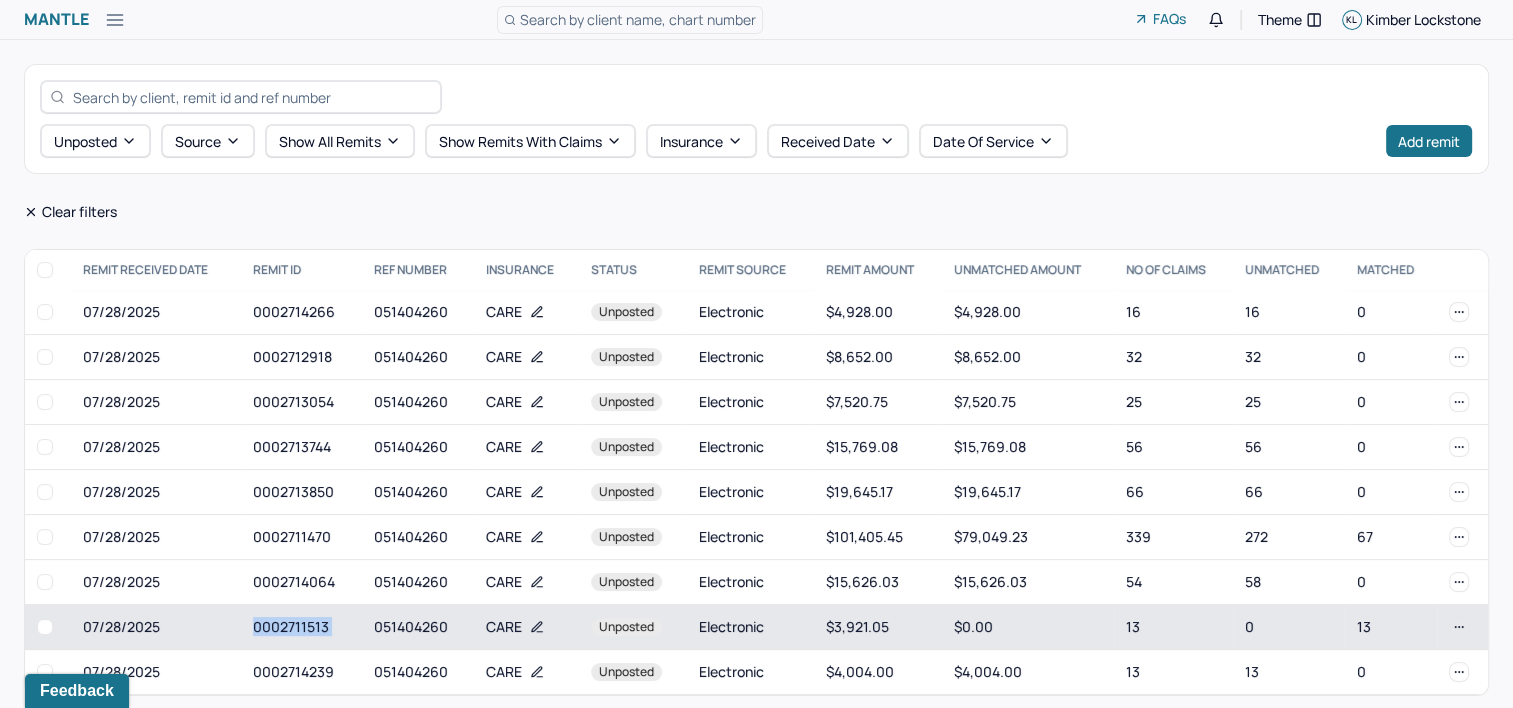 drag, startPoint x: 251, startPoint y: 626, endPoint x: 369, endPoint y: 626, distance: 118 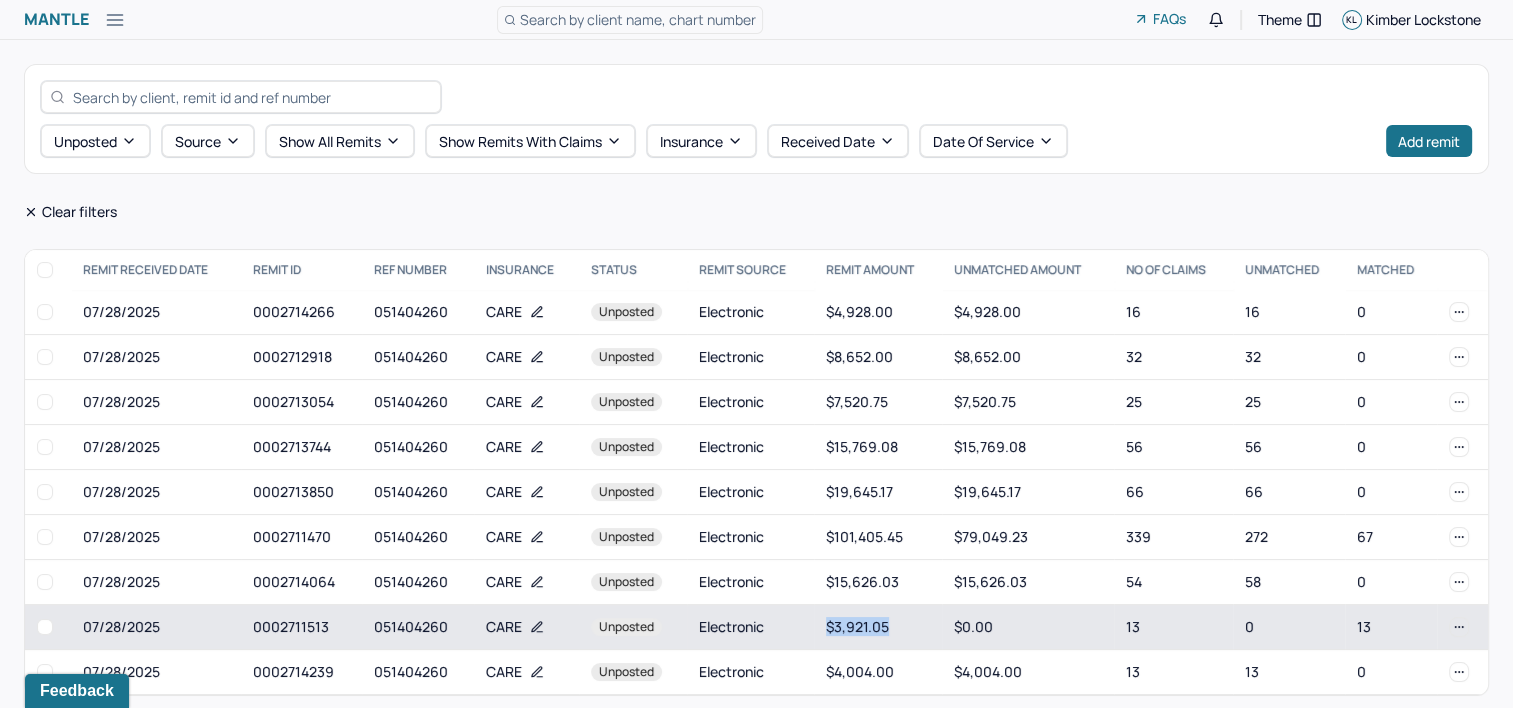 drag, startPoint x: 818, startPoint y: 628, endPoint x: 890, endPoint y: 635, distance: 72.33948 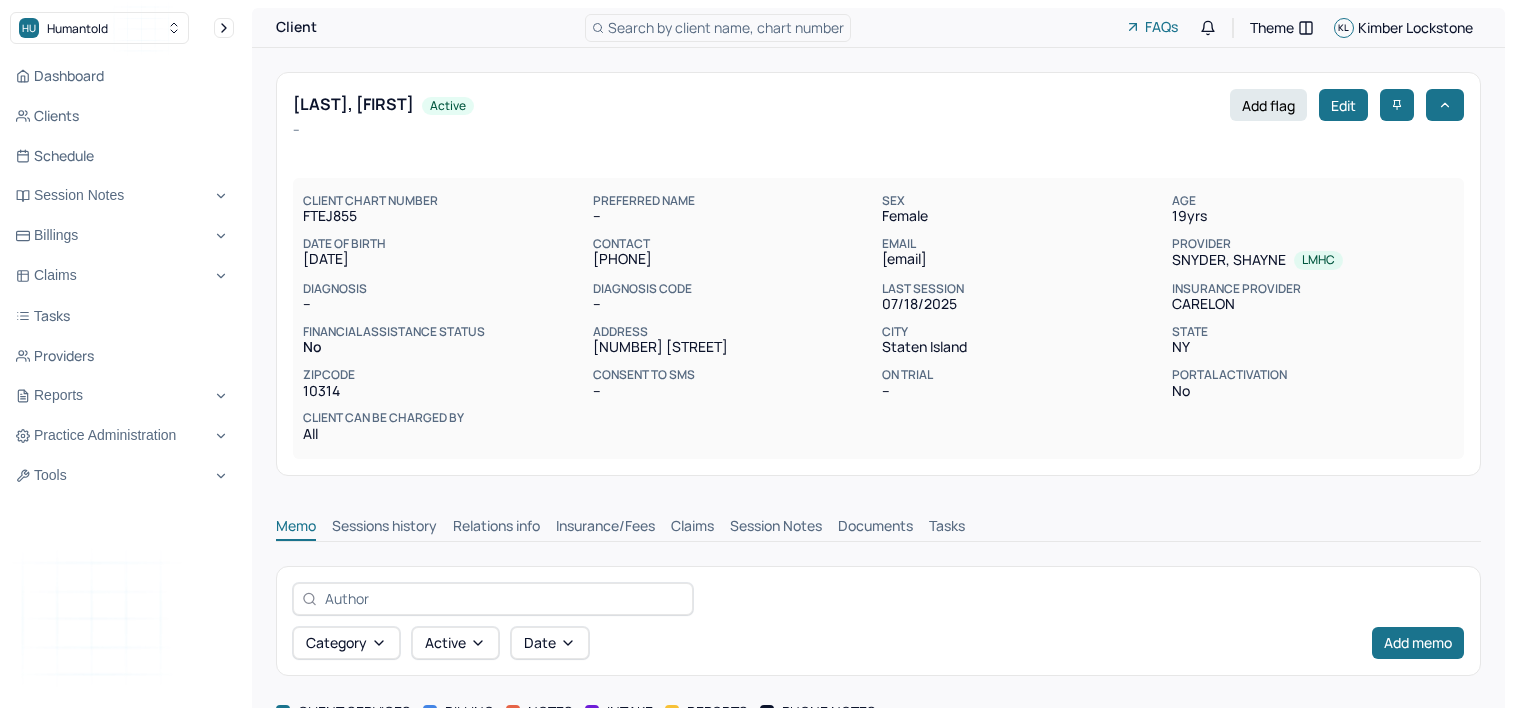 scroll, scrollTop: 0, scrollLeft: 0, axis: both 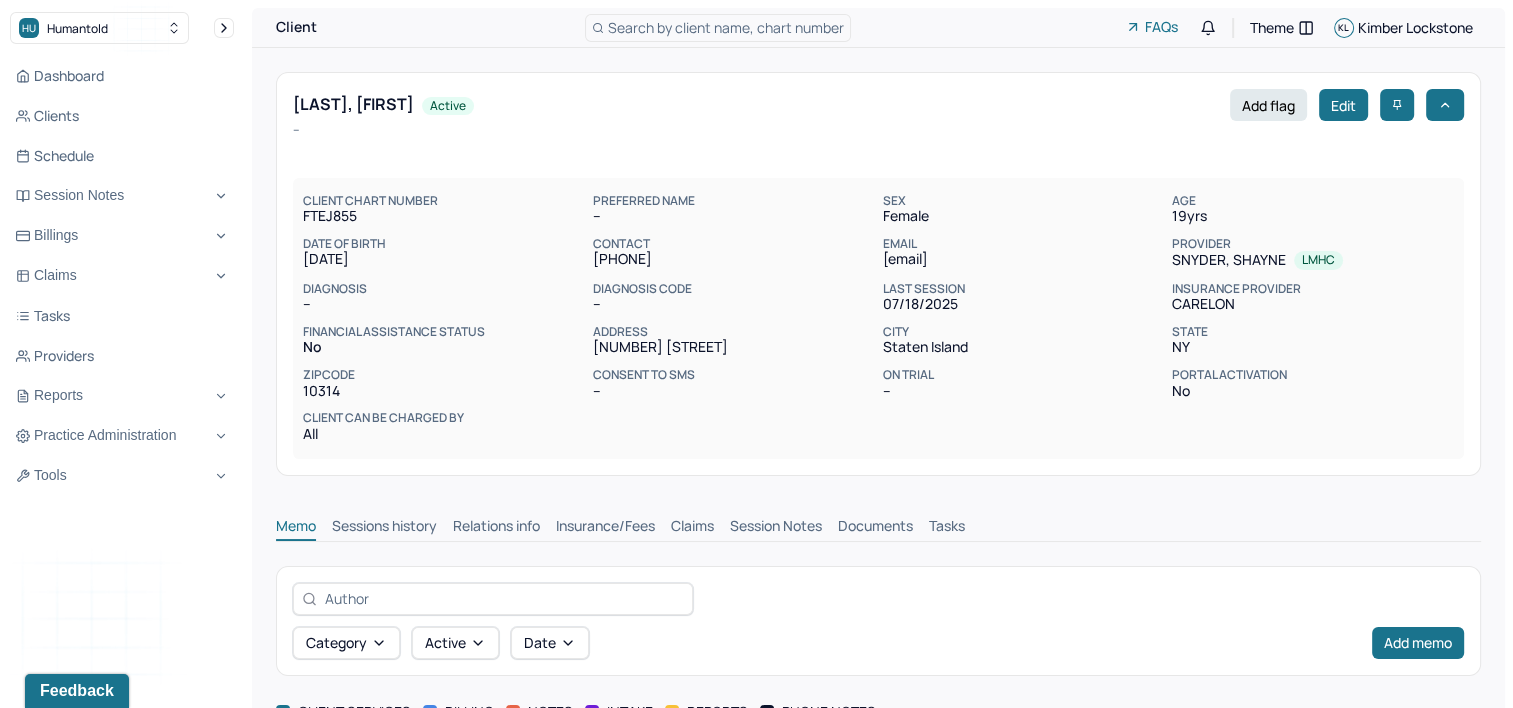 click on "FTEJ855" at bounding box center (444, 216) 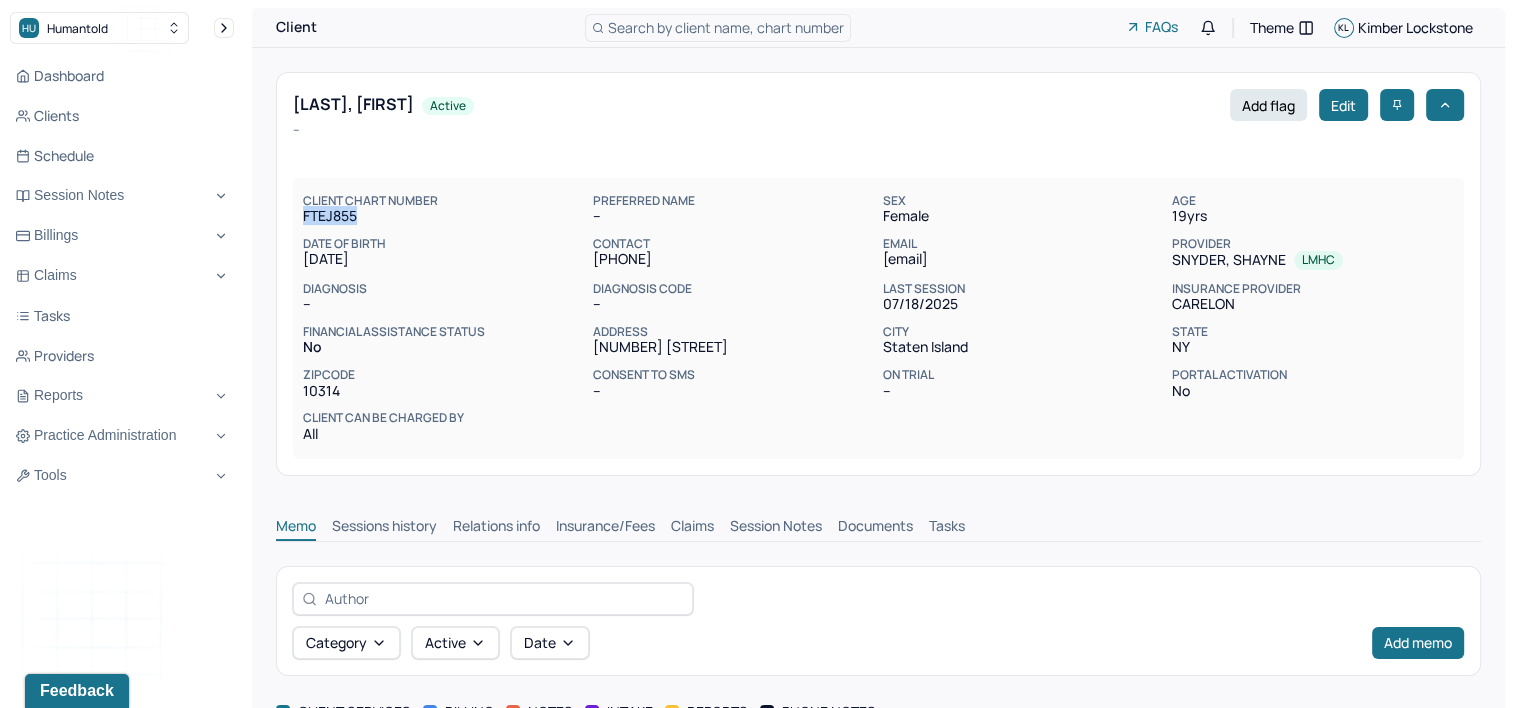 click on "FTEJ855" at bounding box center [444, 216] 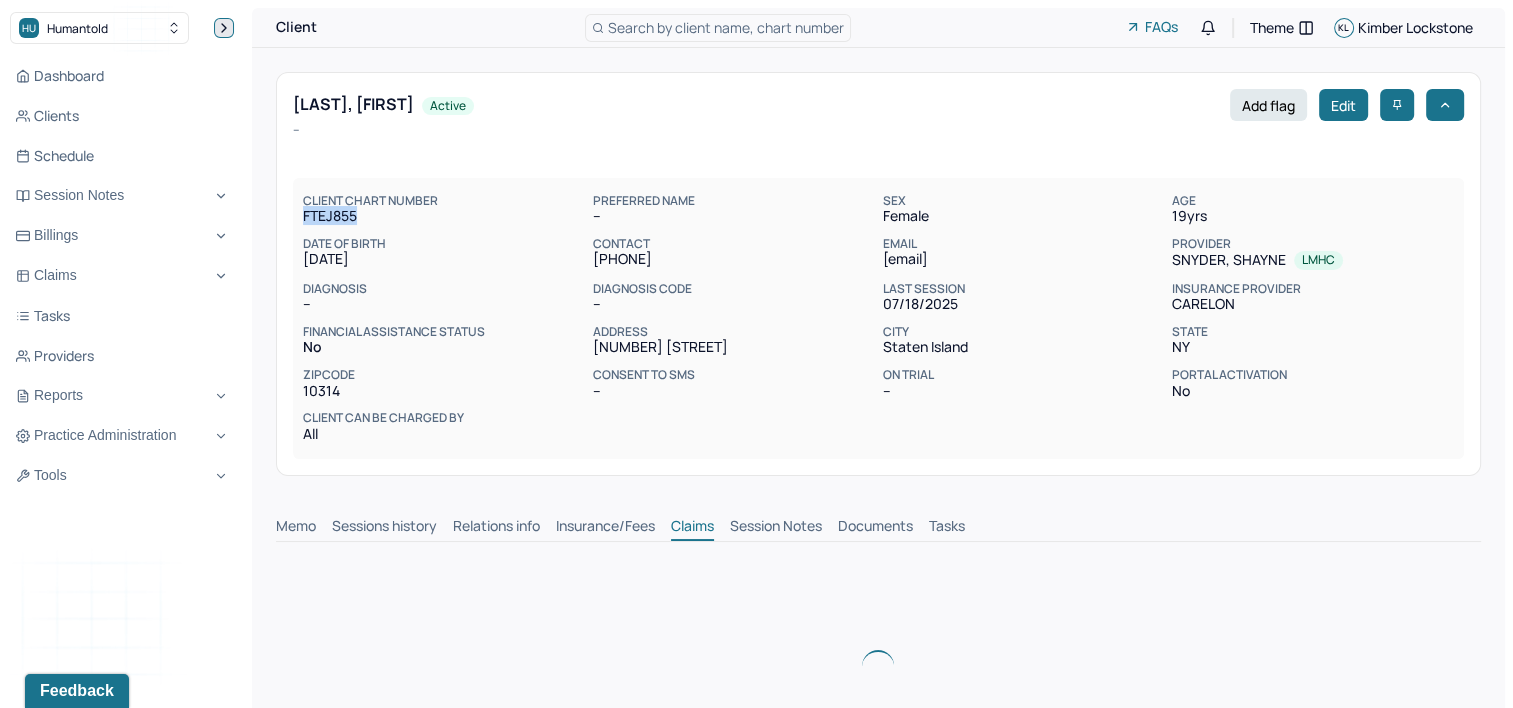 click 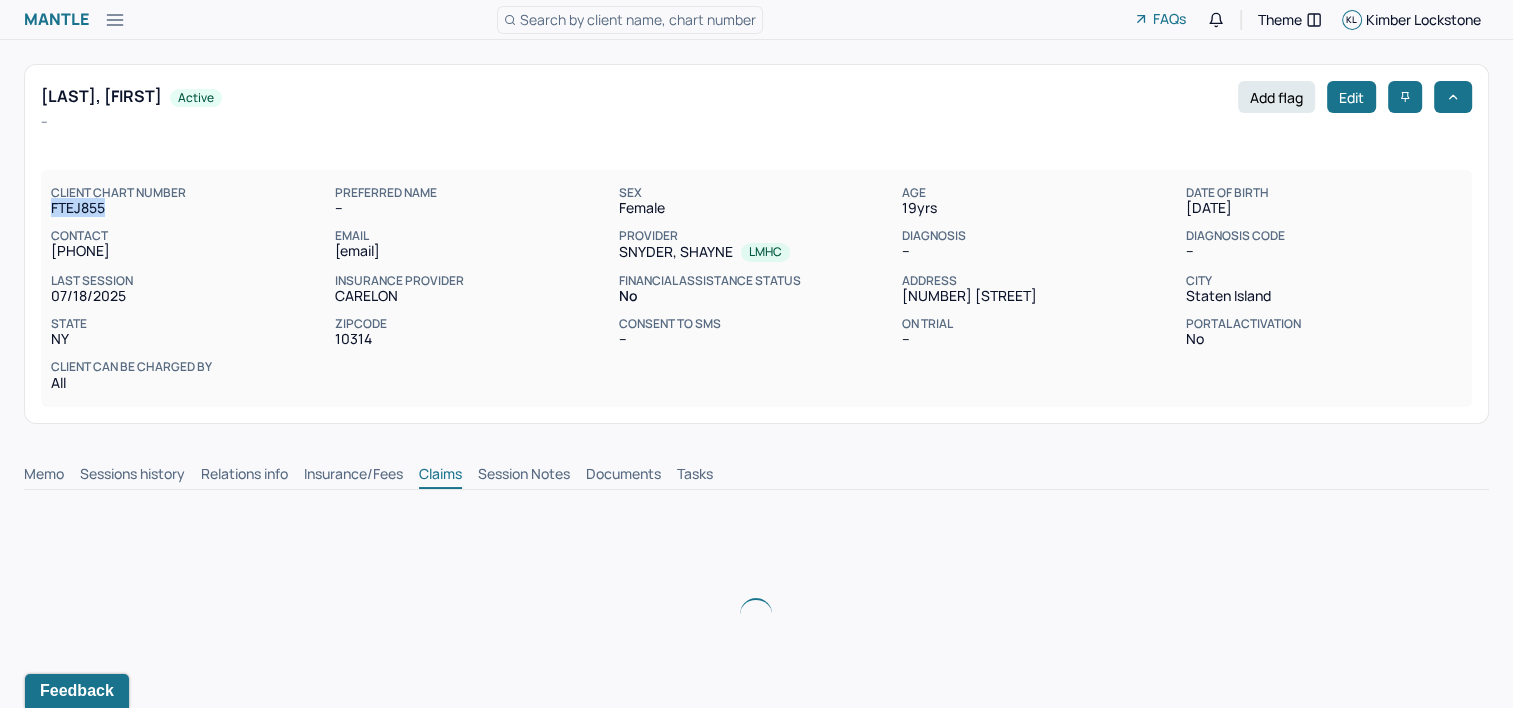 scroll, scrollTop: 0, scrollLeft: 0, axis: both 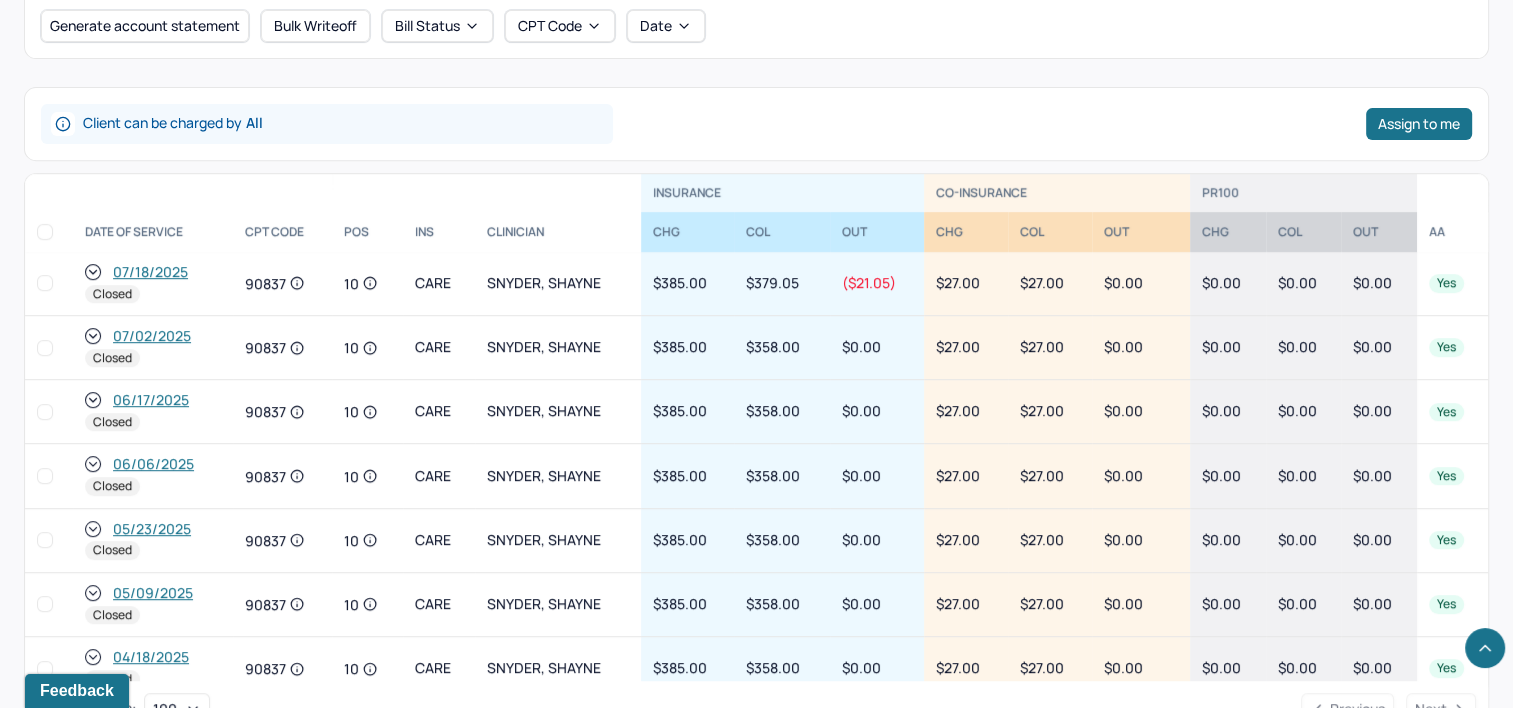 type 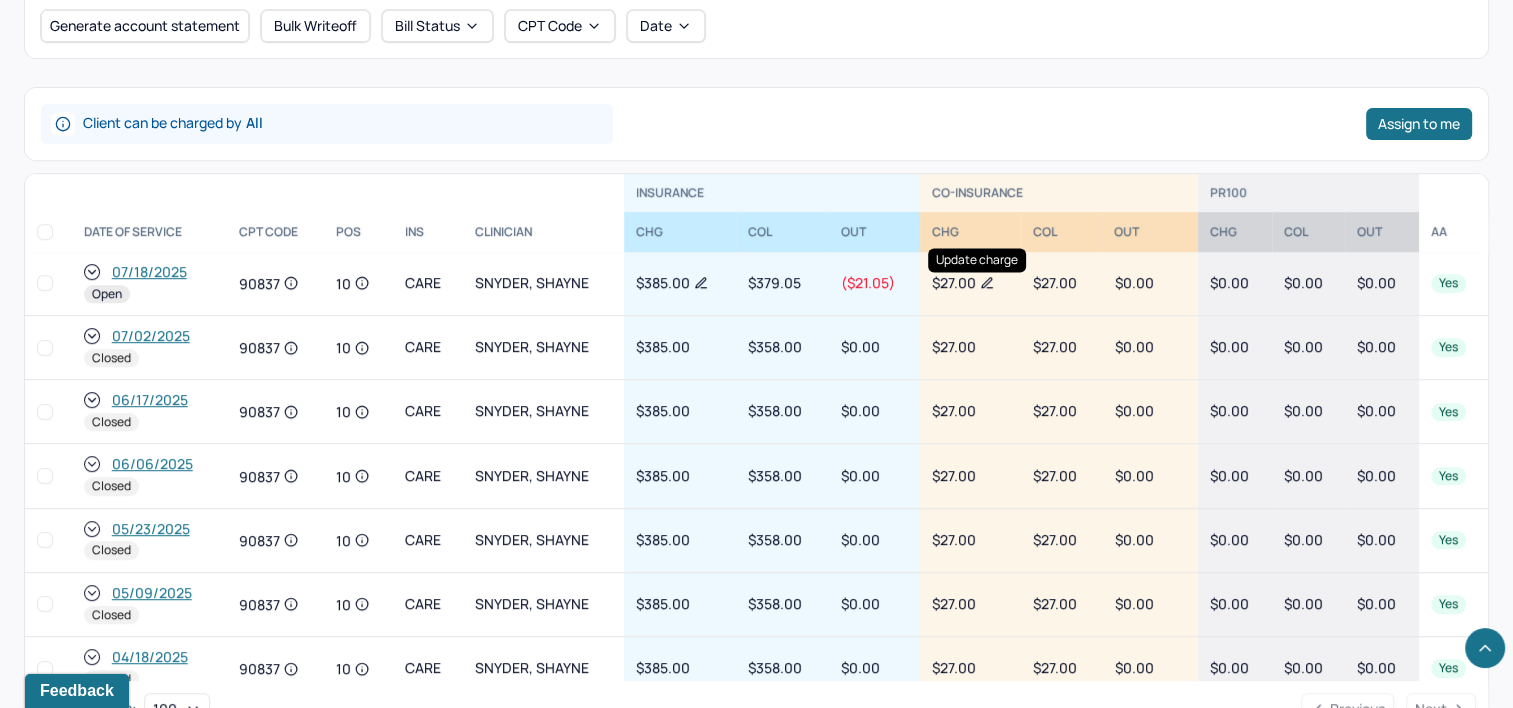 click 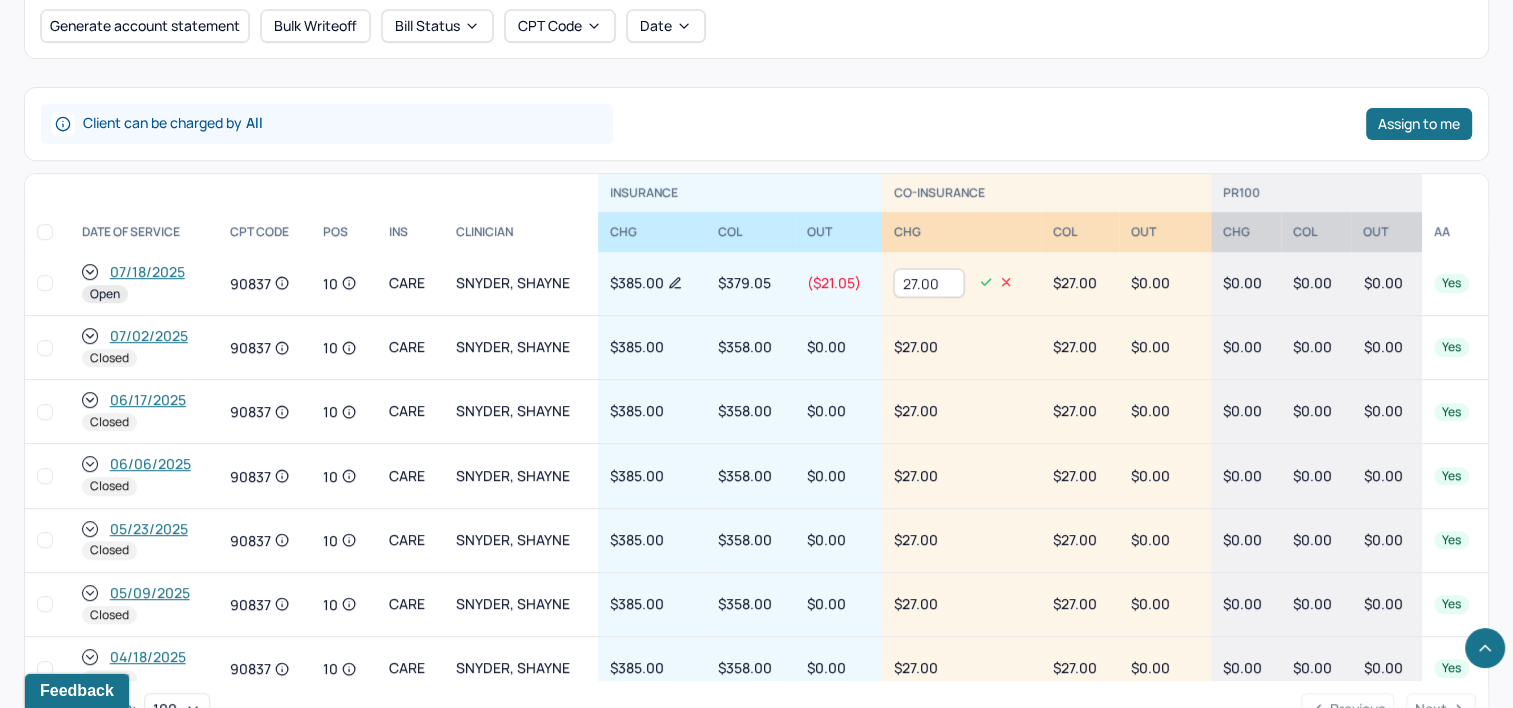 click on "27.00" at bounding box center (929, 283) 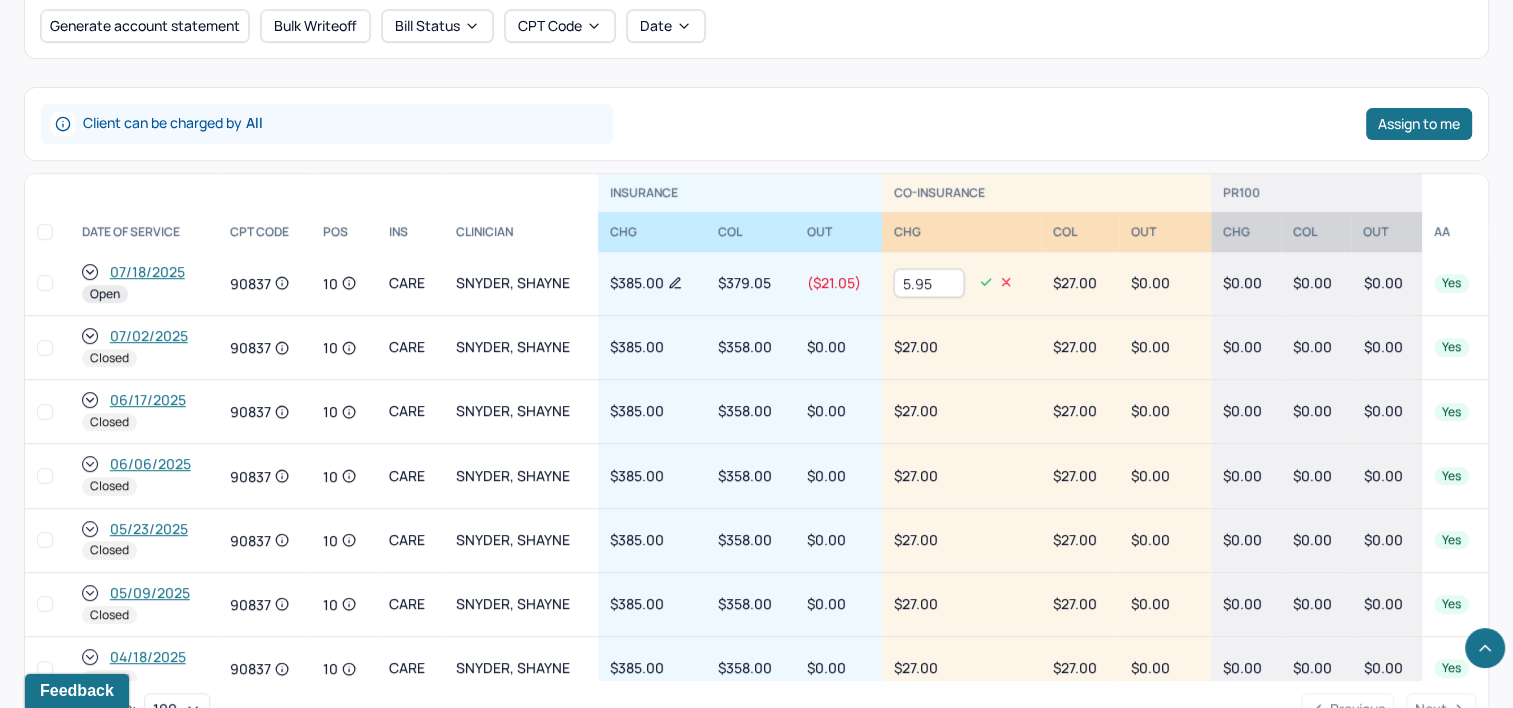 type on "5.95" 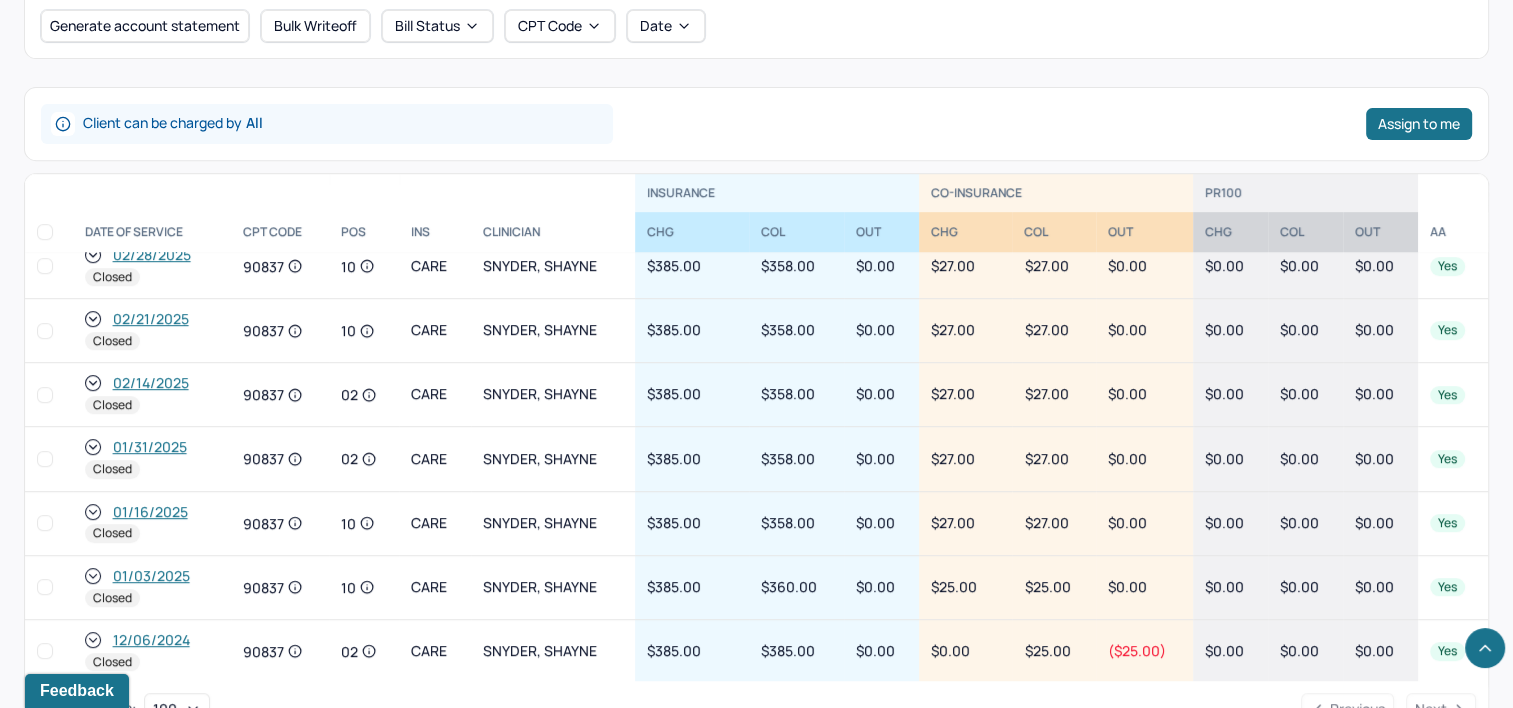 scroll, scrollTop: 664, scrollLeft: 0, axis: vertical 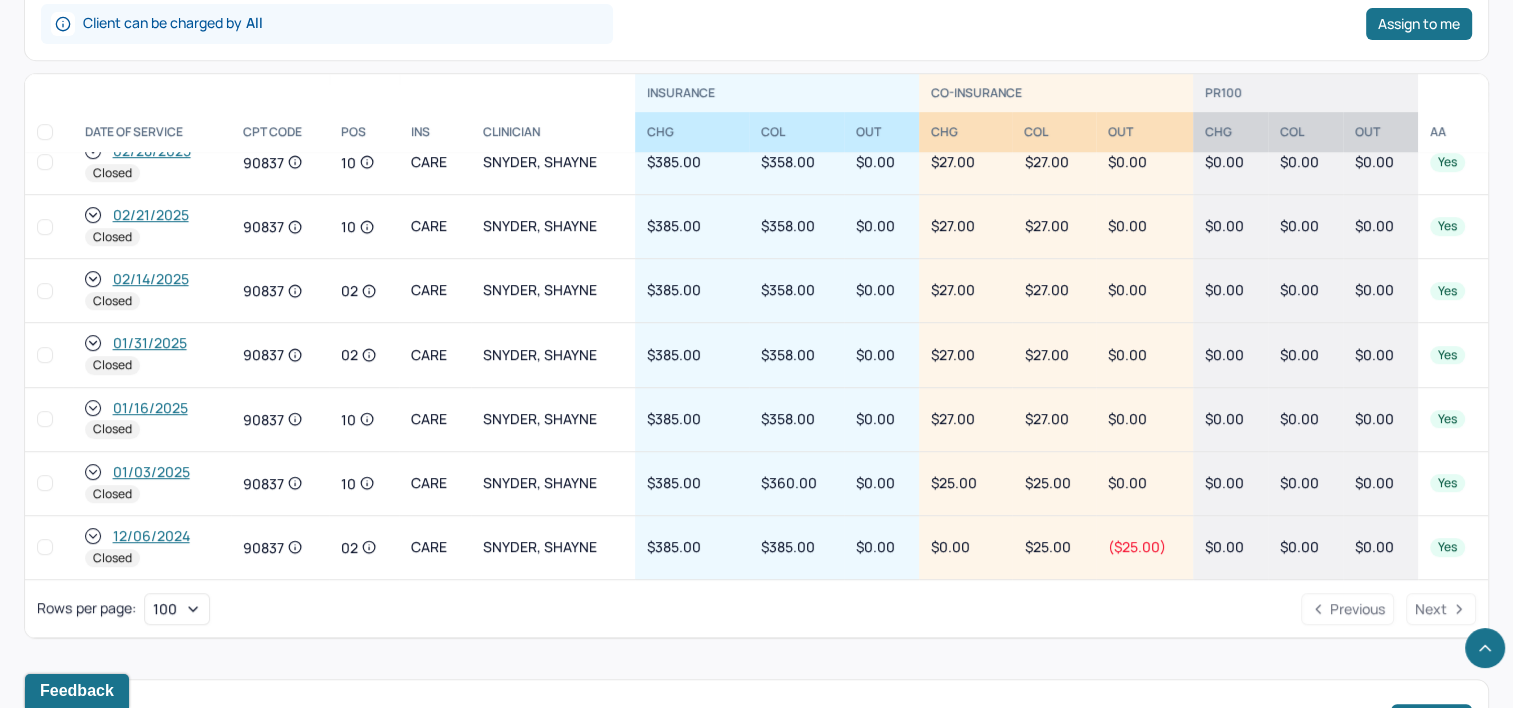 click 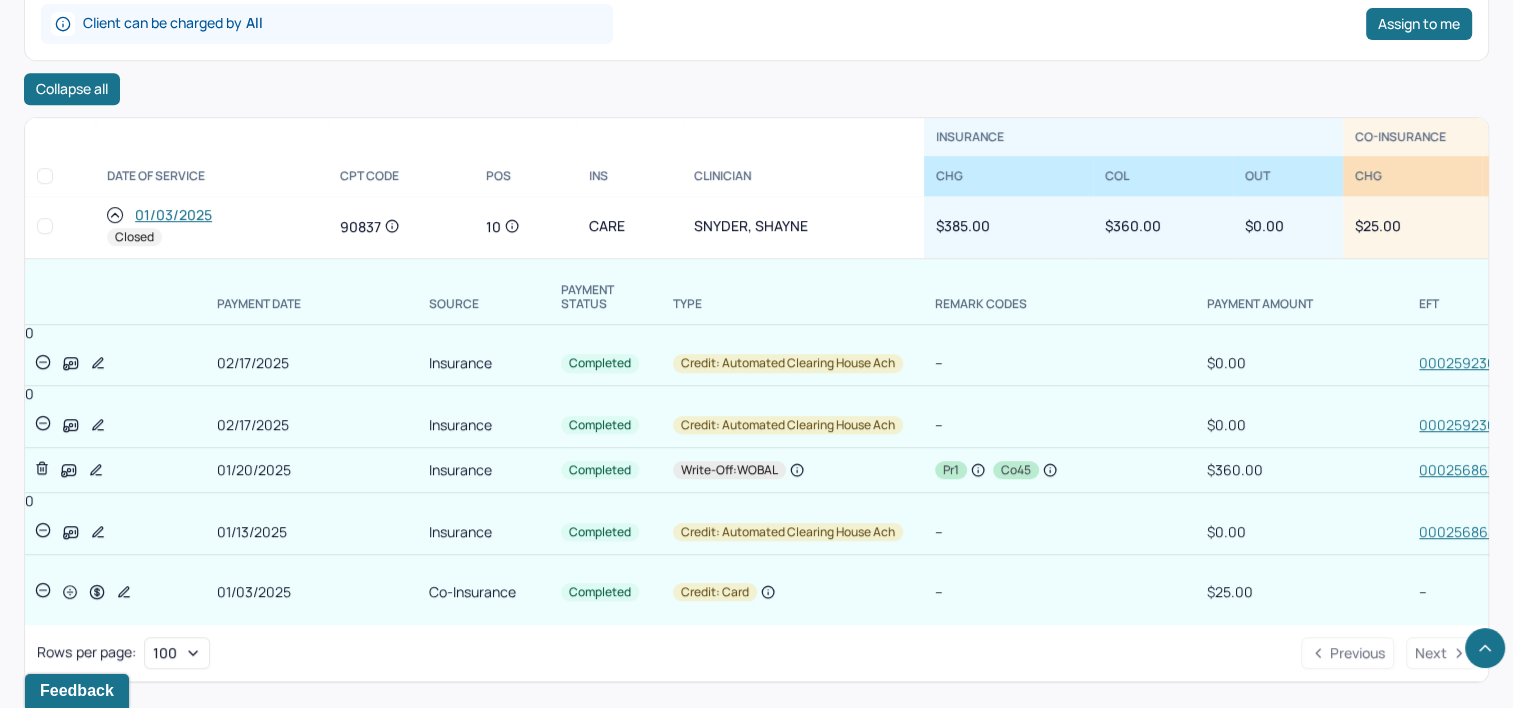 scroll, scrollTop: 1064, scrollLeft: 0, axis: vertical 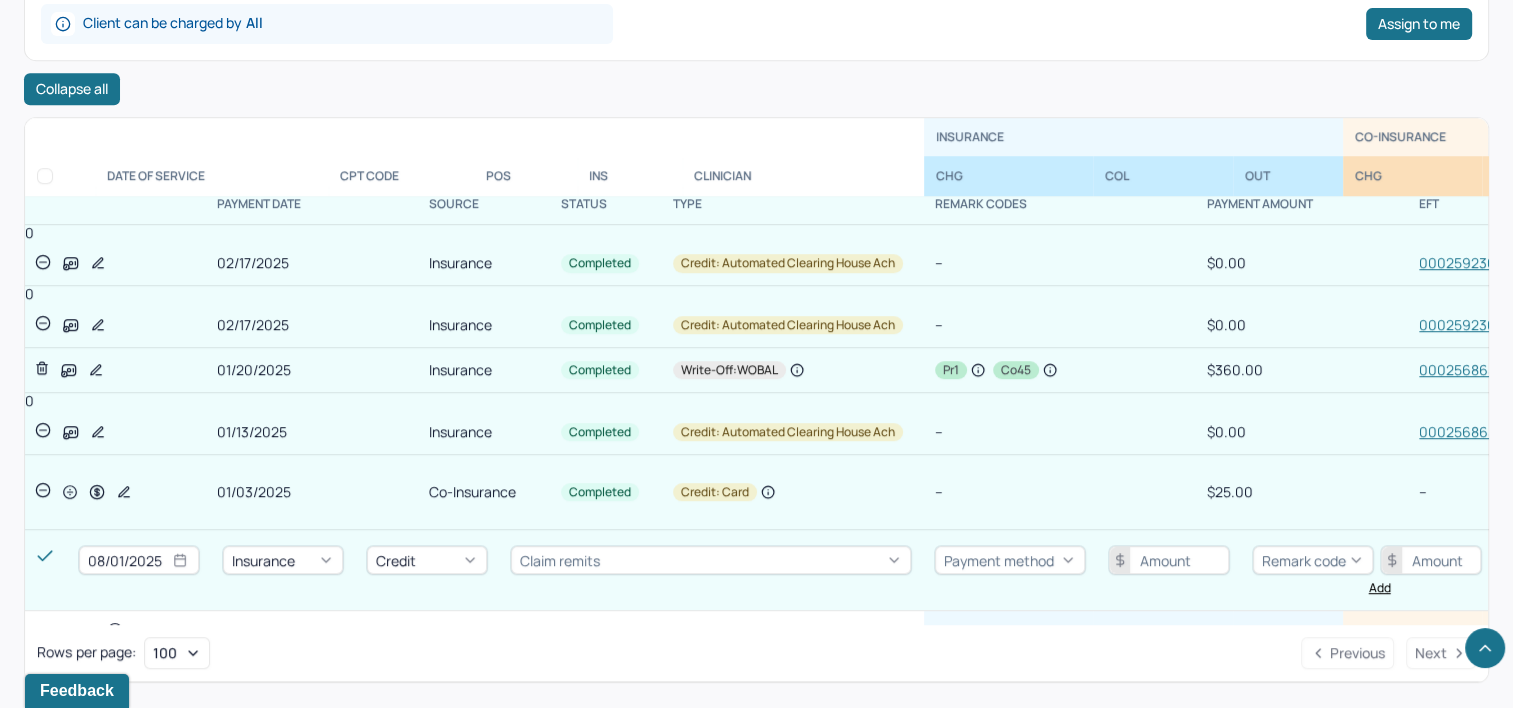 click 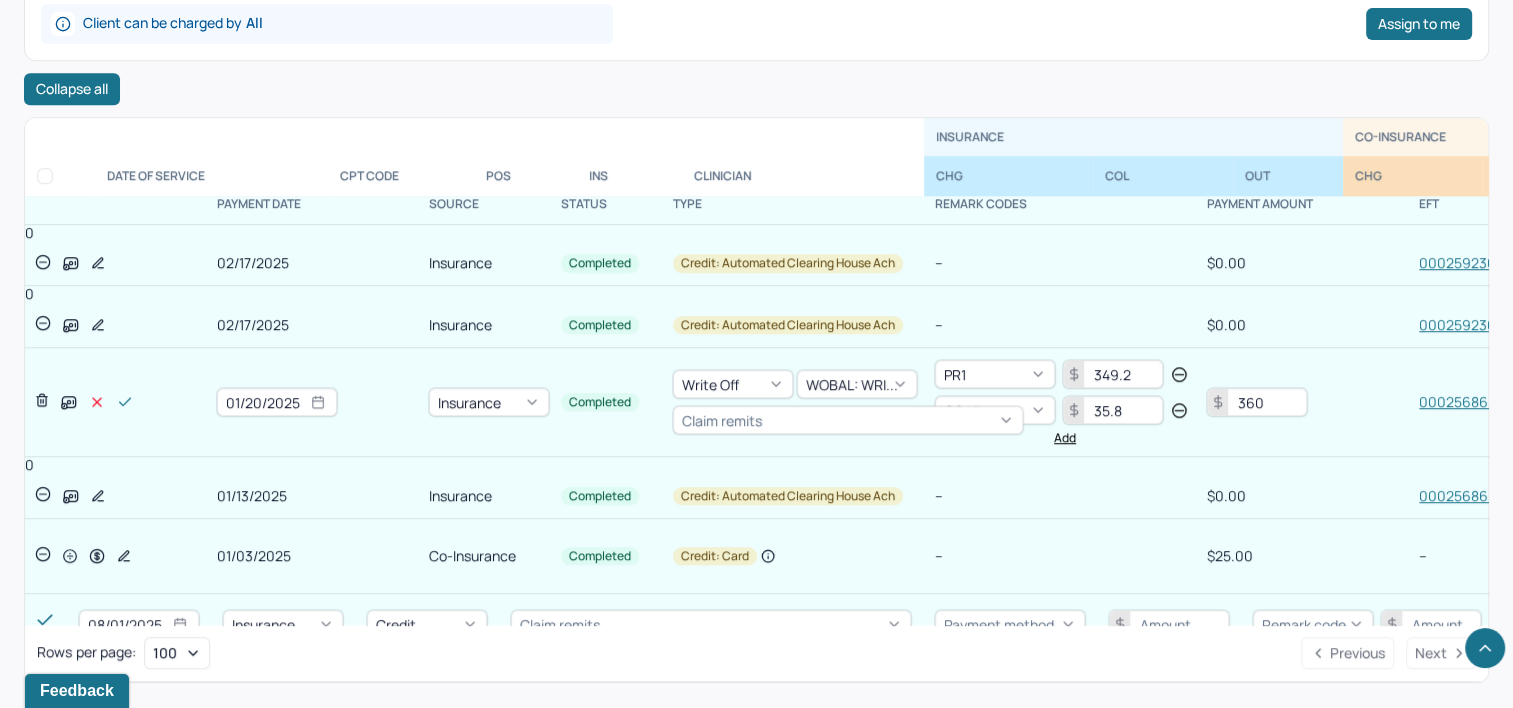 click on "360" at bounding box center [1257, 402] 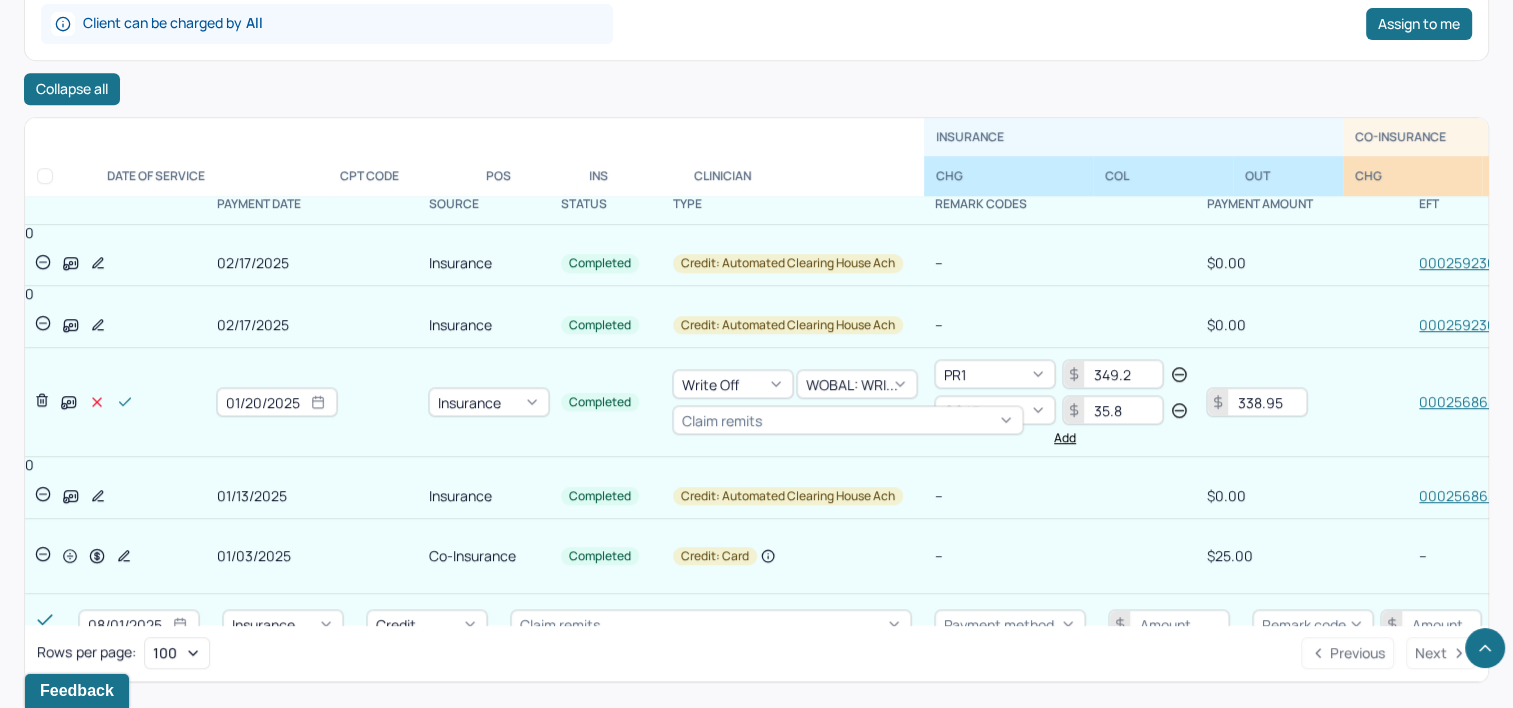 type on "338.95" 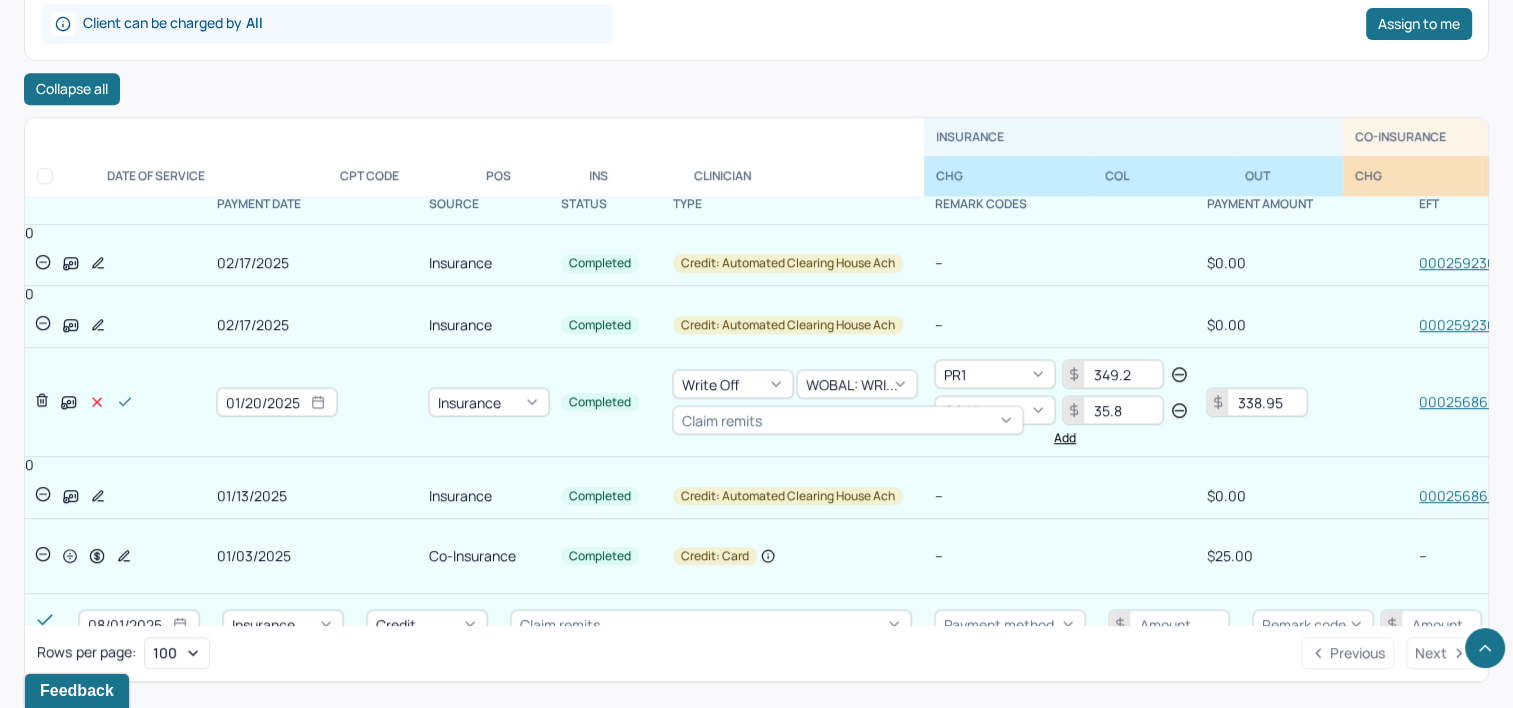 click 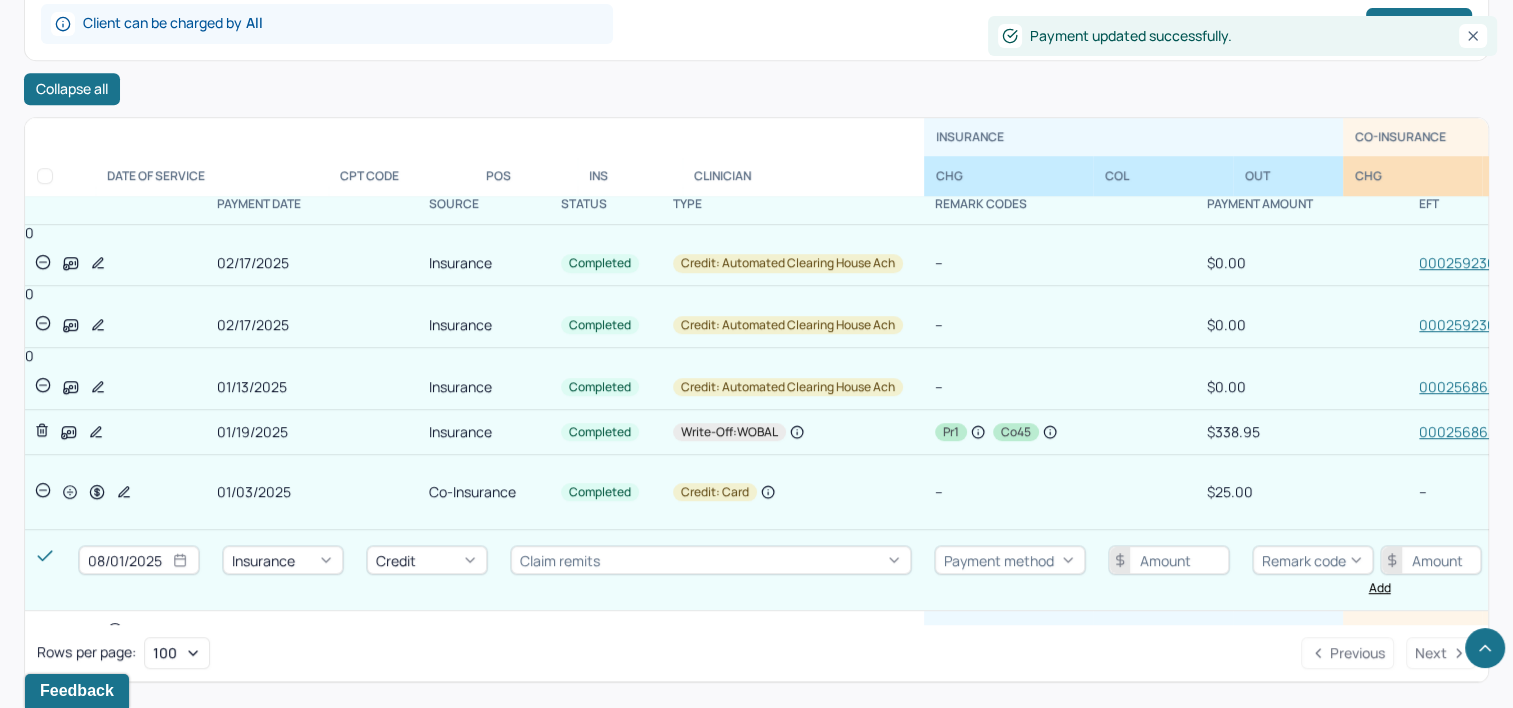 scroll, scrollTop: 964, scrollLeft: 0, axis: vertical 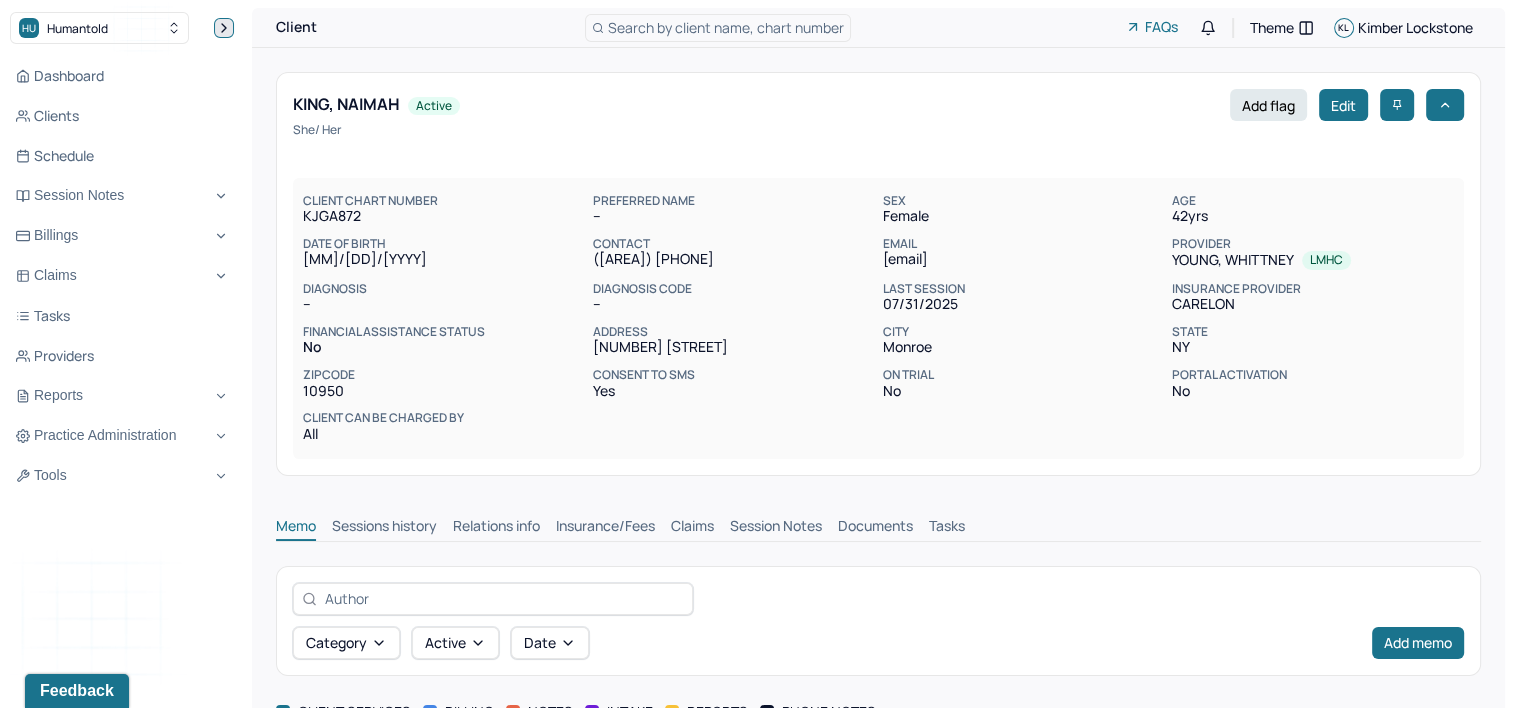 click 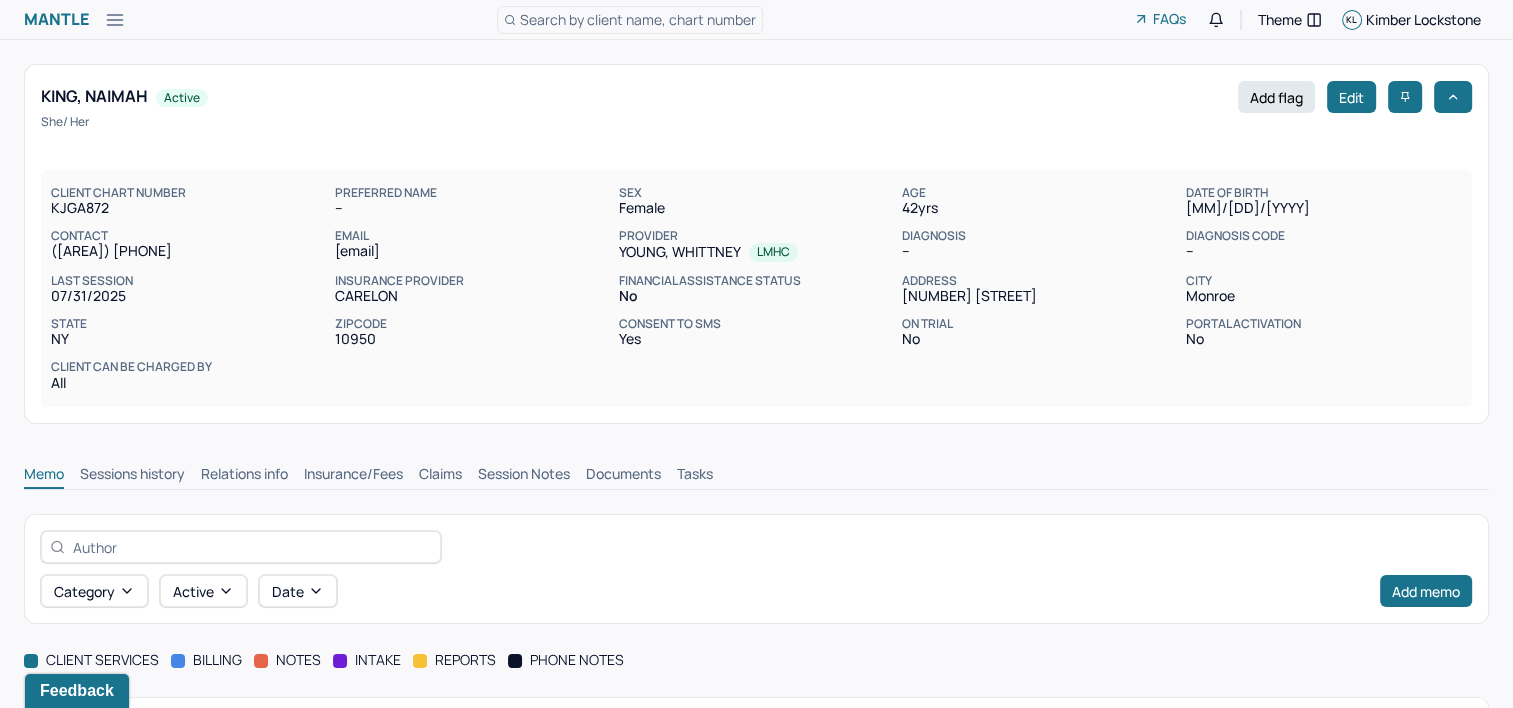 click on "KJGA872" at bounding box center [189, 208] 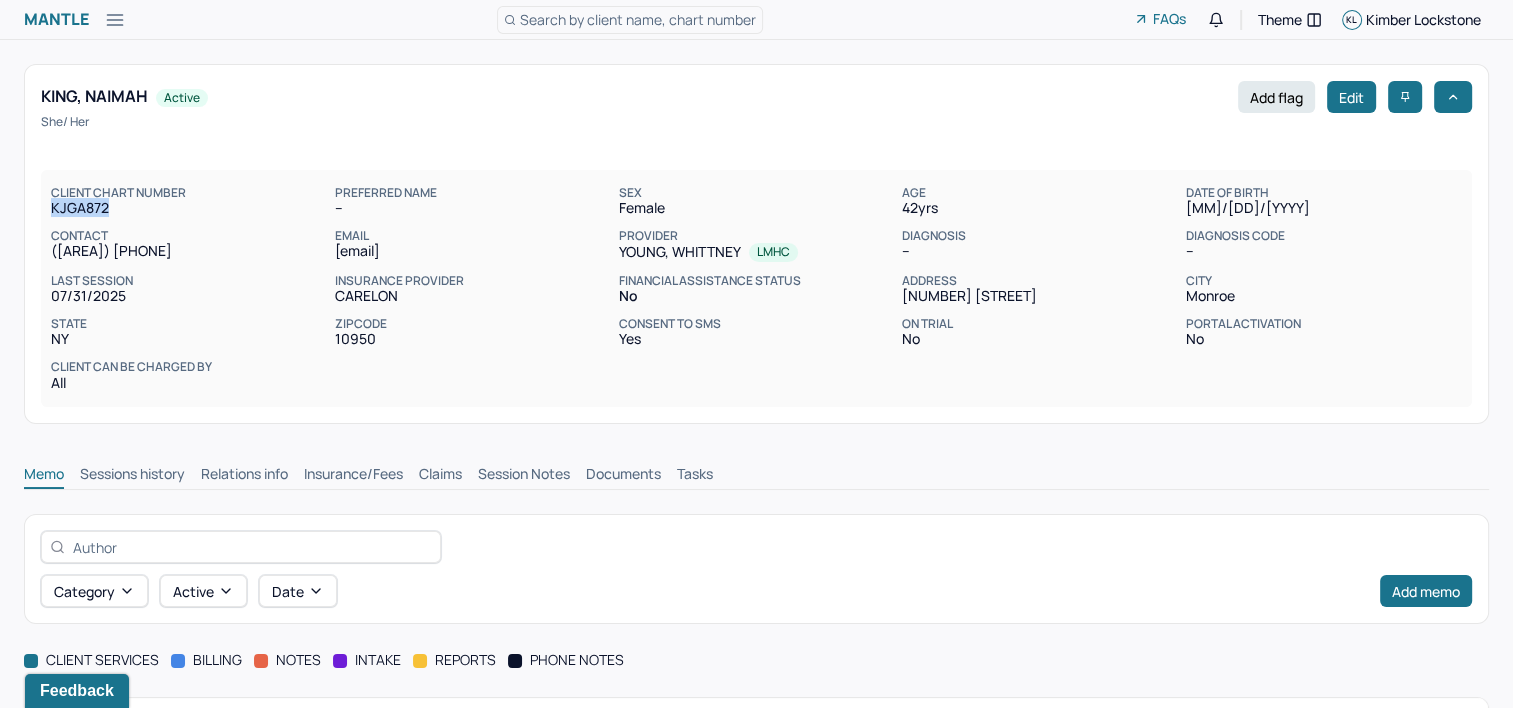 click on "KJGA872" at bounding box center [189, 208] 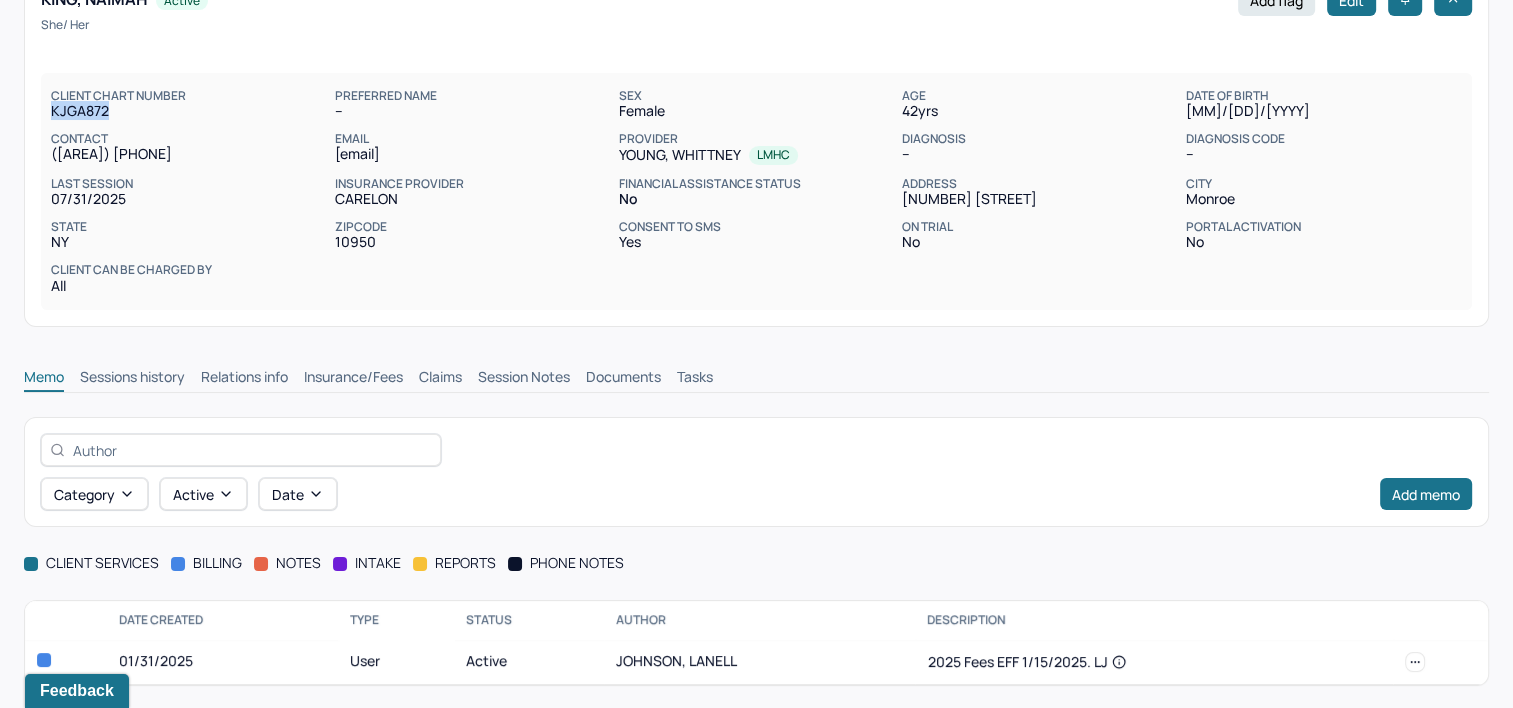 click on "Claims" at bounding box center (440, 379) 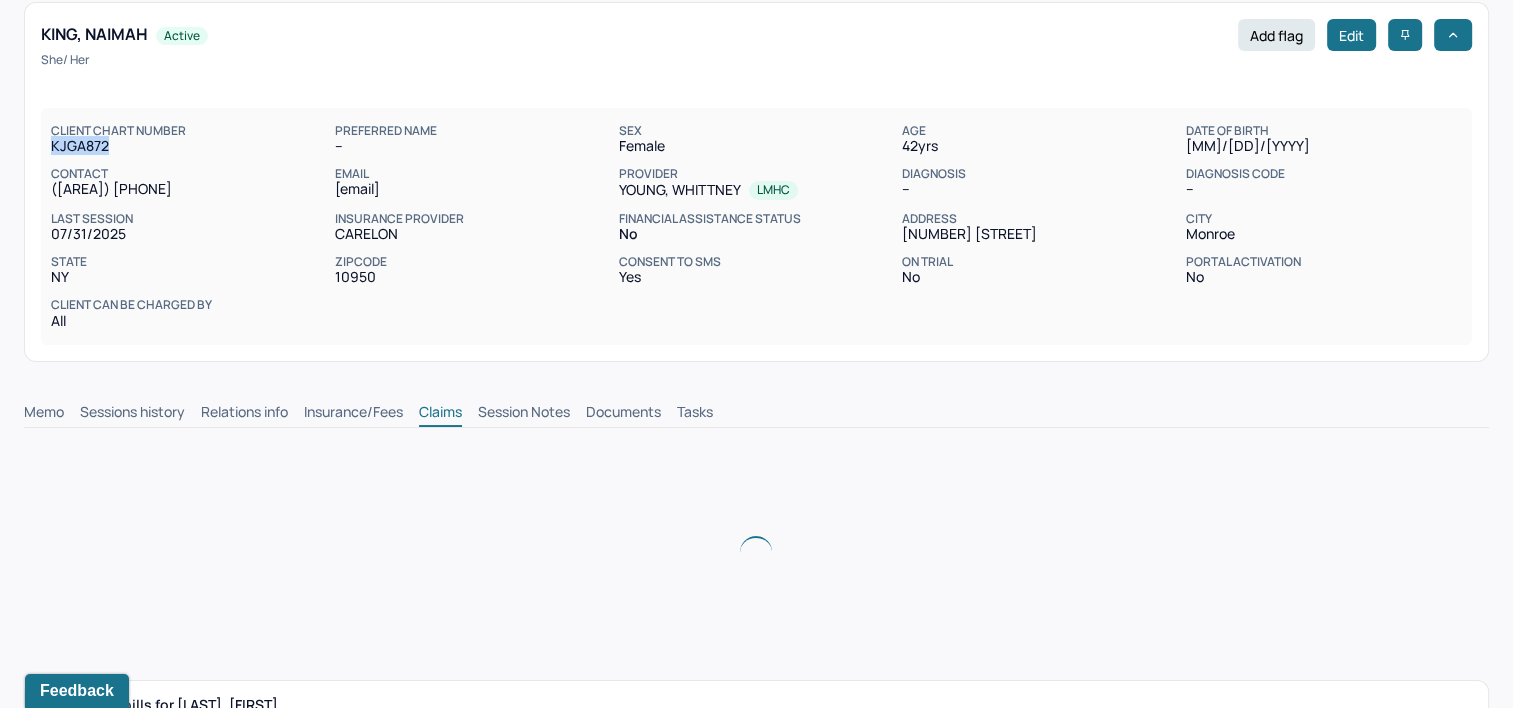 scroll, scrollTop: 0, scrollLeft: 0, axis: both 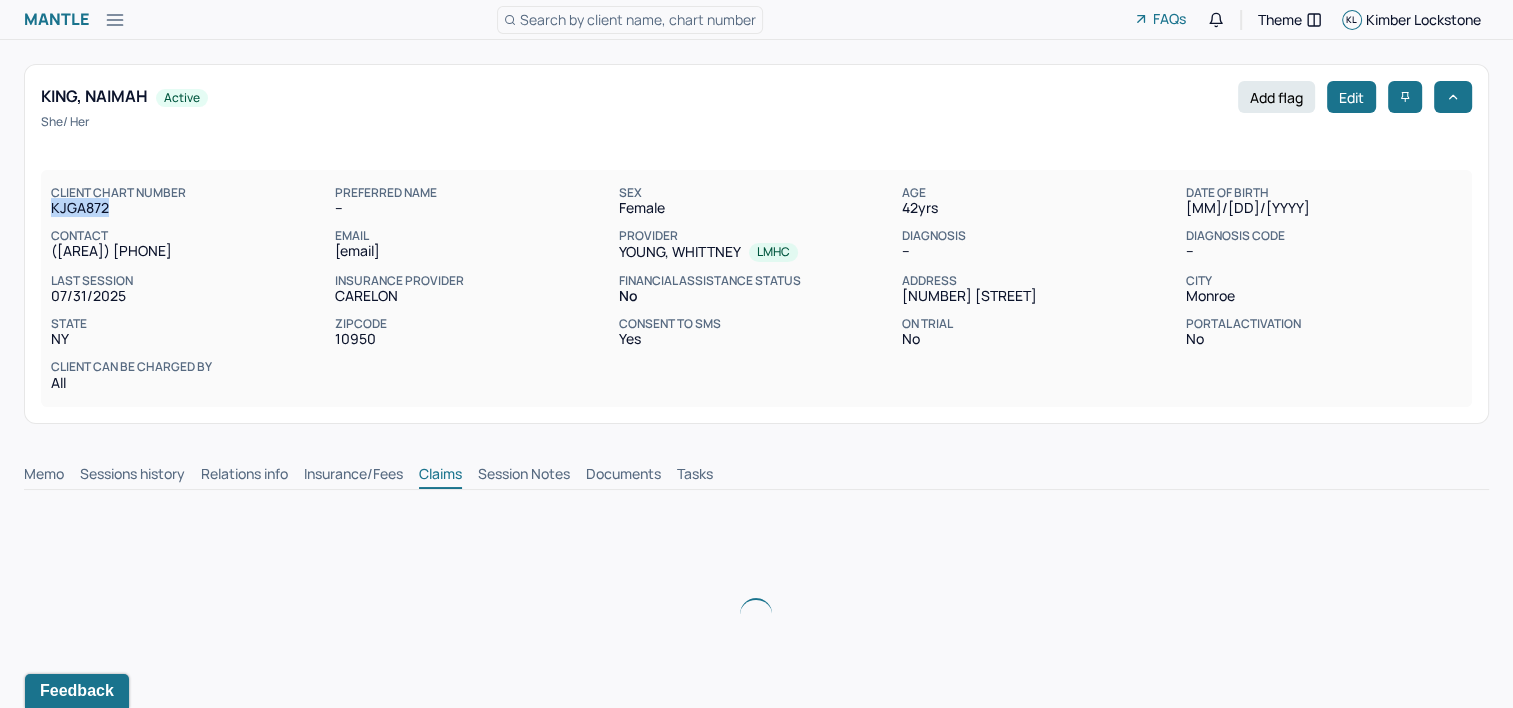 type 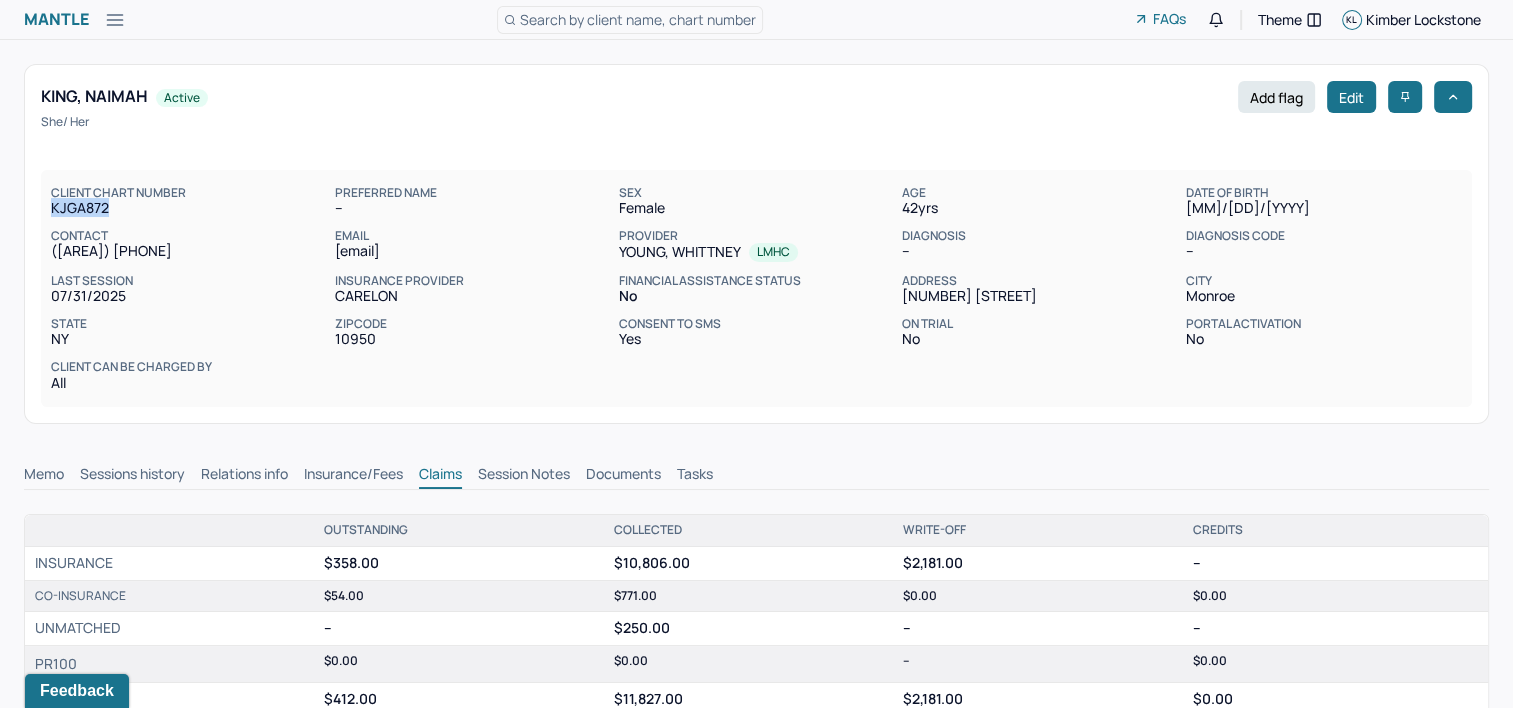 scroll, scrollTop: 0, scrollLeft: 0, axis: both 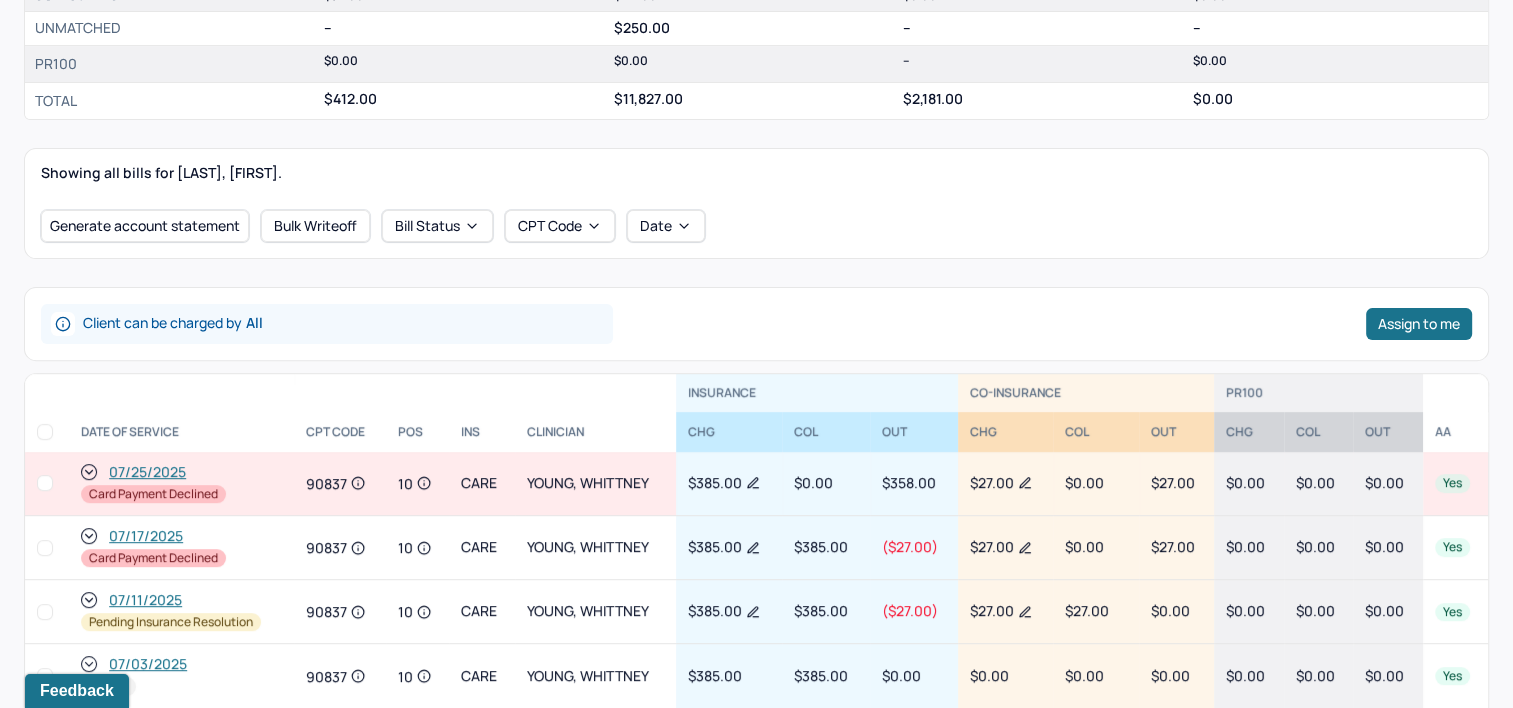 click 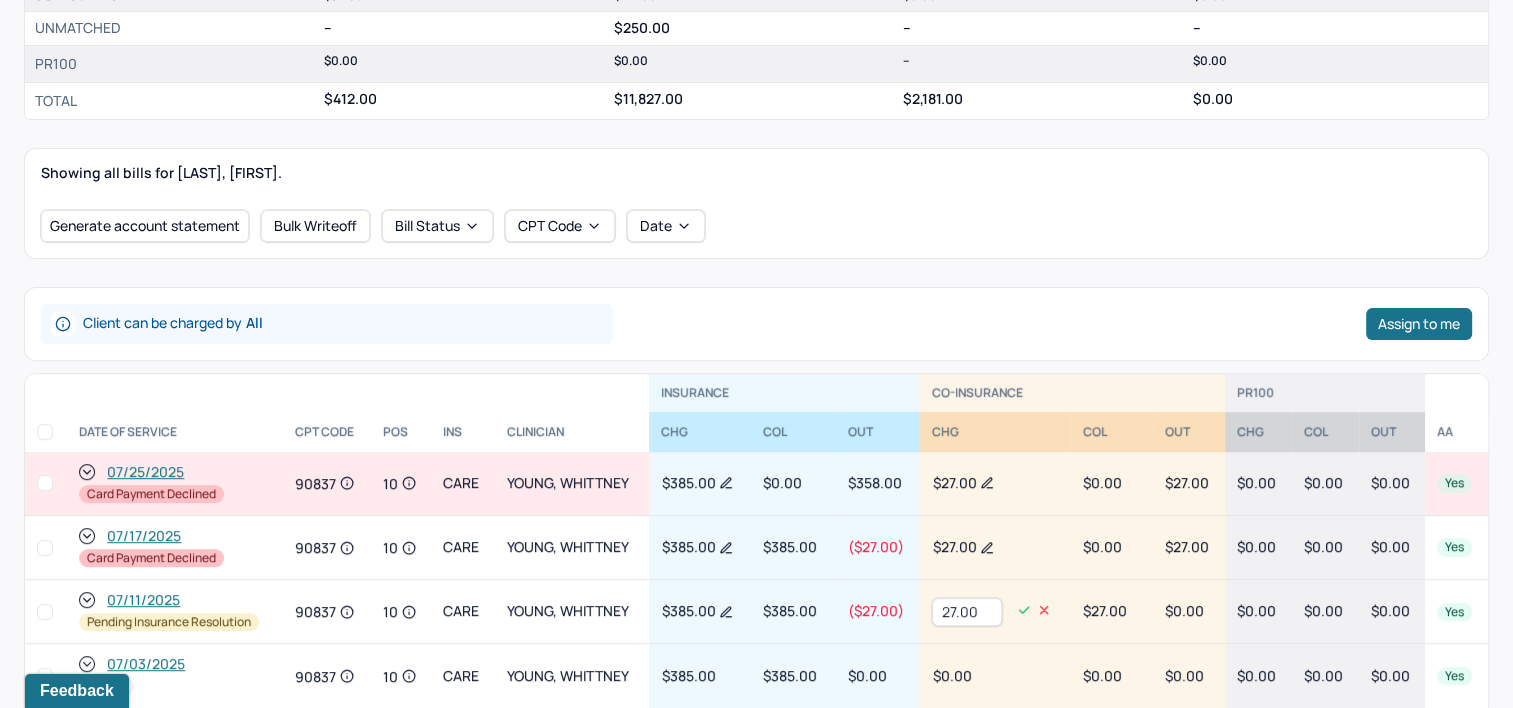 click on "27.00" at bounding box center (967, 612) 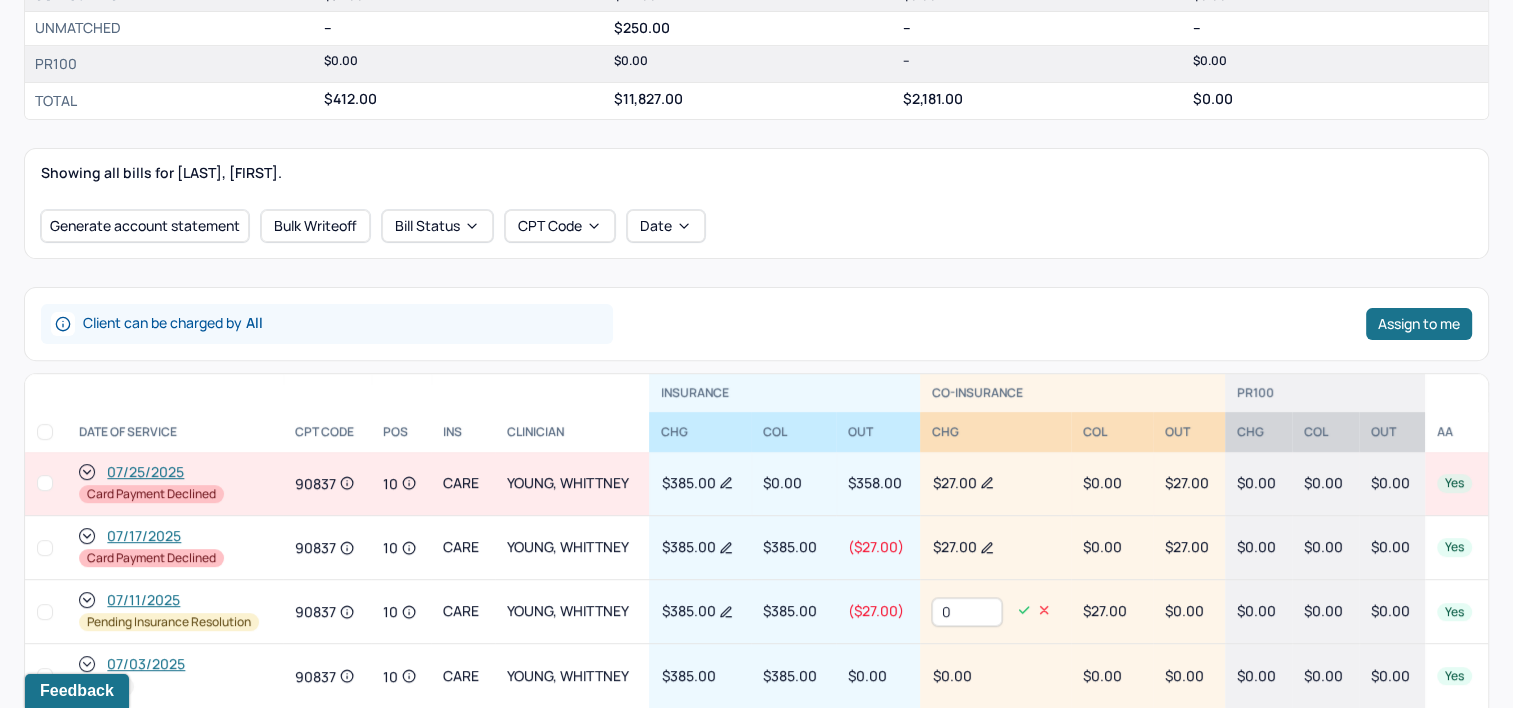 type on "0" 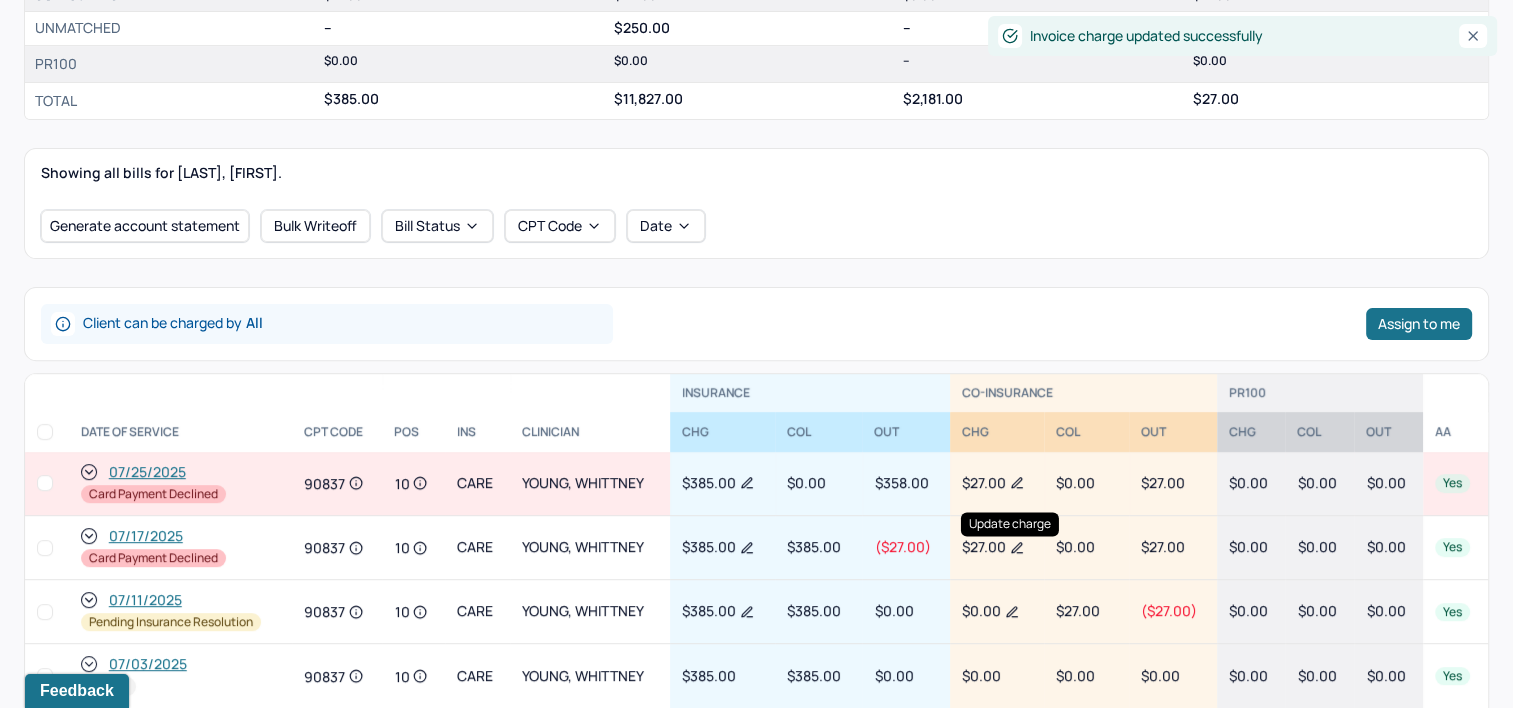 click 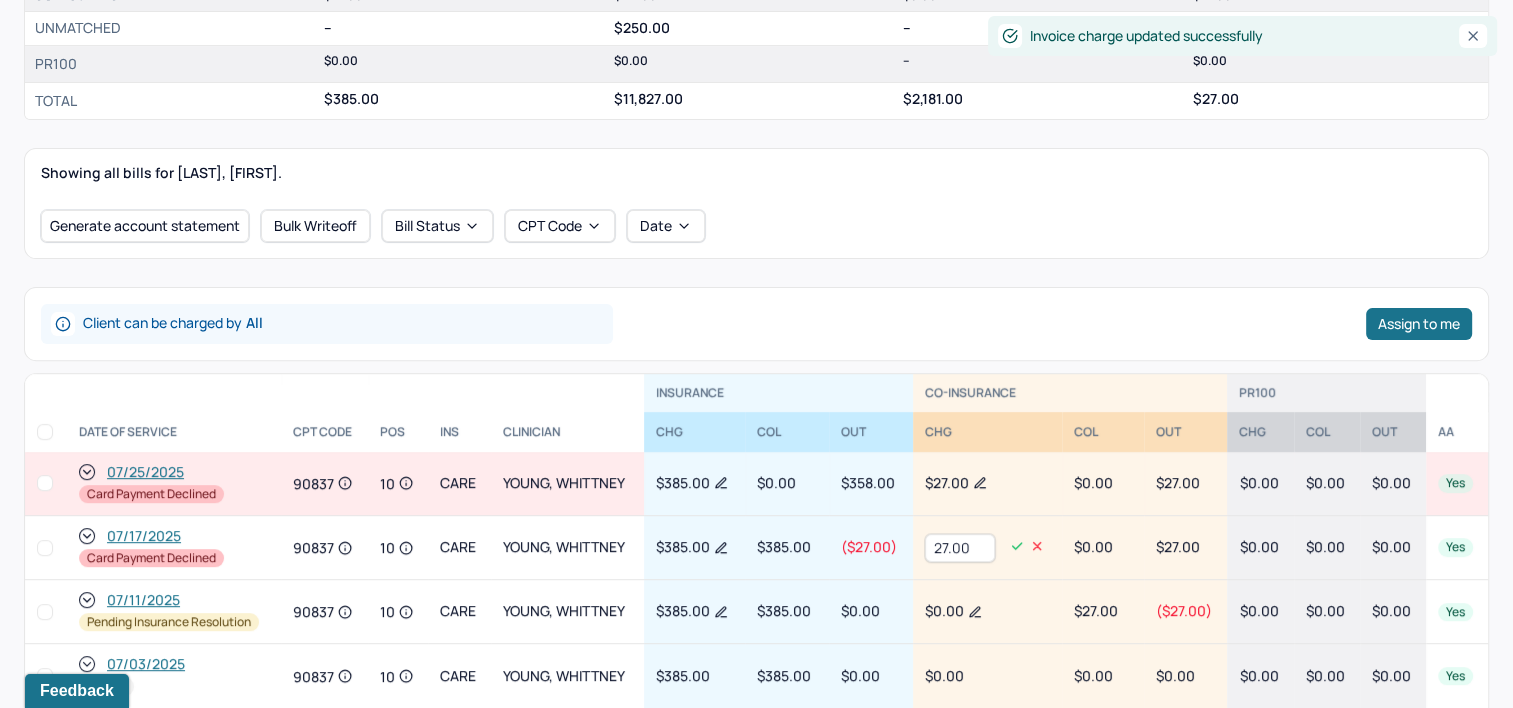 click on "27.00" at bounding box center [960, 548] 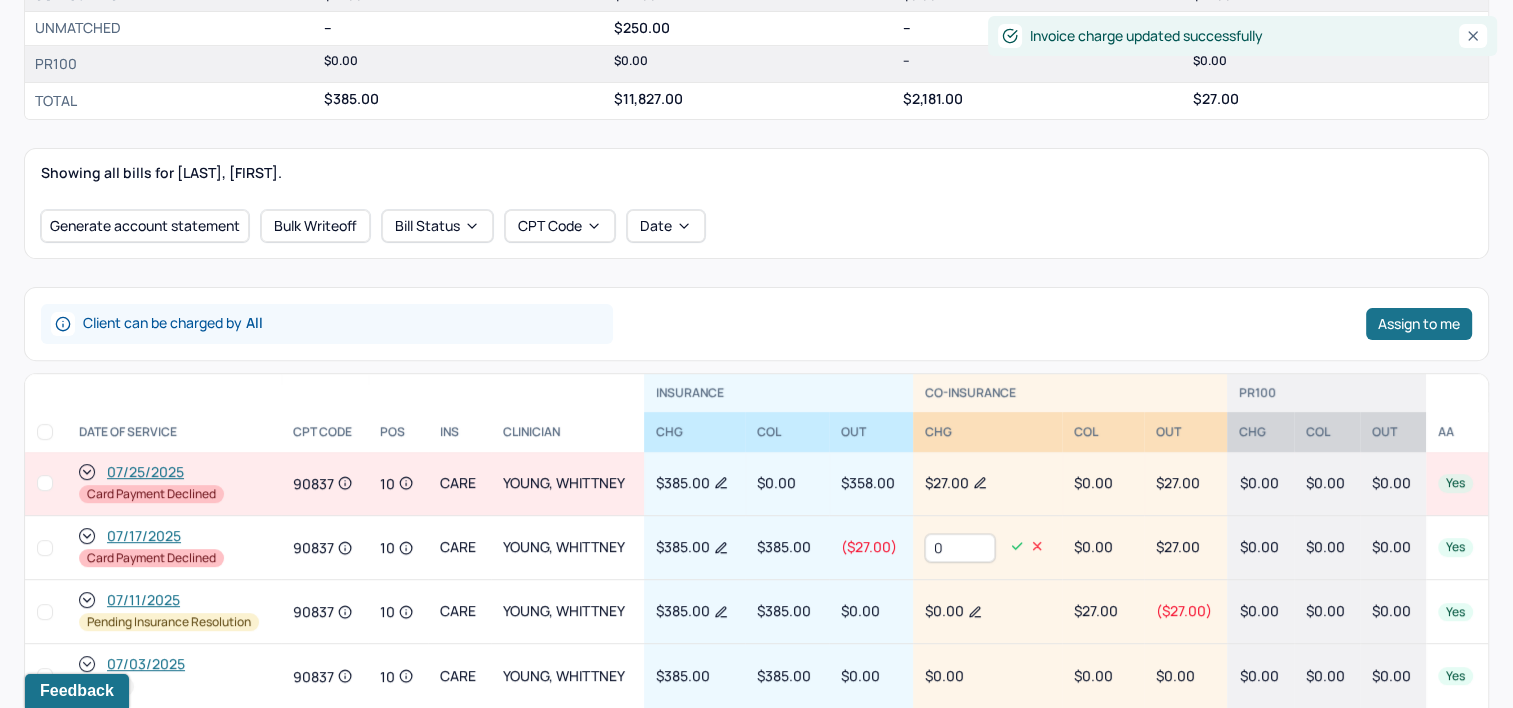 type on "0" 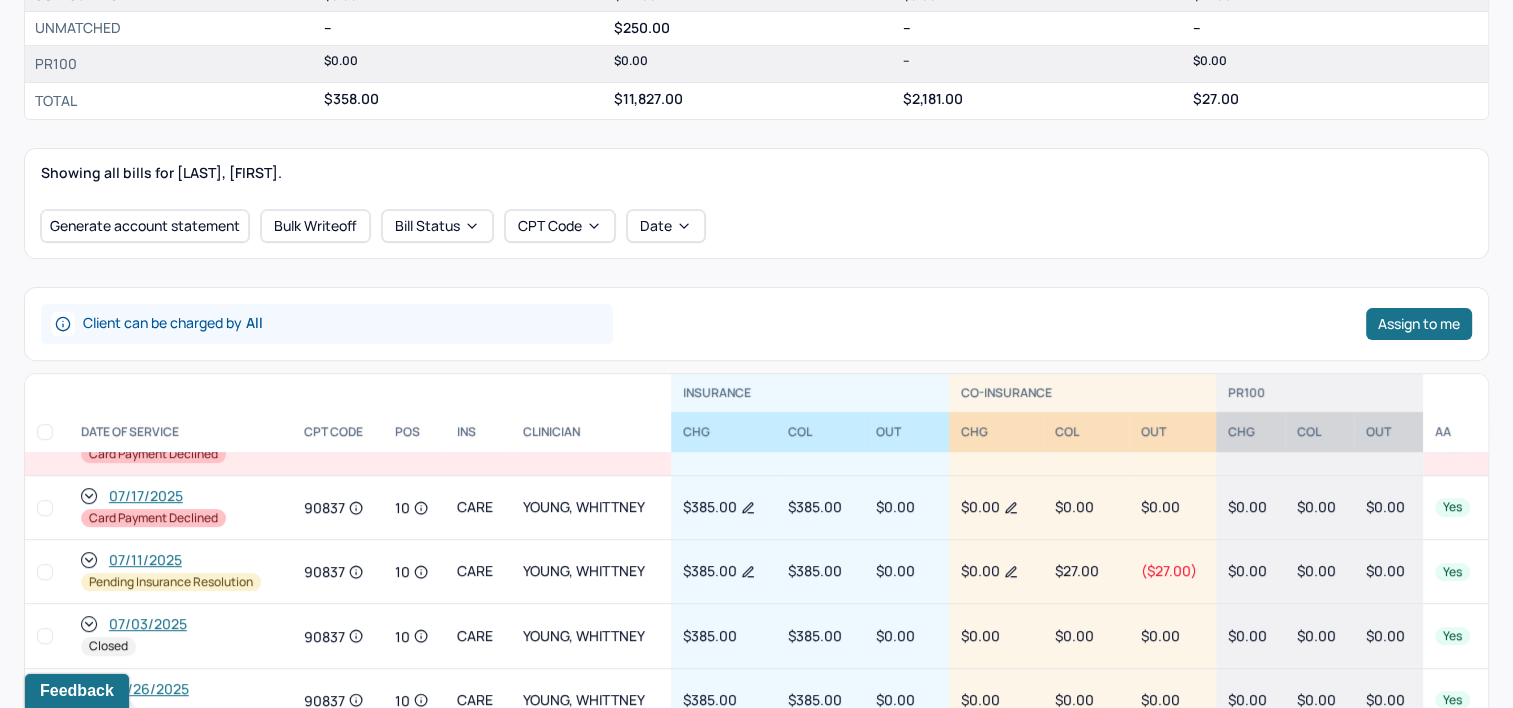 scroll, scrollTop: 0, scrollLeft: 0, axis: both 